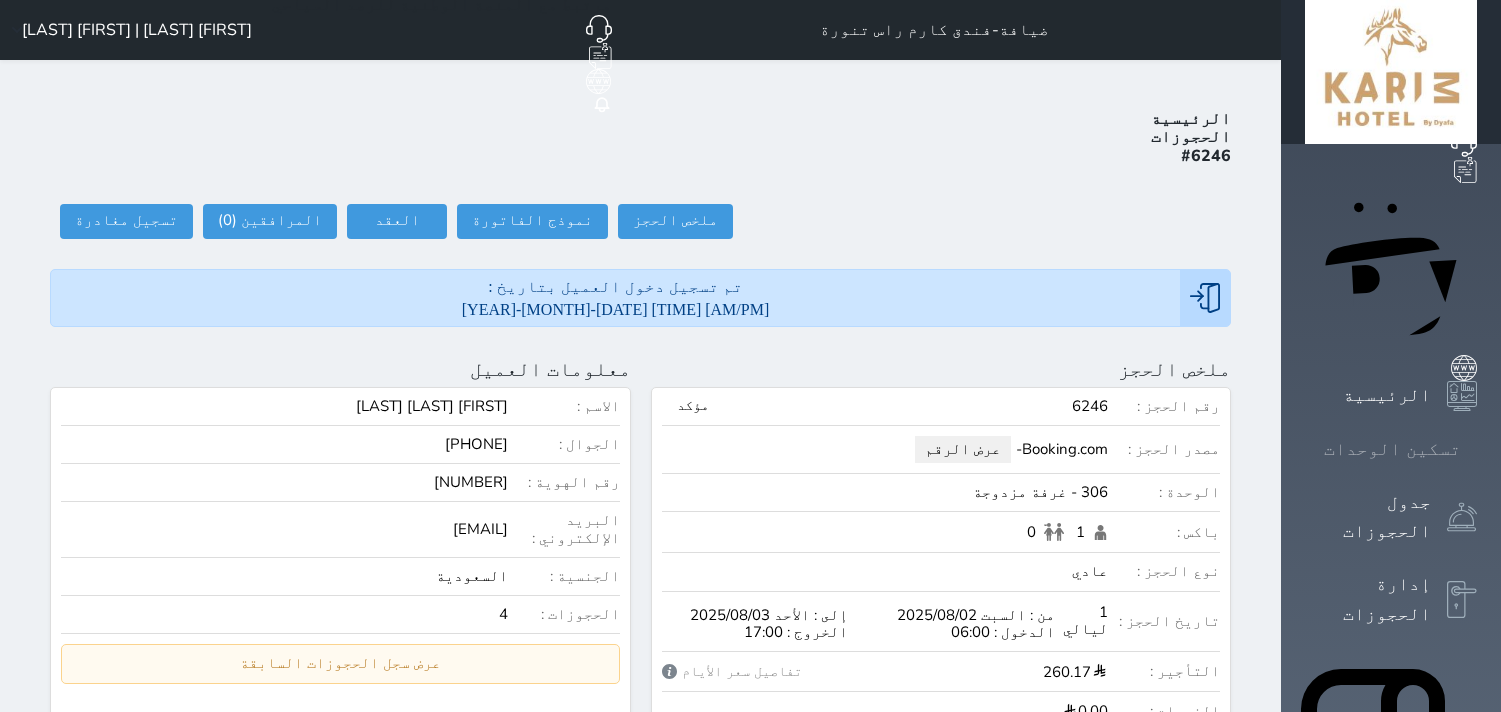 scroll, scrollTop: 0, scrollLeft: 0, axis: both 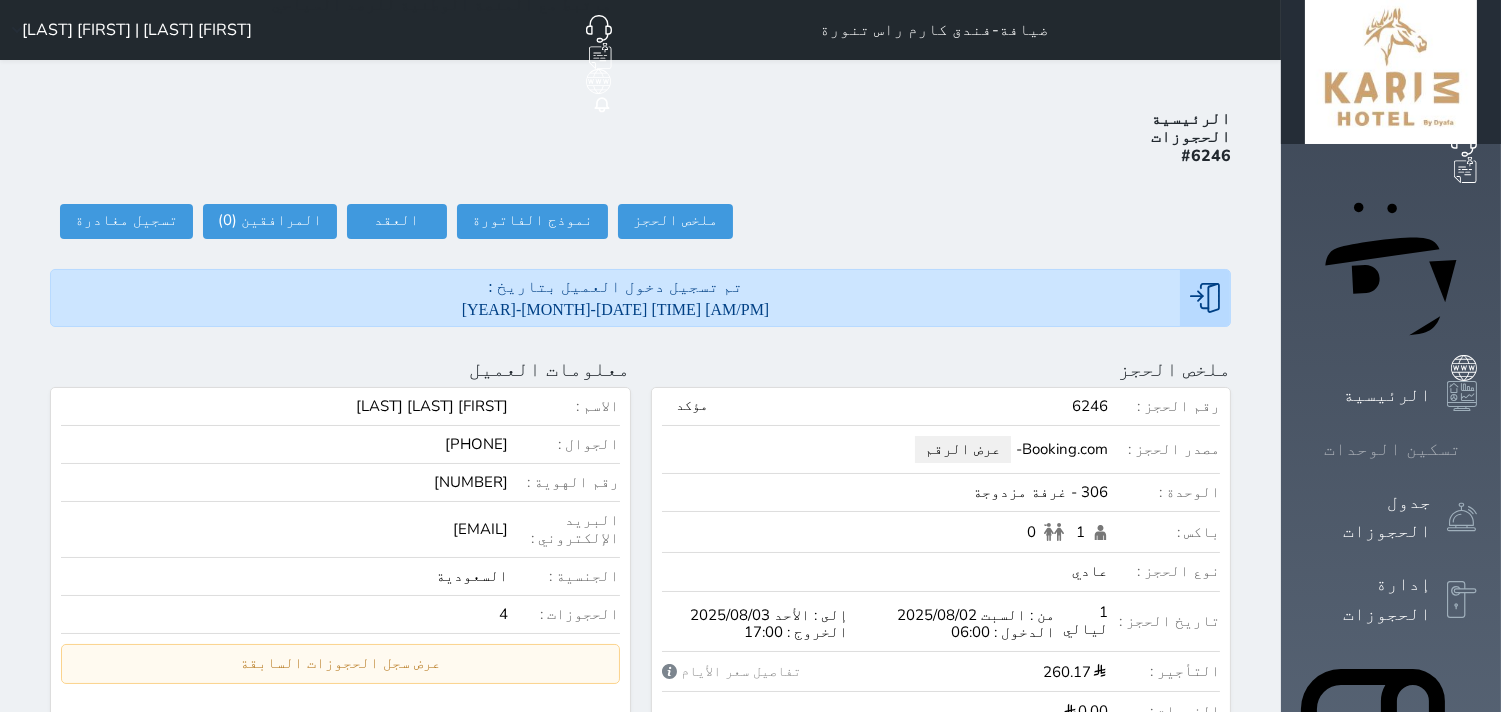 click at bounding box center (1477, 449) 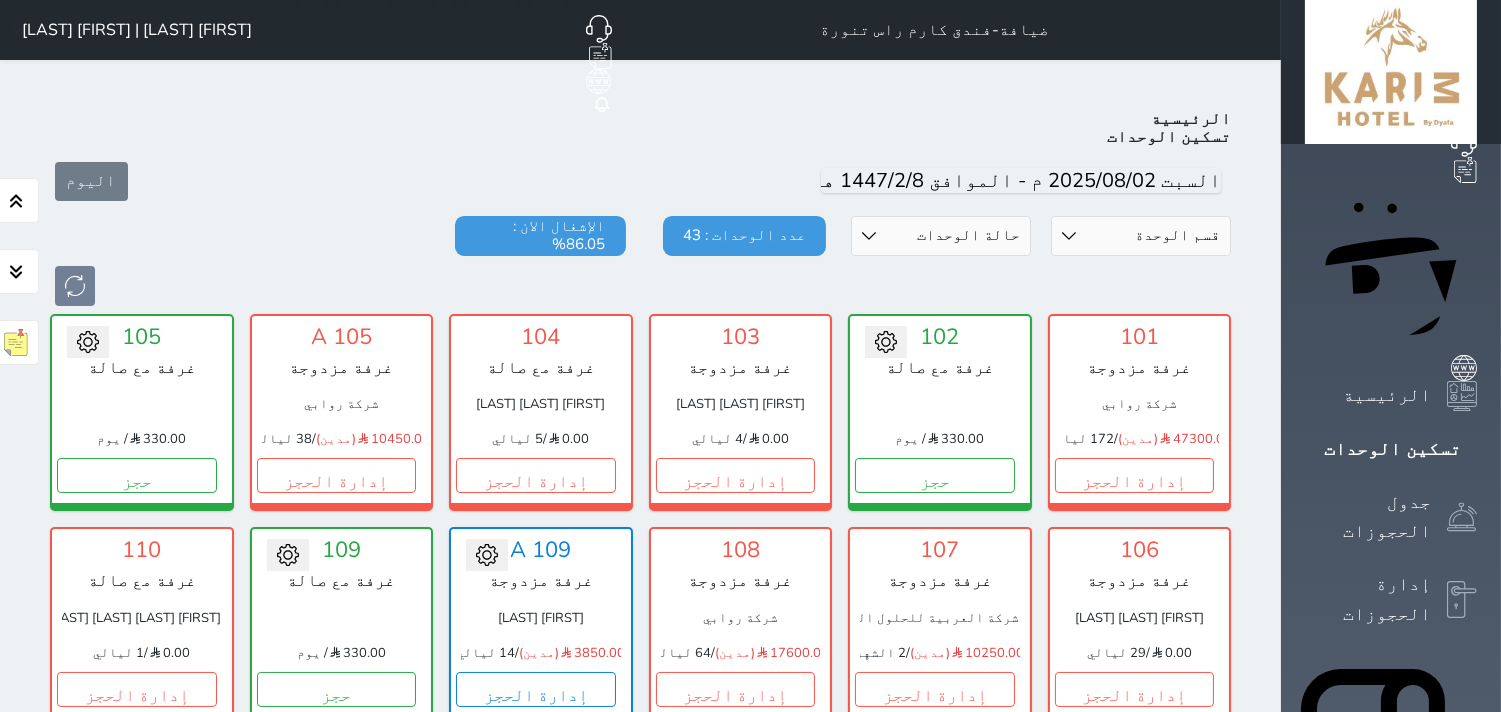 scroll, scrollTop: 77, scrollLeft: 0, axis: vertical 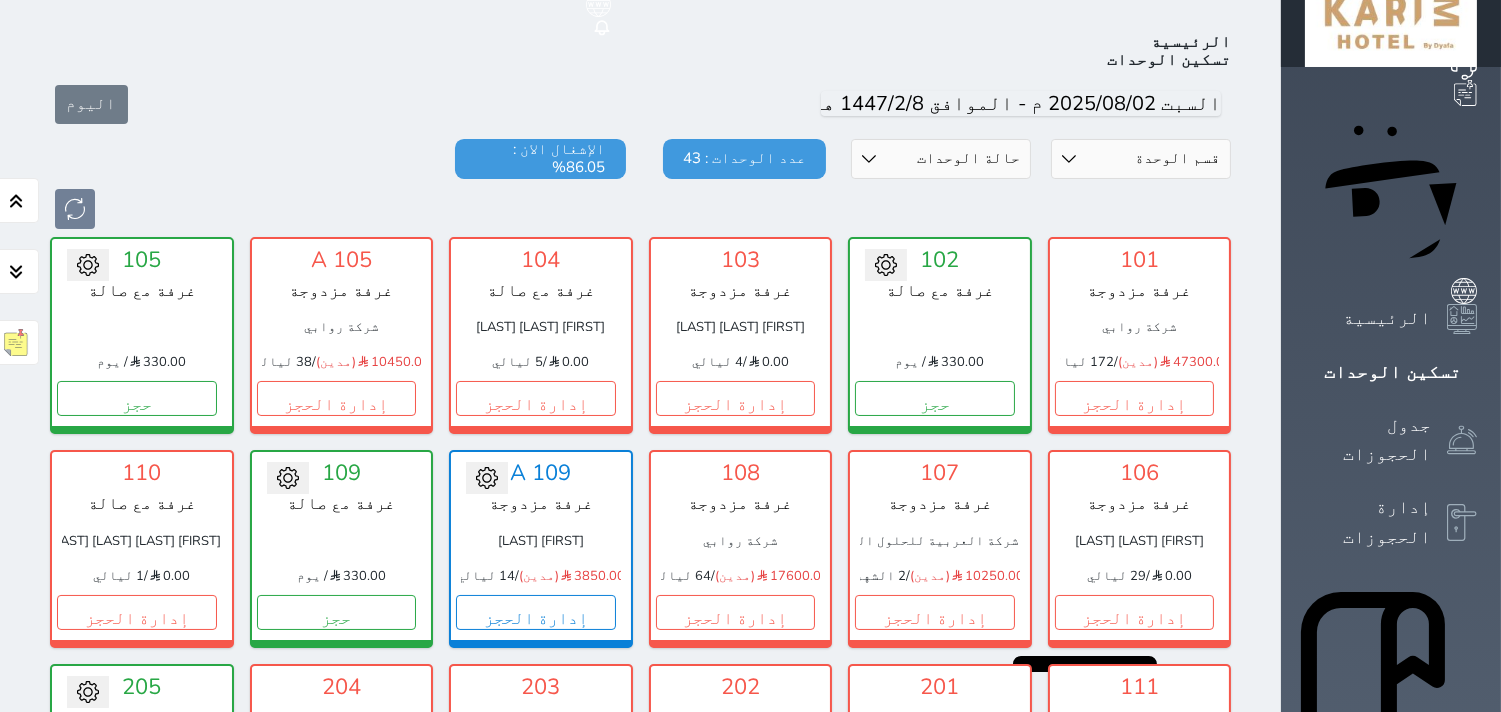 click on "[FIRST] [LAST] [LAST]" at bounding box center (741, 335) 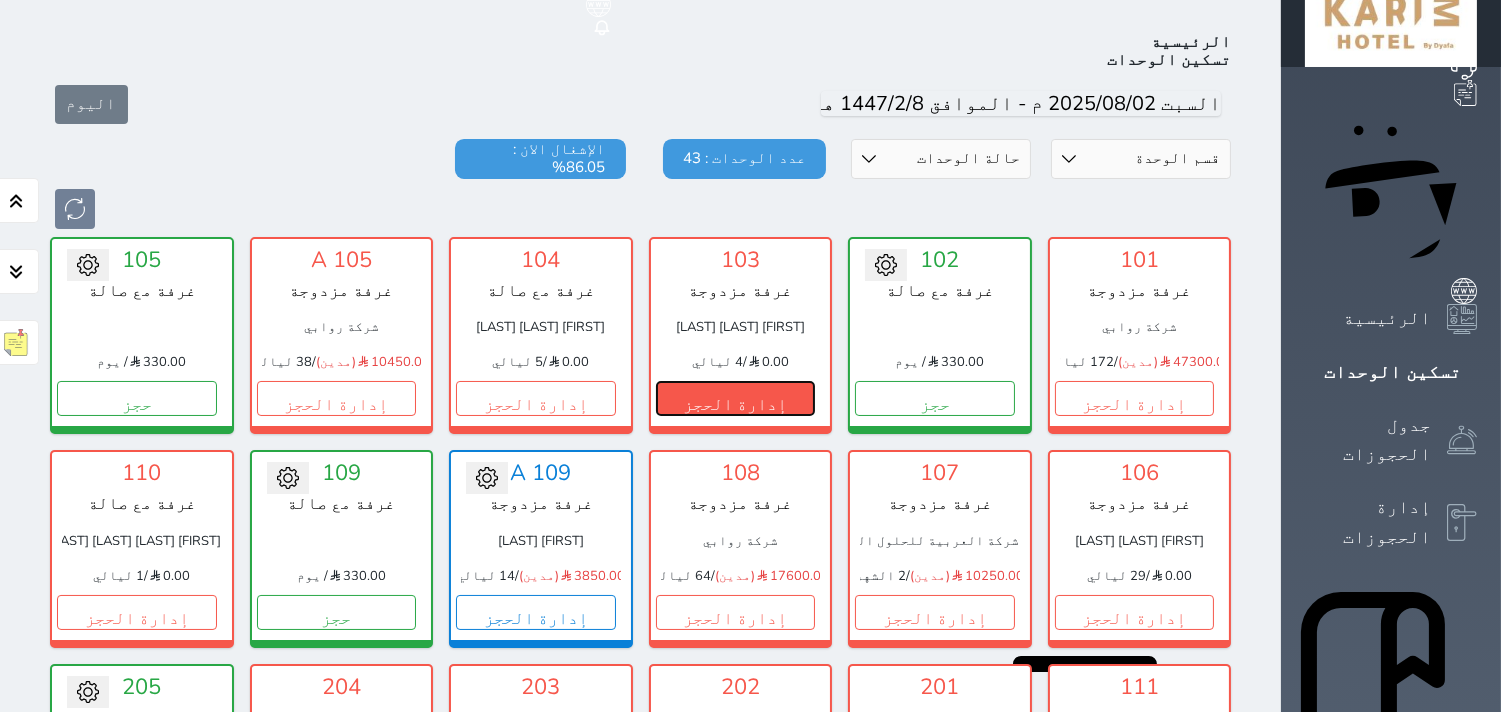 click on "إدارة الحجز" at bounding box center (736, 398) 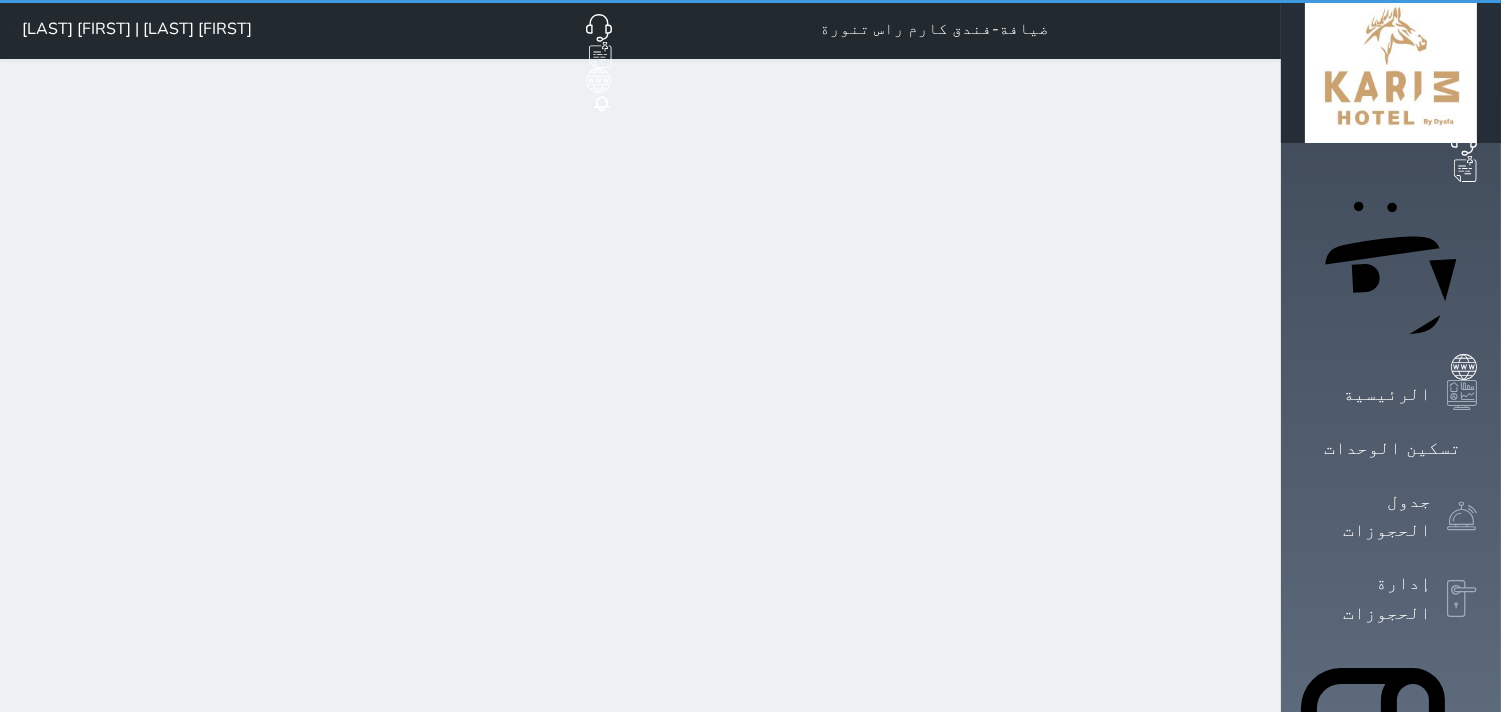 scroll, scrollTop: 0, scrollLeft: 0, axis: both 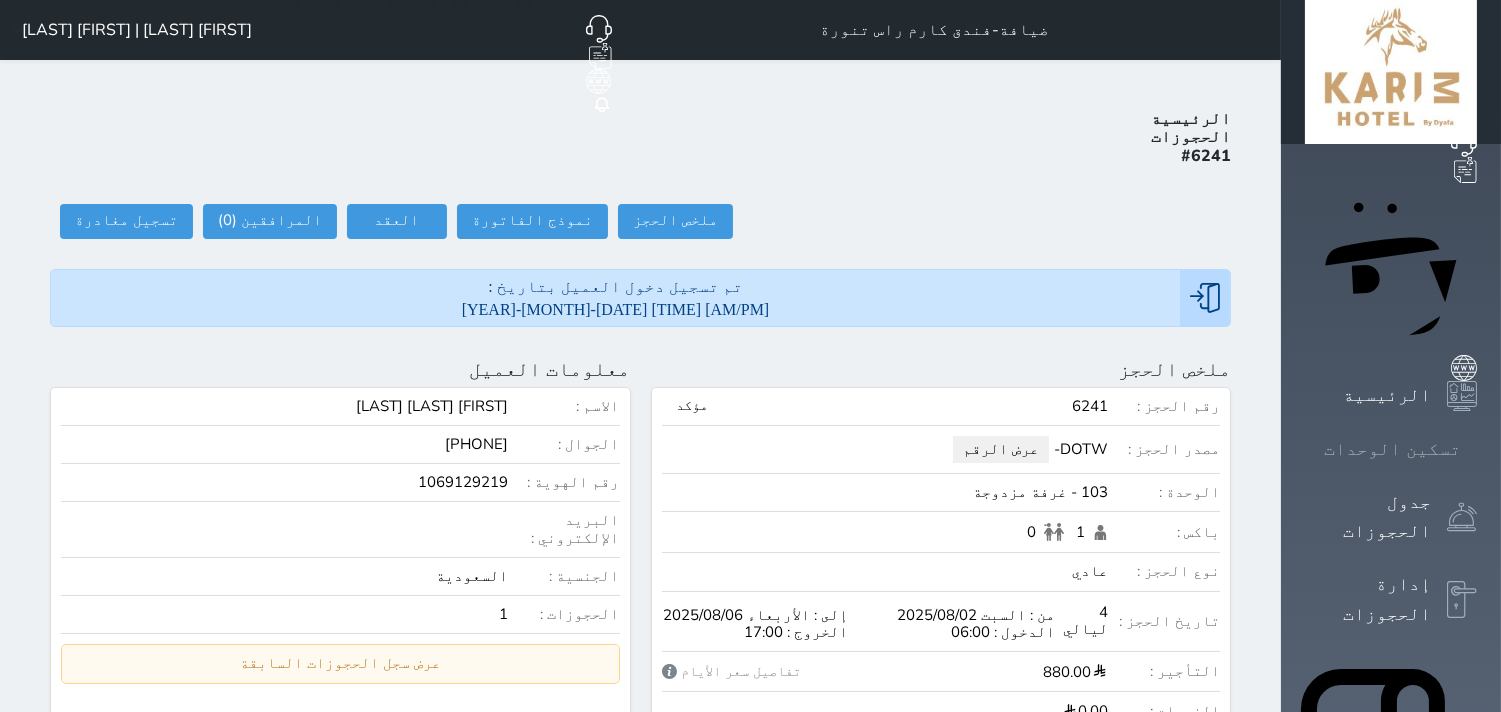 click on "تسكين الوحدات" at bounding box center (1392, 449) 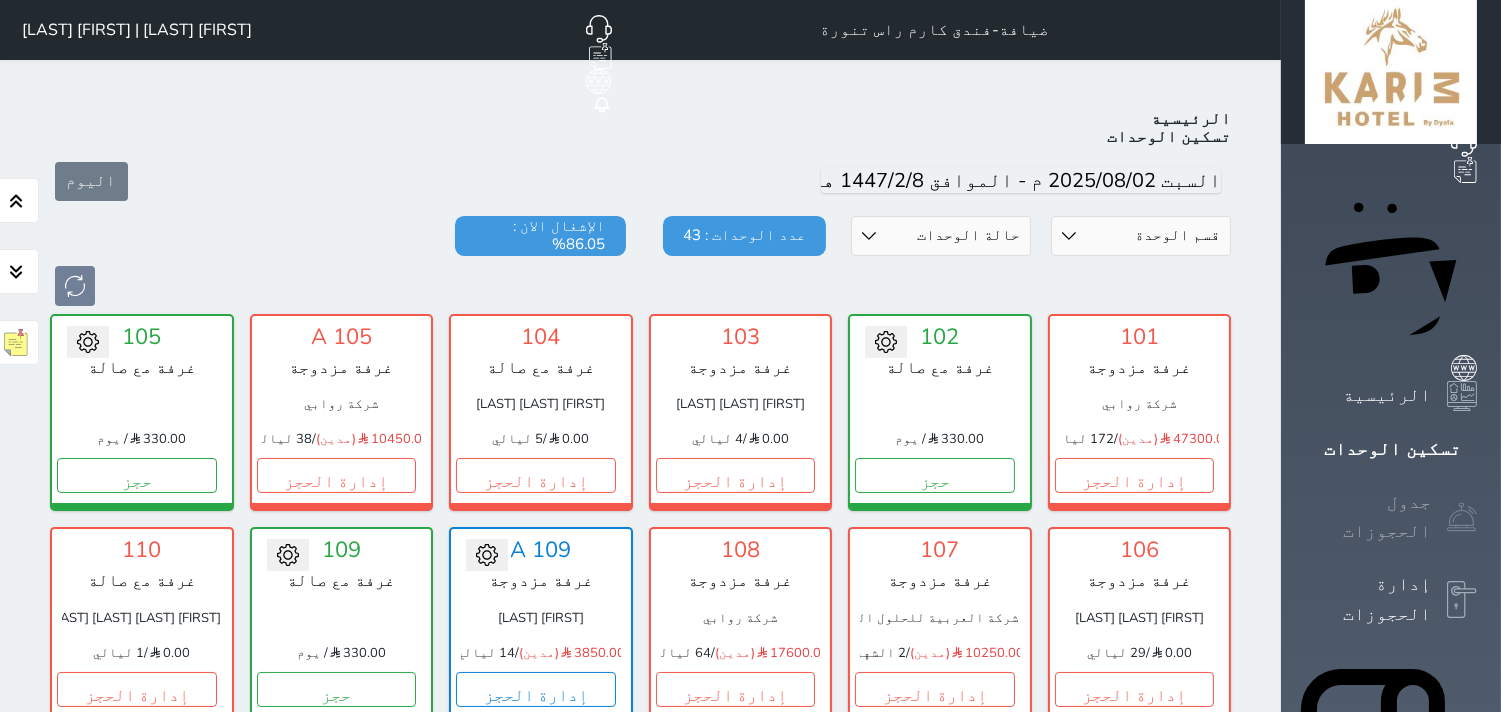 scroll, scrollTop: 77, scrollLeft: 0, axis: vertical 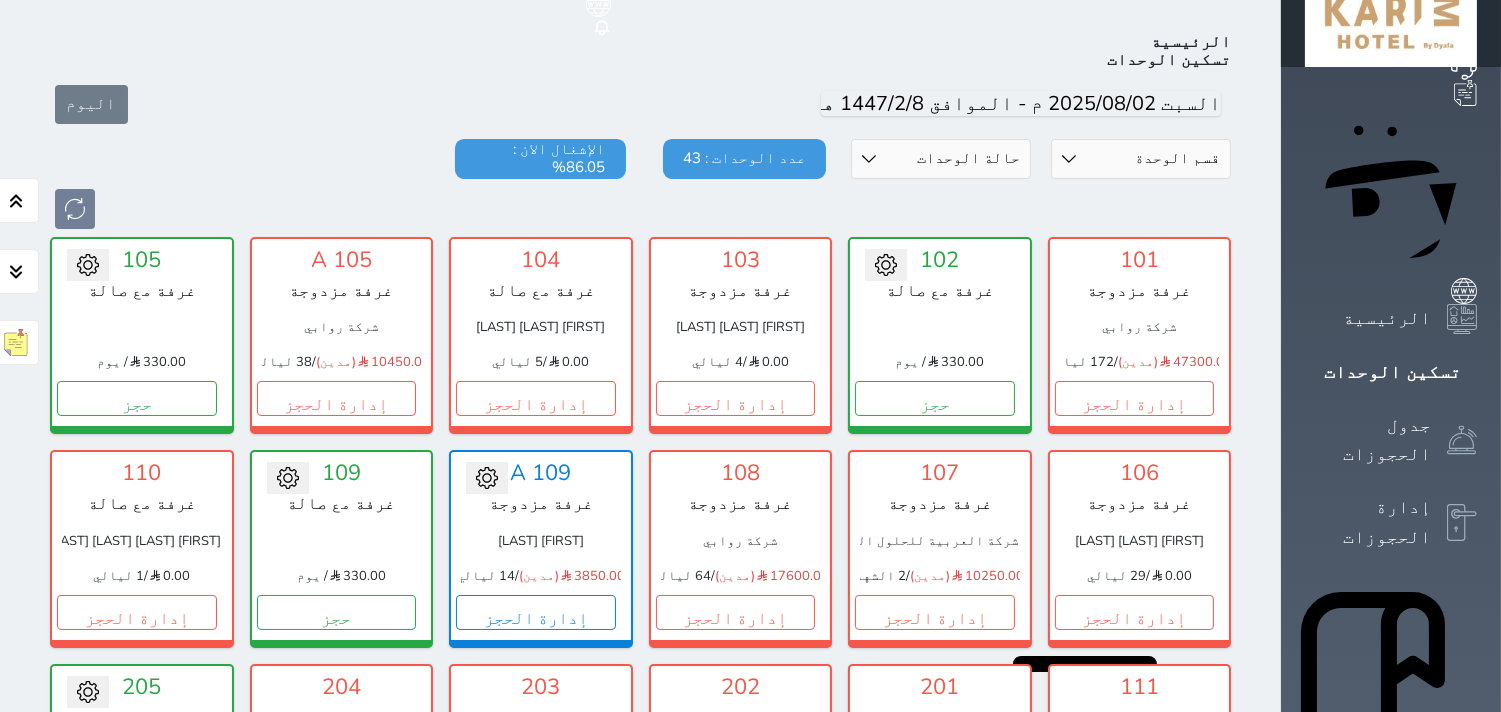 click 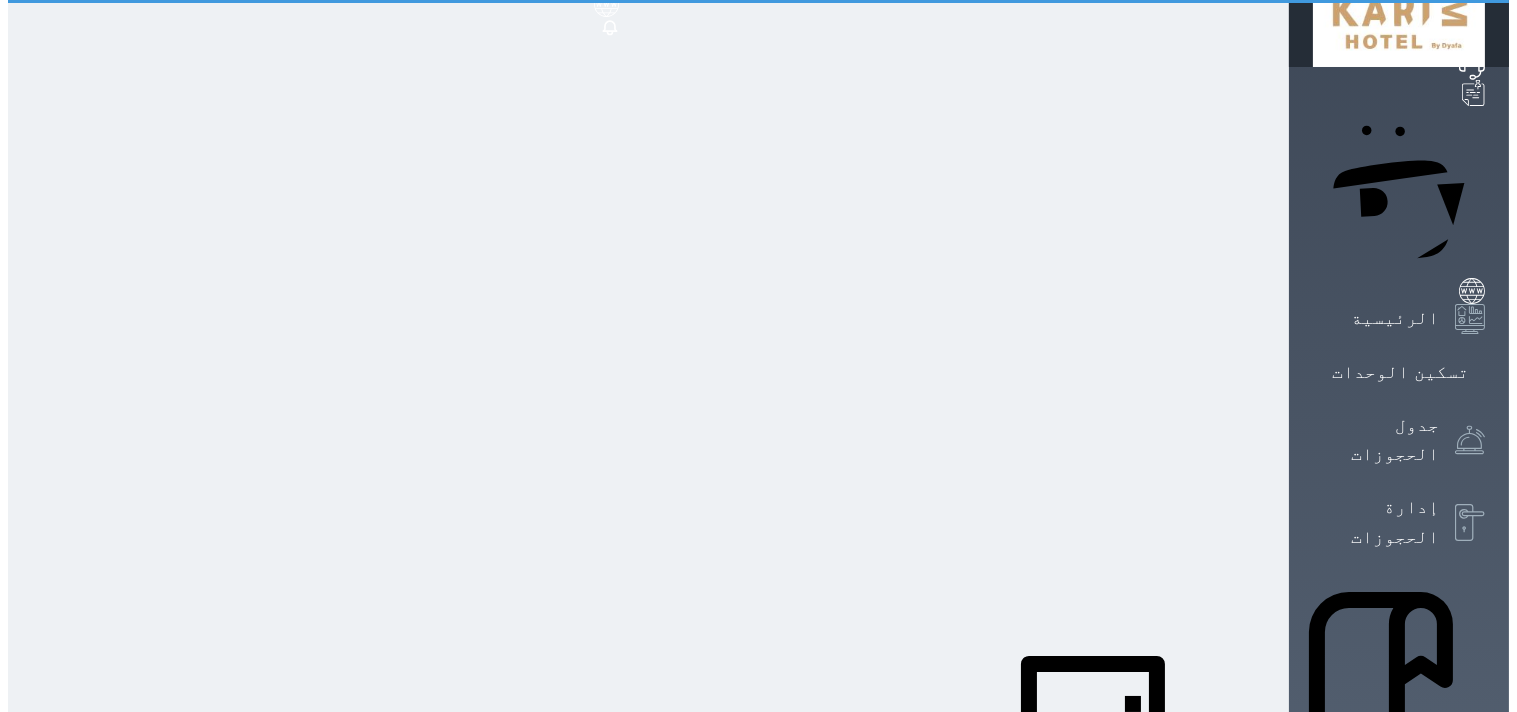 scroll, scrollTop: 0, scrollLeft: 0, axis: both 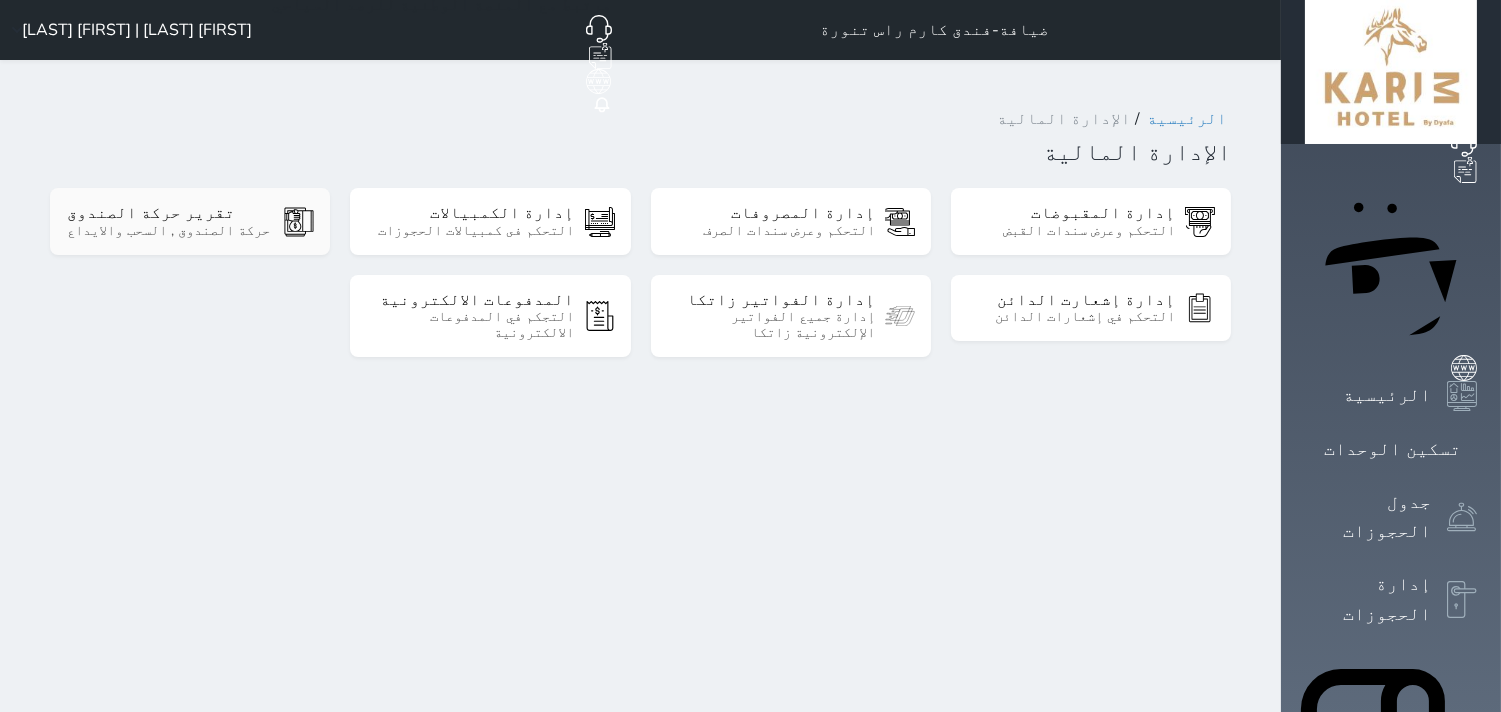 click on "تقرير حركة الصندوق
حركة الصندوق , السحب والايداع" at bounding box center (190, 221) 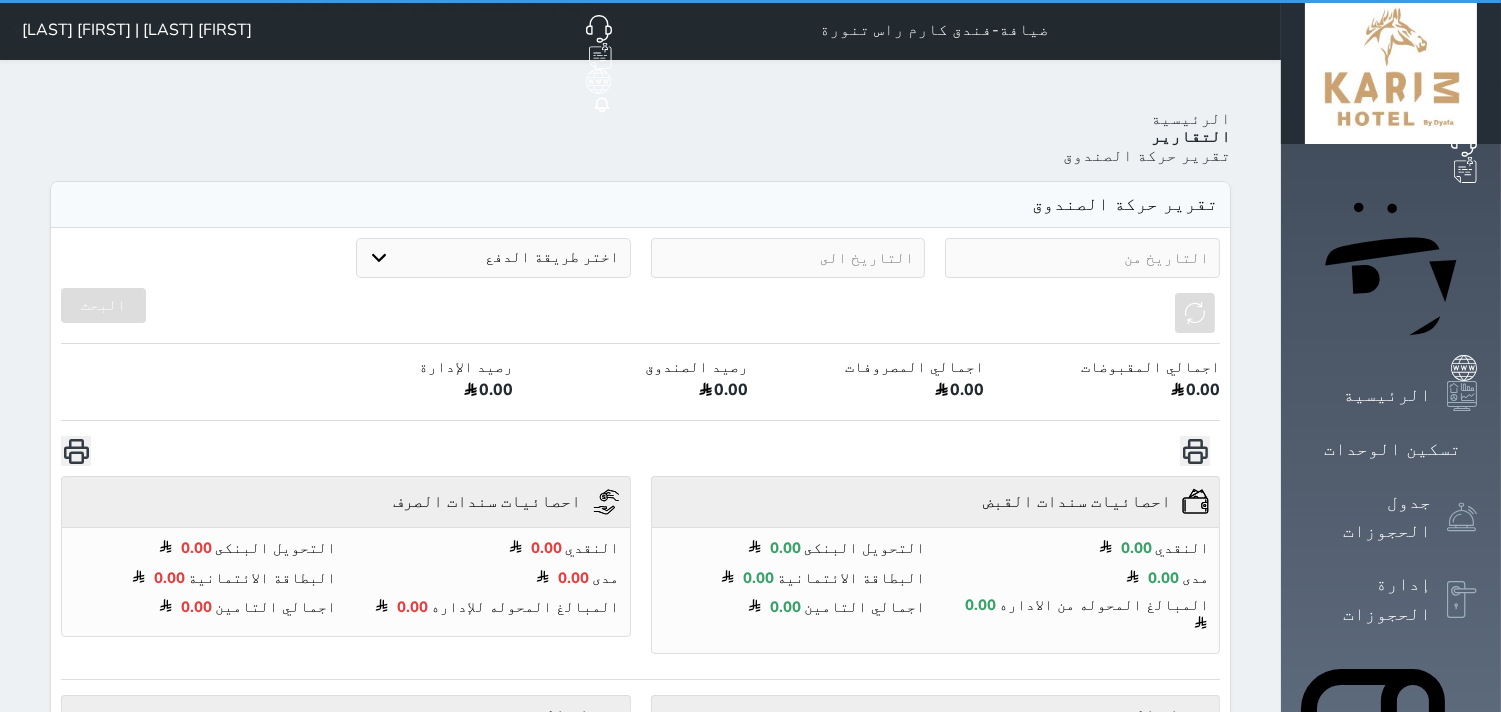 select on "7" 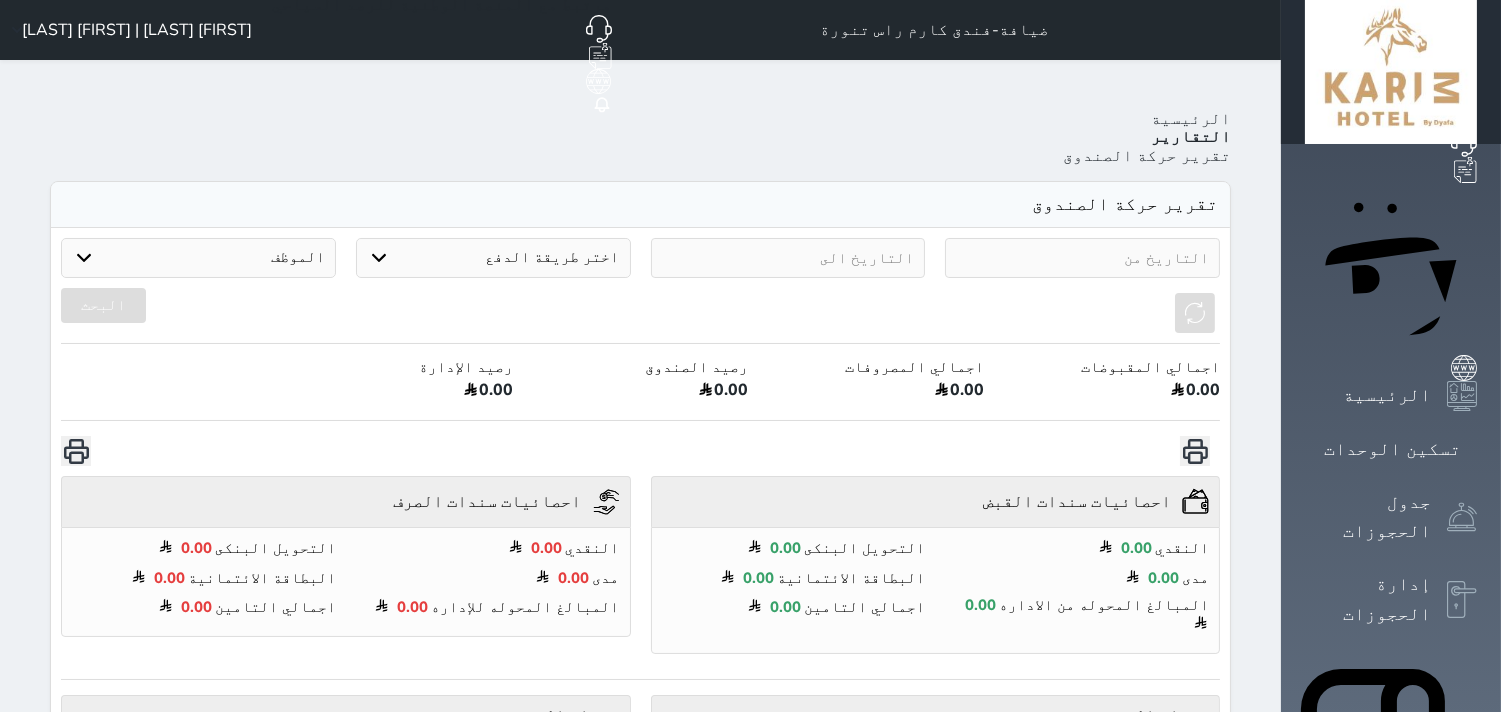 click at bounding box center [1082, 258] 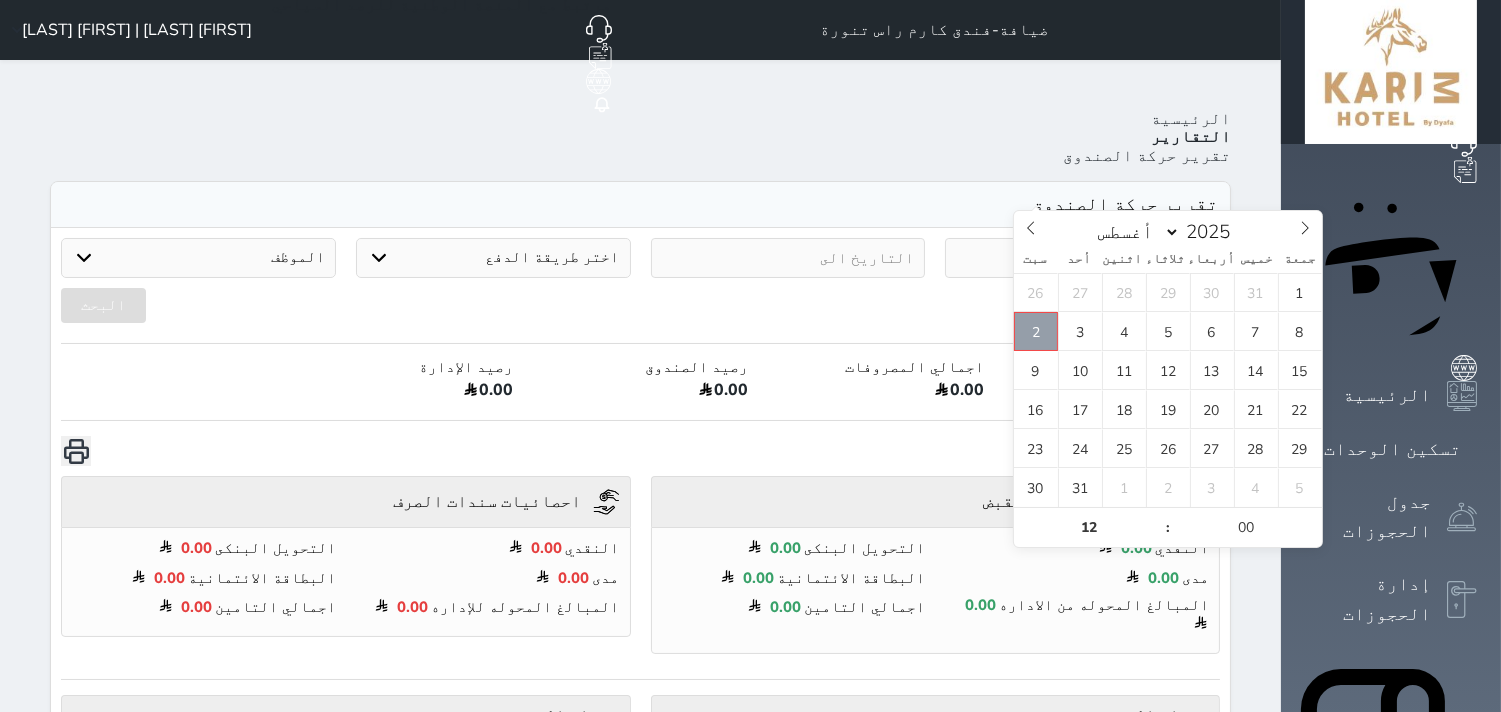 click on "2" at bounding box center (1036, 331) 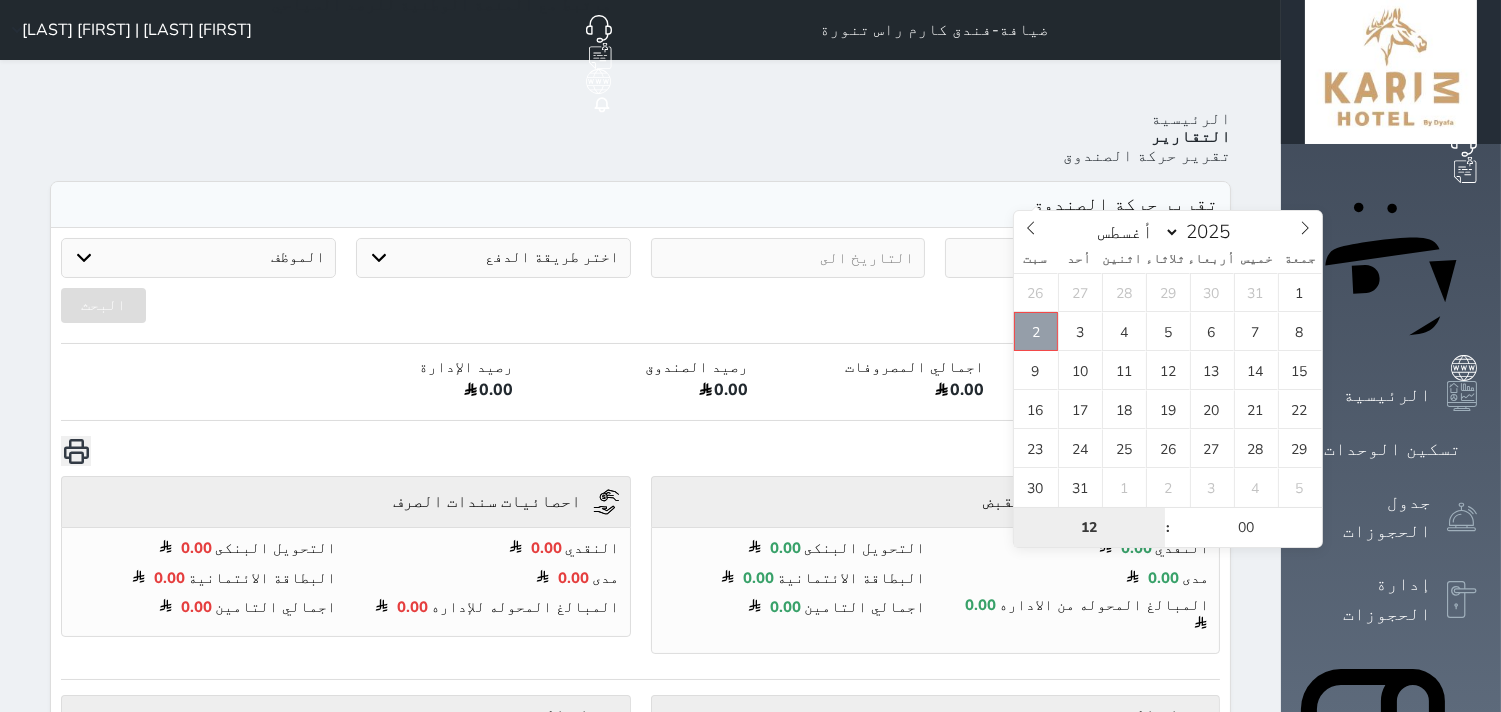 type on "2025-08-02 12:00" 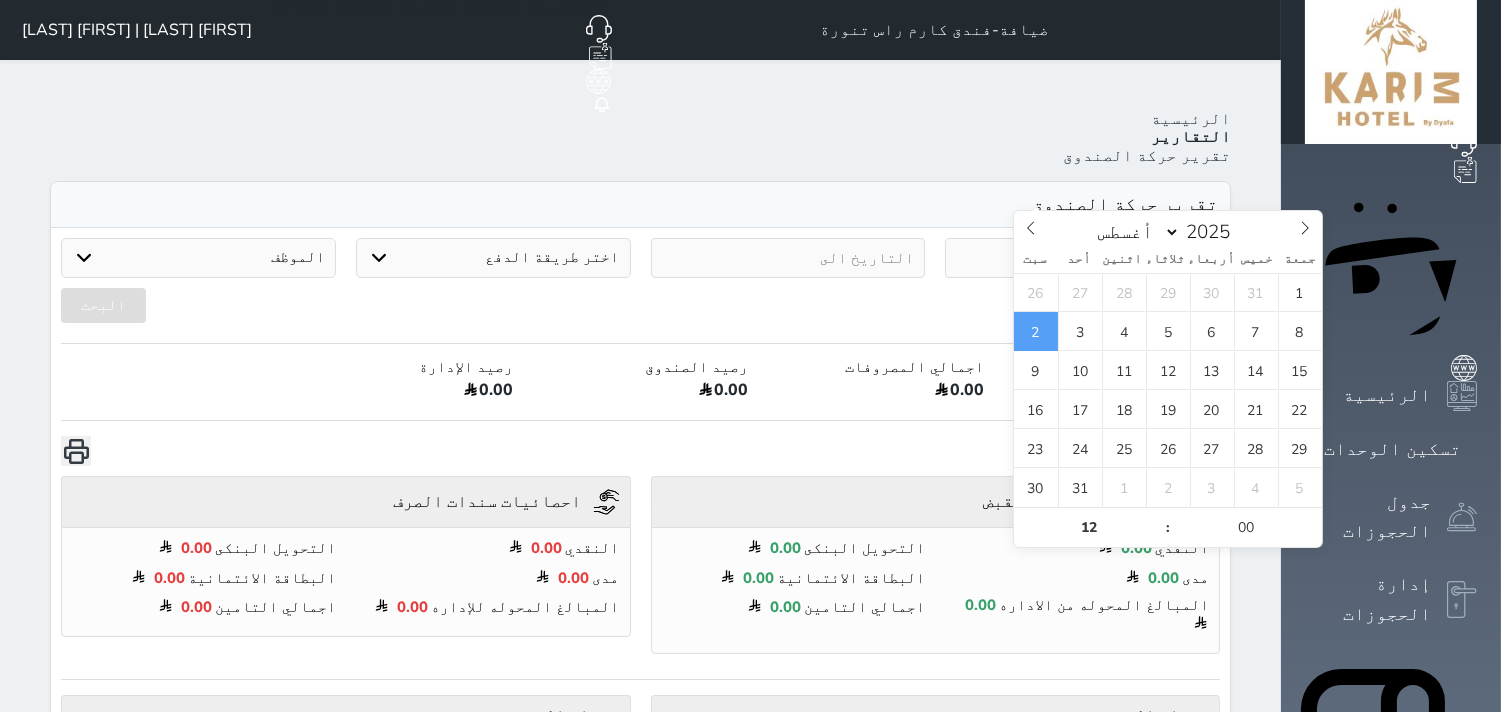 click on "2" at bounding box center [1036, 331] 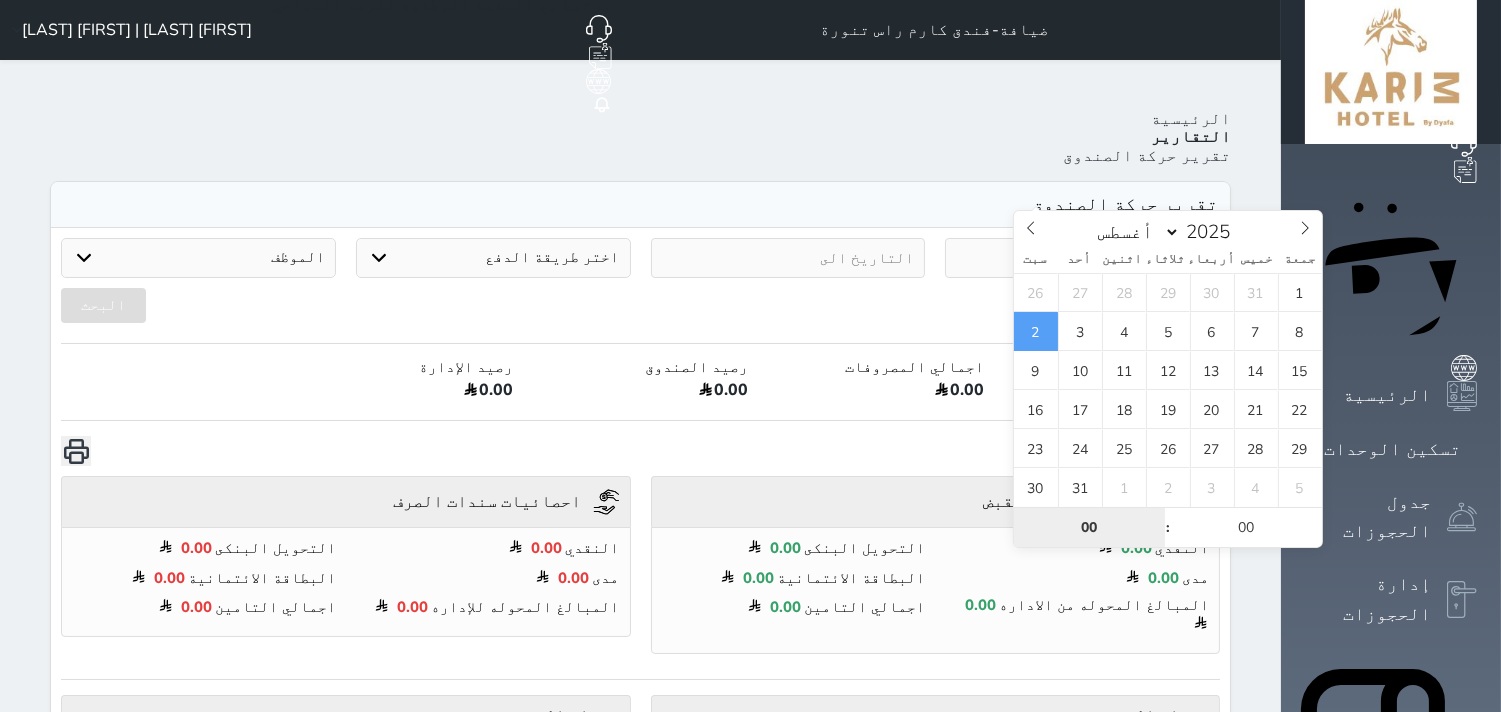 type on "00" 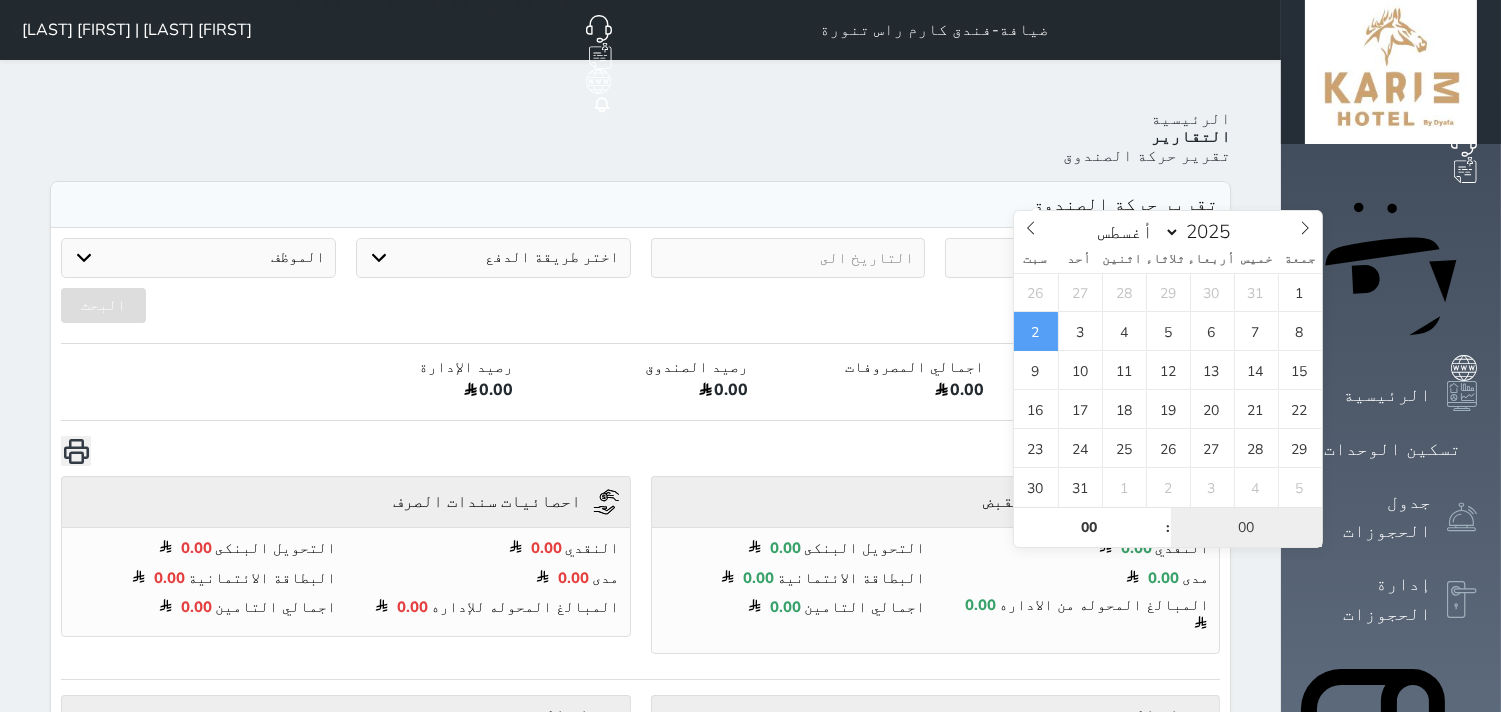 type on "2025-08-02 00:00" 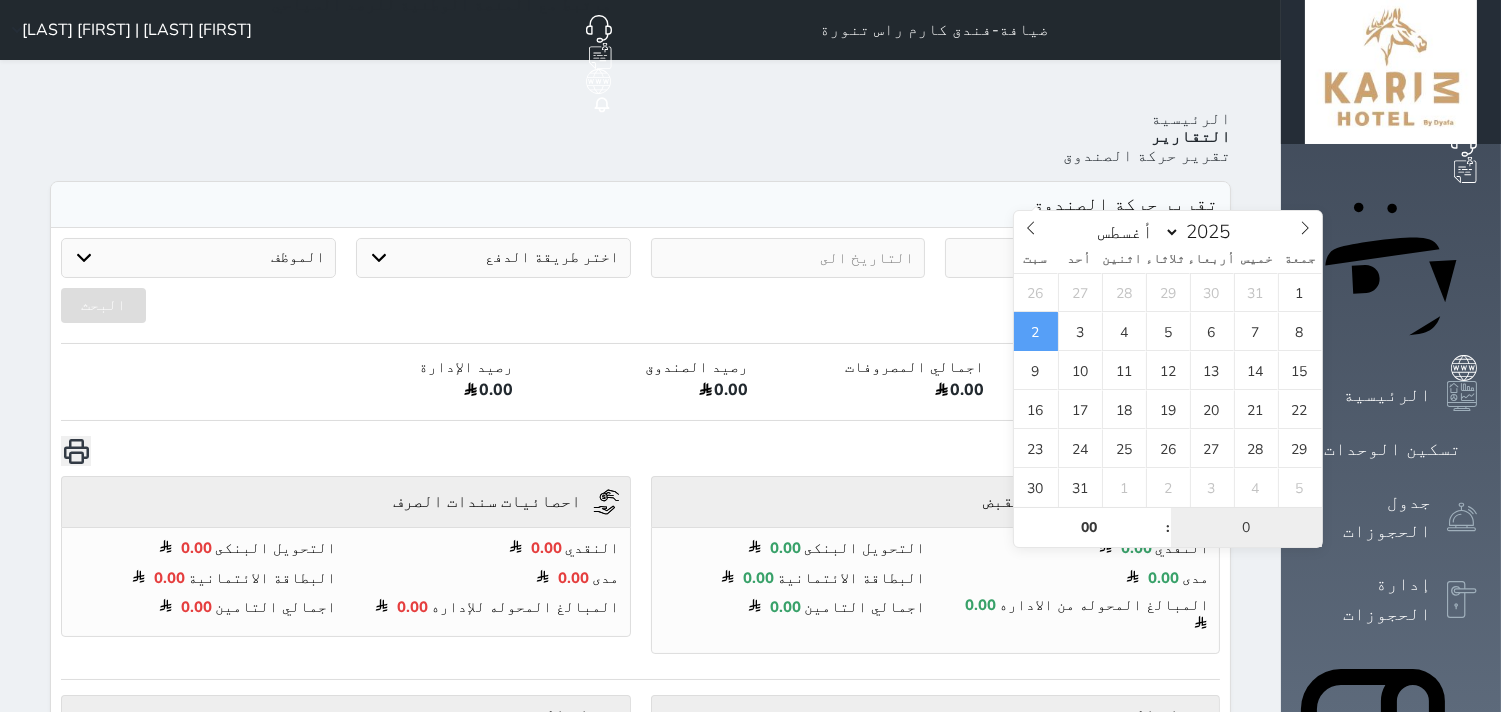 type on "01" 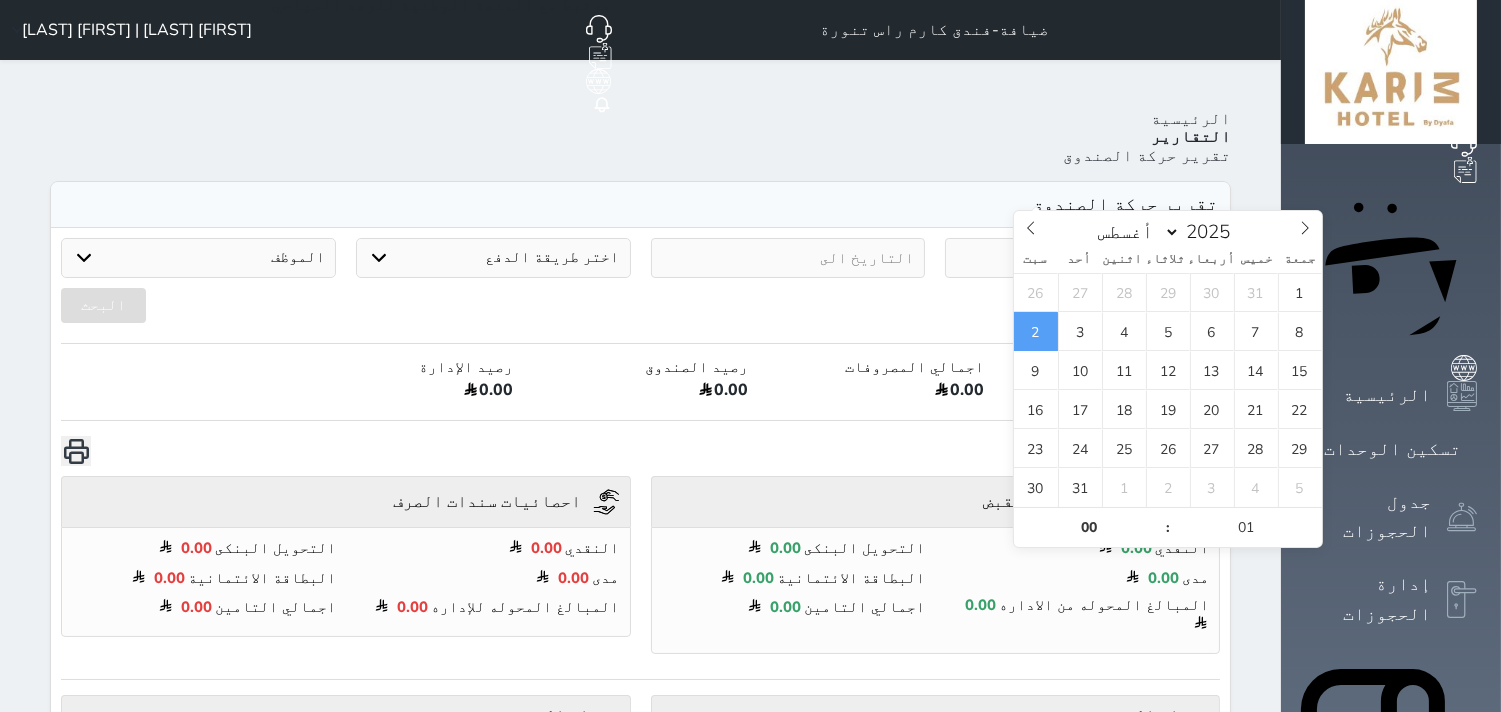type on "2025-08-02 00:01" 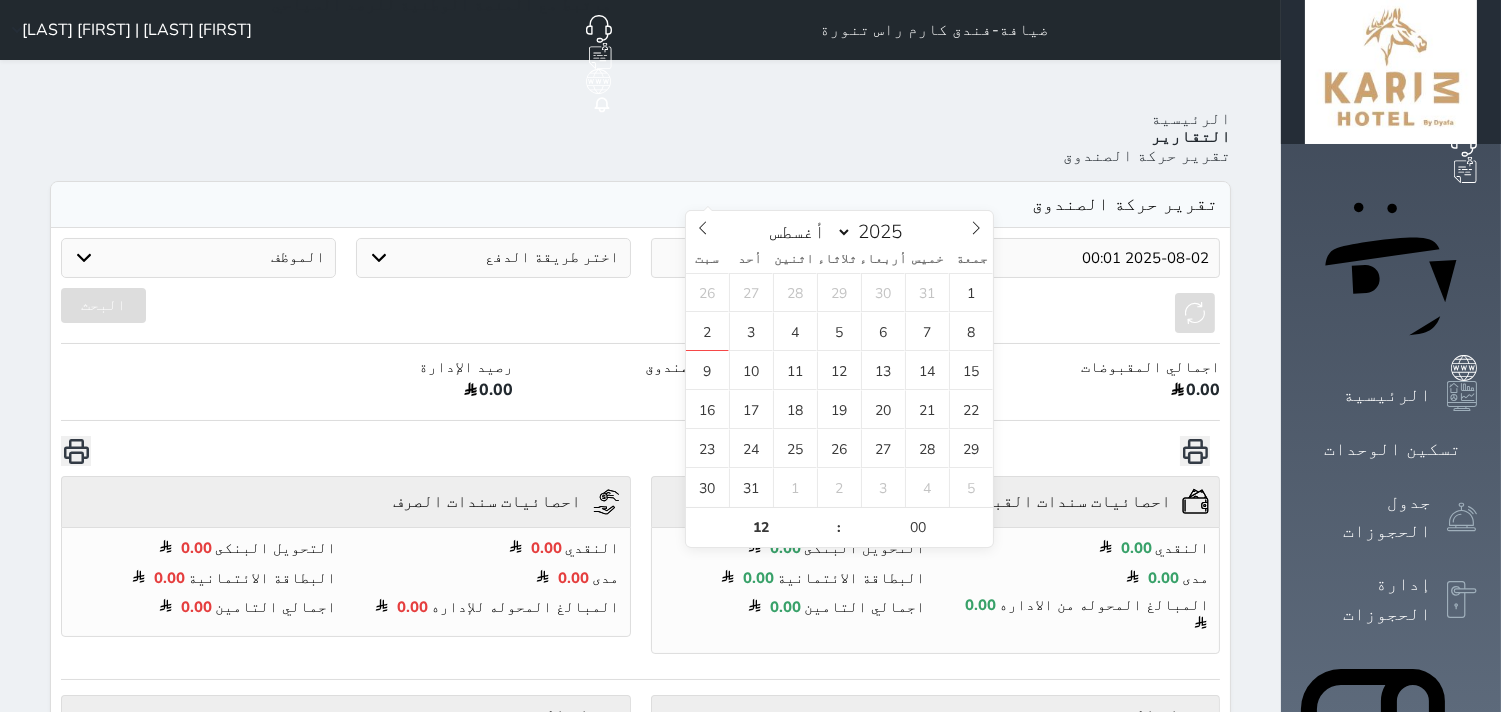 click at bounding box center [788, 258] 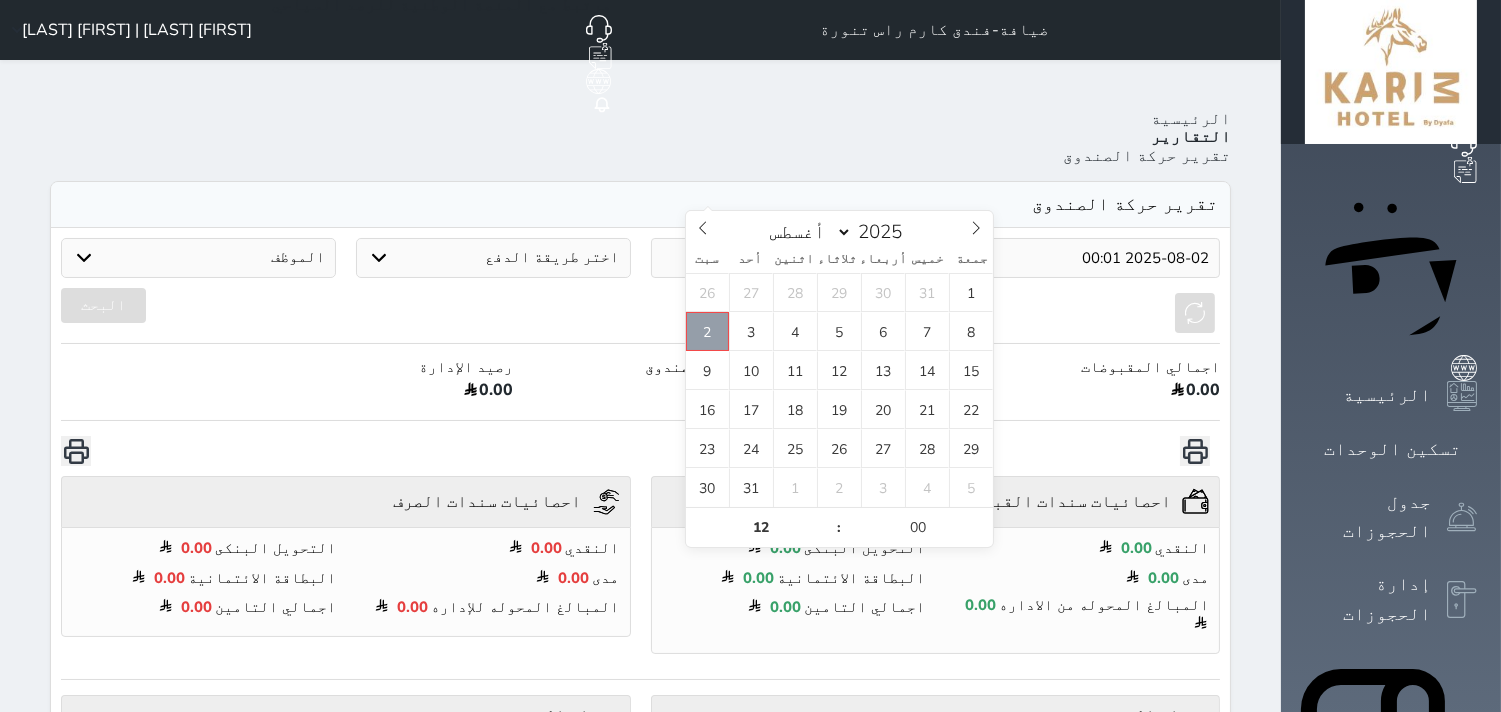 click on "2" at bounding box center (708, 331) 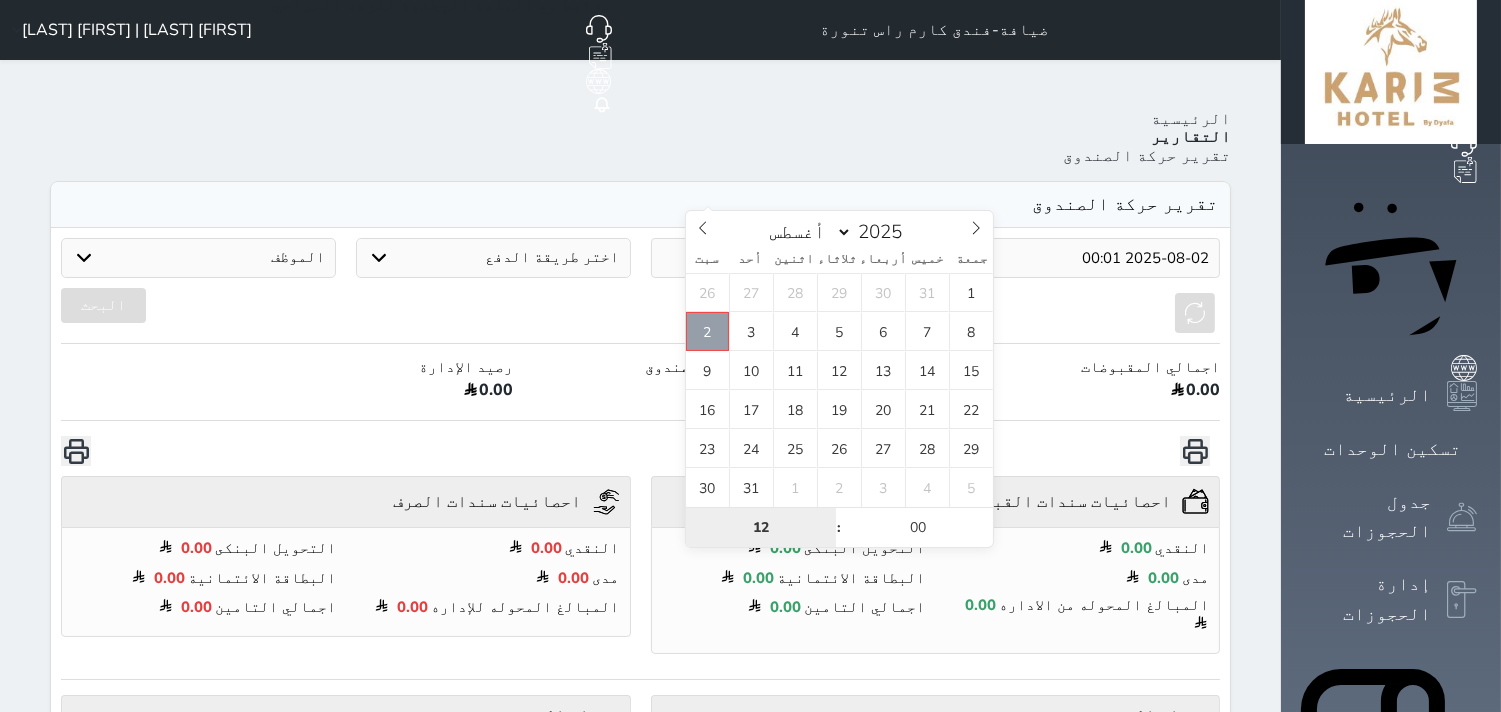 type on "2025-08-02 12:00" 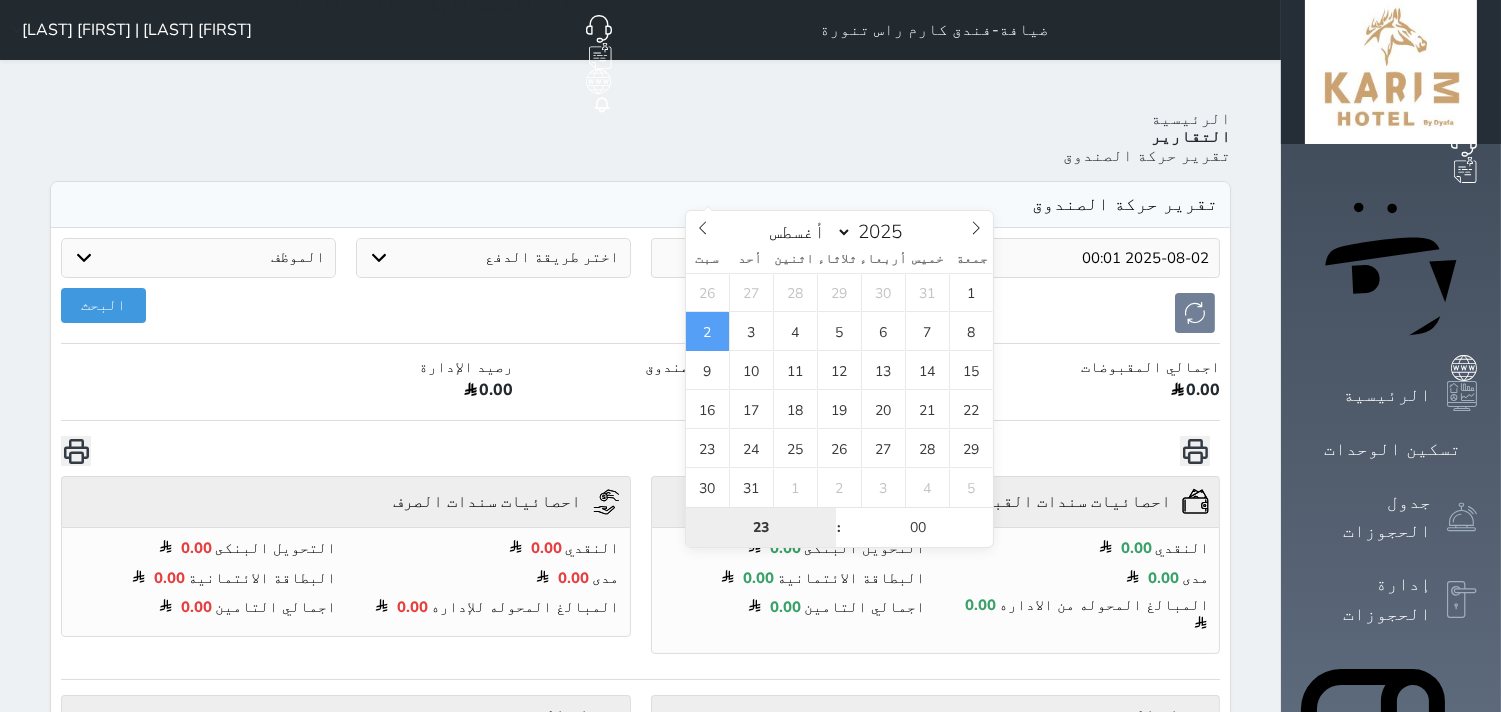 type on "23" 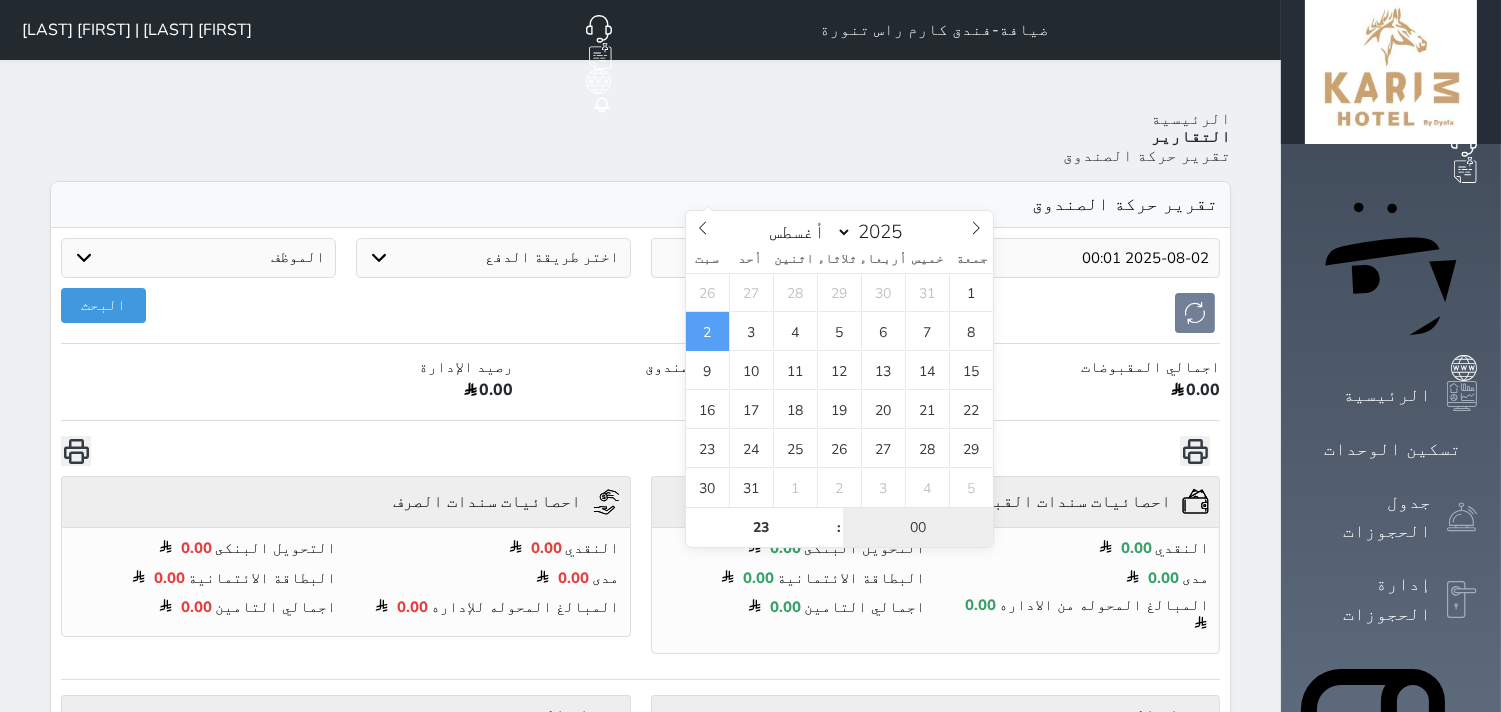 type on "2025-08-02 23:00" 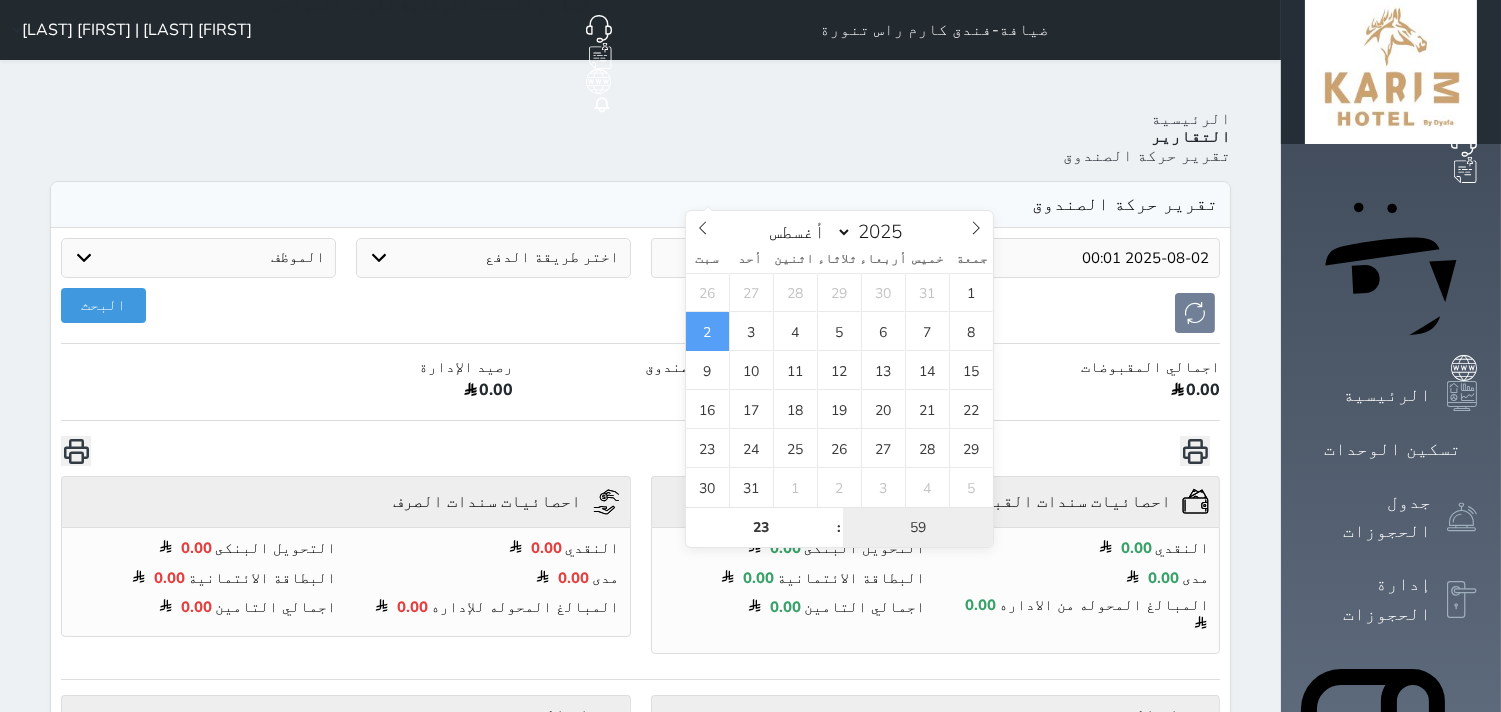 type on "59" 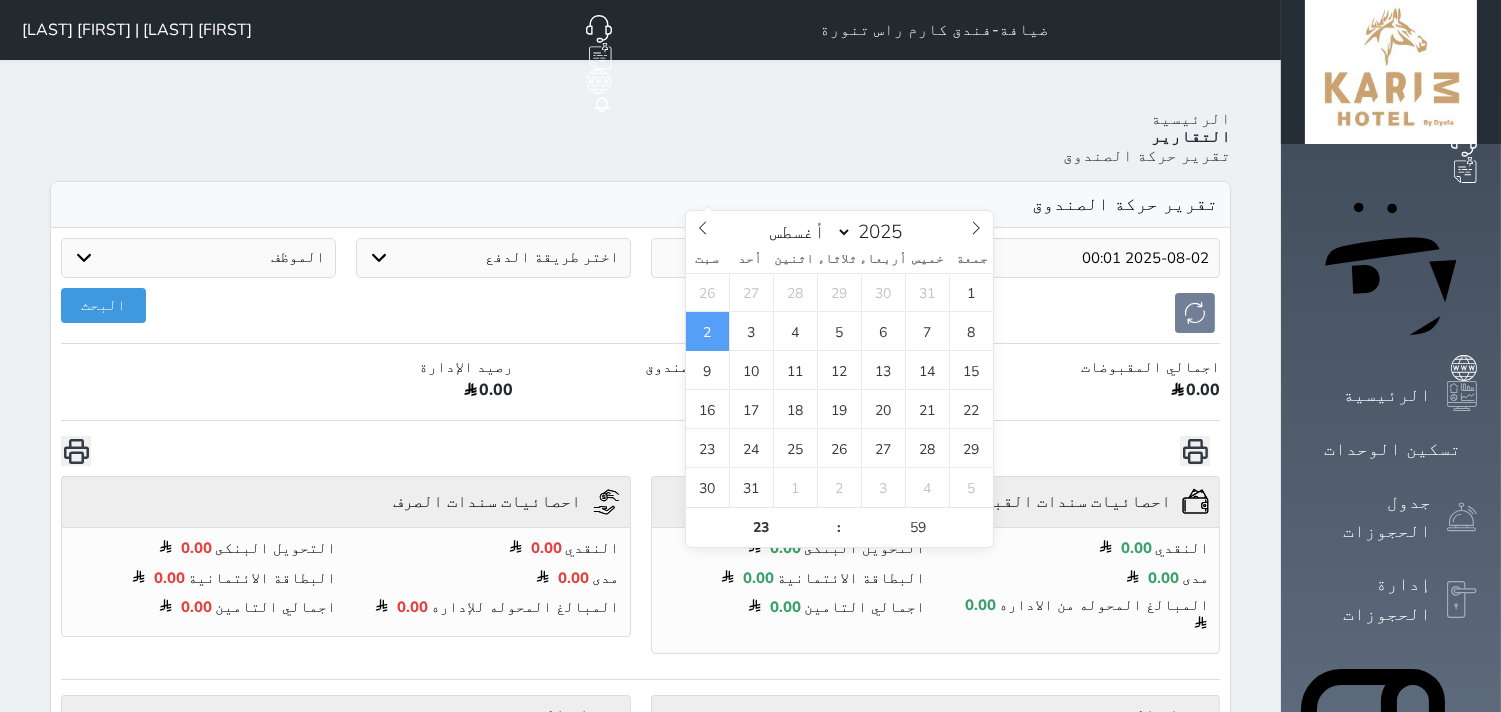 type on "2025-08-02 23:59" 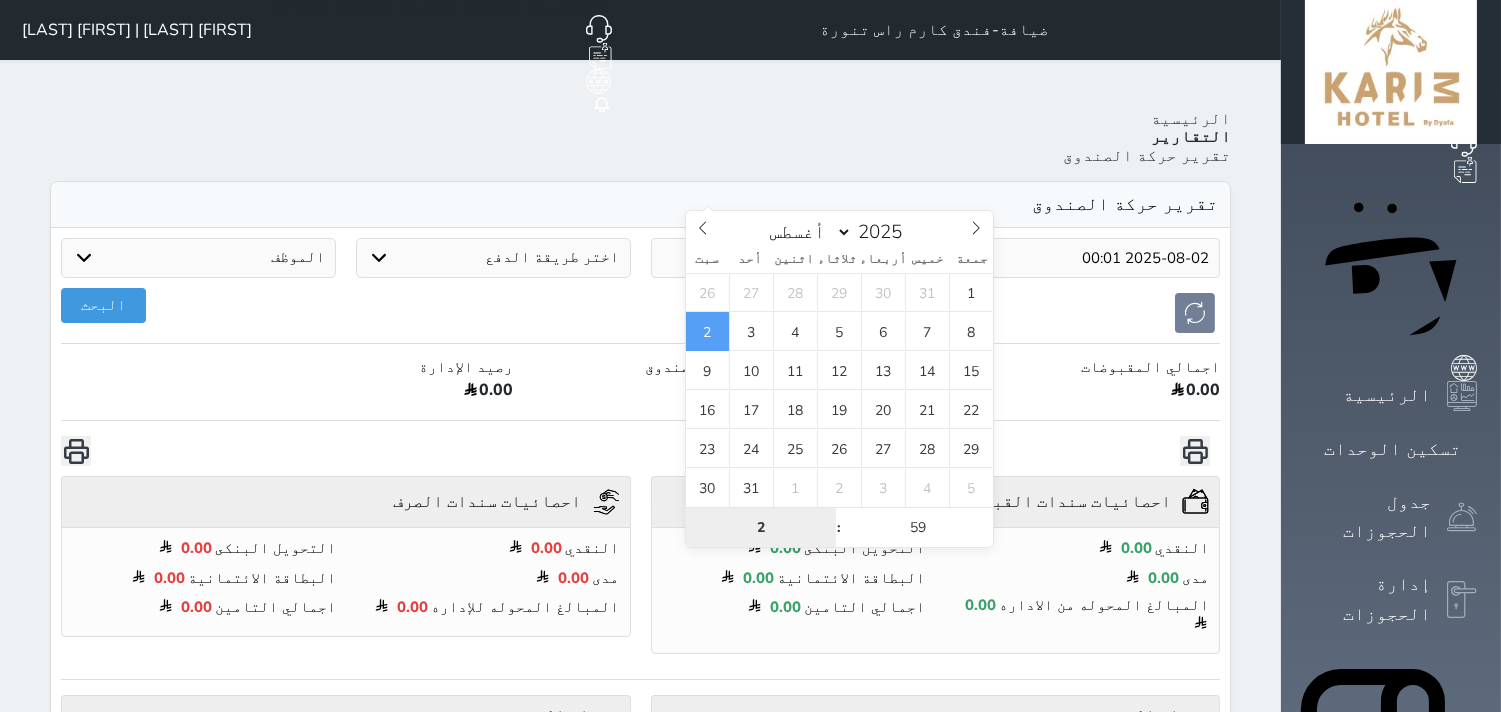 type on "23" 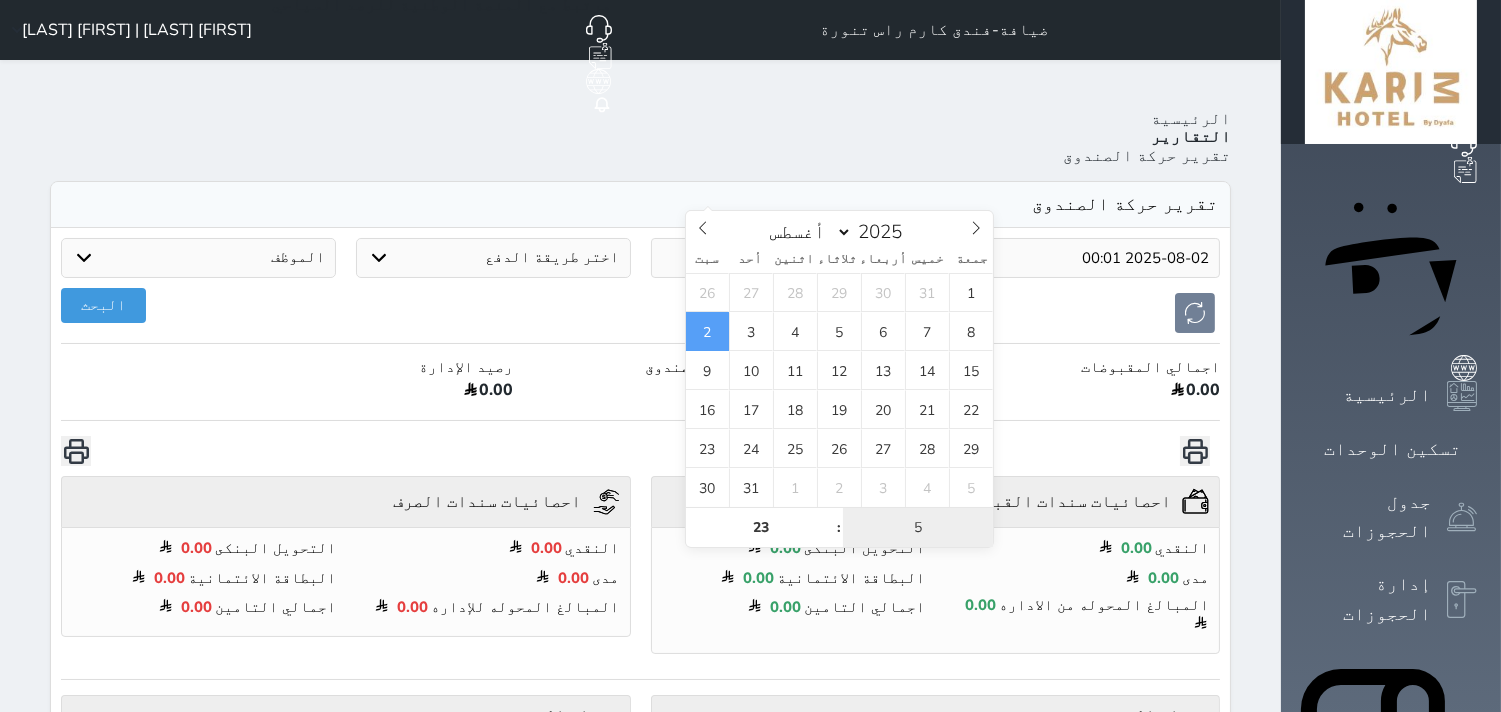 type on "59" 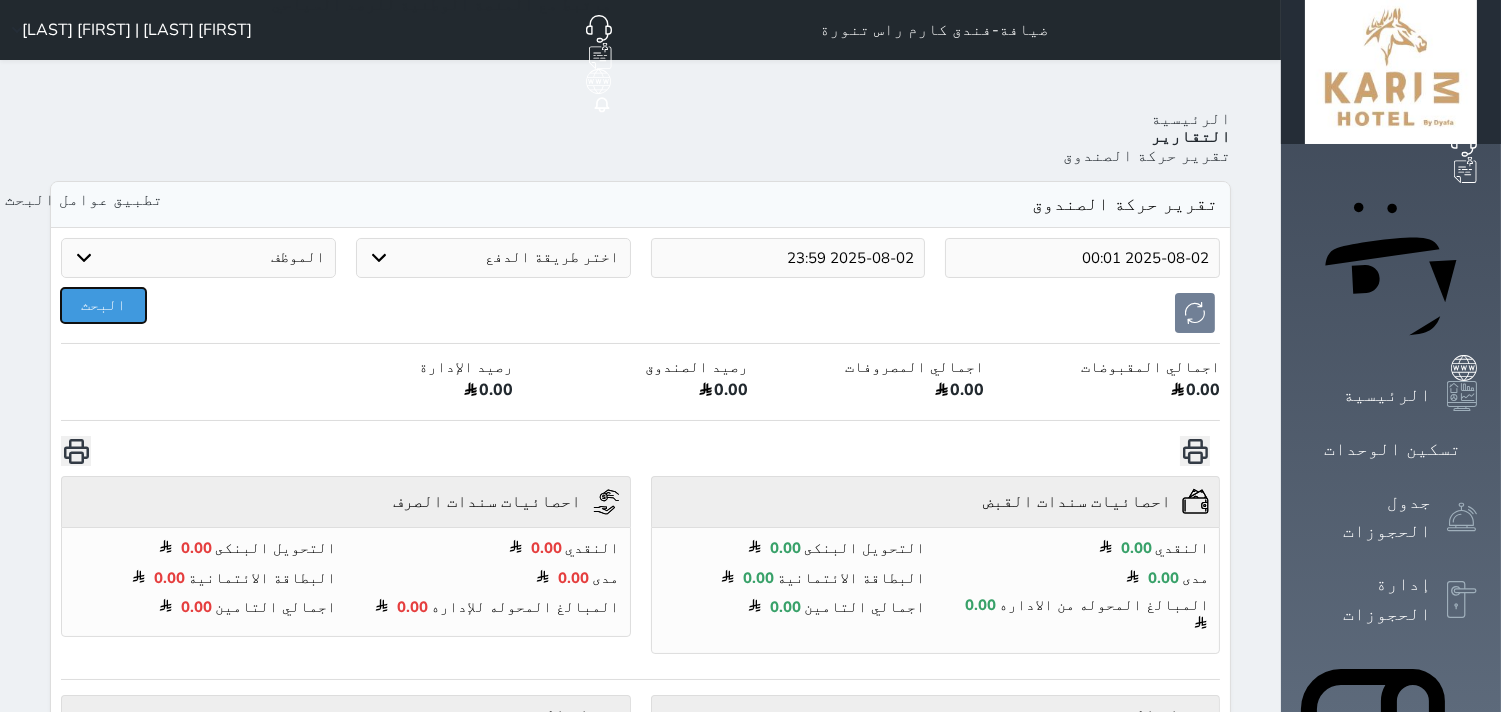 click on "البحث" at bounding box center [103, 305] 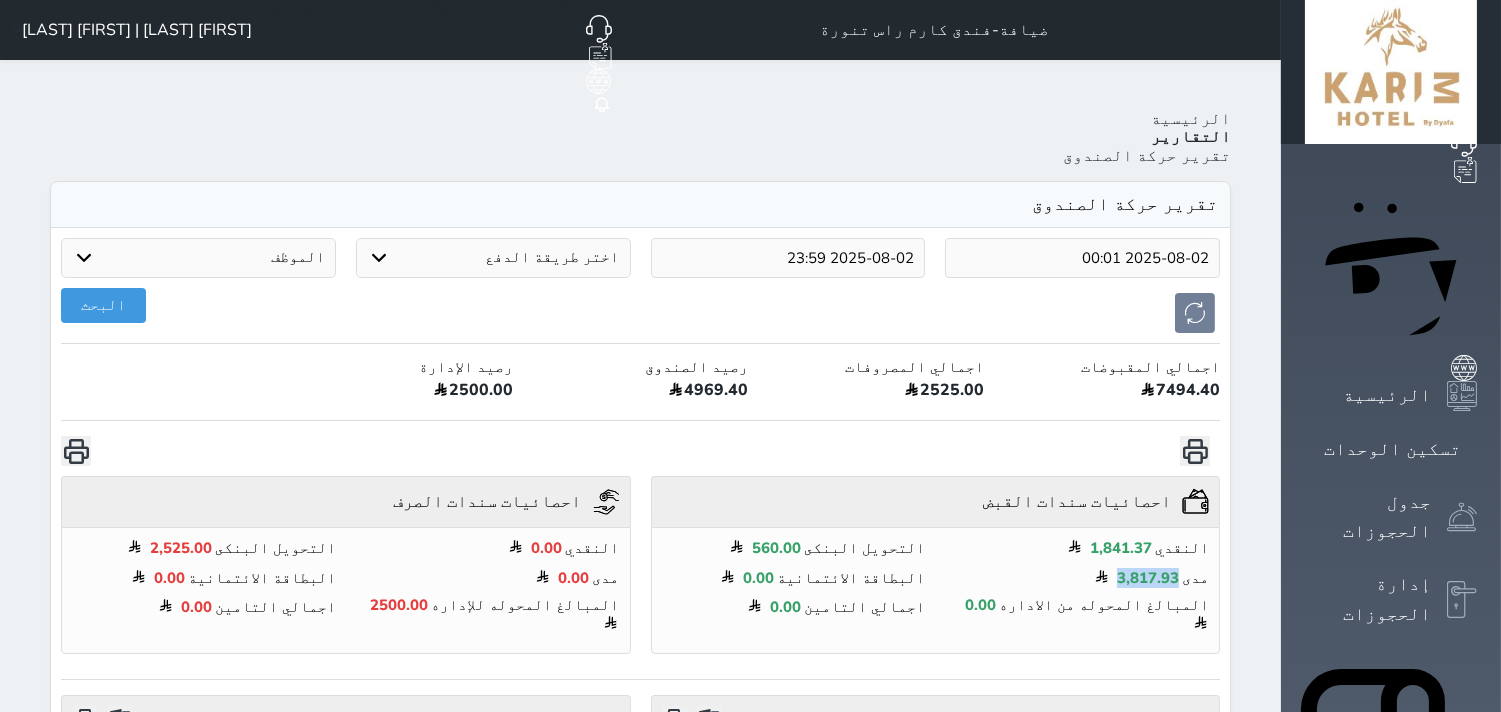 drag, startPoint x: 1221, startPoint y: 508, endPoint x: 1275, endPoint y: 513, distance: 54.230988 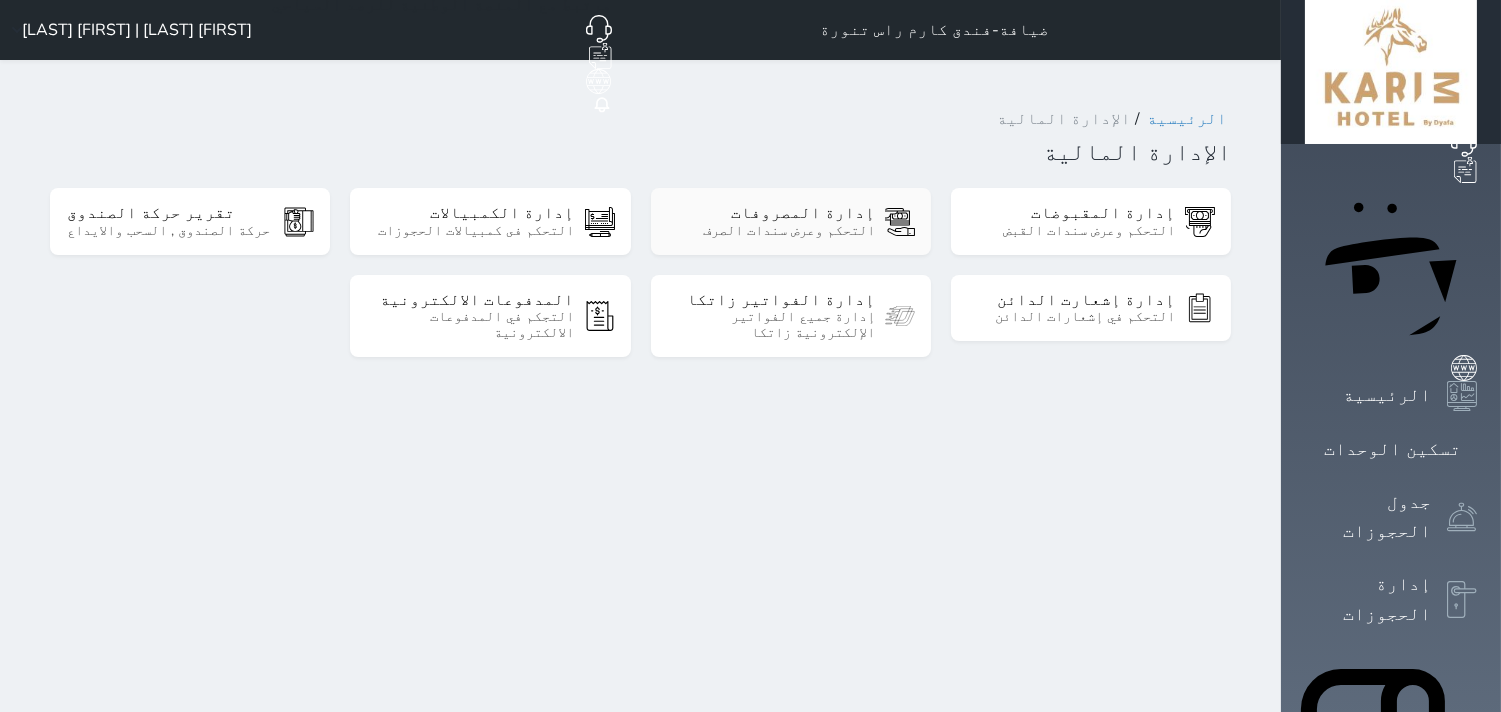 click on "التحكم وعرض سندات الصرف" at bounding box center (771, 231) 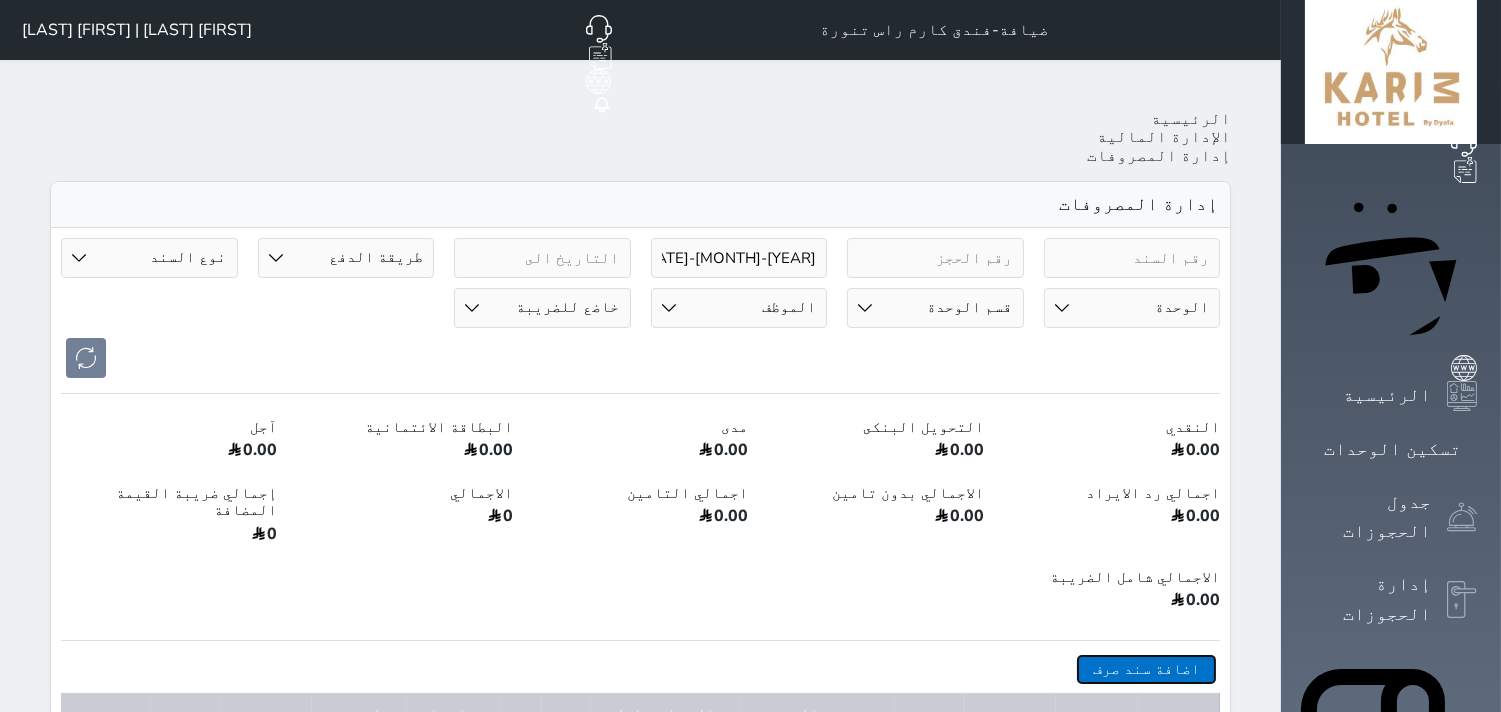 click on "اضافة سند صرف" at bounding box center (1146, 669) 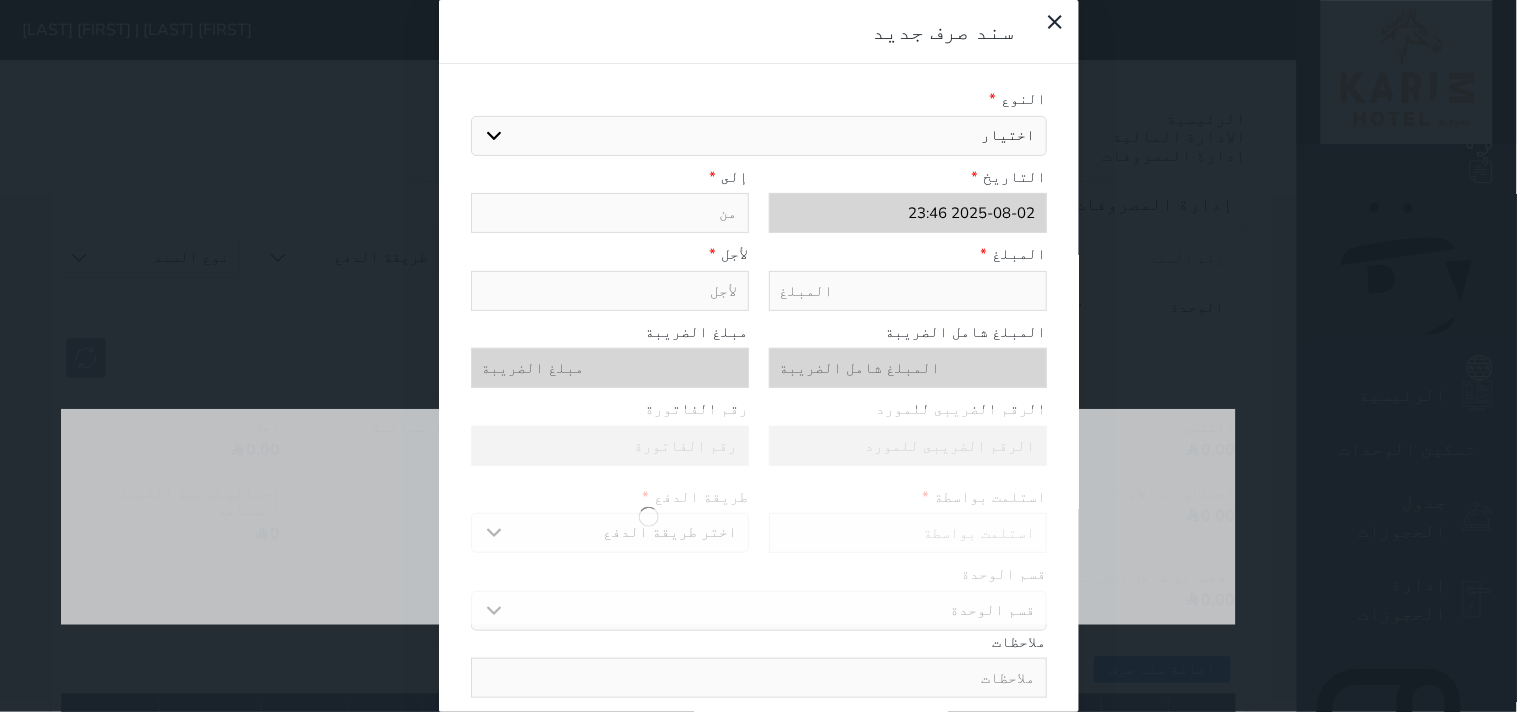 click on "اختيار   مرتجع إيجار رواتب صيانة مصروفات عامة تحويل من الصندوق الى الادارة استرجاع تامين استرجاع العربون" at bounding box center (759, 136) 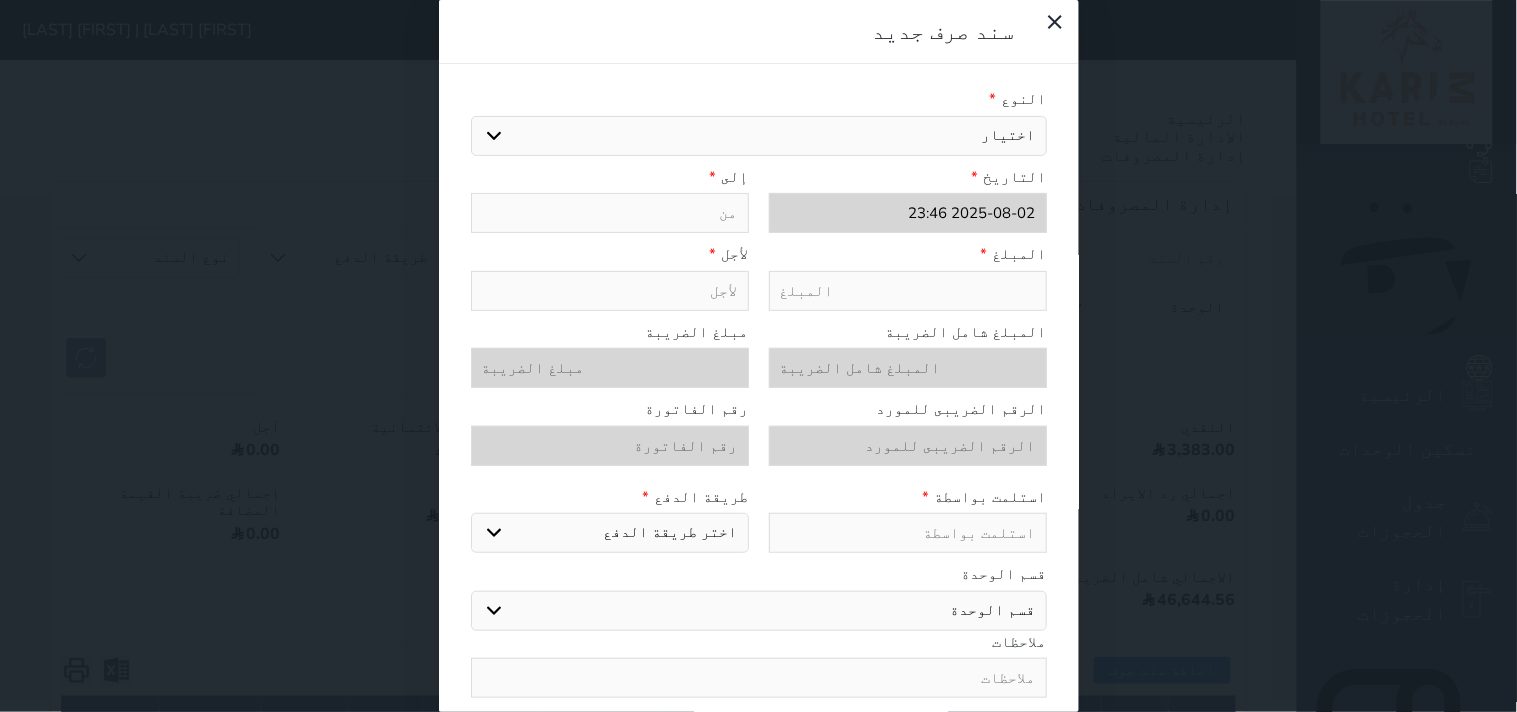 select on "103416" 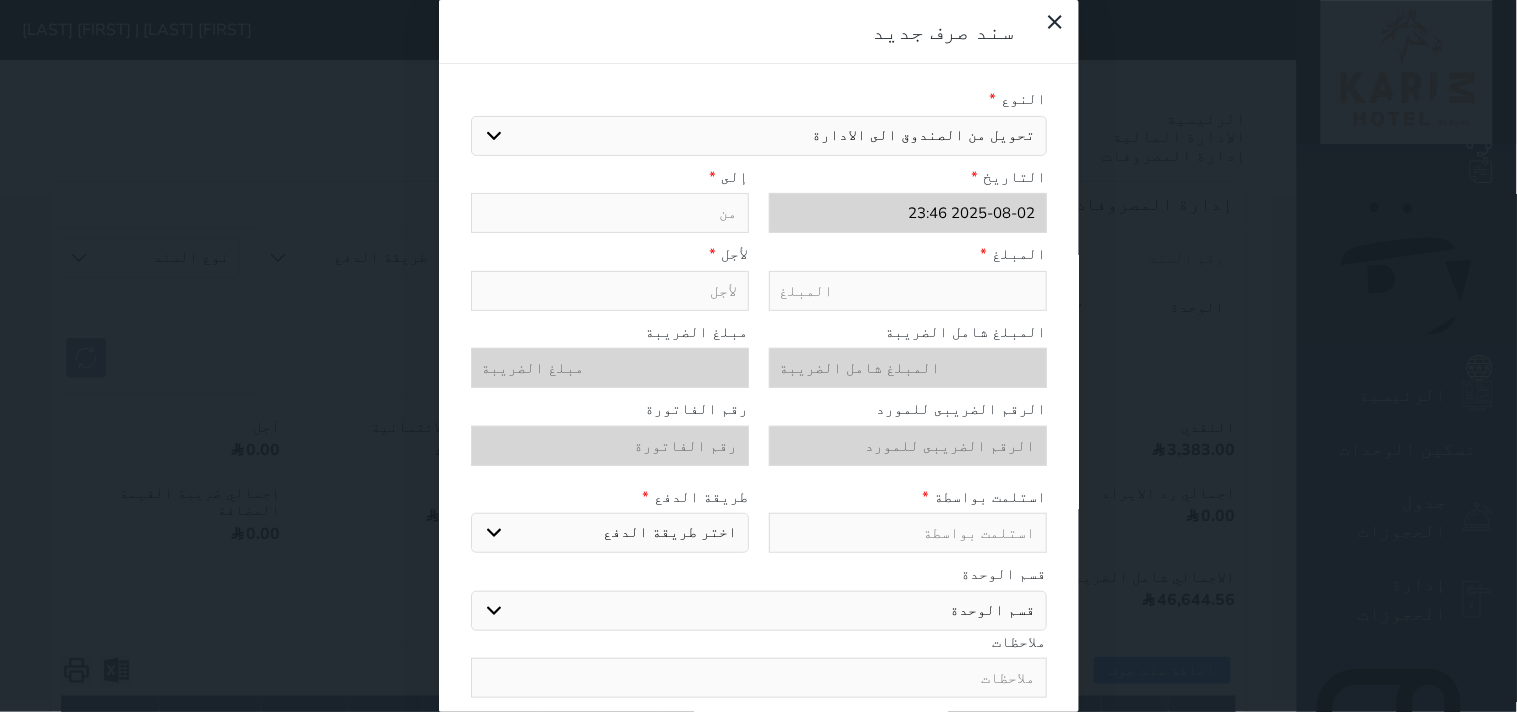 click on "اختيار   مرتجع إيجار رواتب صيانة مصروفات عامة تحويل من الصندوق الى الادارة استرجاع تامين استرجاع العربون" at bounding box center (759, 136) 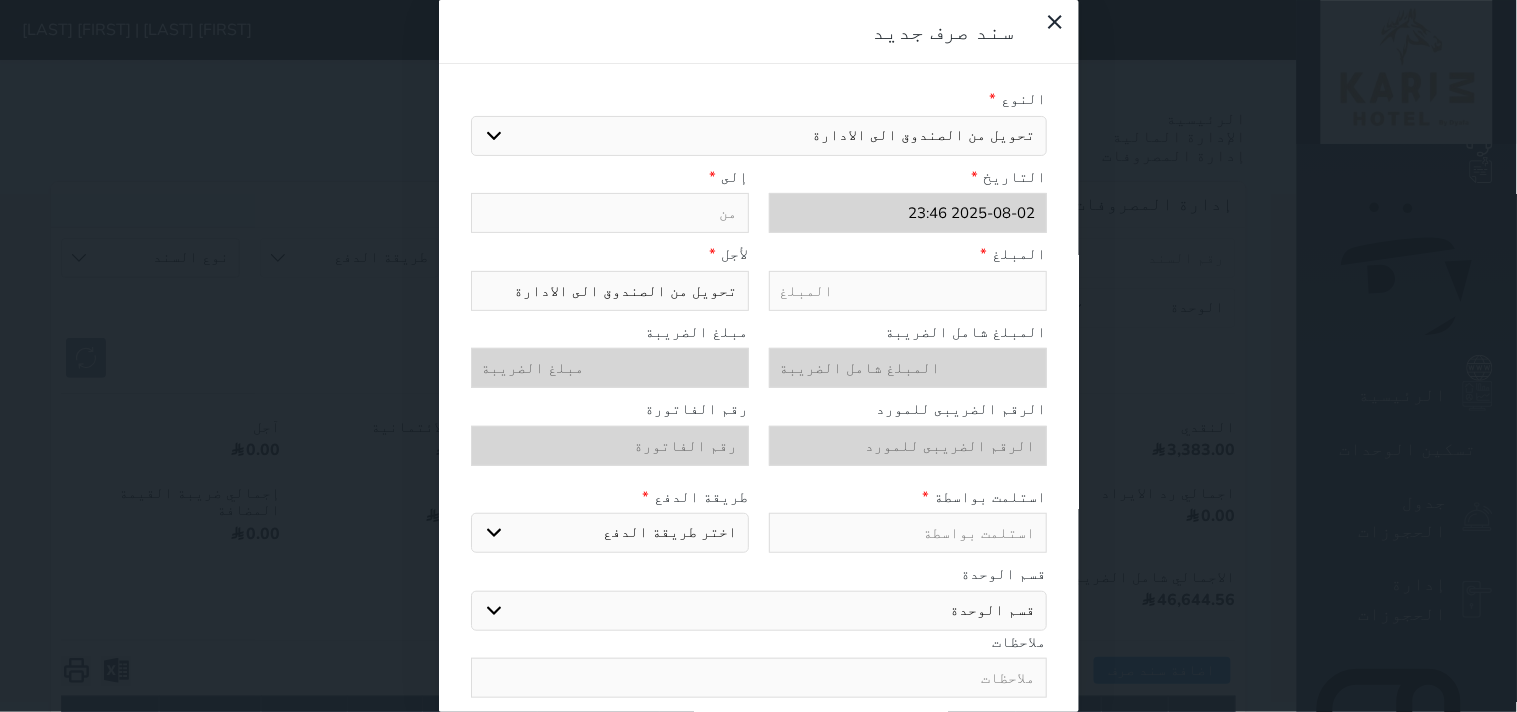 paste on "3817.93" 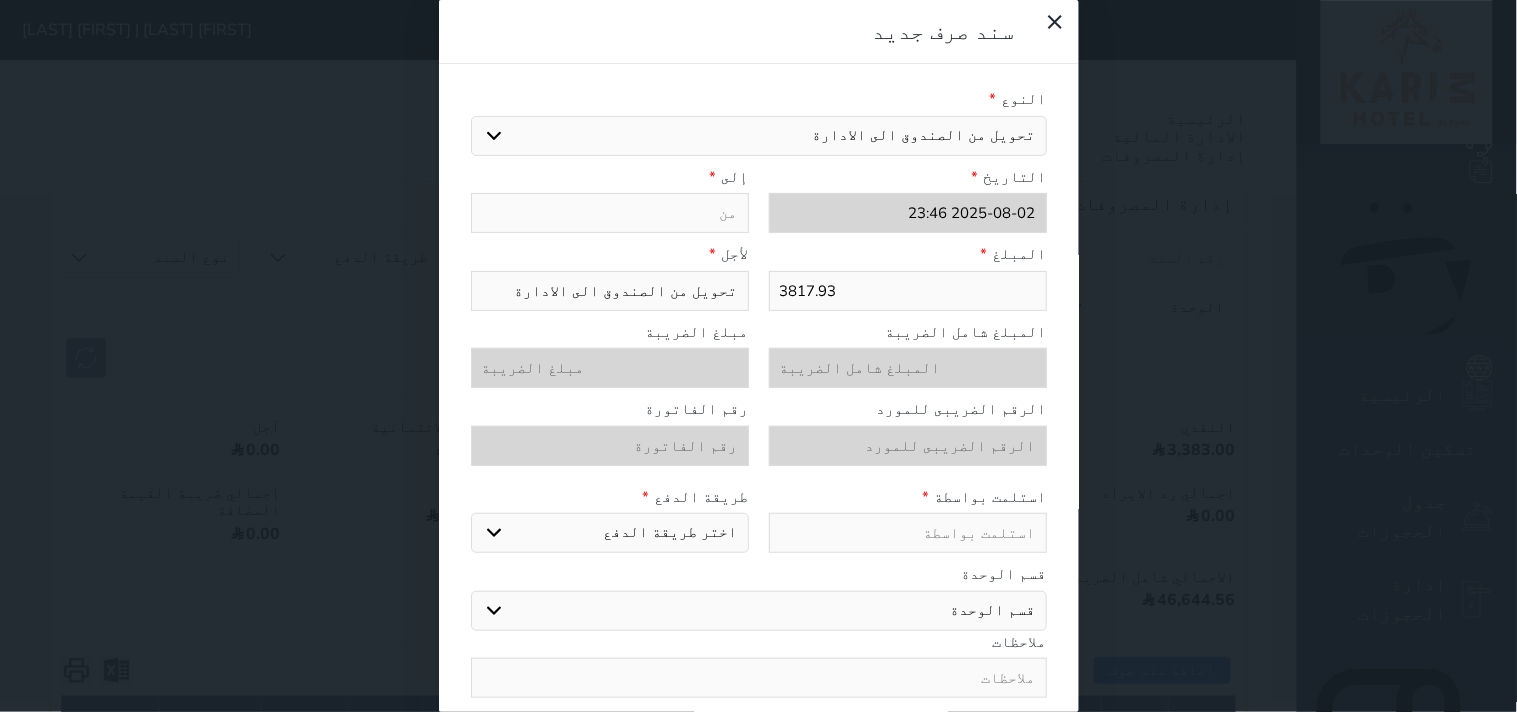 type on "3817.93" 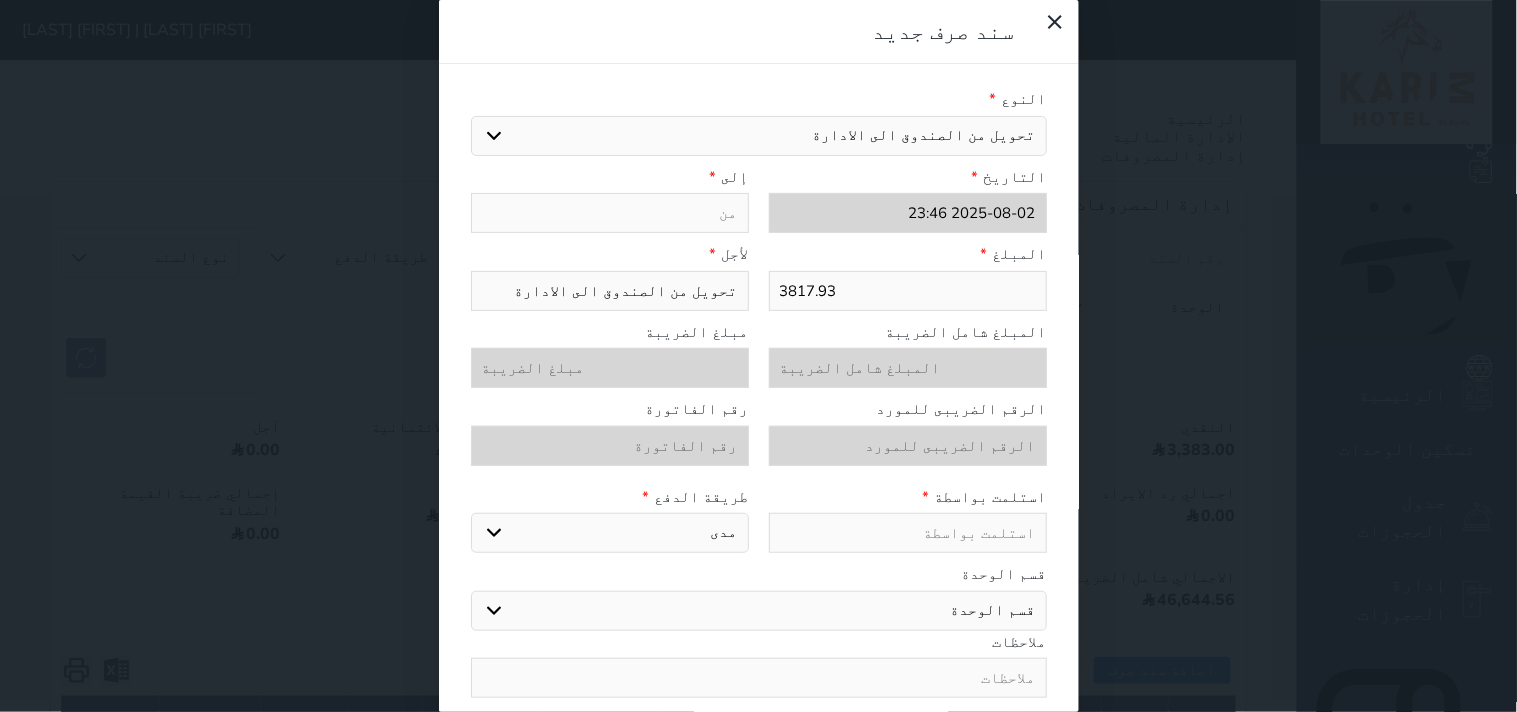 click on "اختر طريقة الدفع   دفع نقدى   تحويل بنكى   مدى   بطاقة ائتمان" at bounding box center (610, 533) 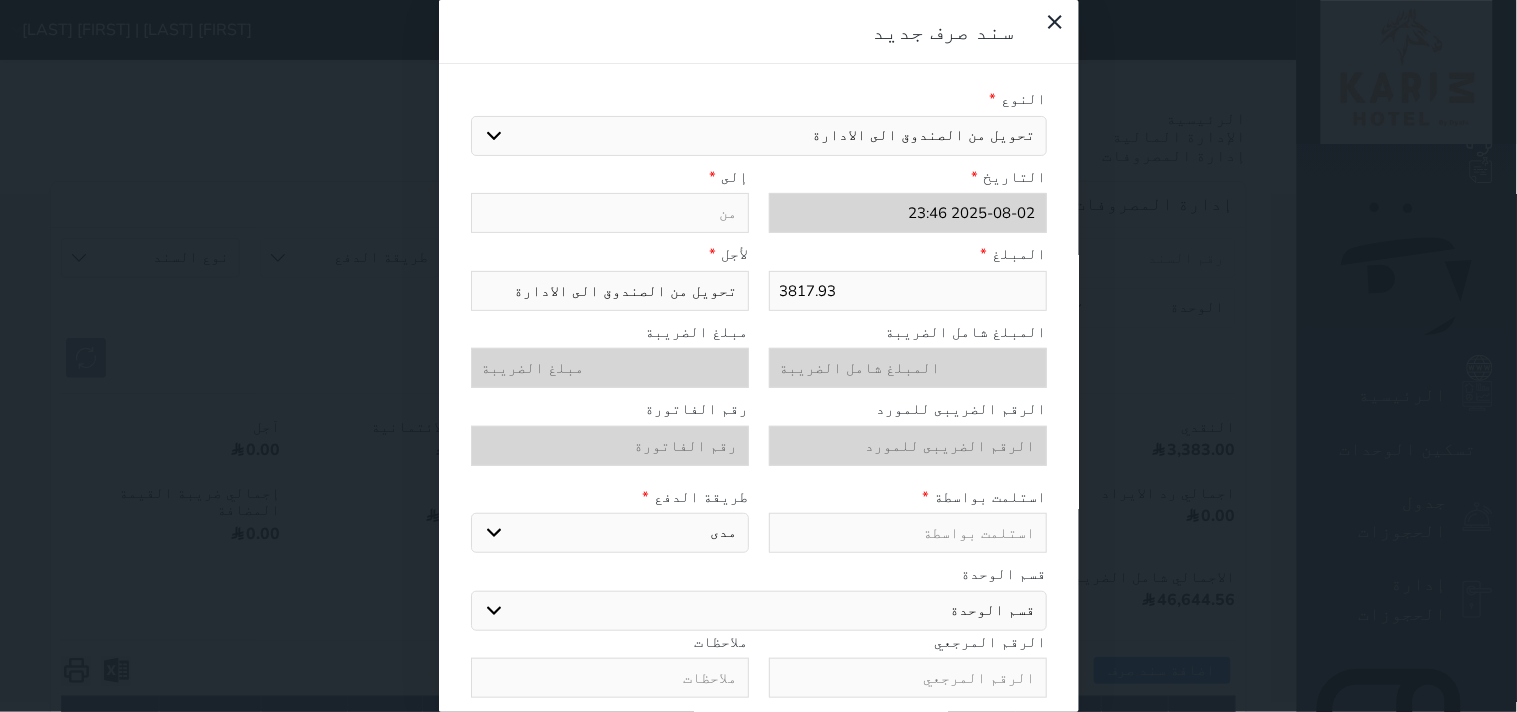 click at bounding box center (610, 213) 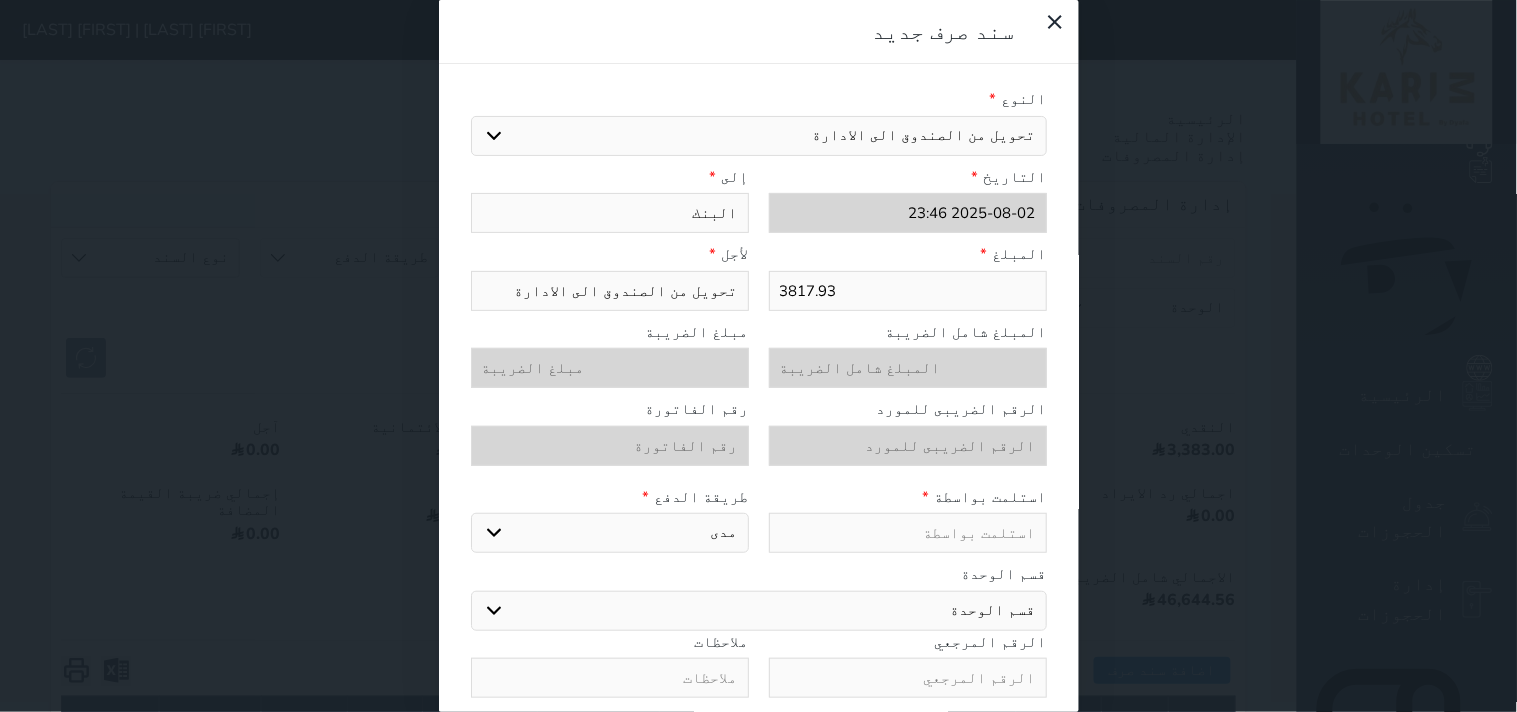 type on "البنك" 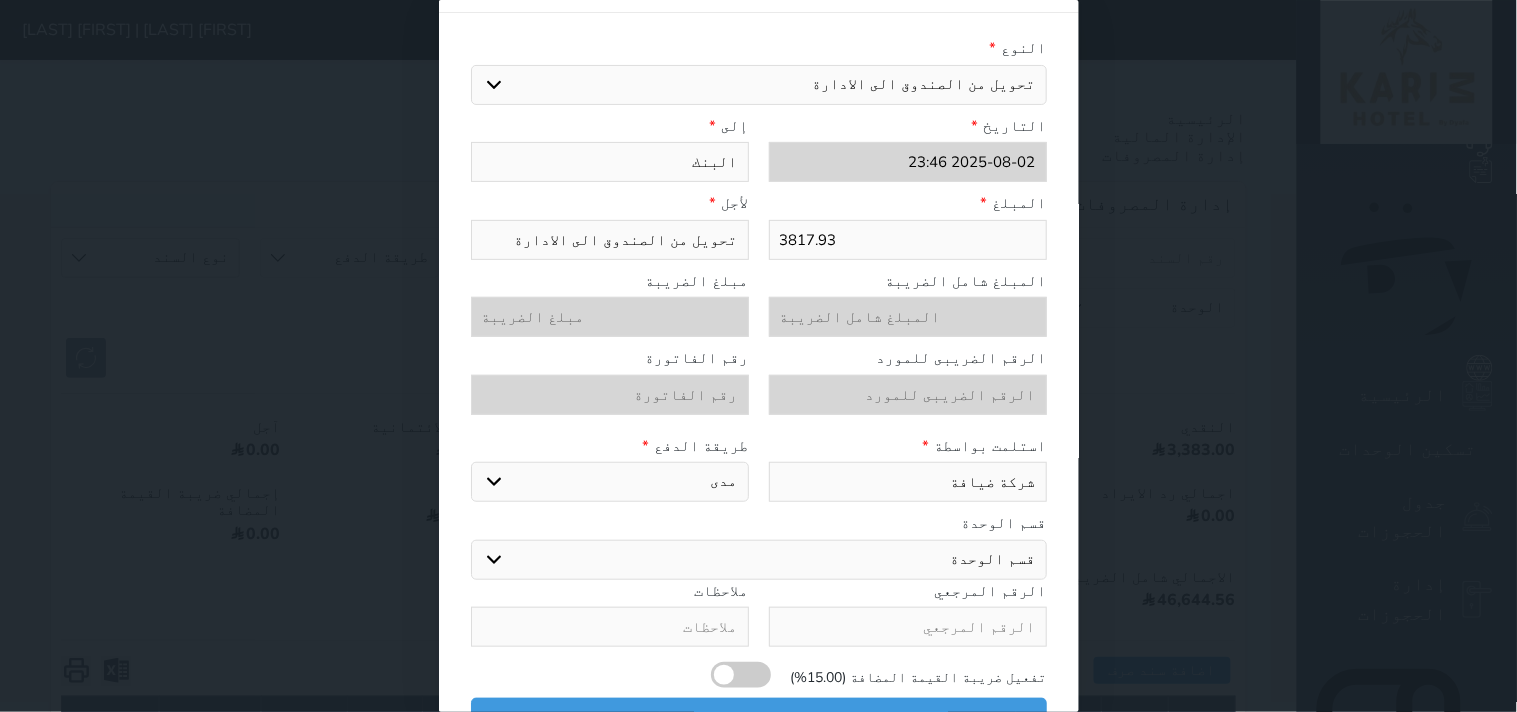 scroll, scrollTop: 76, scrollLeft: 0, axis: vertical 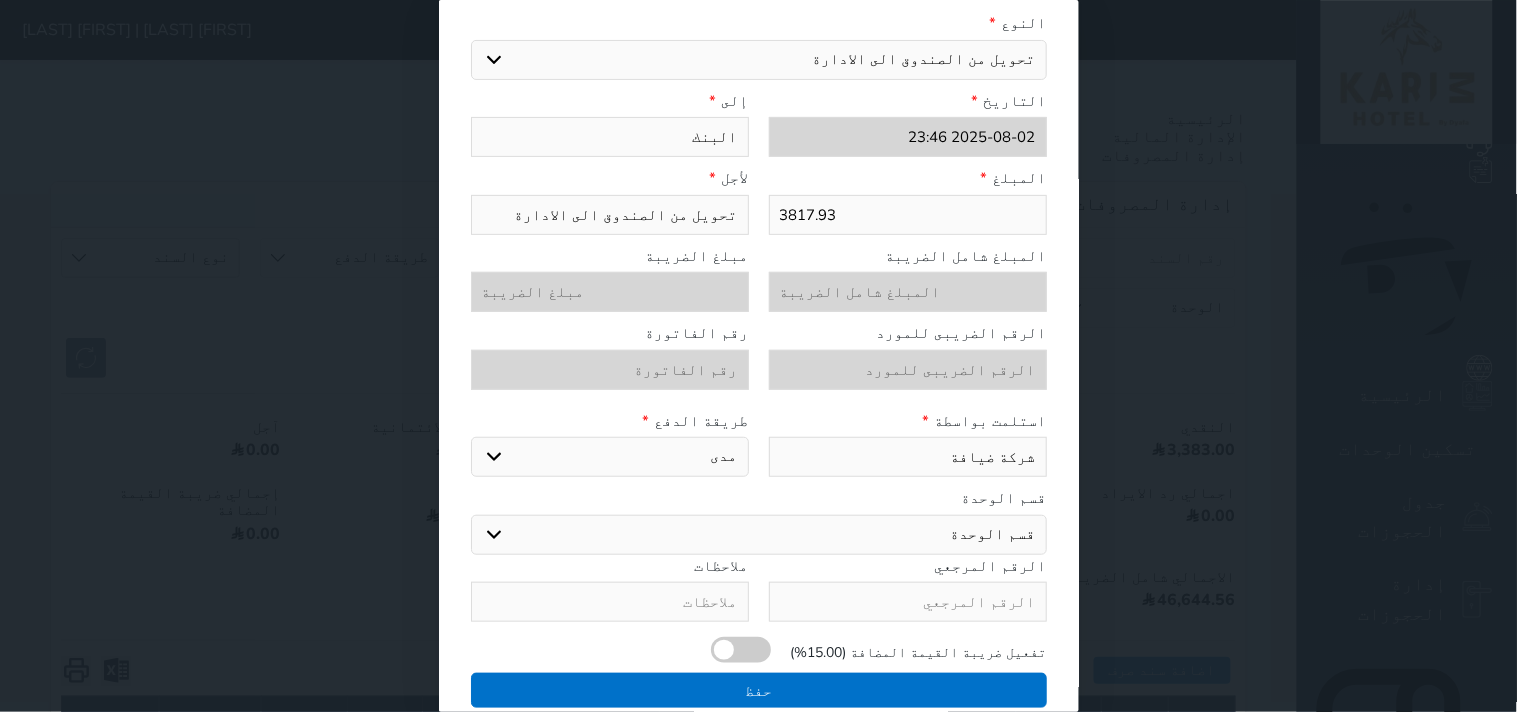 type on "شركة ضيافة" 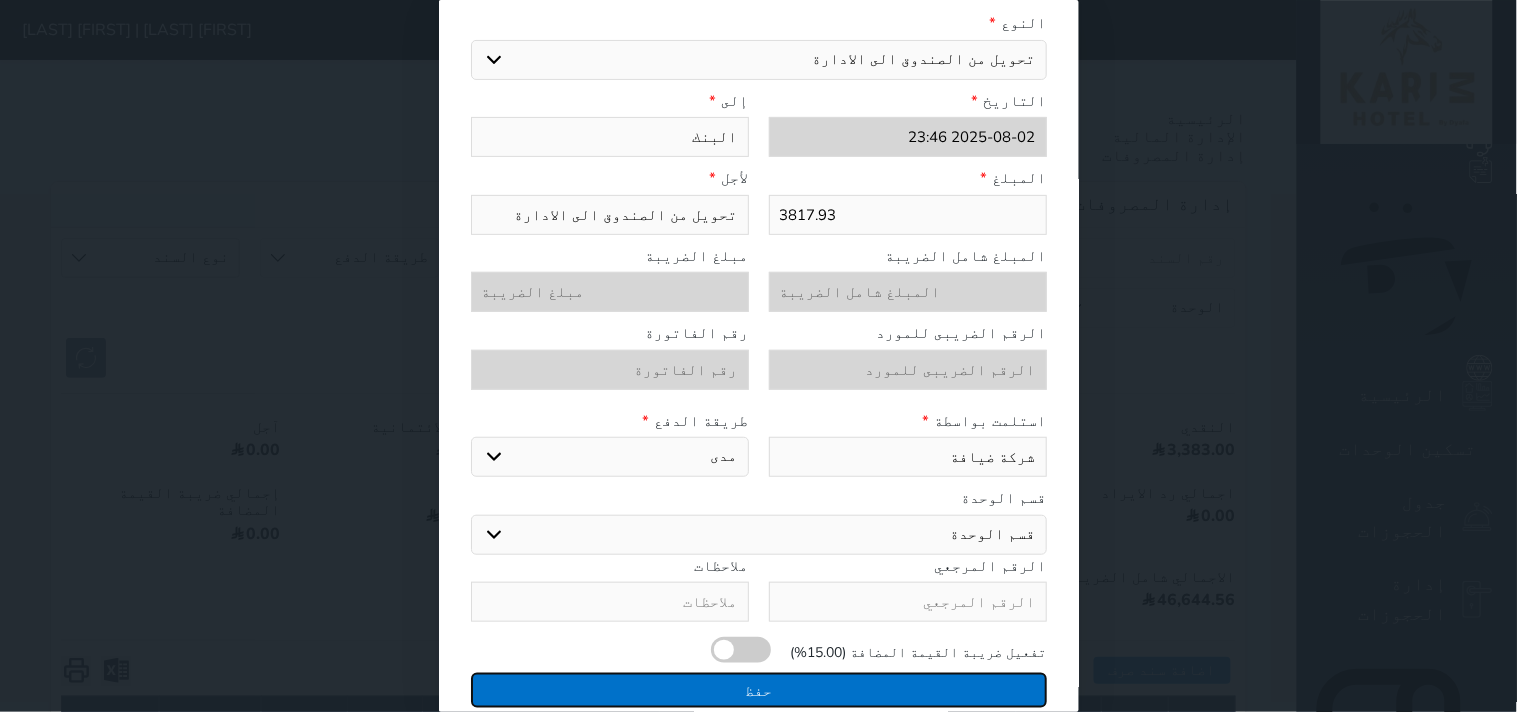 click on "حفظ" at bounding box center [759, 690] 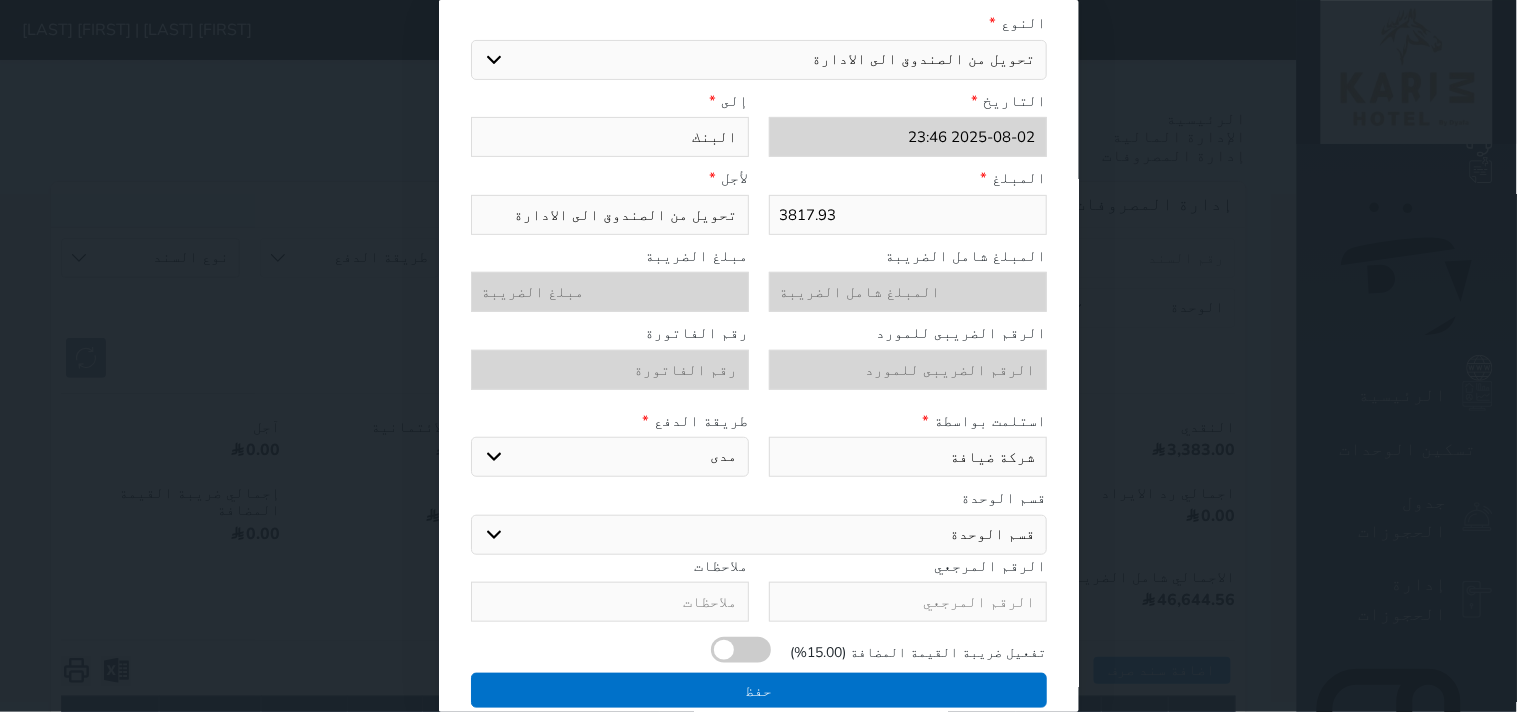select 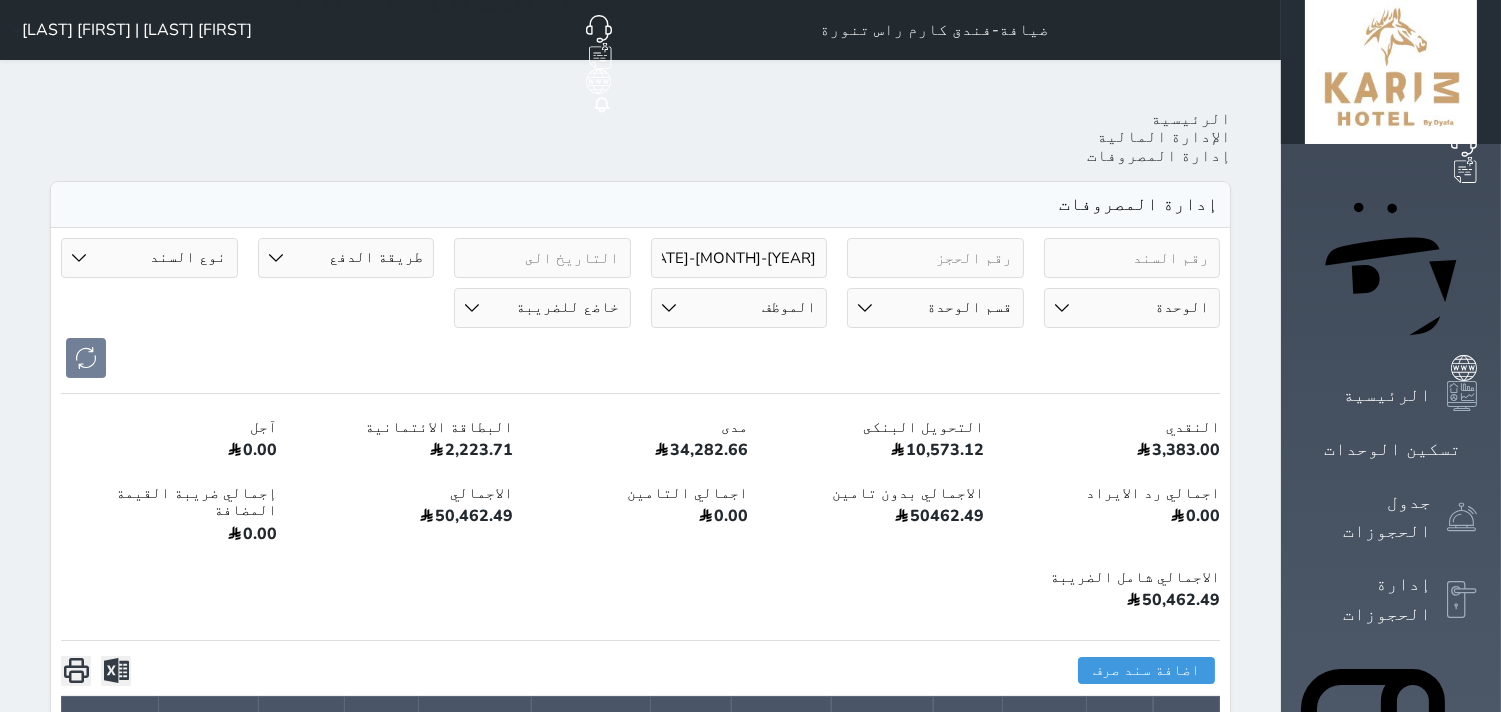 click on "الإدارة المالية" at bounding box center [1368, 1218] 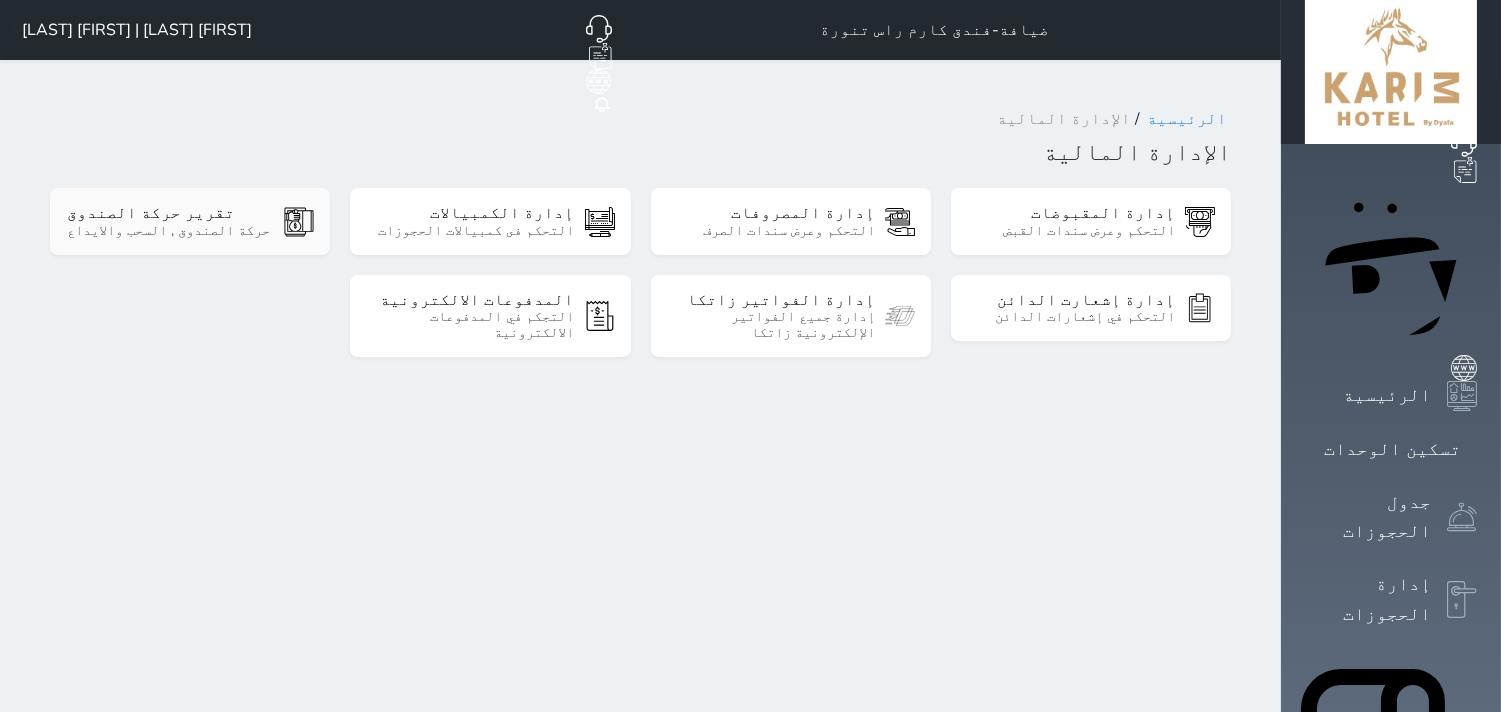 click on "تقرير حركة الصندوق" at bounding box center (170, 213) 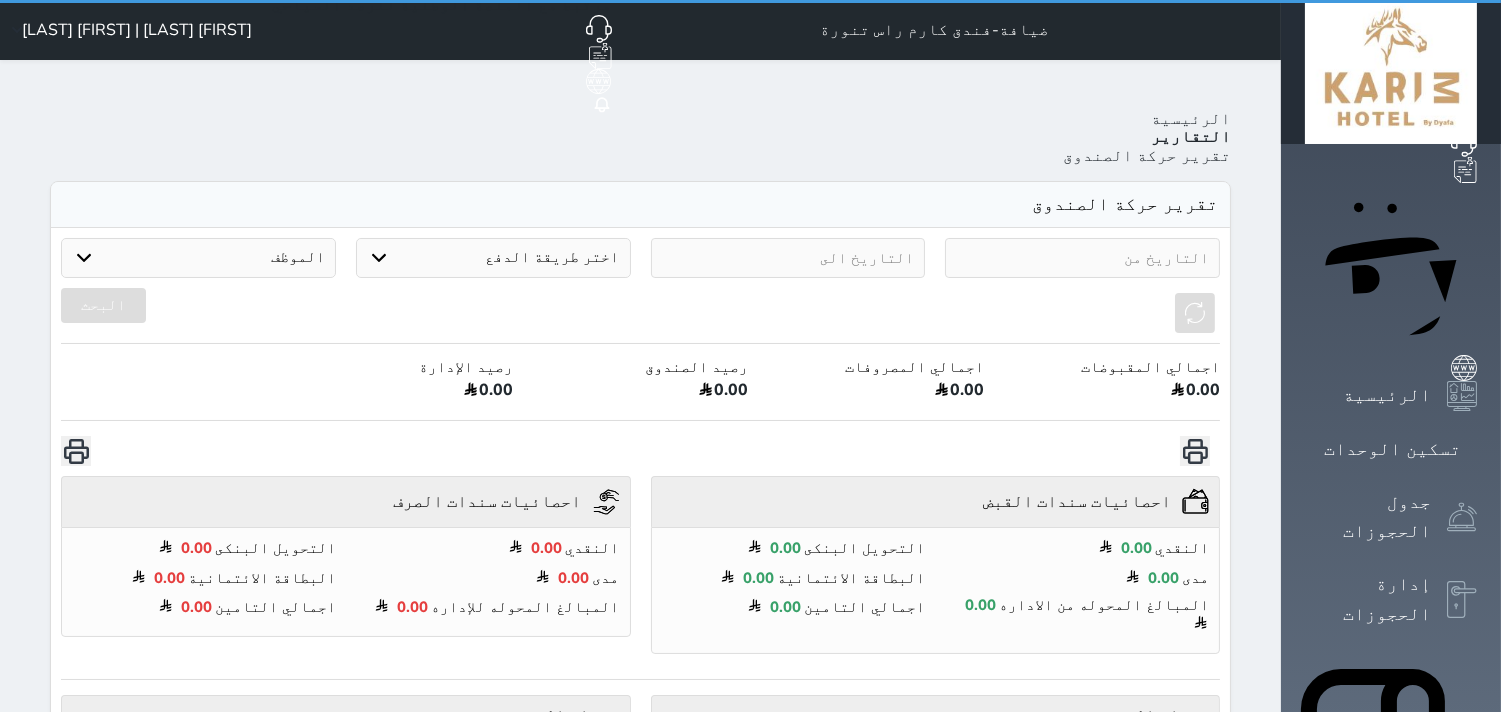 select on "7" 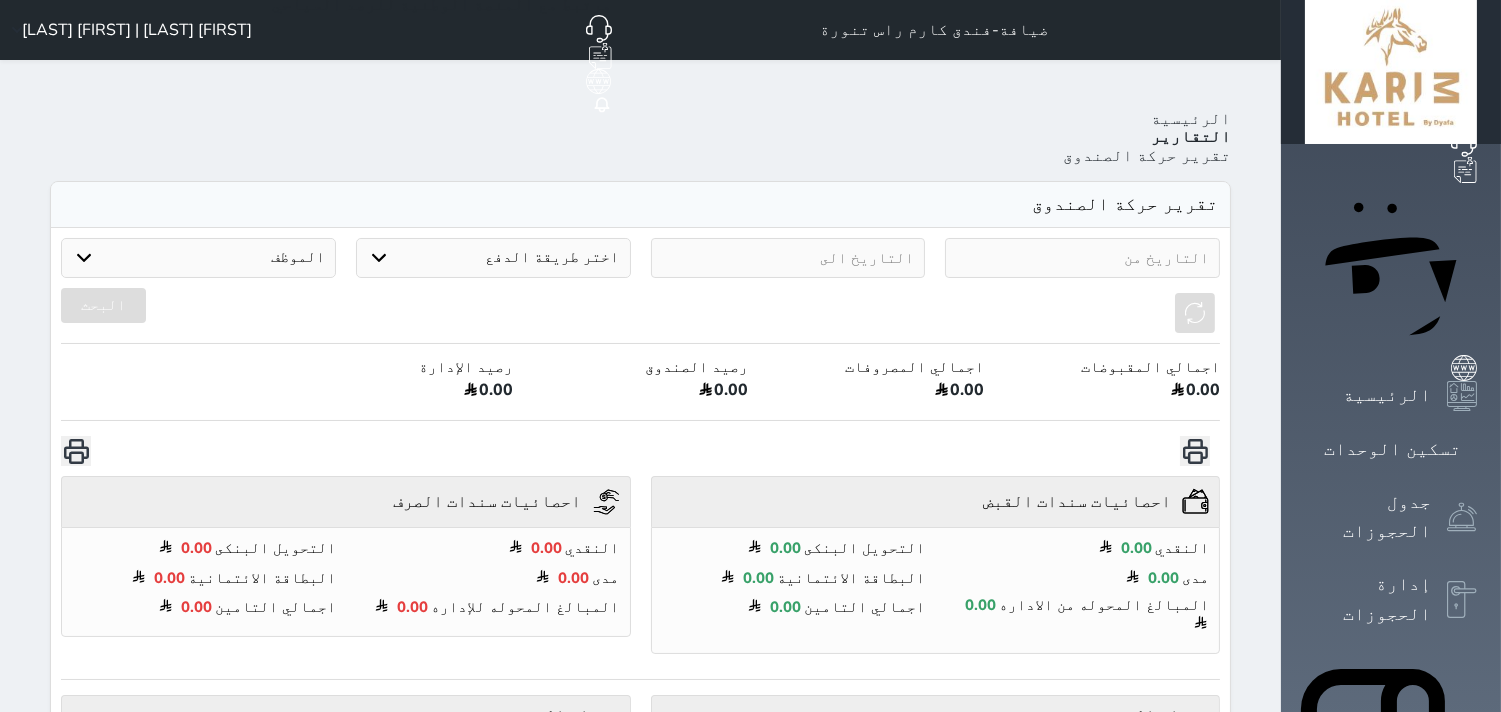 click at bounding box center [1082, 258] 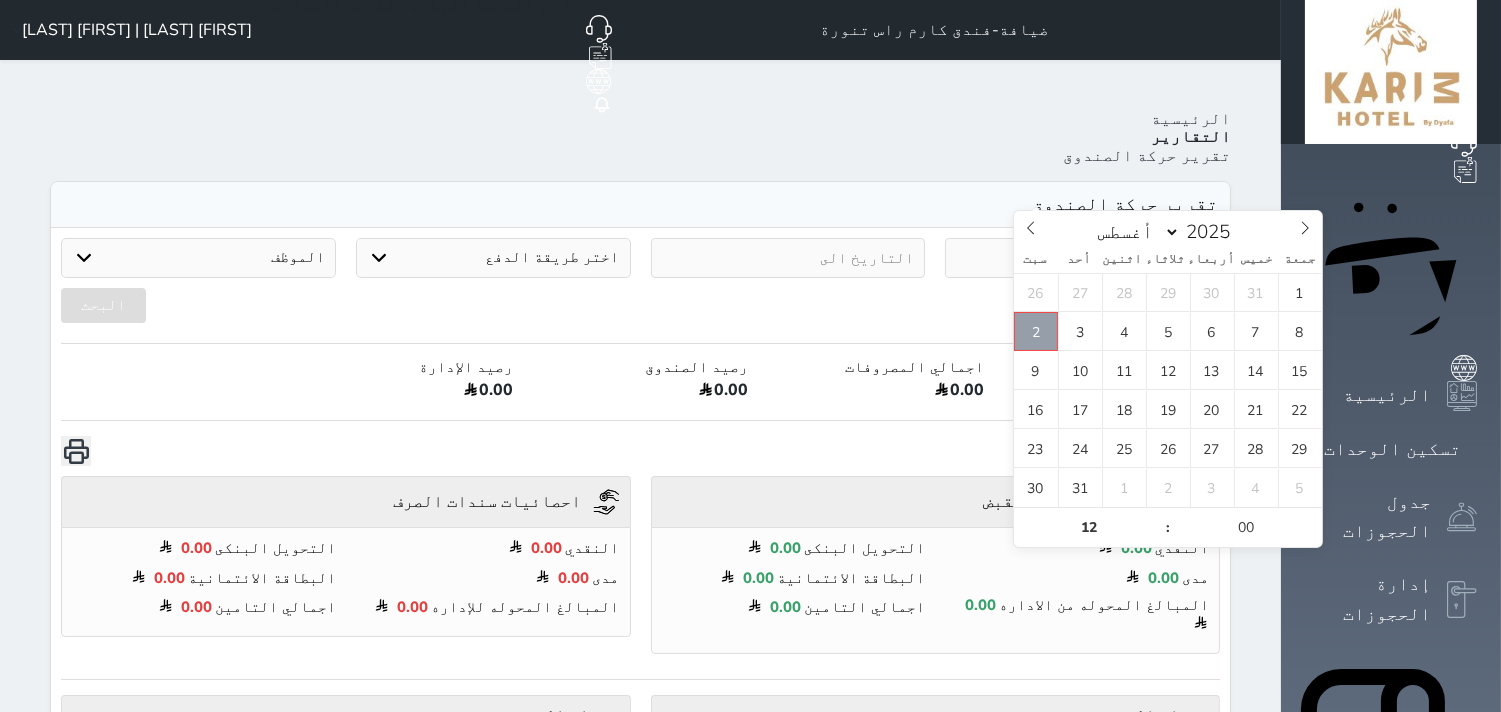 click on "2" at bounding box center [1036, 331] 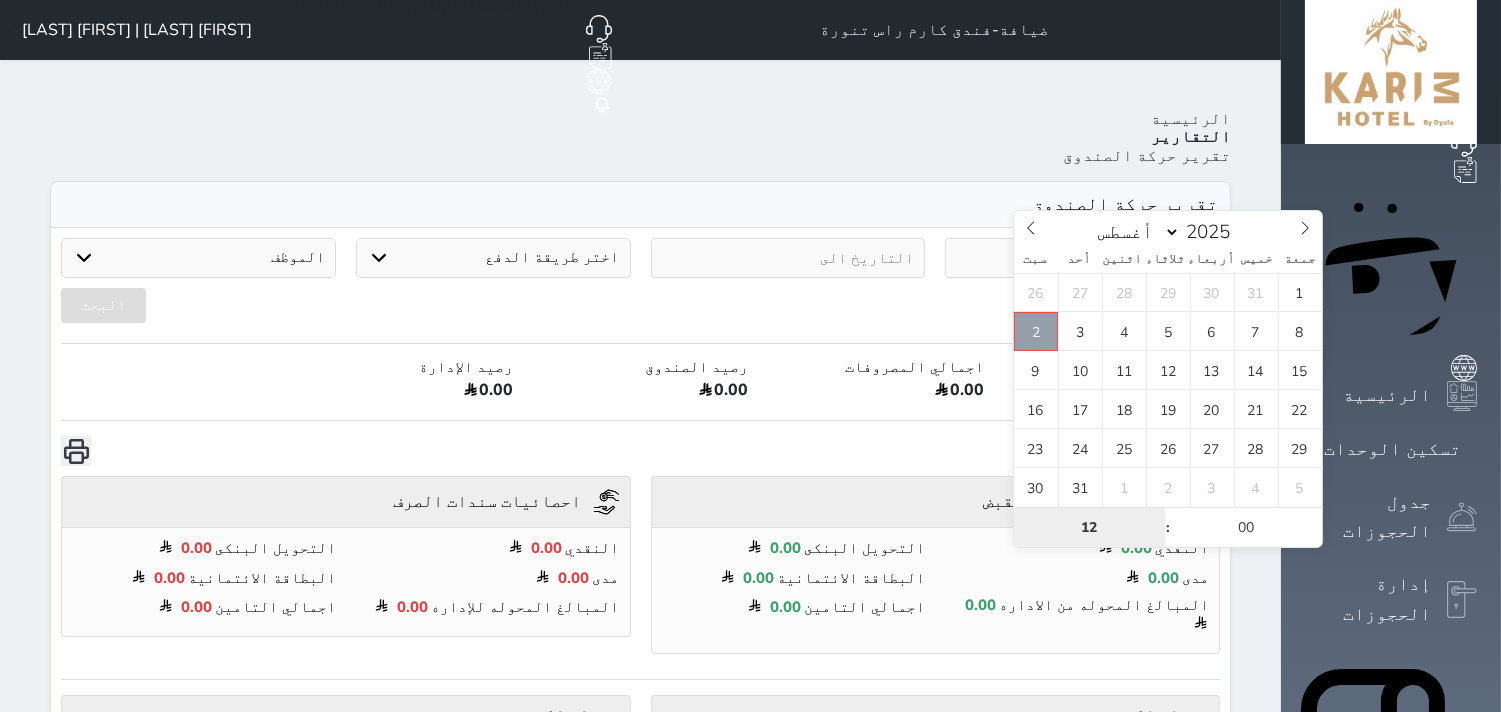 type on "2025-08-02 12:00" 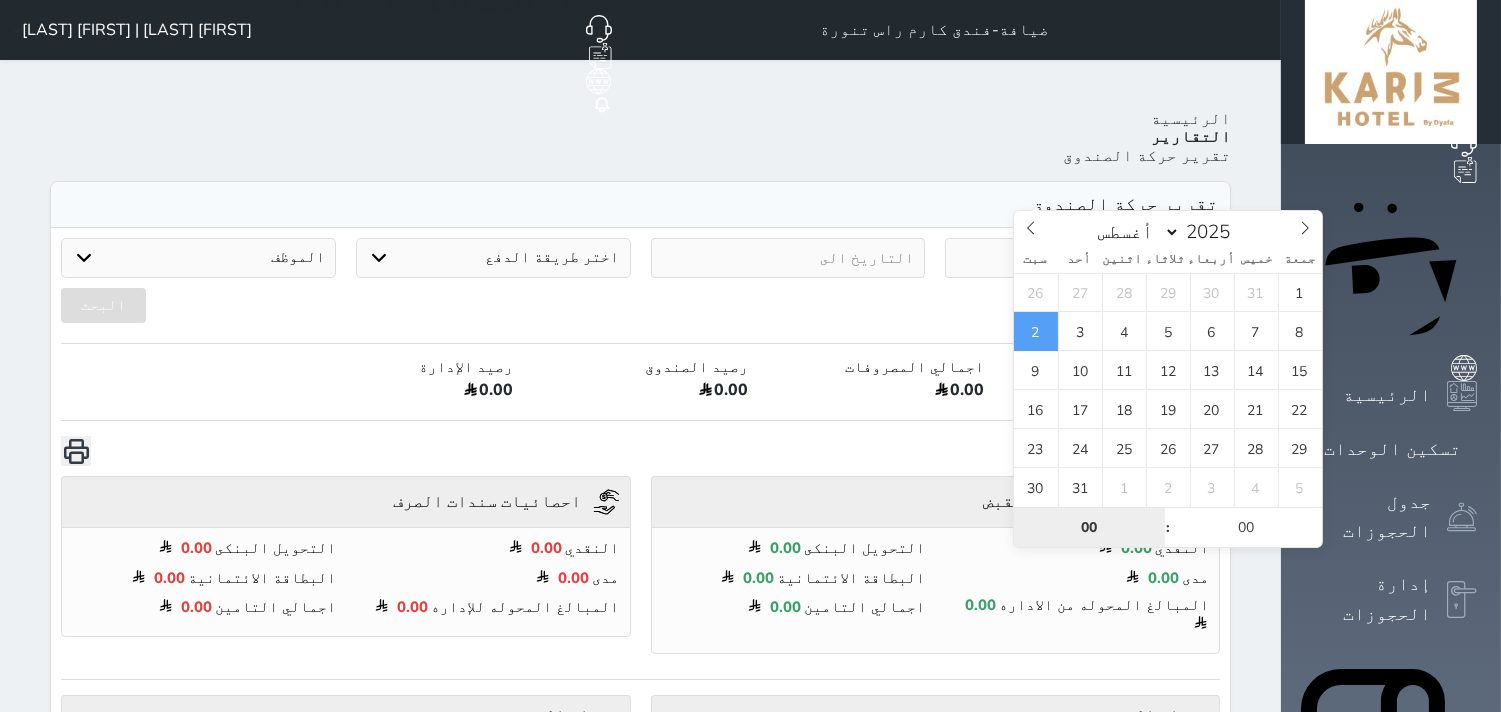 type on "00" 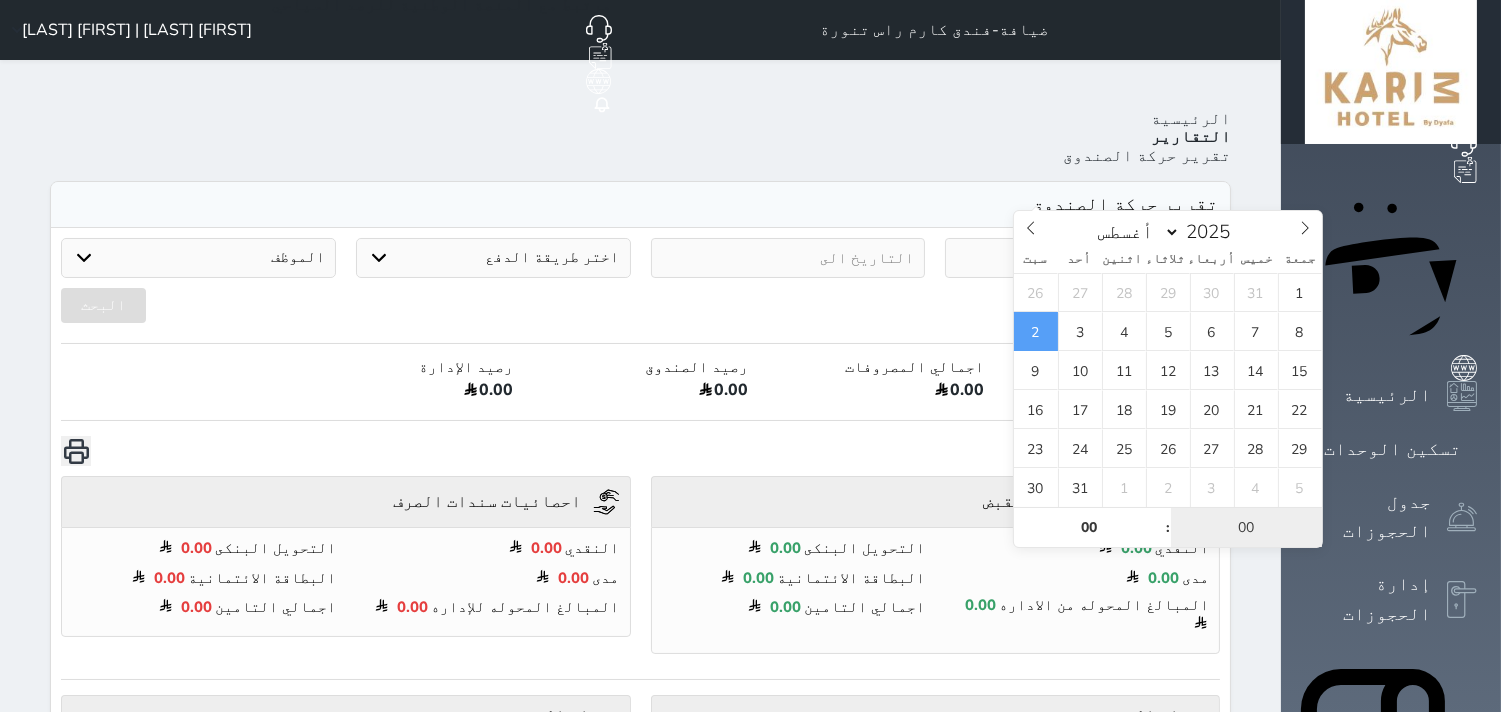 type on "2025-08-02 00:00" 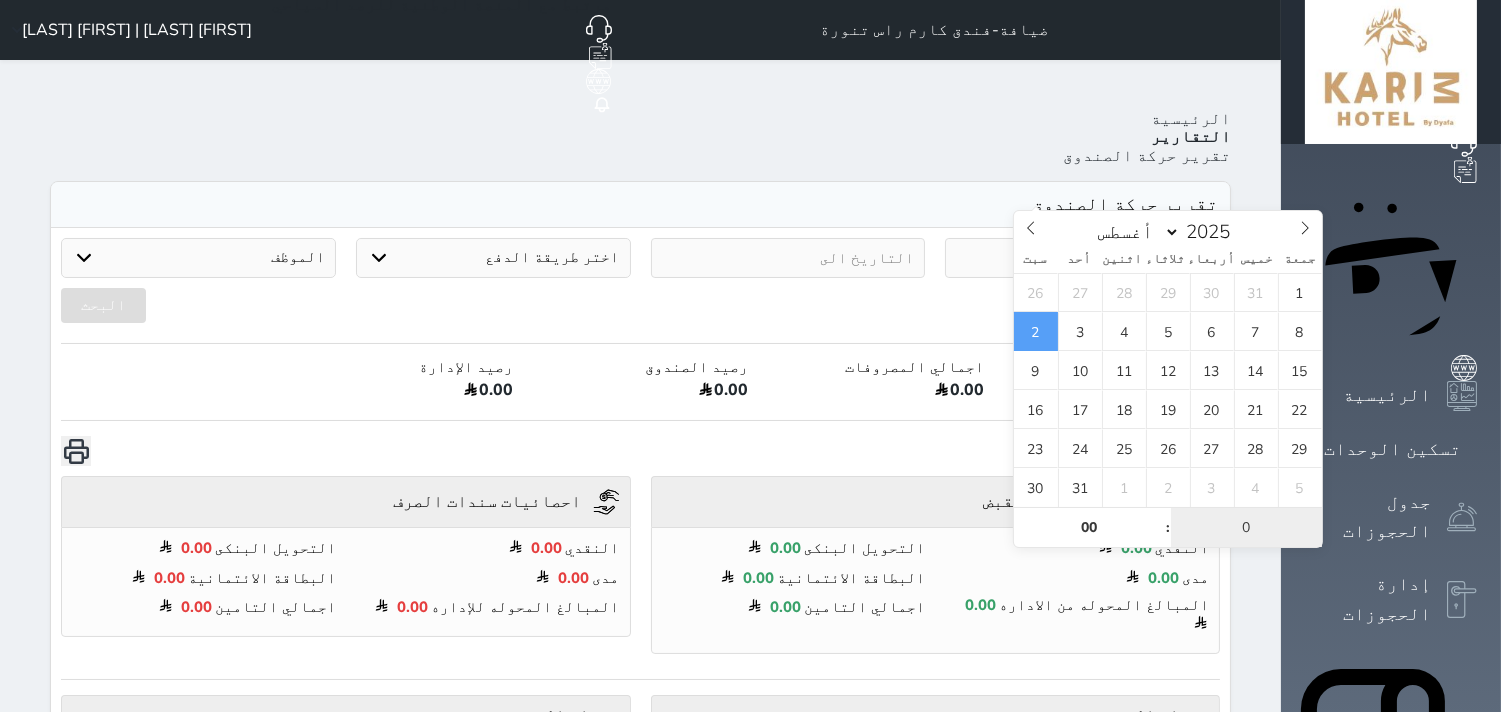 type on "01" 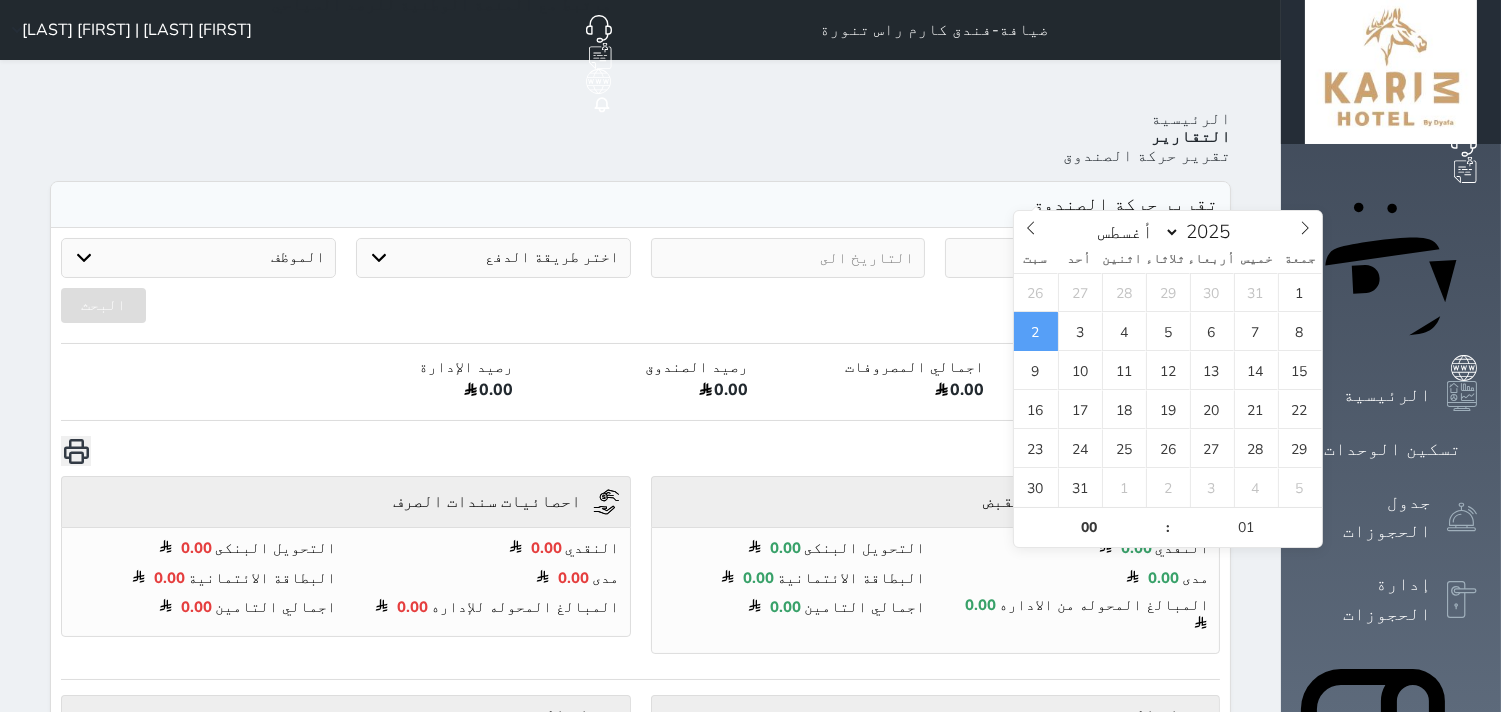 type on "2025-08-02 00:01" 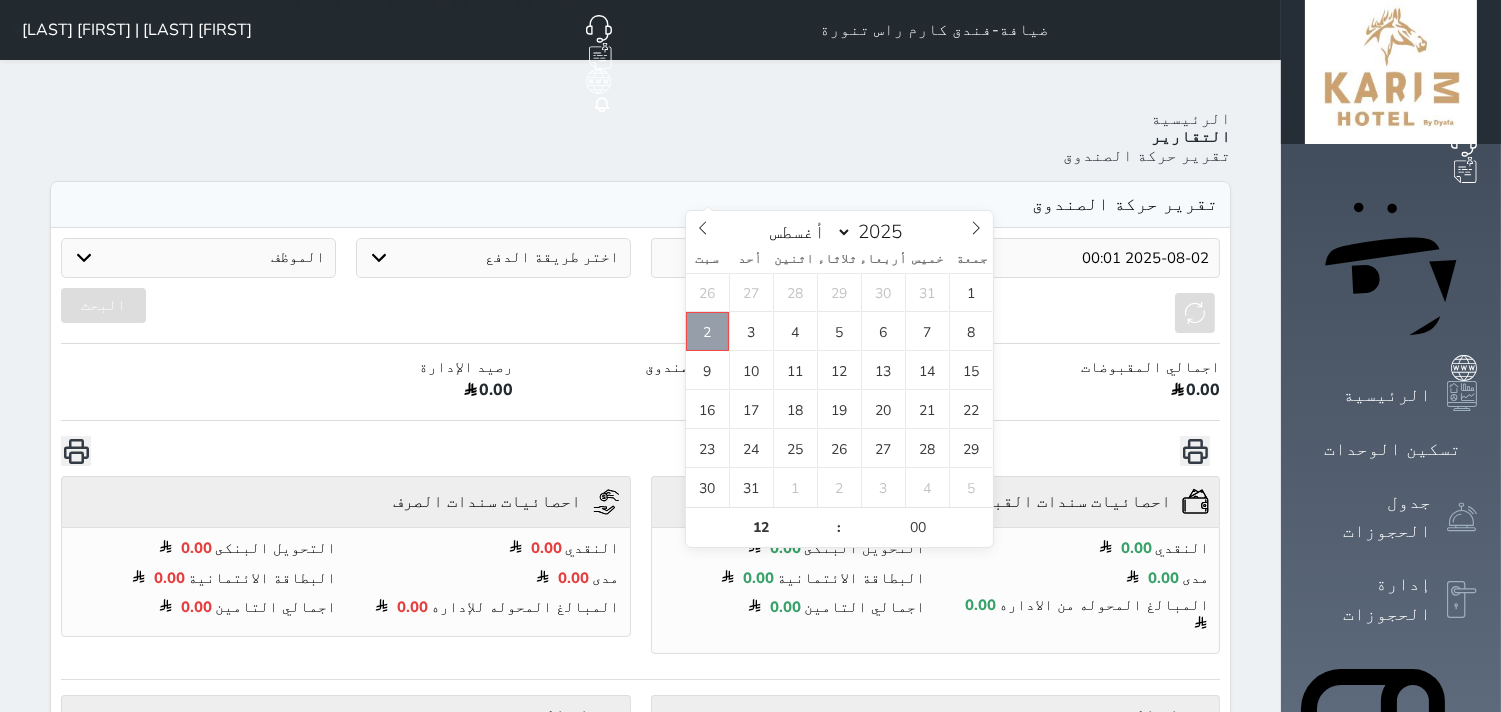 click on "2" at bounding box center (708, 331) 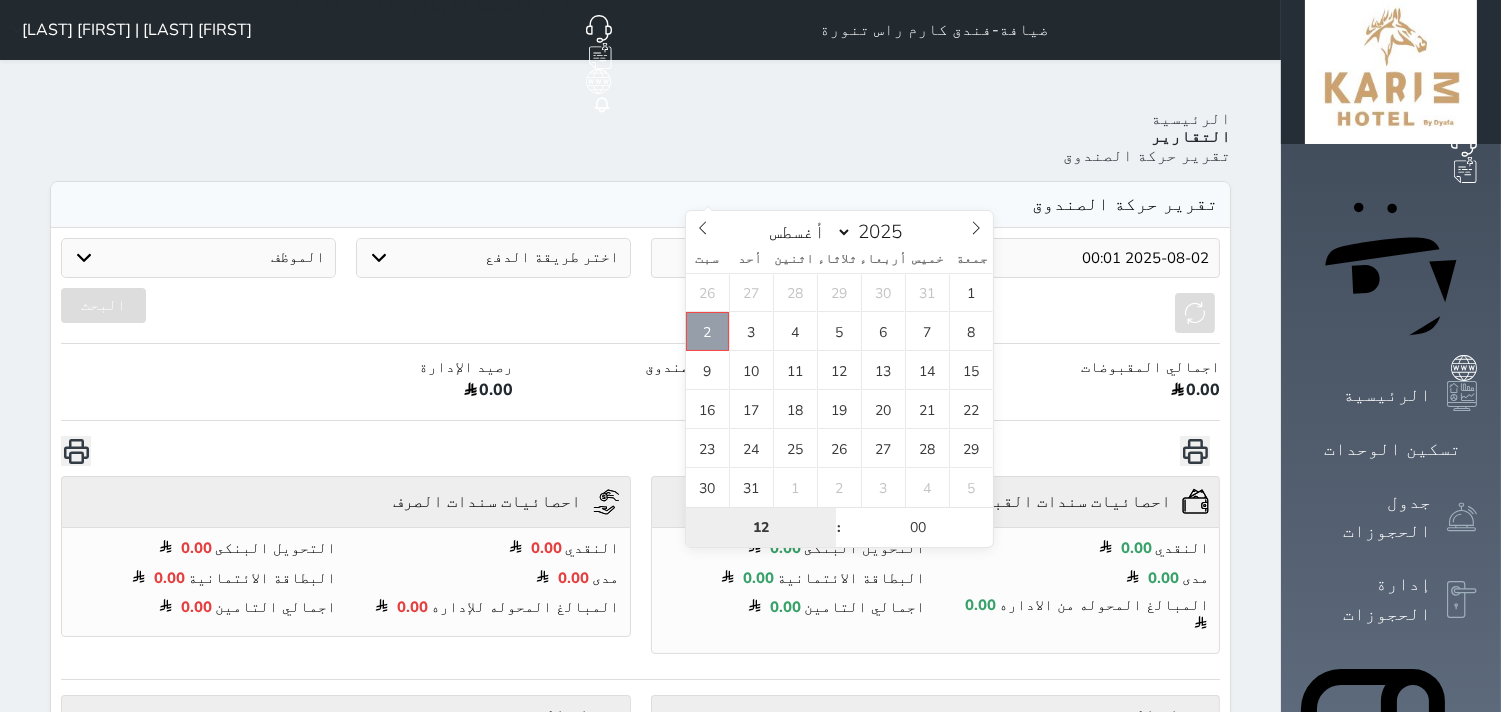 type on "2025-08-02 12:00" 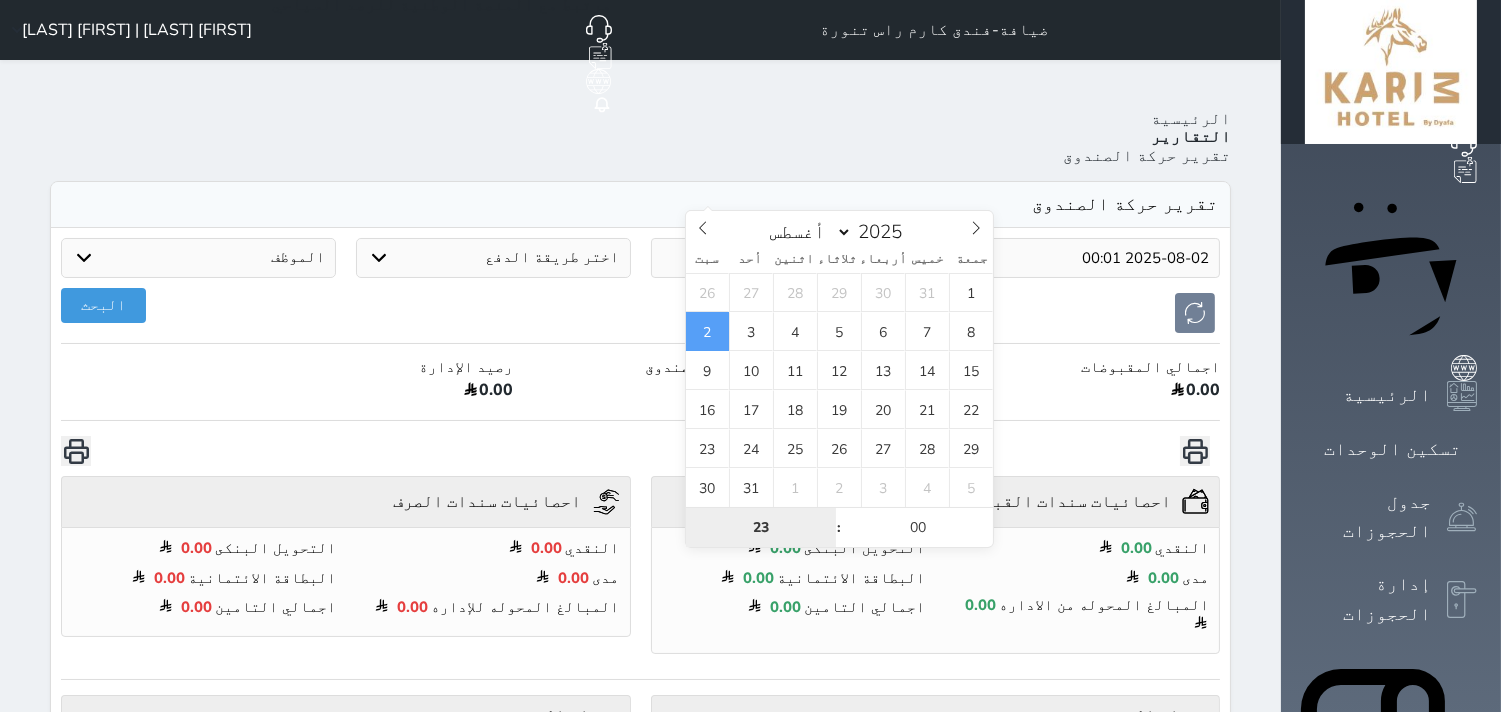type on "23" 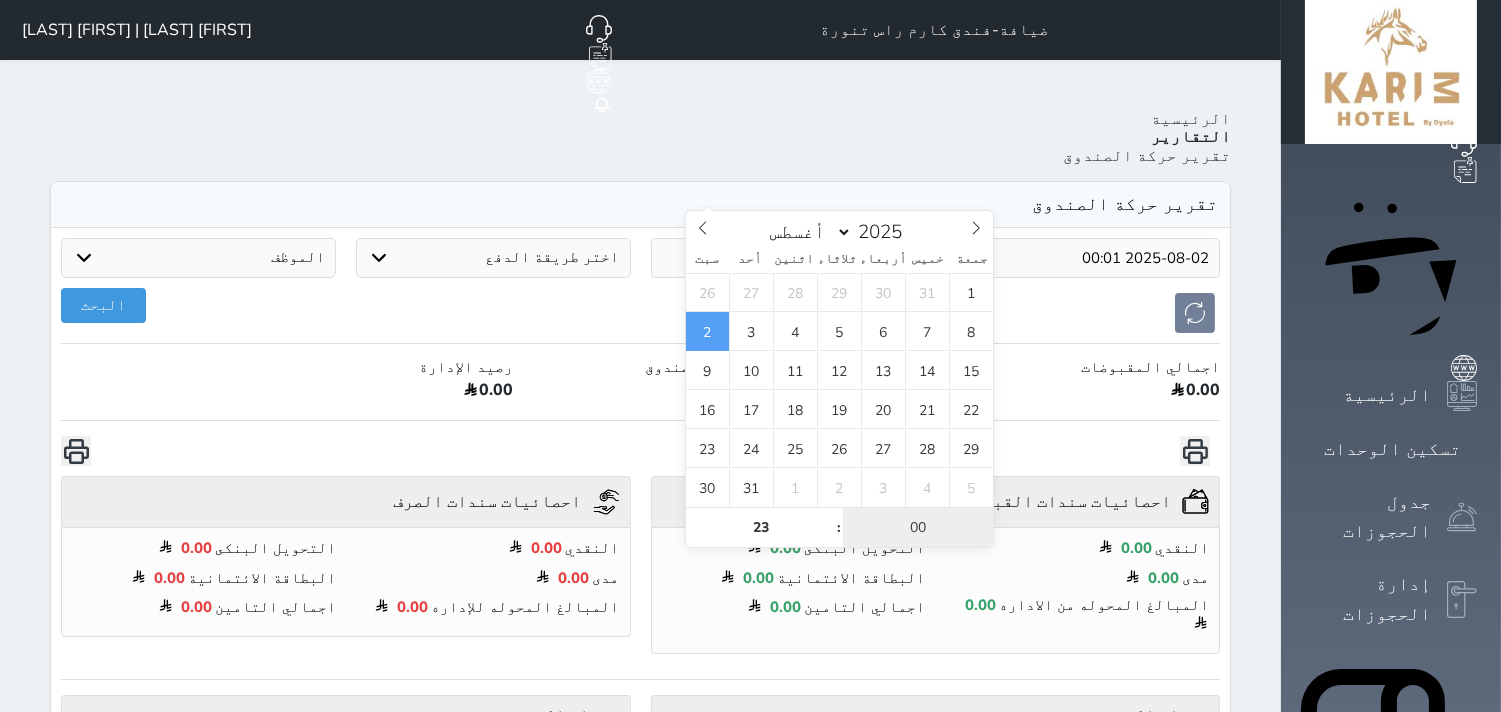 type on "2025-08-02 23:00" 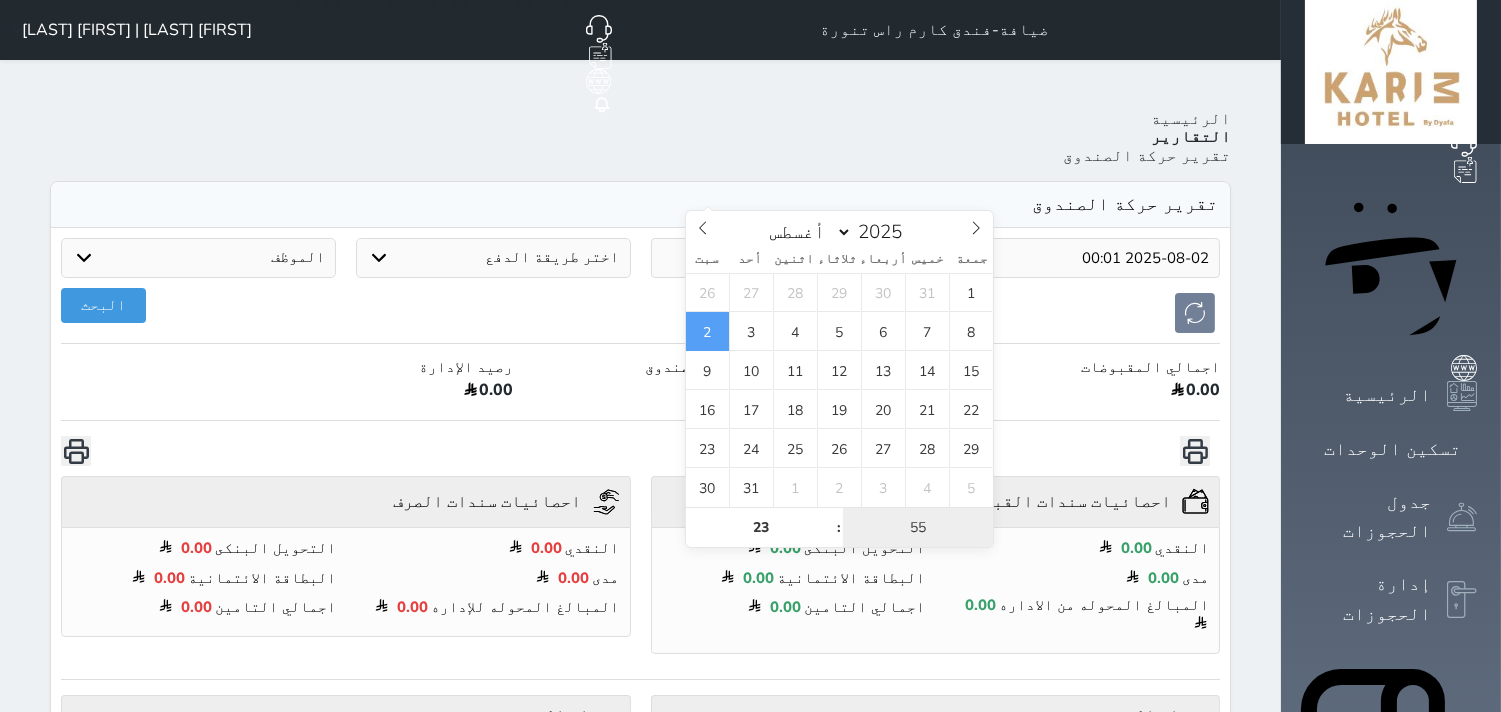 type on "55" 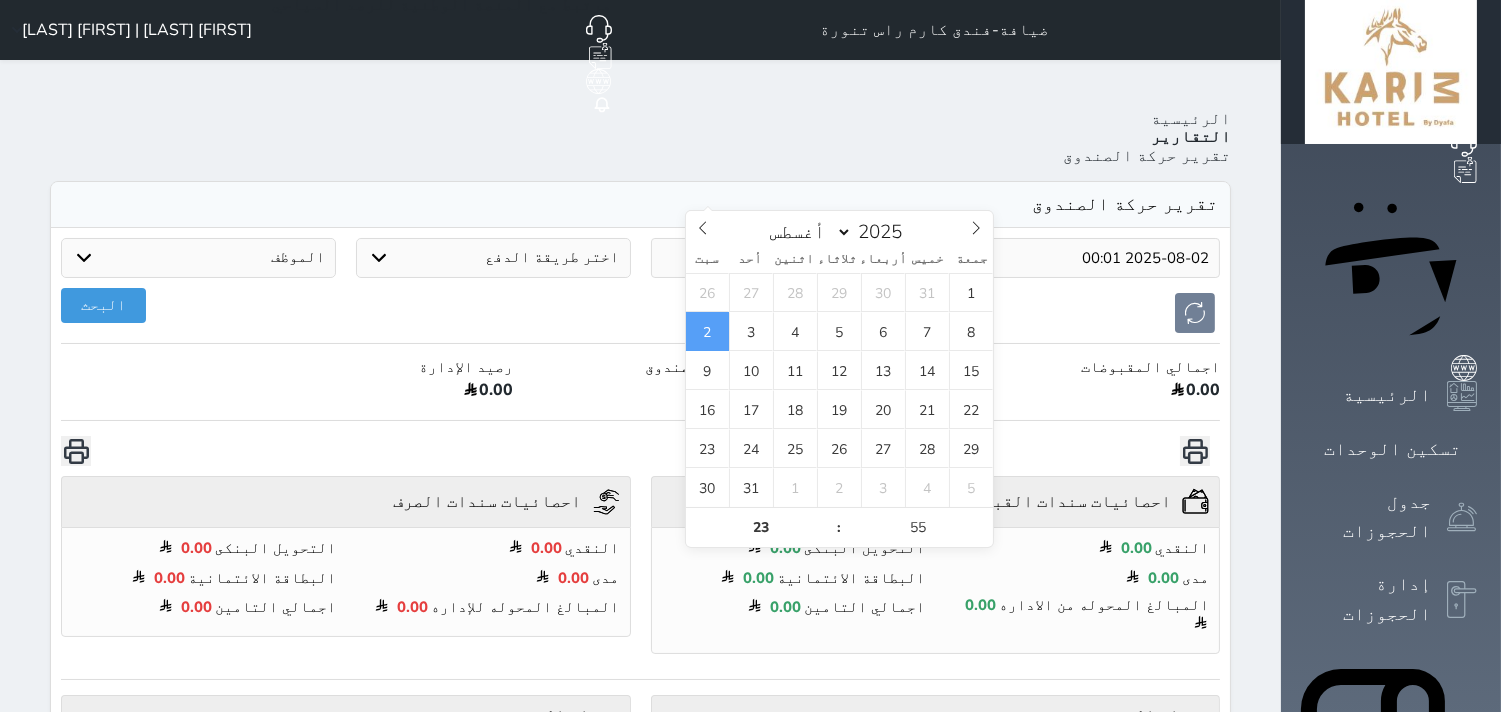 type on "2025-08-02 23:55" 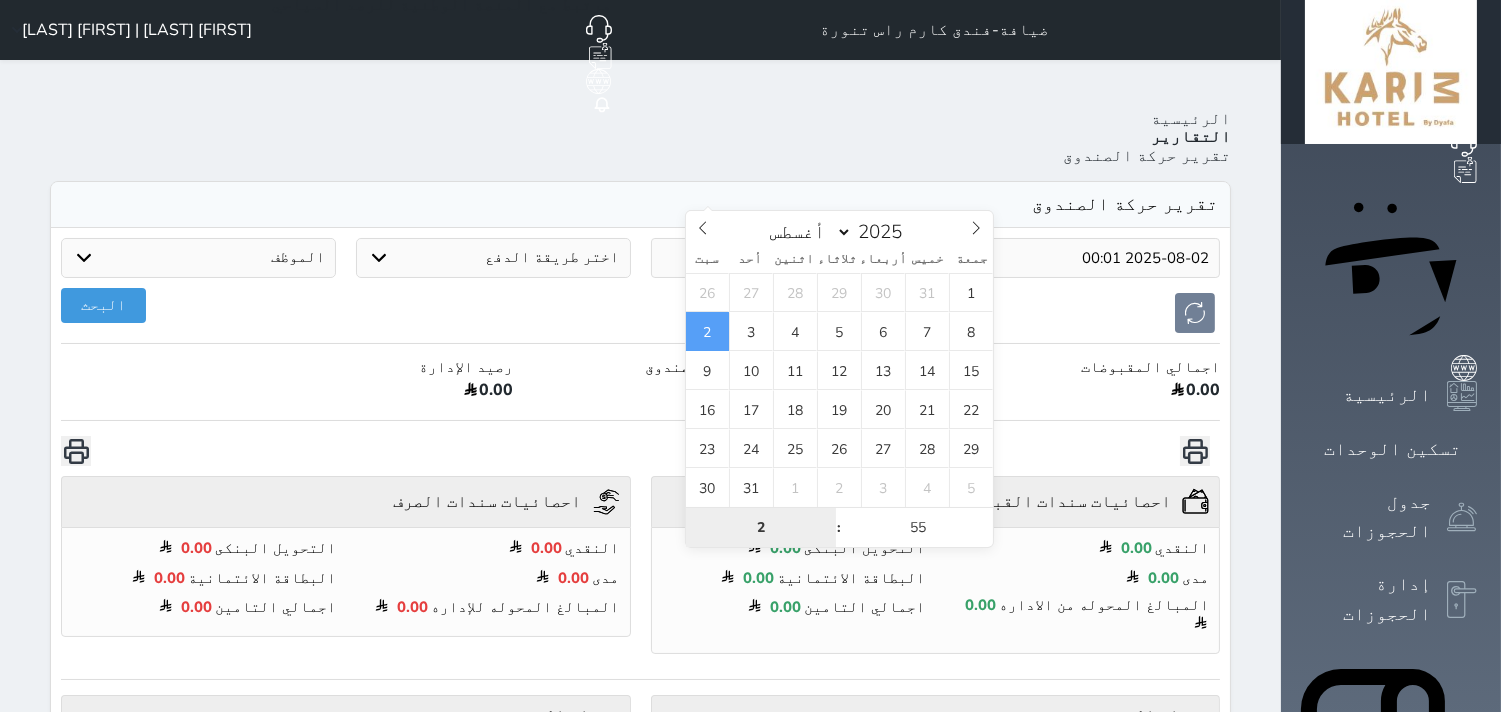 type on "23" 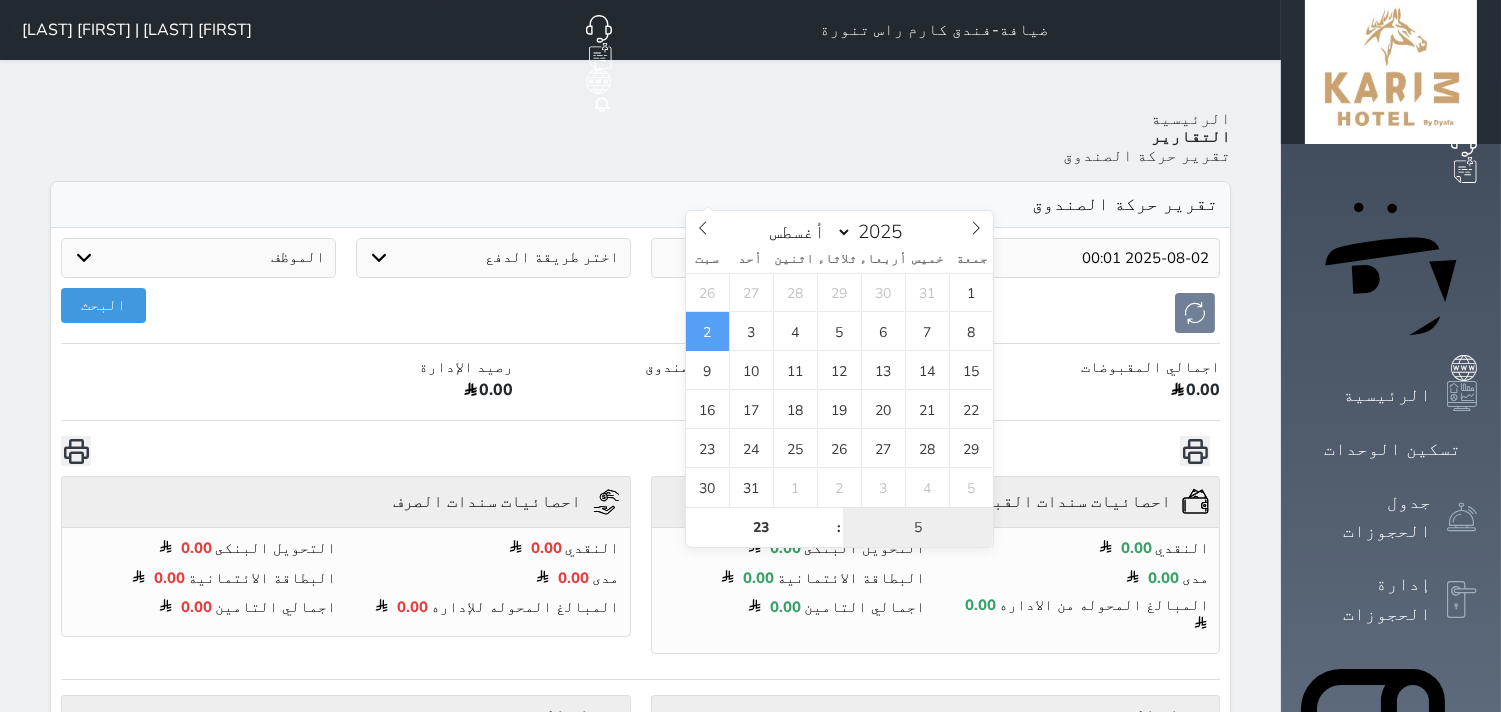 type on "59" 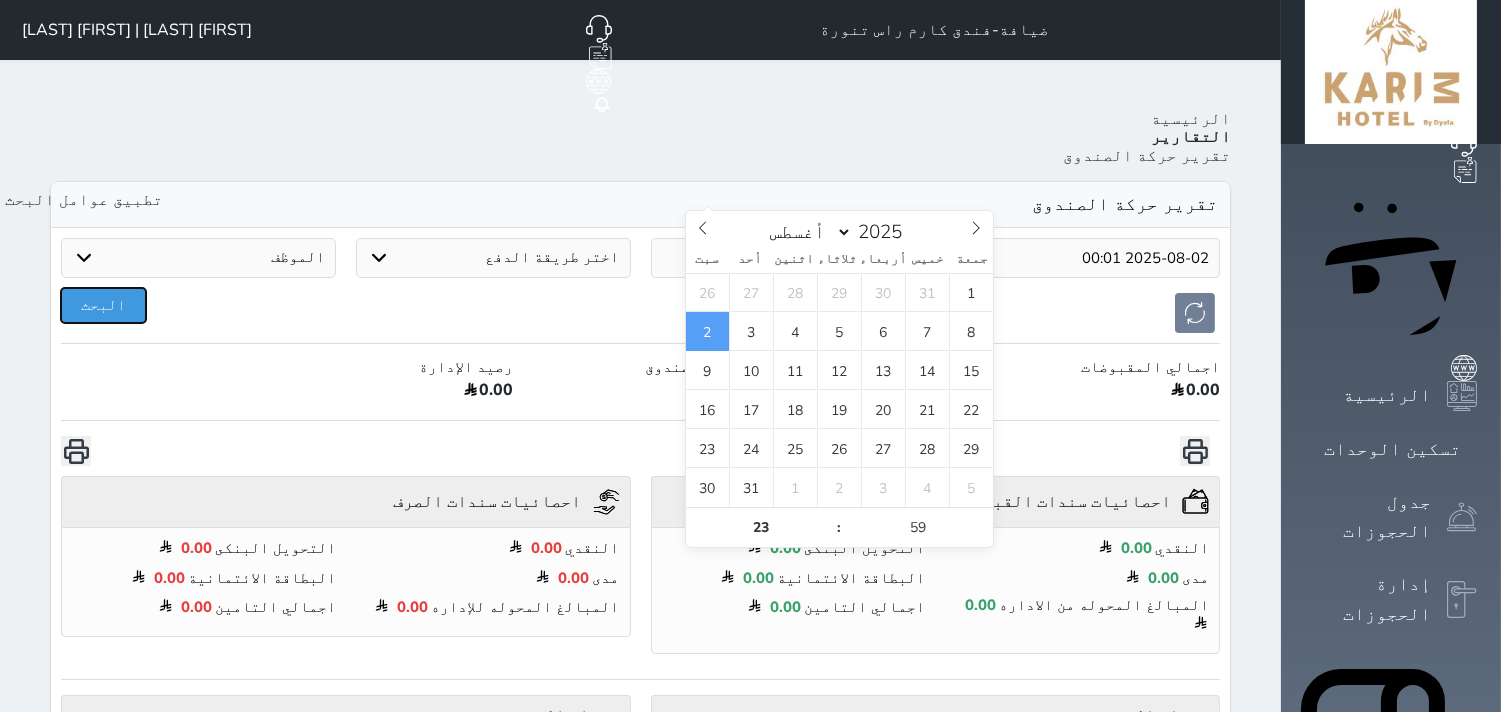 click on "البحث" at bounding box center [103, 305] 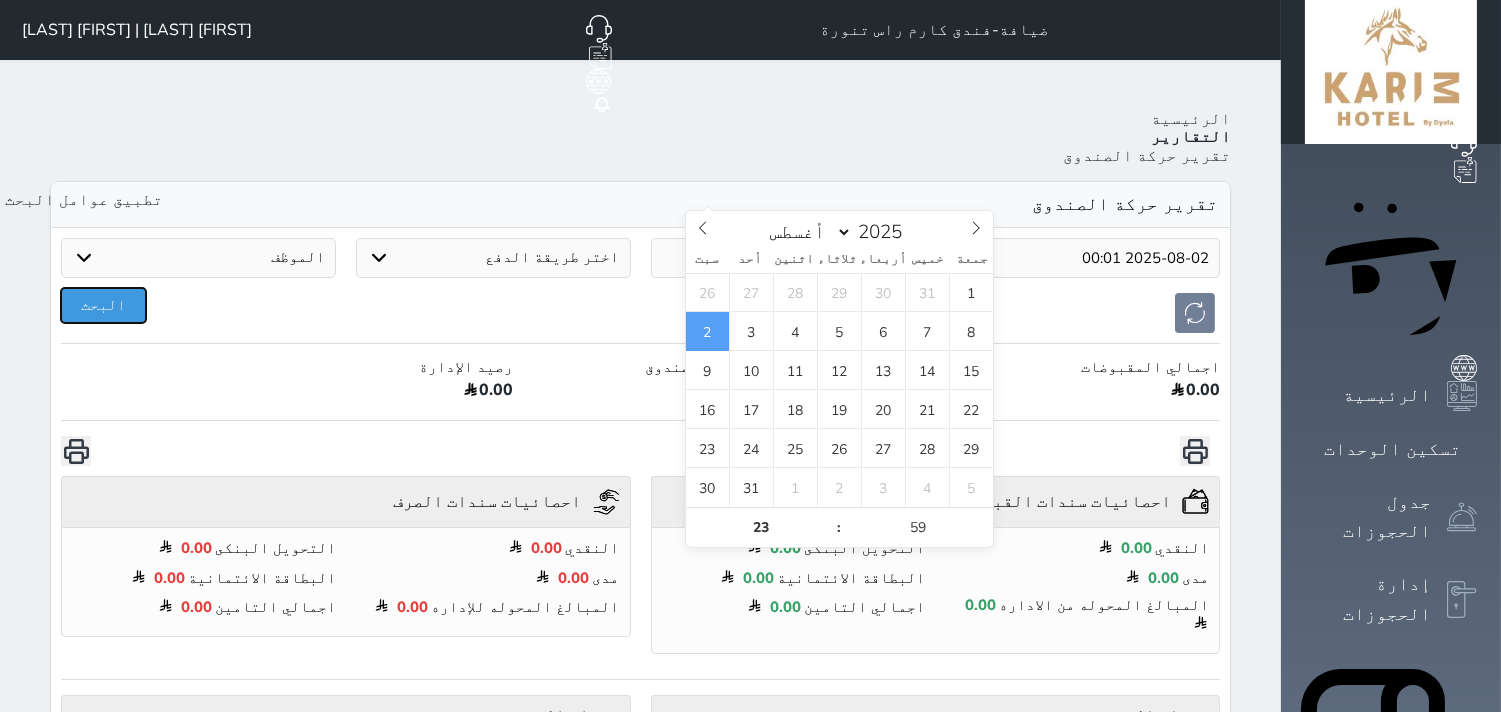 type on "2025-08-02 23:55" 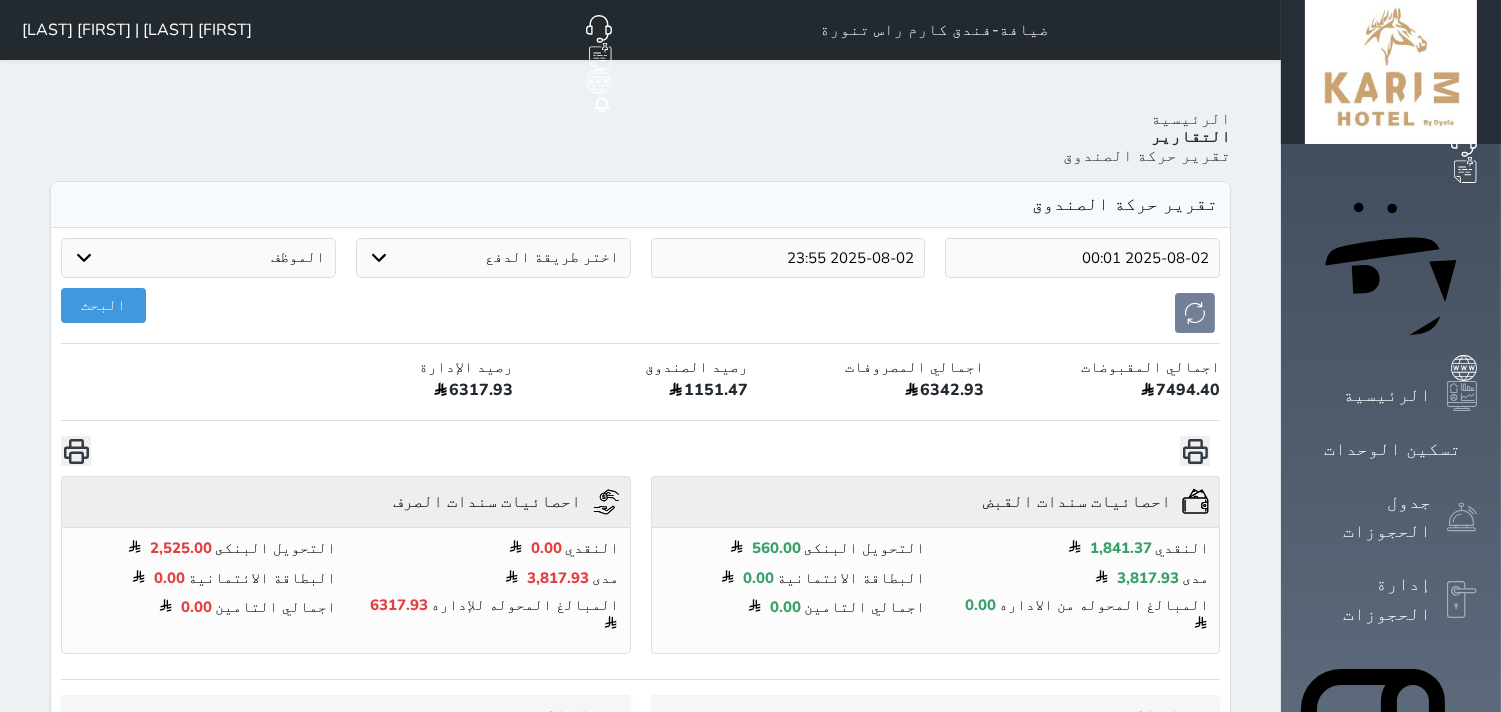 click on "1,841.37" at bounding box center [1121, 548] 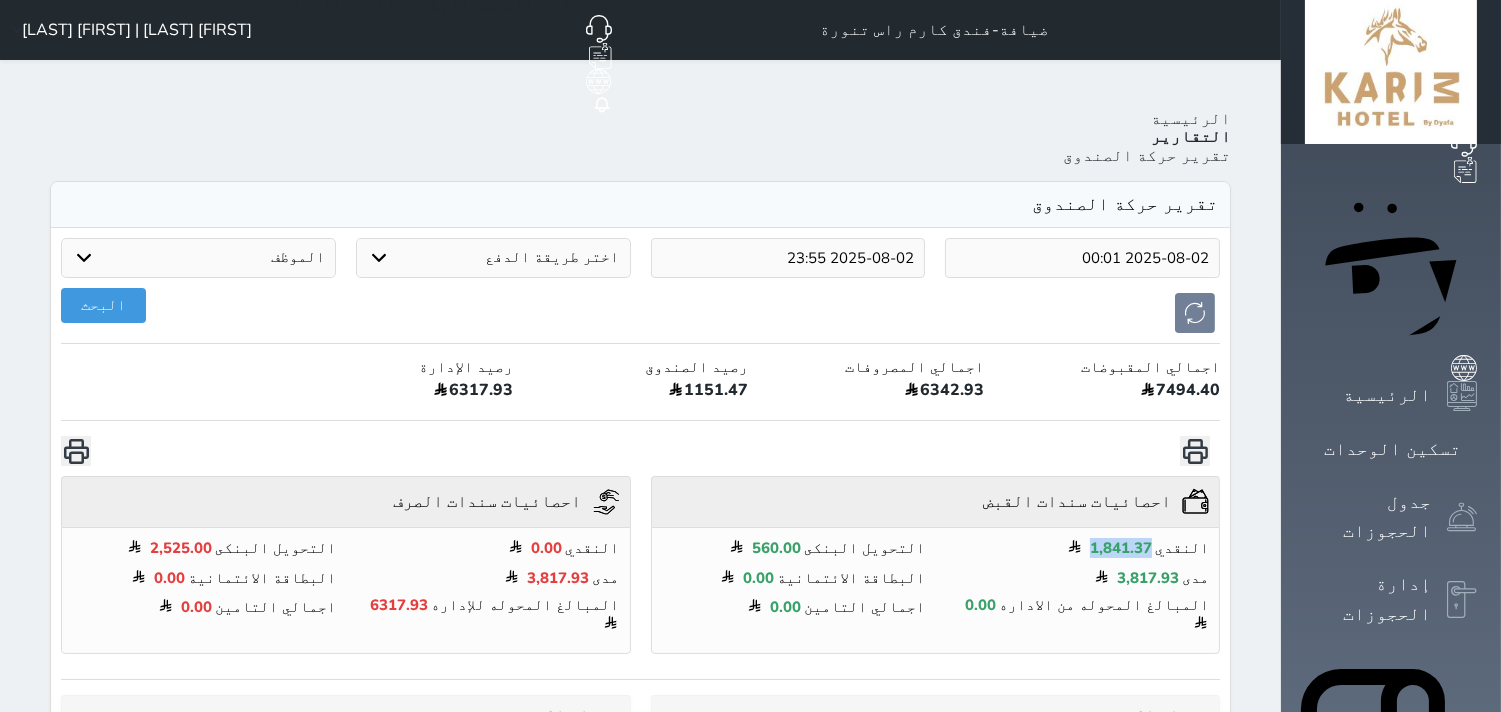 click on "1,841.37" at bounding box center (1121, 548) 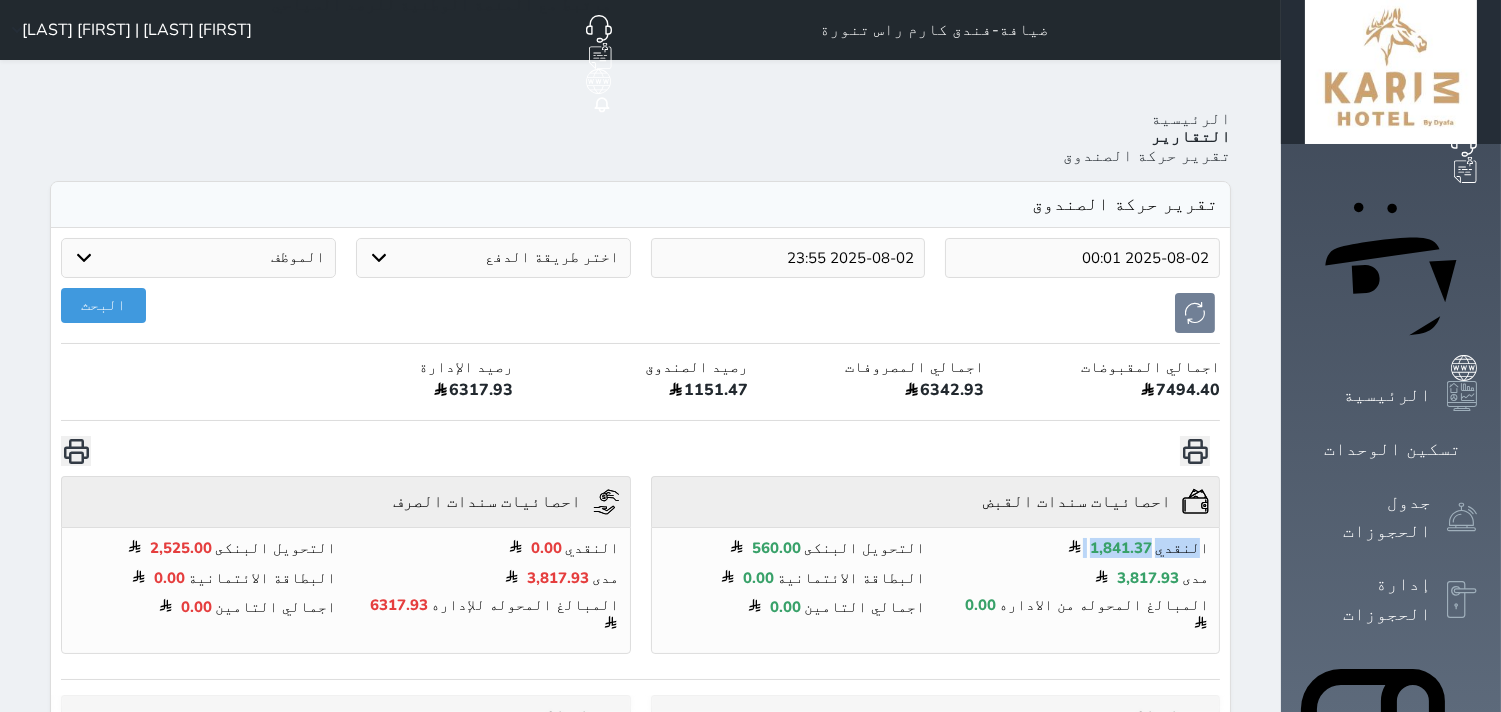 click on "1,841.37" at bounding box center [1121, 548] 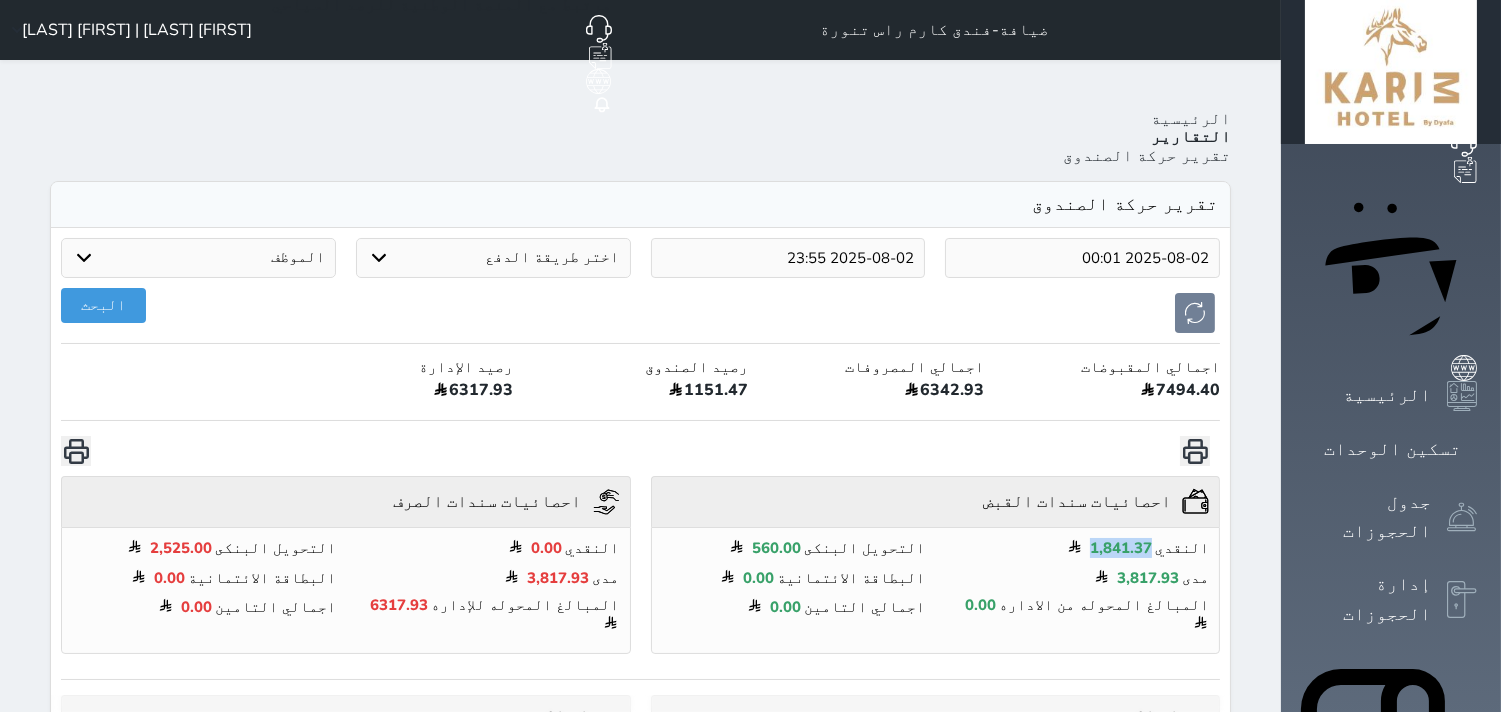 click on "1,841.37" at bounding box center [1121, 548] 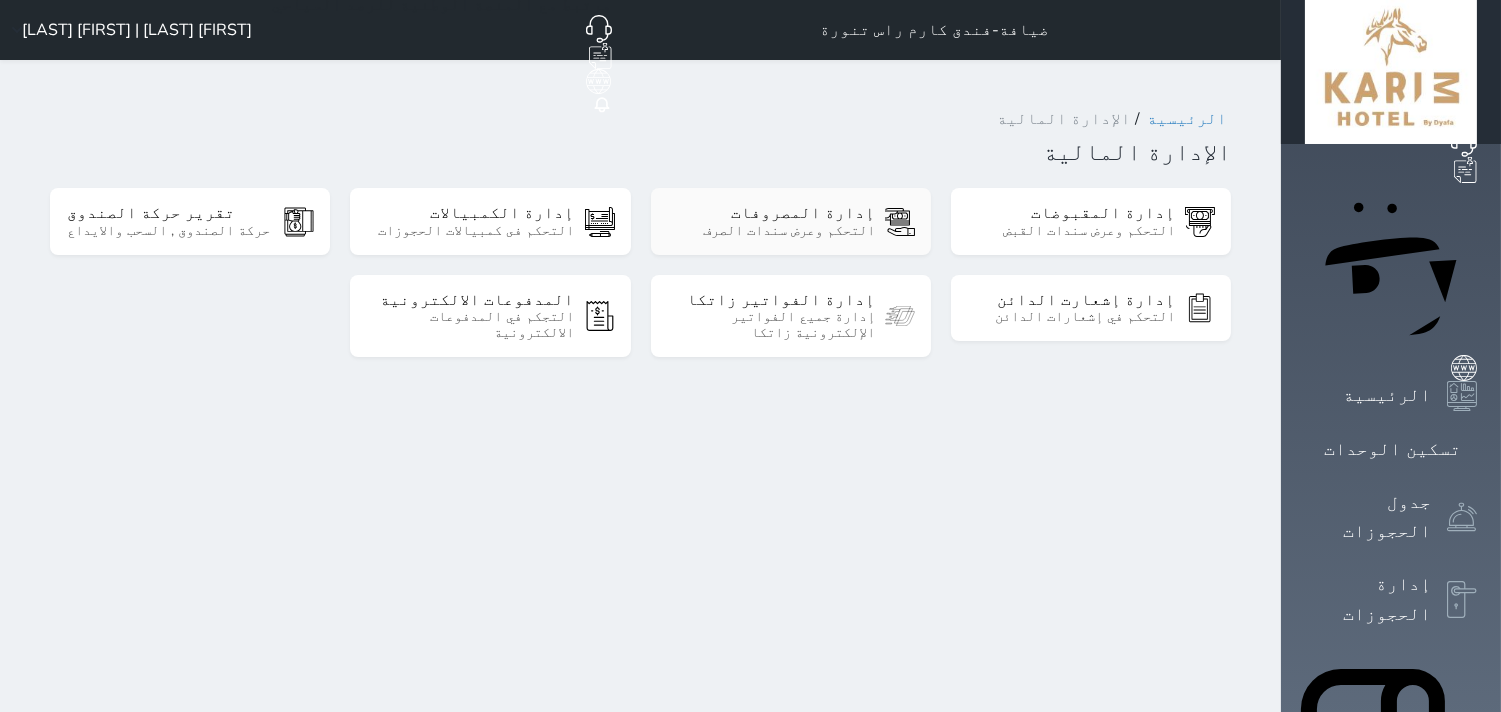 click on "التحكم وعرض سندات الصرف" at bounding box center [771, 231] 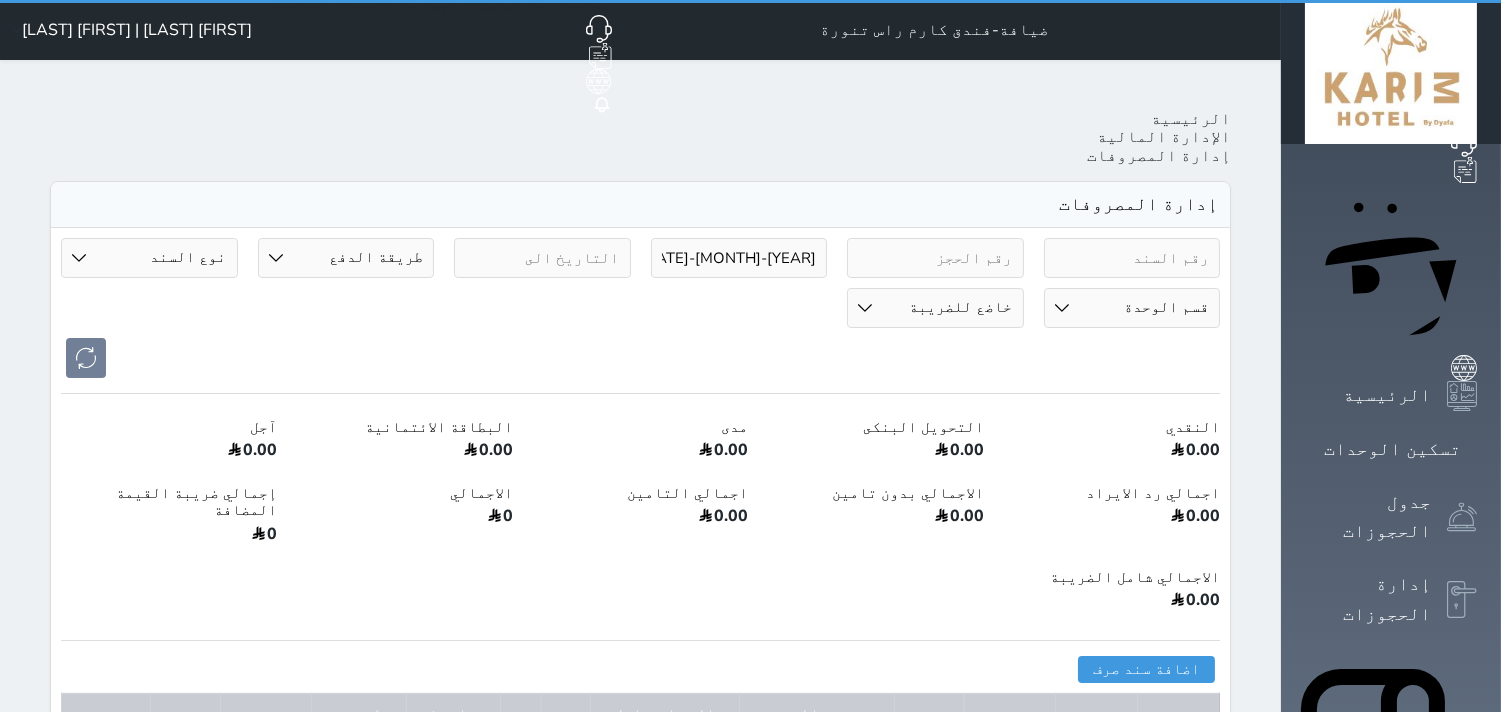 type on "2025-08-02 23:47" 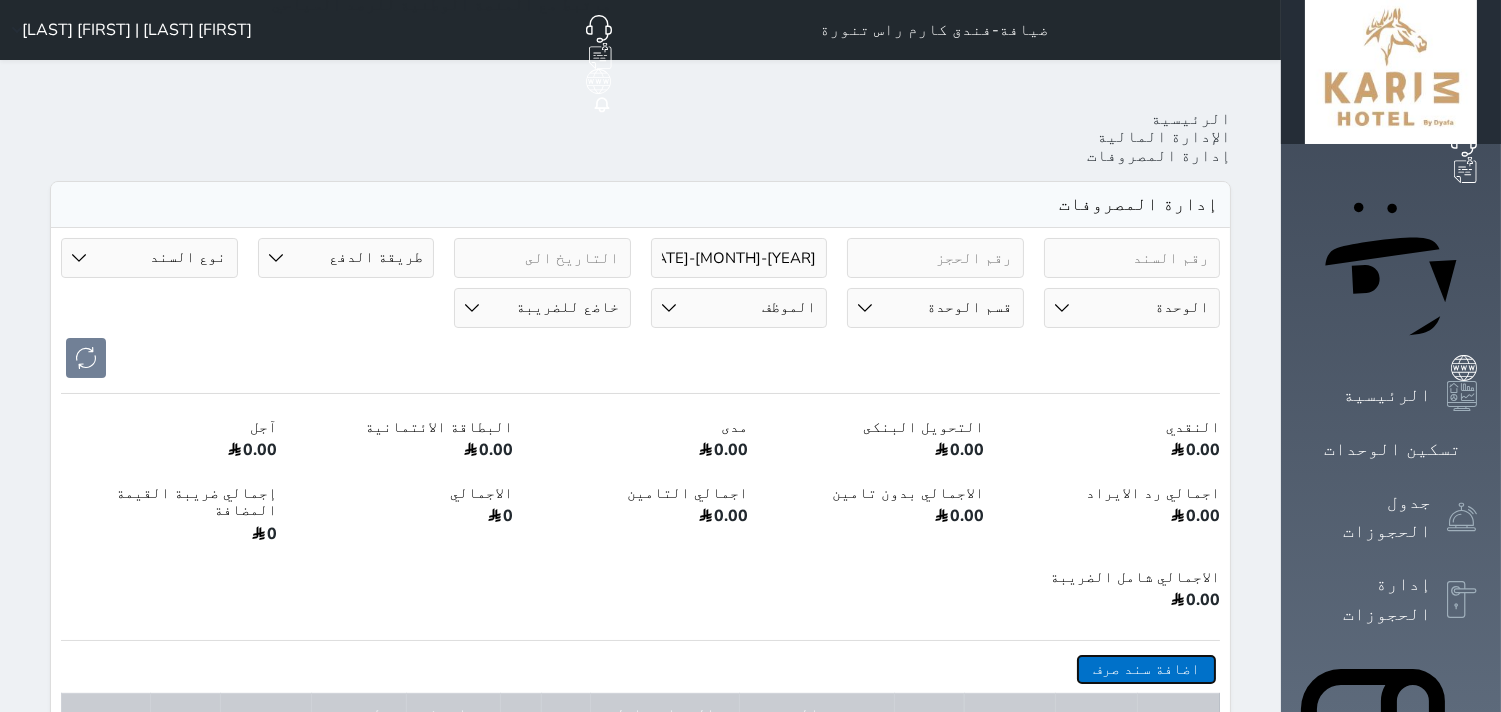click on "اضافة سند صرف" at bounding box center [1146, 669] 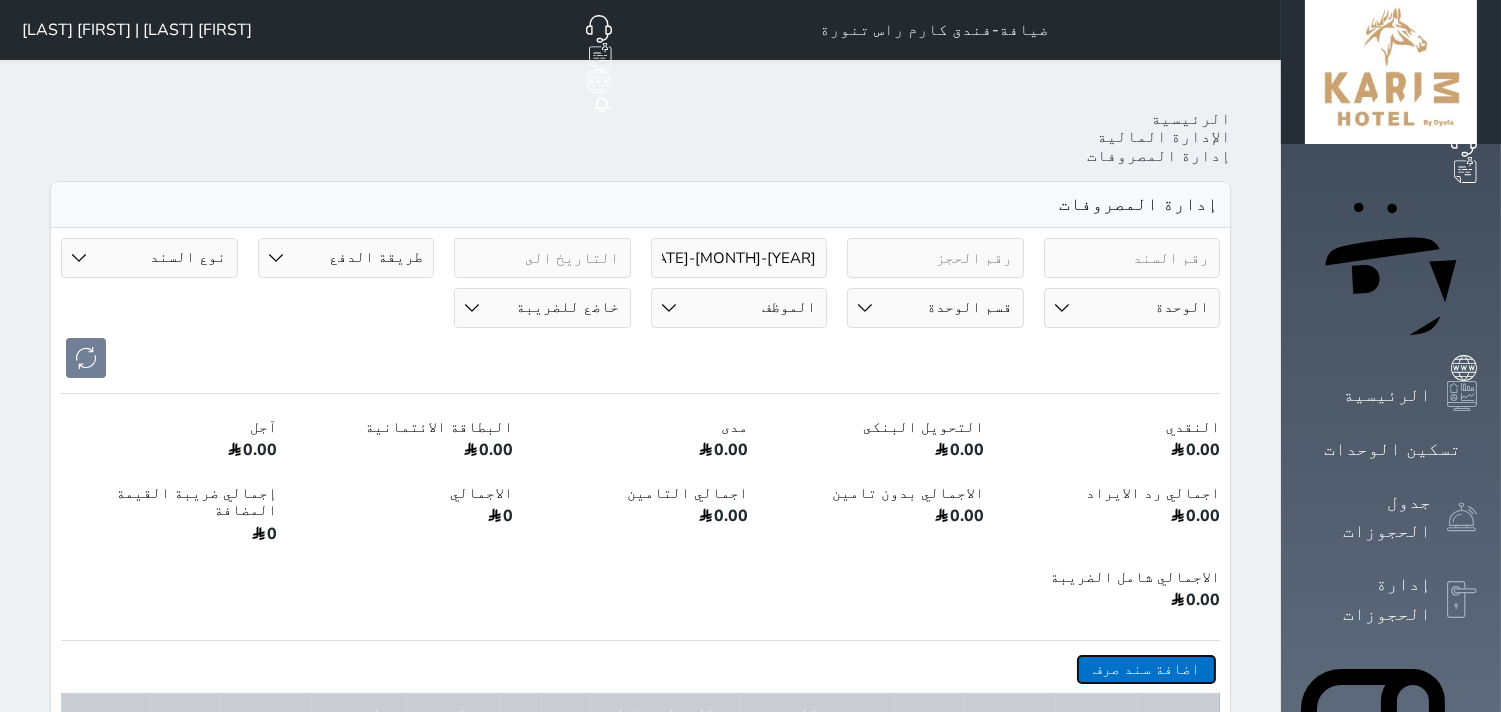 select 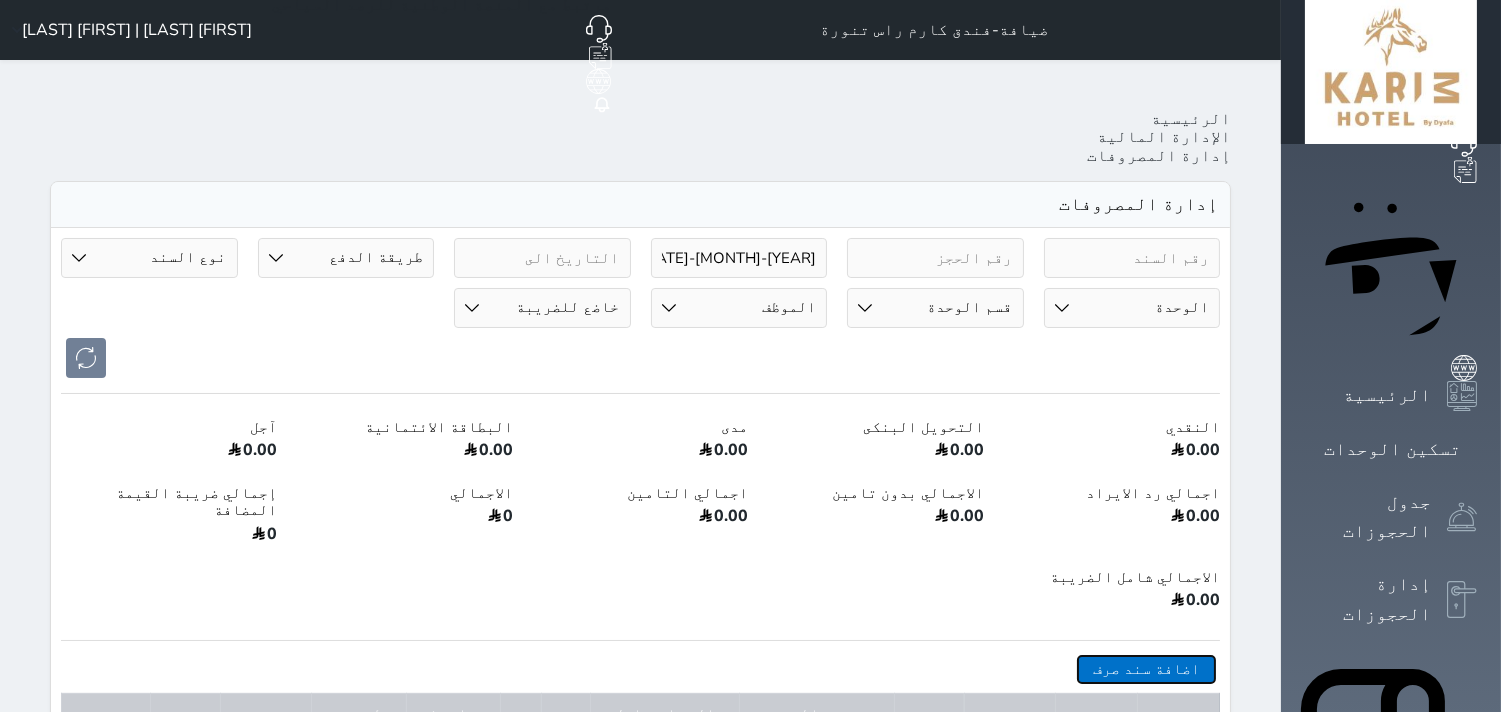 select 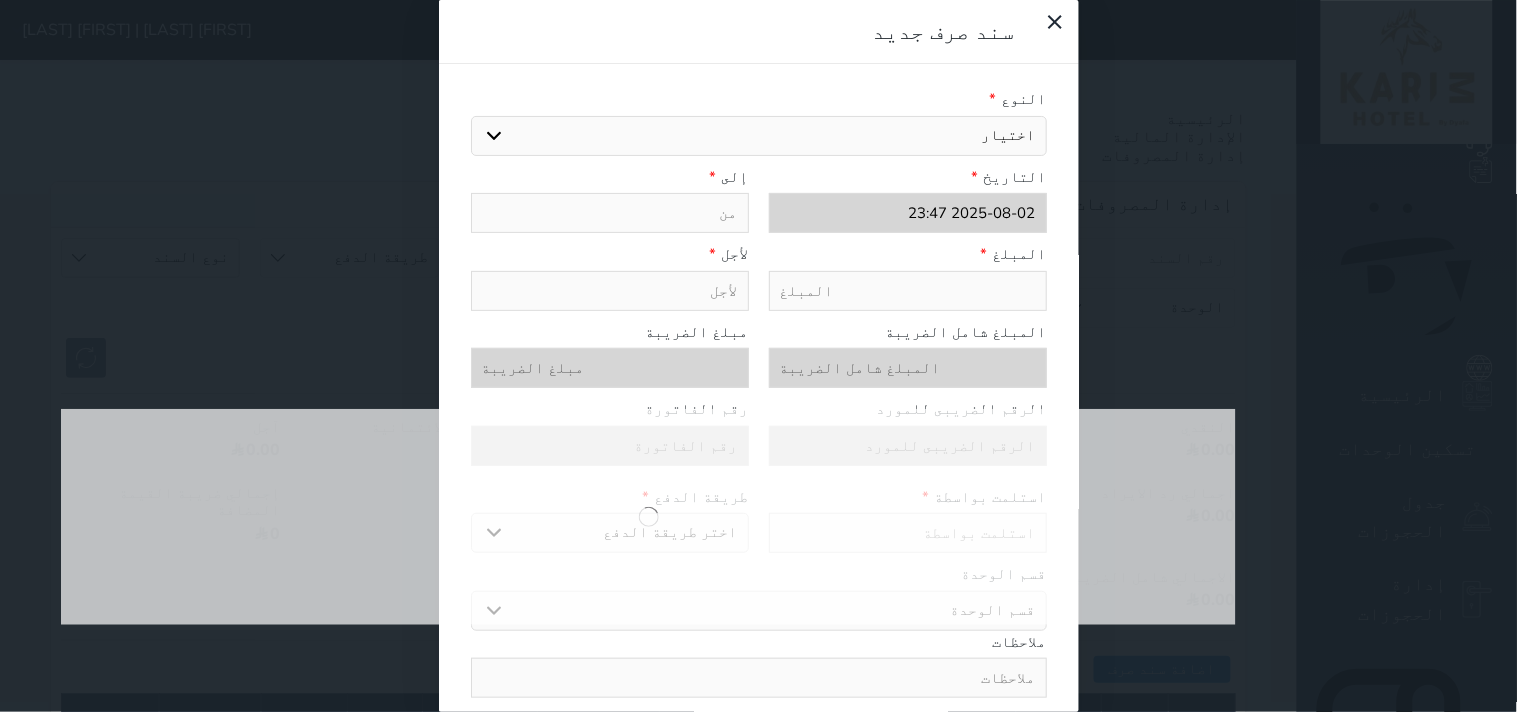 click on "اختيار   مرتجع إيجار رواتب صيانة مصروفات عامة تحويل من الصندوق الى الادارة استرجاع تامين استرجاع العربون" at bounding box center (759, 136) 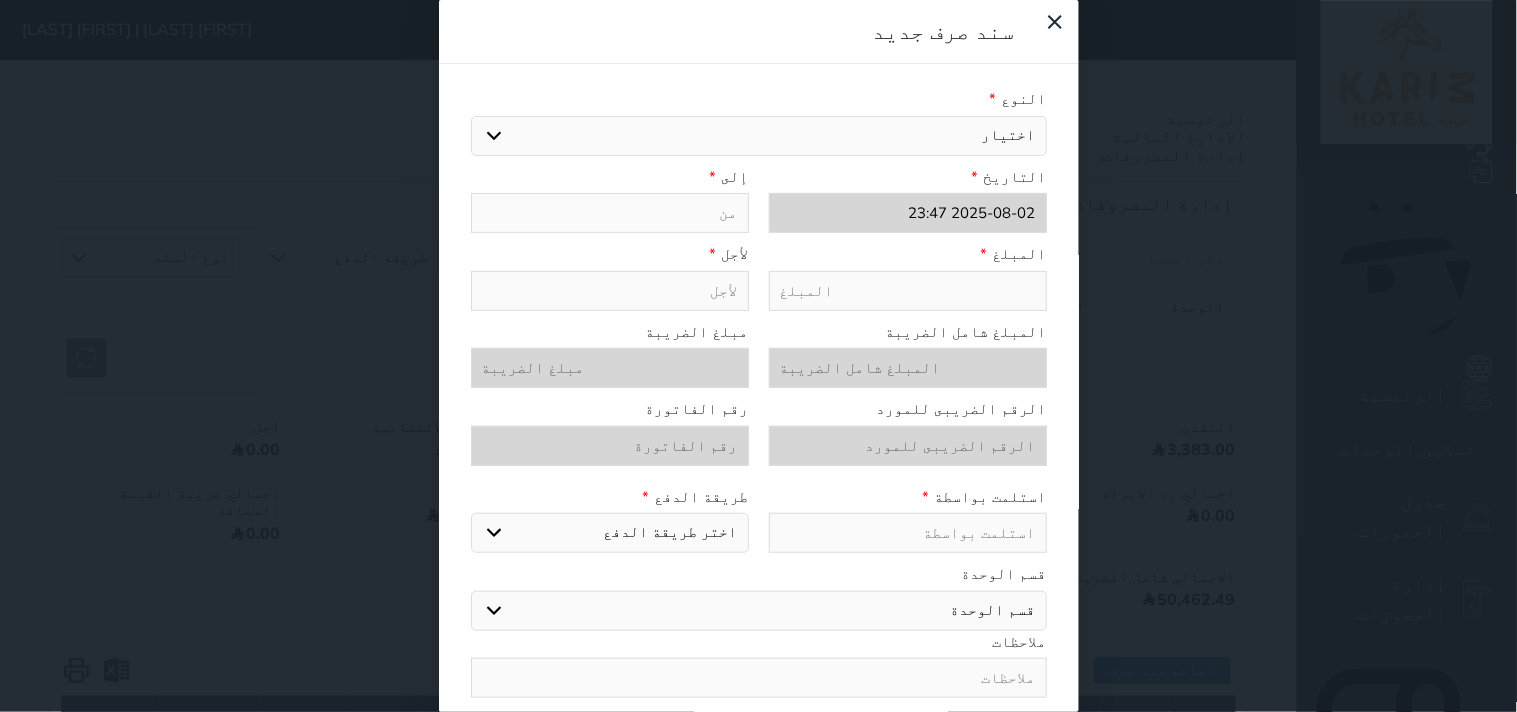 select on "103416" 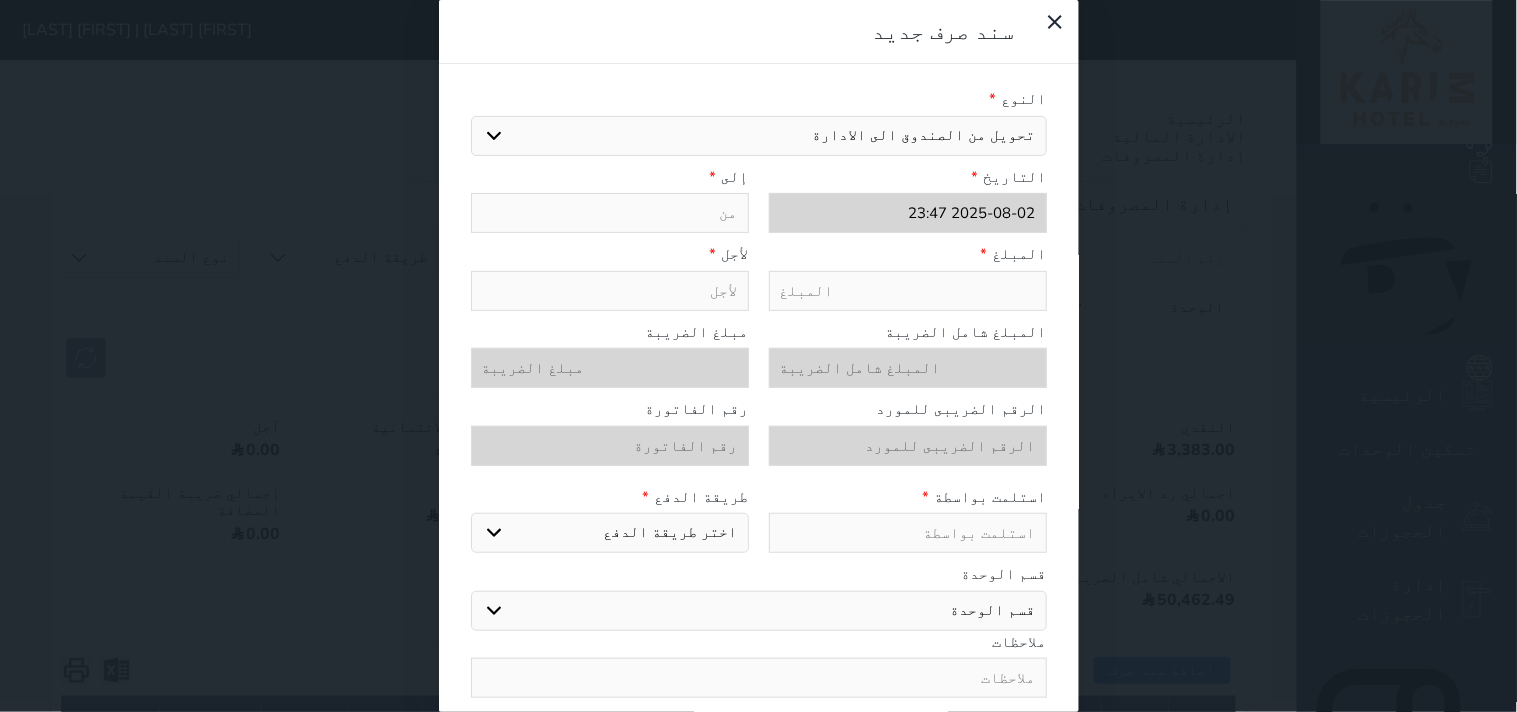 click on "اختيار   مرتجع إيجار رواتب صيانة مصروفات عامة تحويل من الصندوق الى الادارة استرجاع تامين استرجاع العربون" at bounding box center [759, 136] 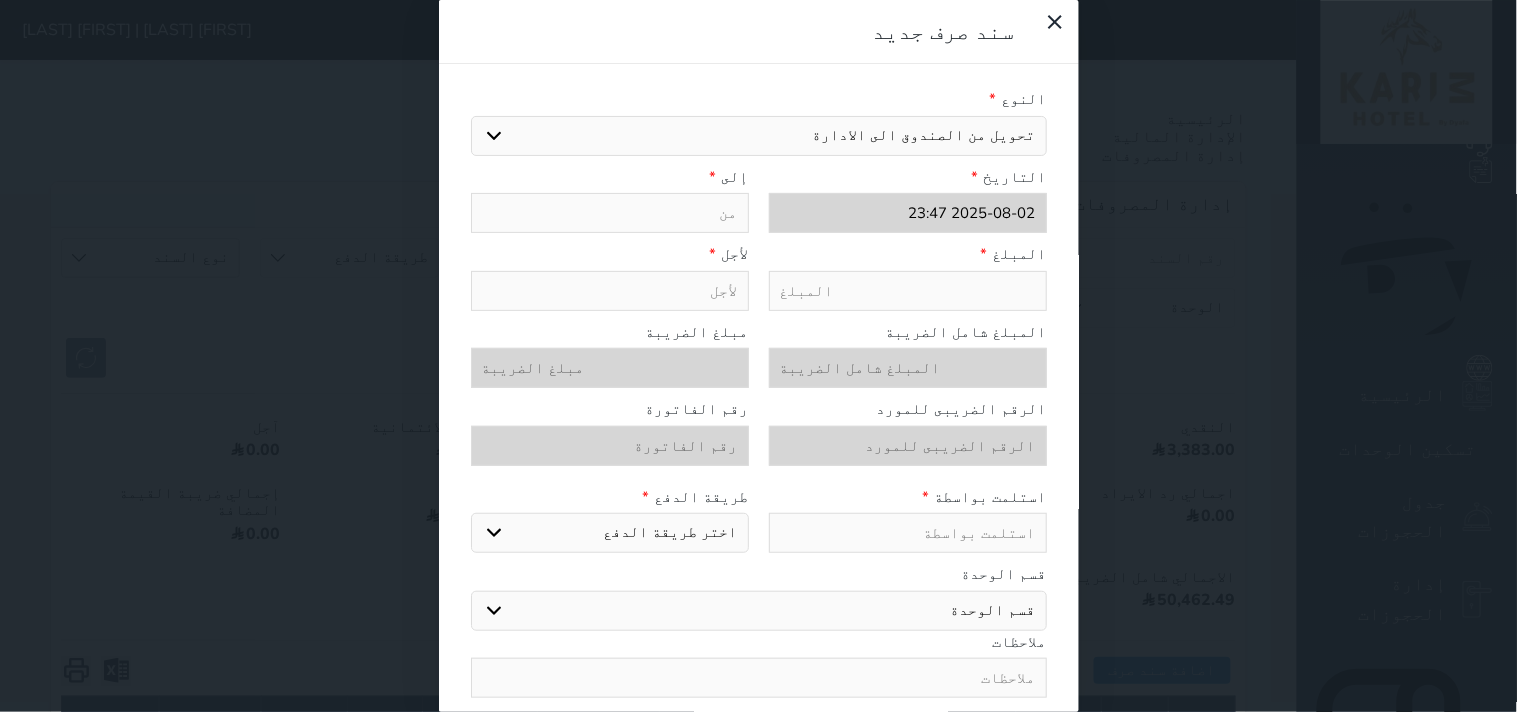 type on "تحويل من الصندوق الى الادارة" 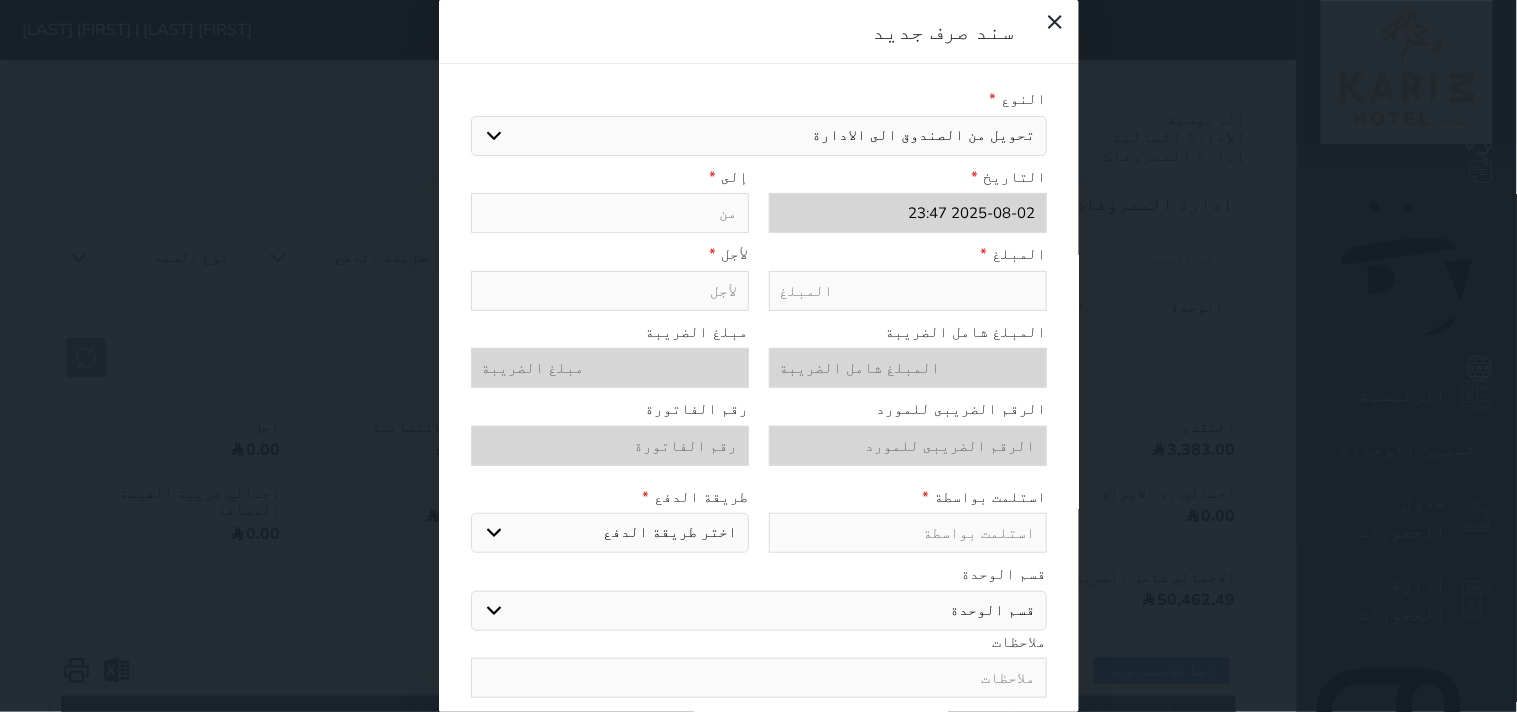 select 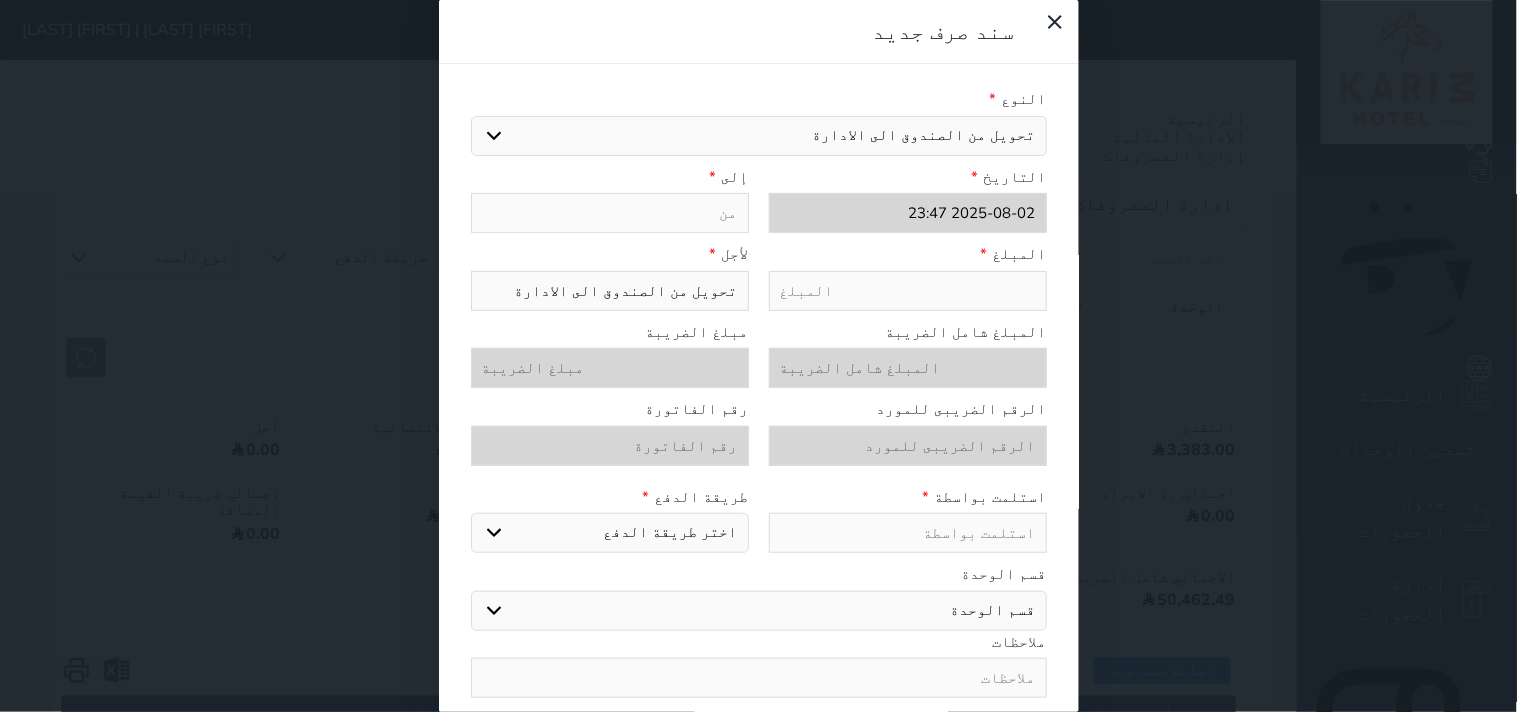 paste on "1841.37" 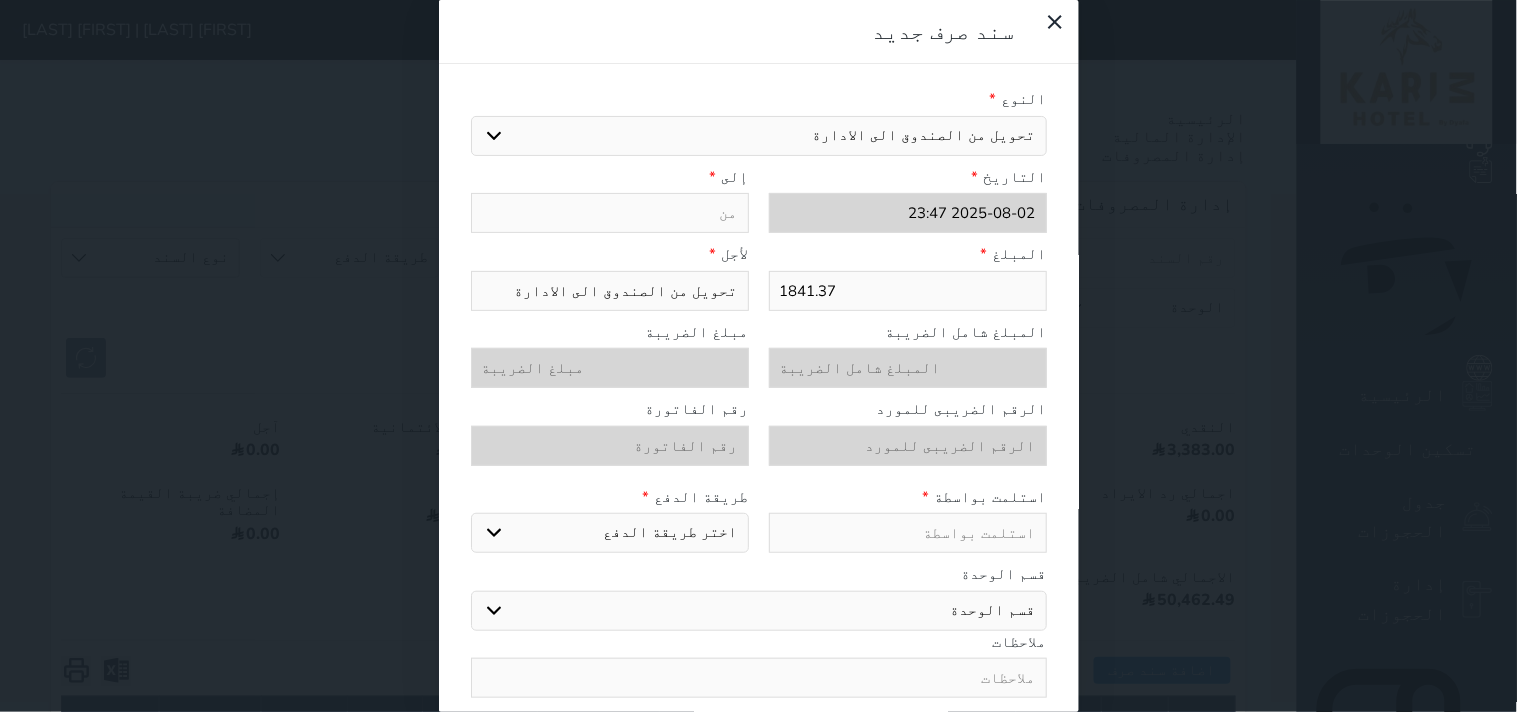 type on "1841.37" 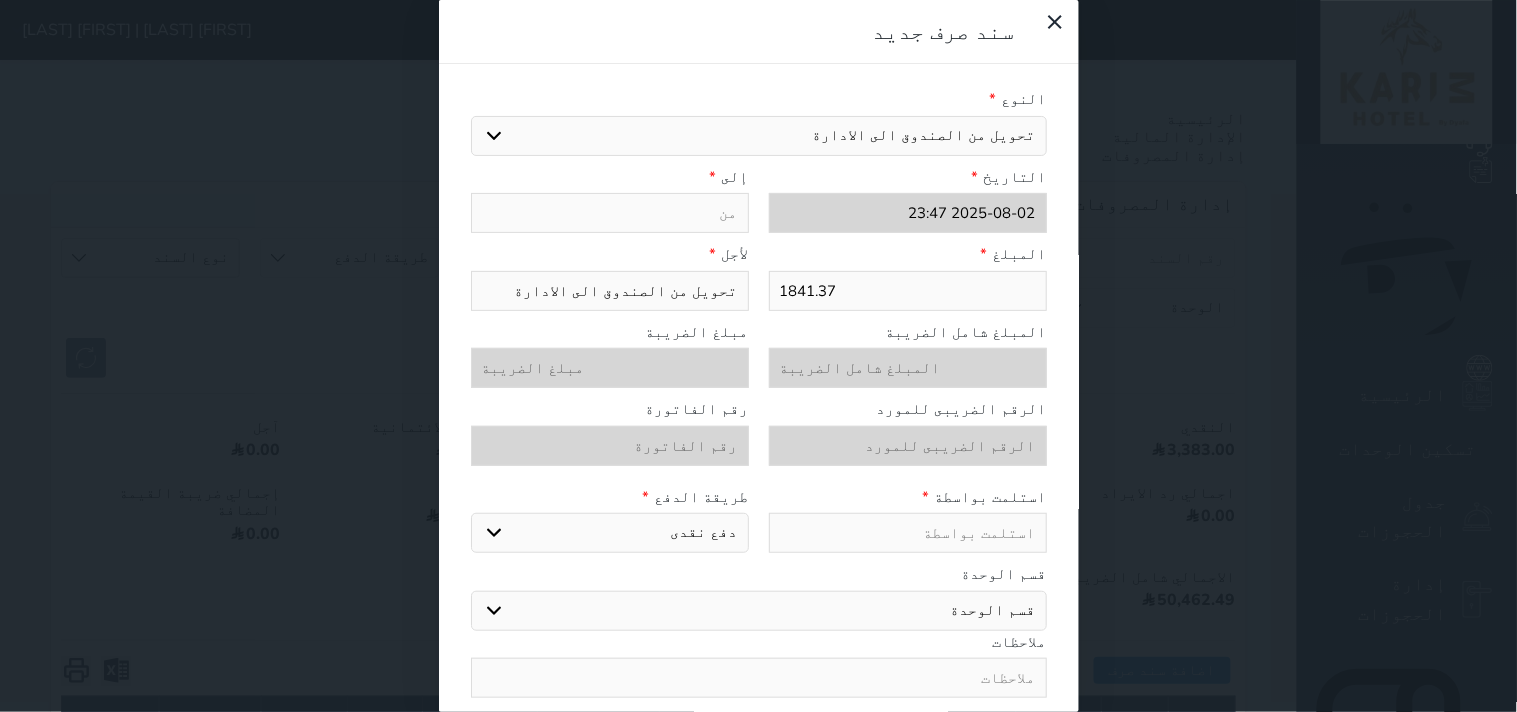 click on "اختر طريقة الدفع   دفع نقدى   تحويل بنكى   مدى   بطاقة ائتمان" at bounding box center [610, 533] 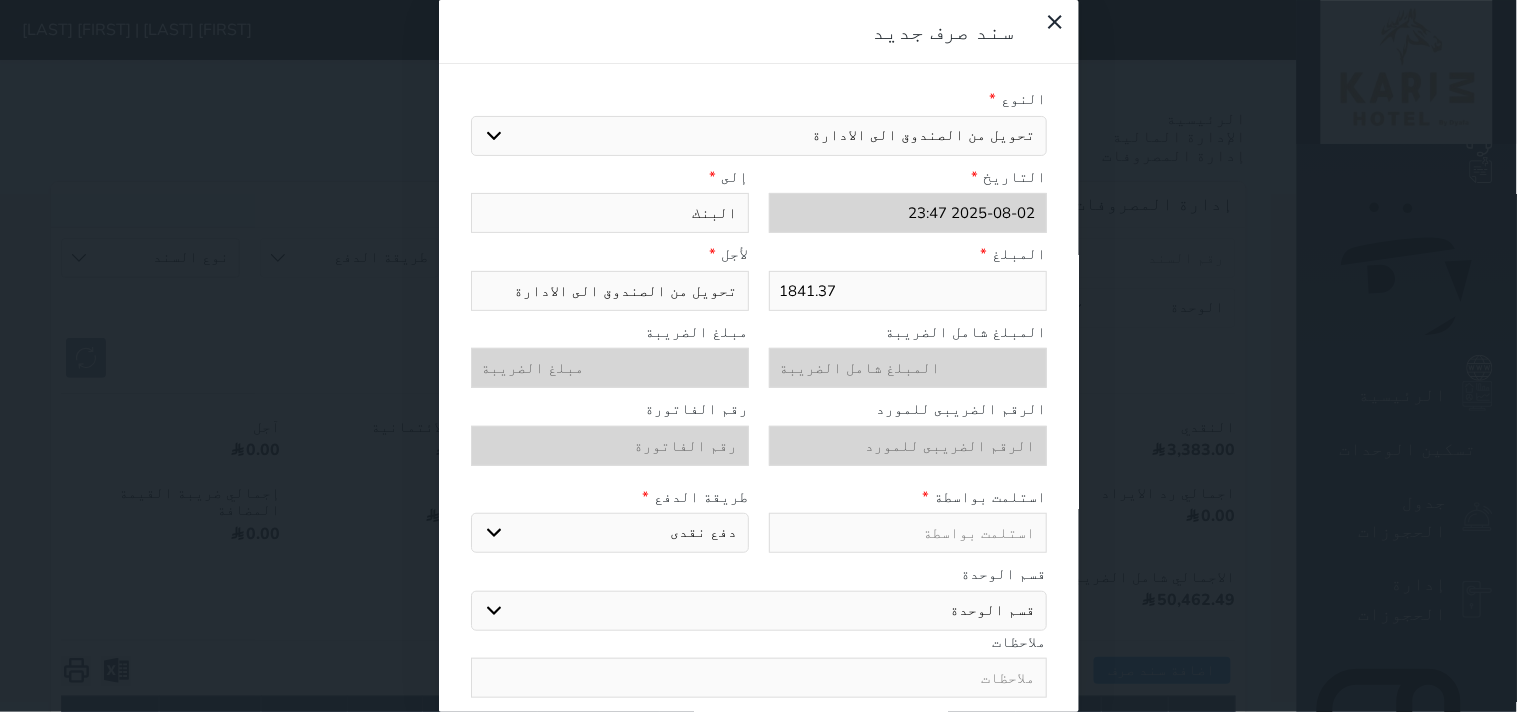 type on "البنك" 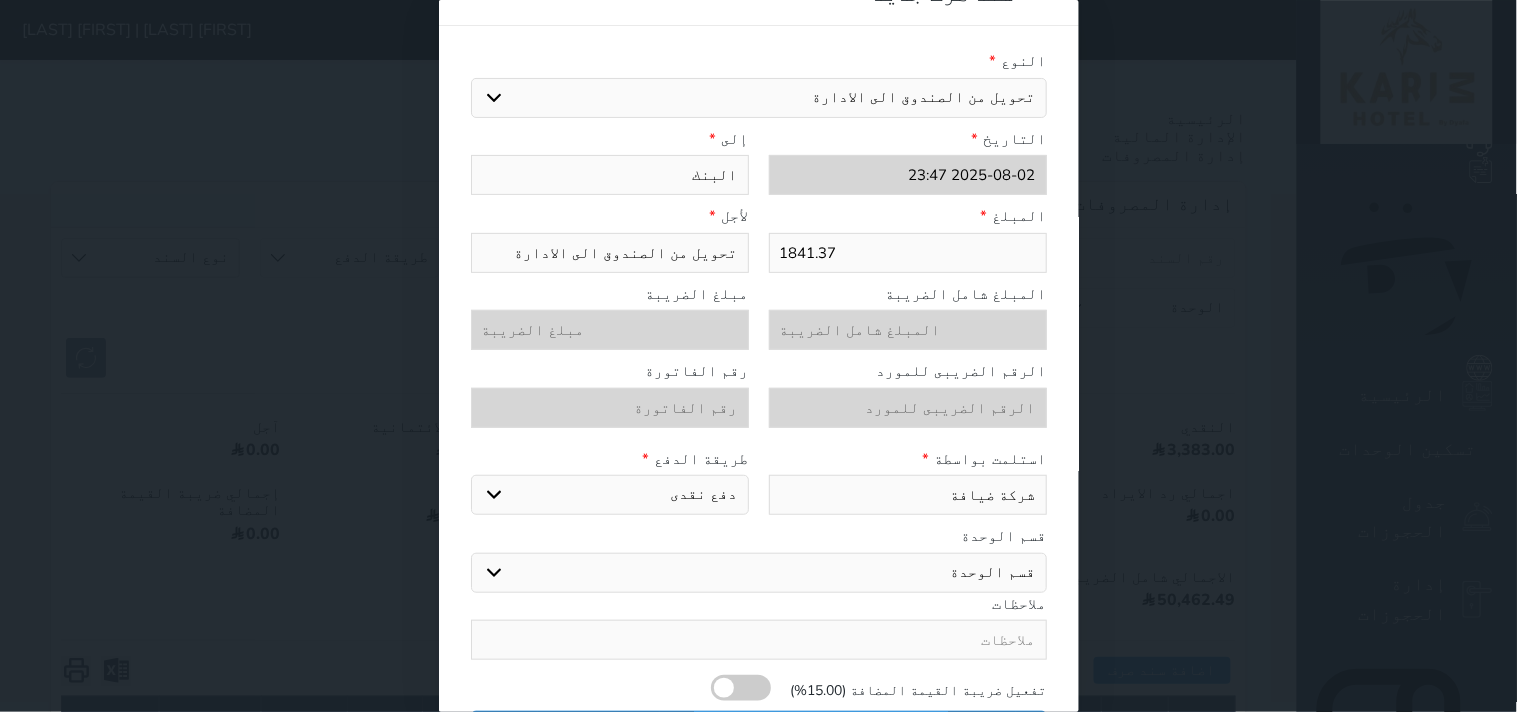 scroll, scrollTop: 76, scrollLeft: 0, axis: vertical 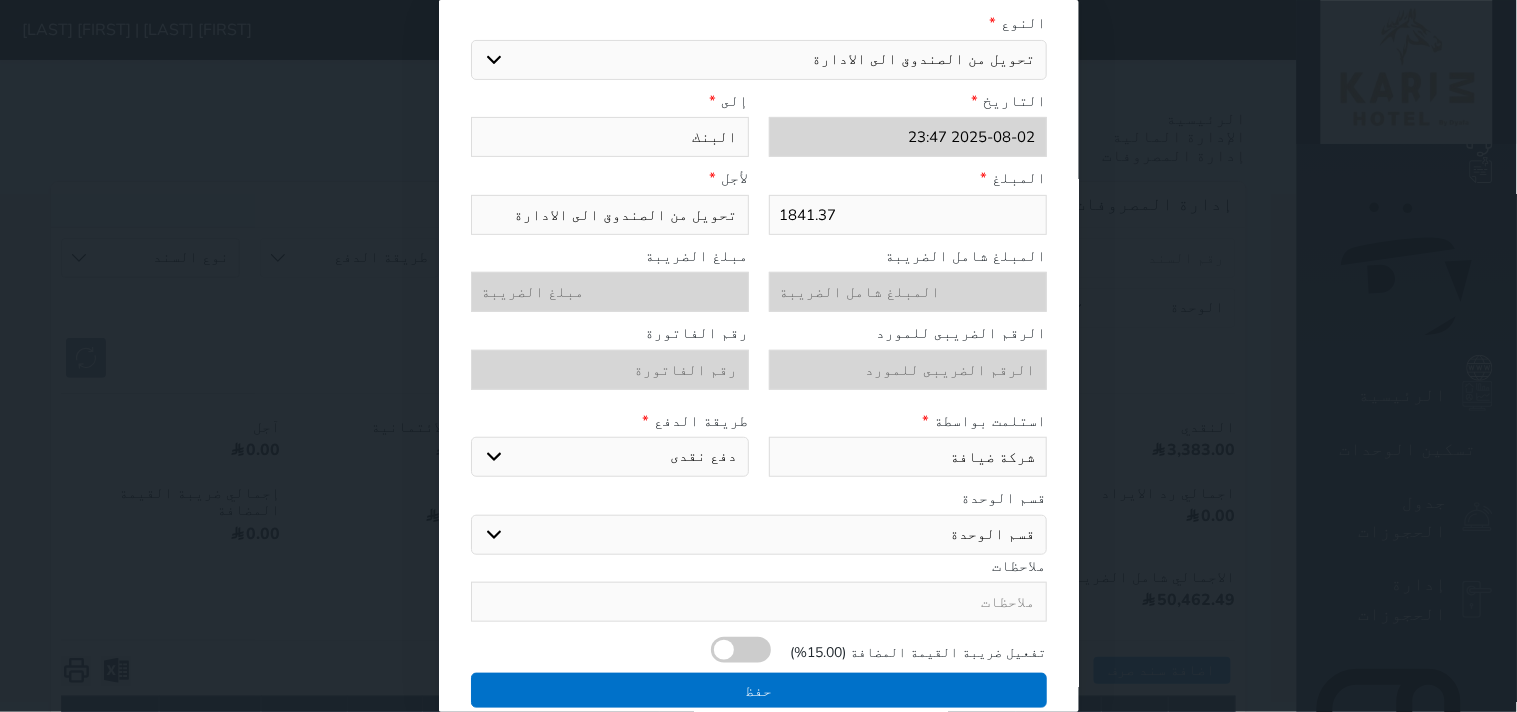 type on "شركة ضيافة" 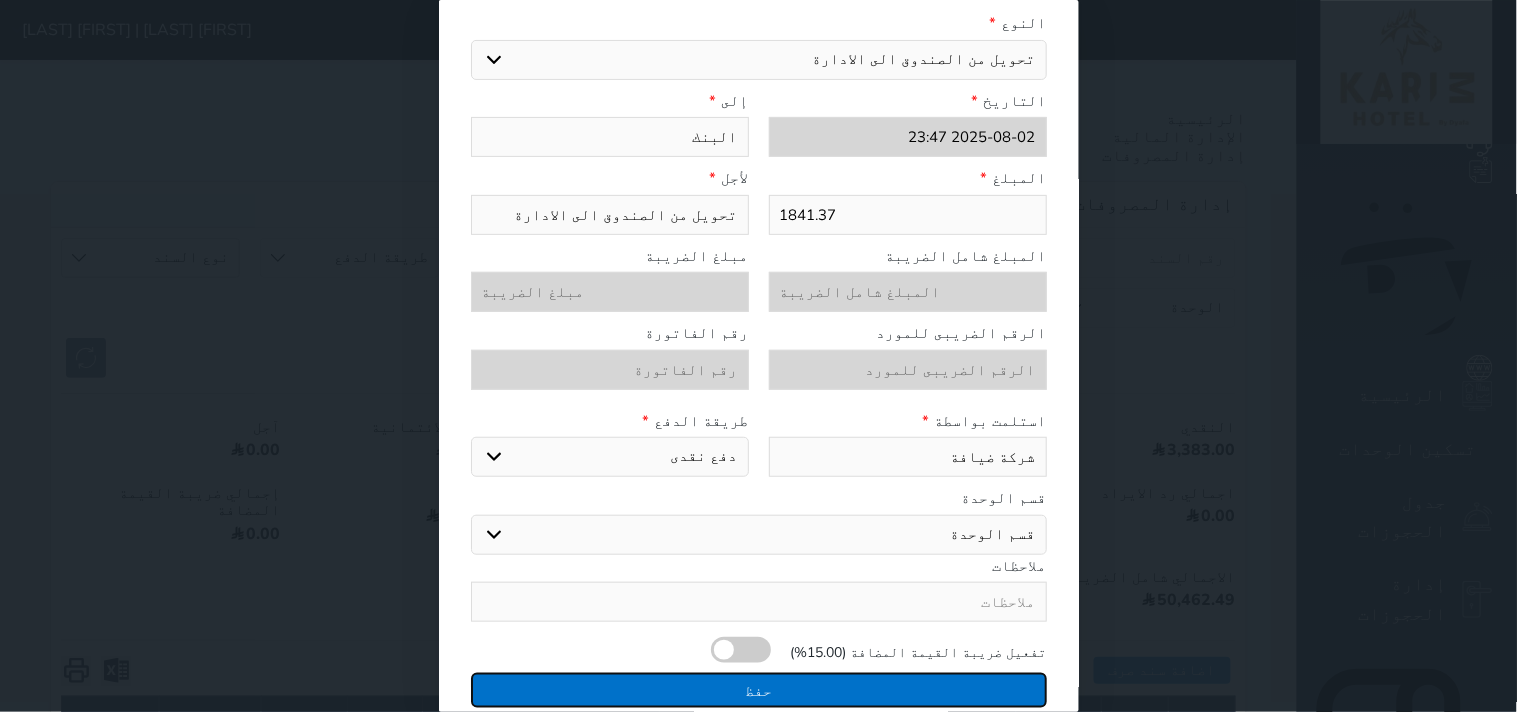 click on "حفظ" at bounding box center (759, 690) 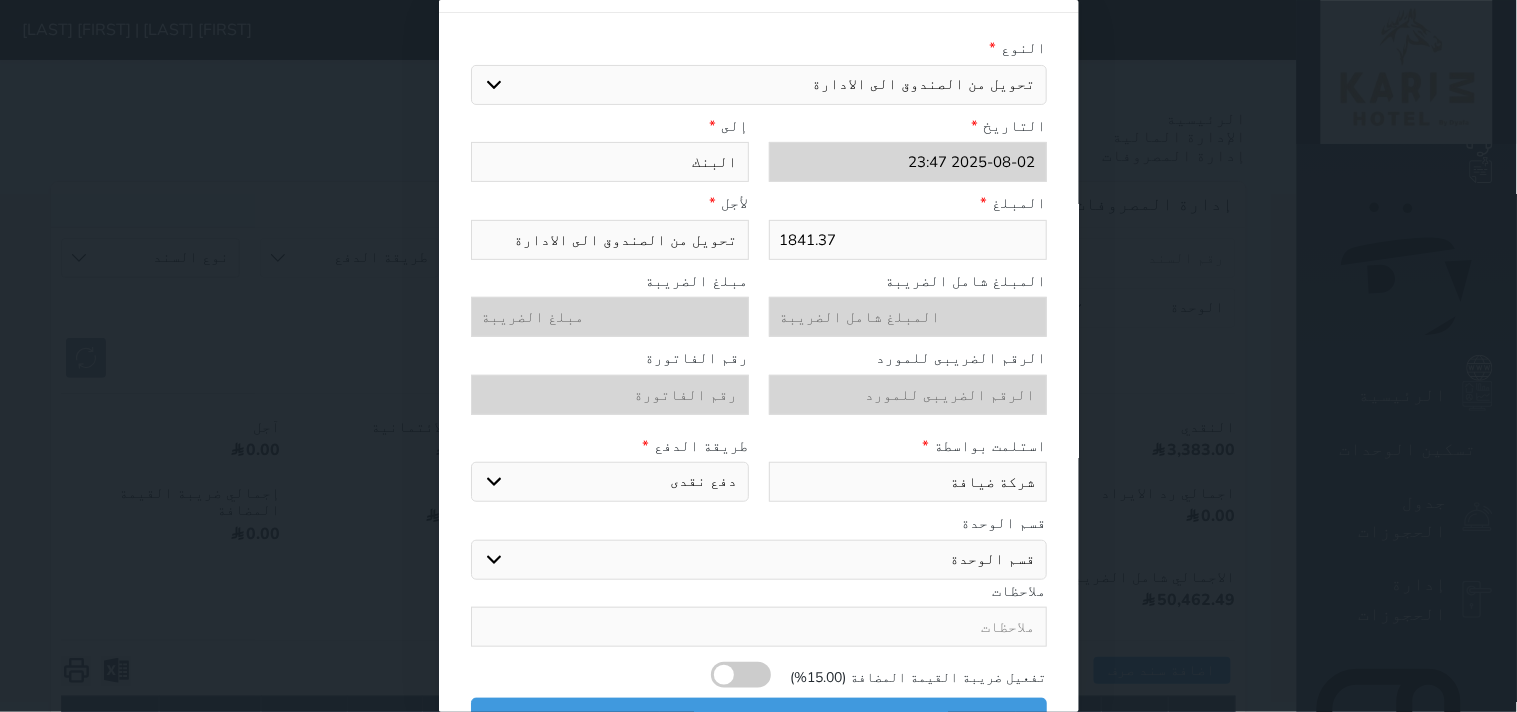 scroll, scrollTop: 76, scrollLeft: 0, axis: vertical 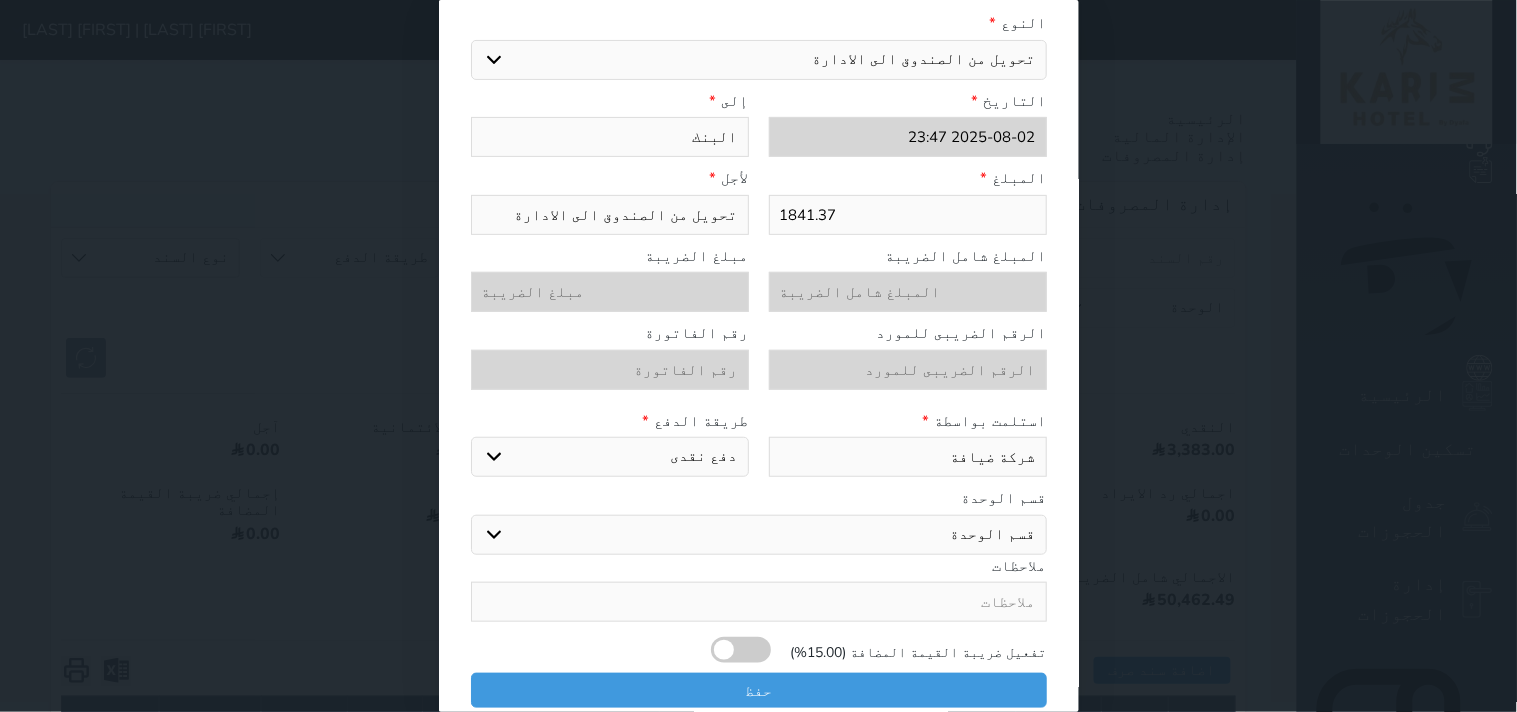 click on "قسم الوحدة" at bounding box center [759, 498] 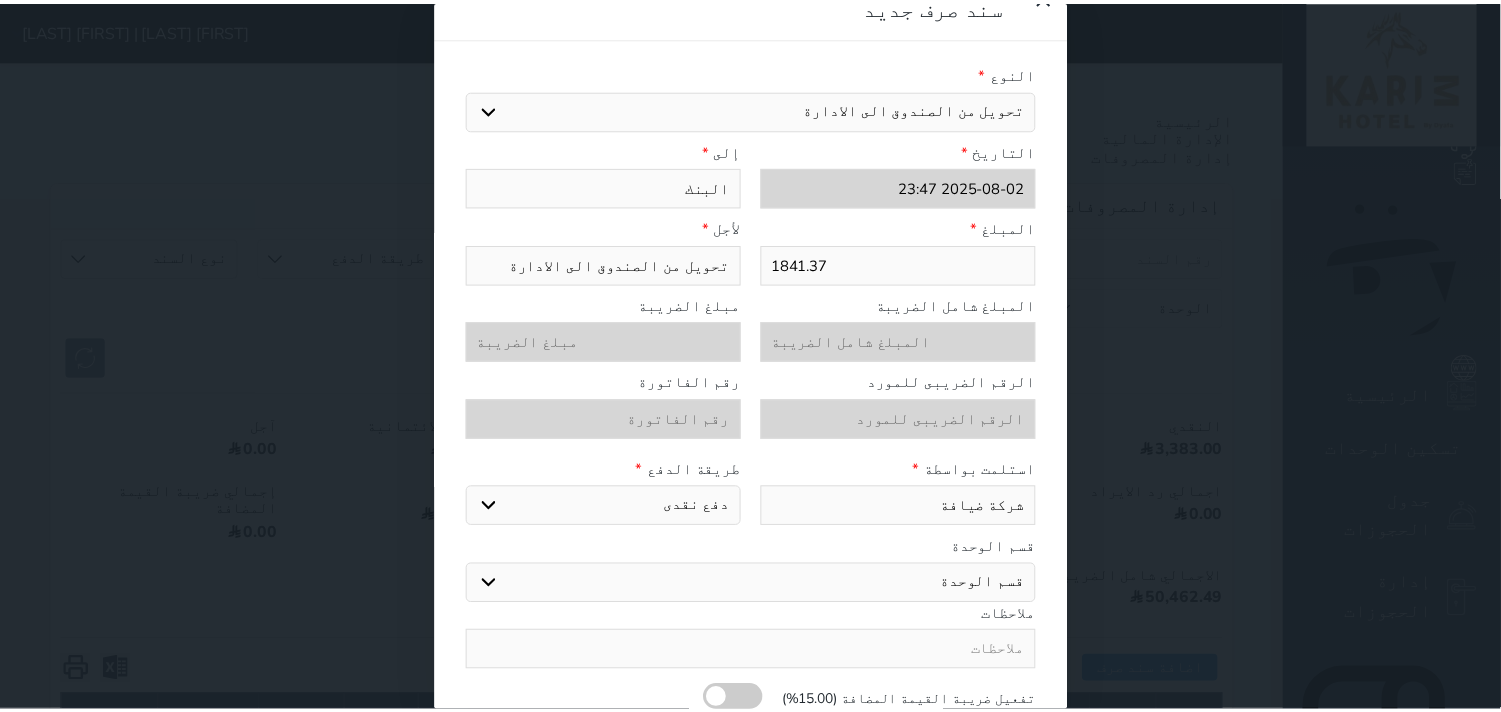 scroll, scrollTop: 0, scrollLeft: 0, axis: both 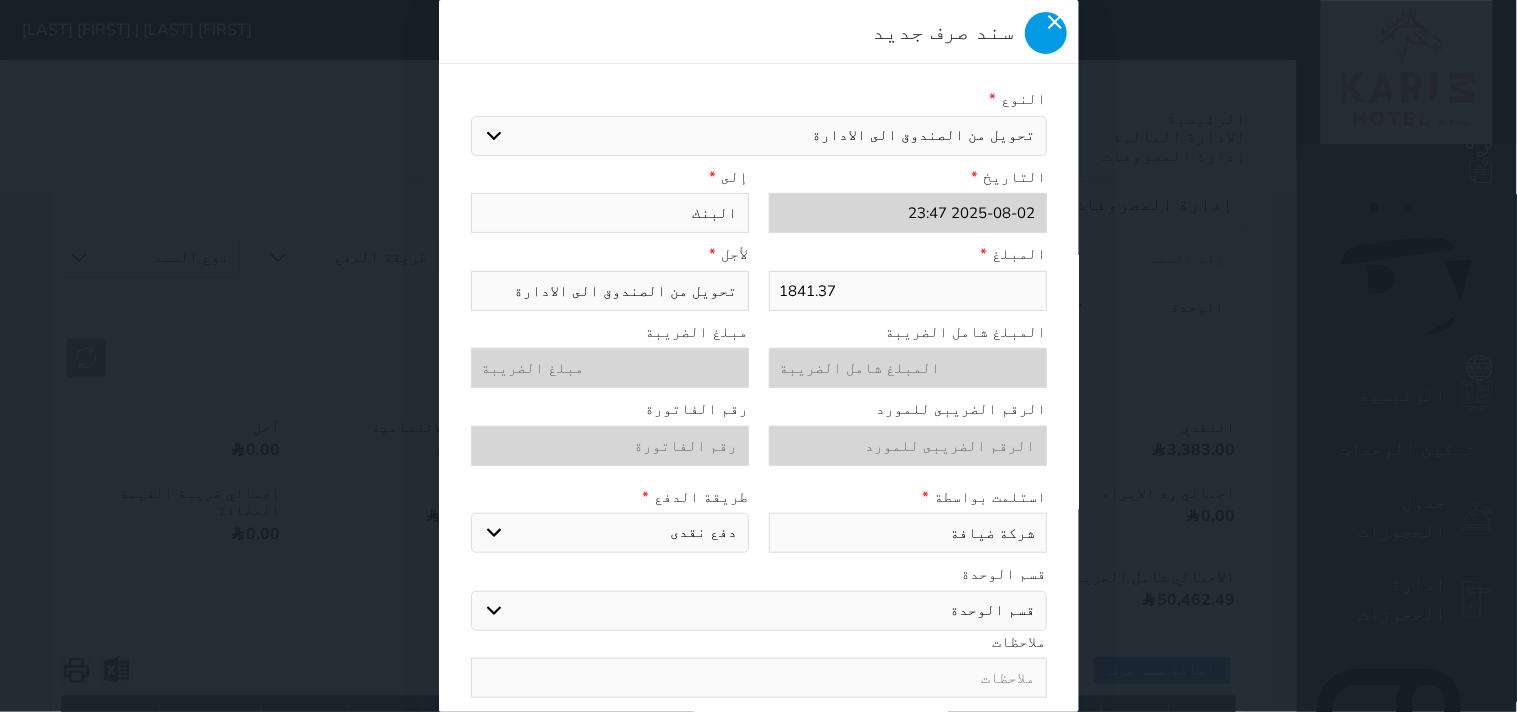 click 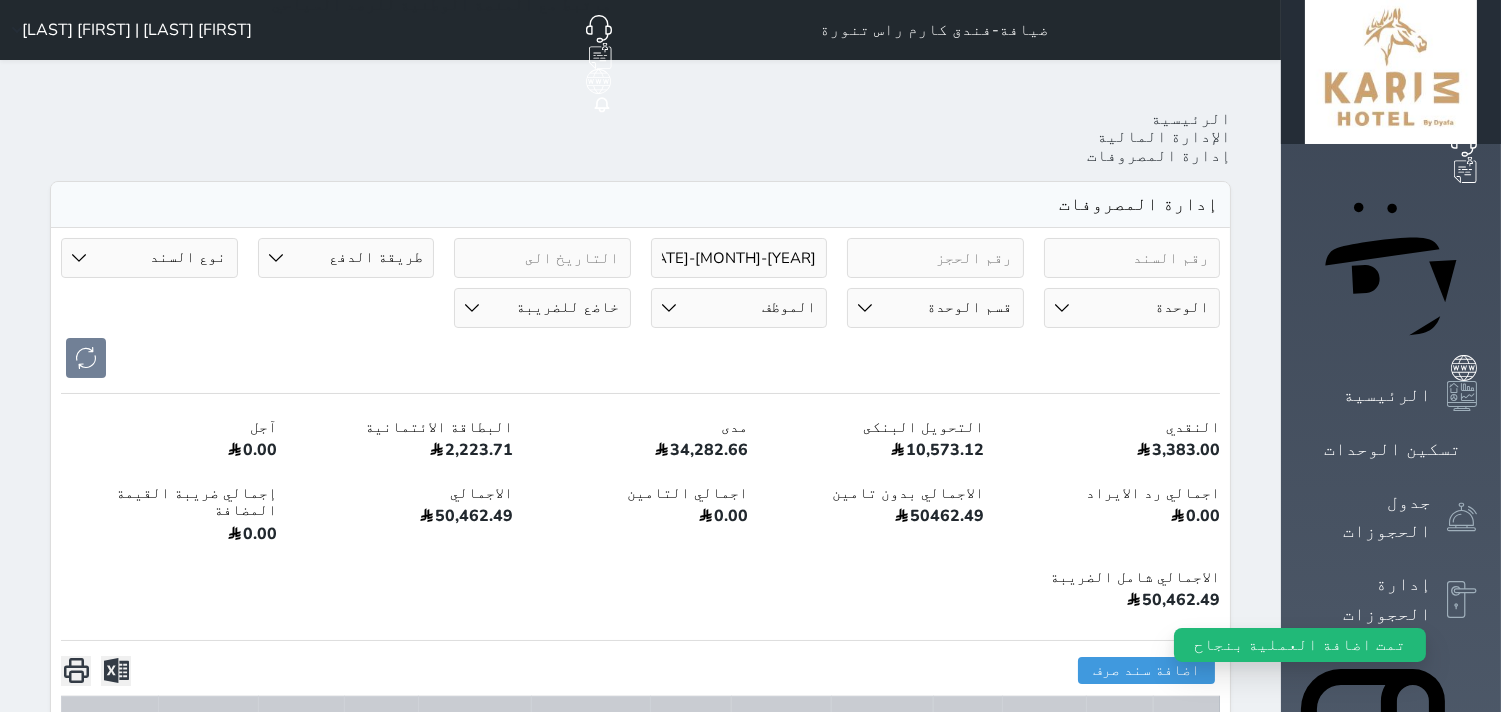 click 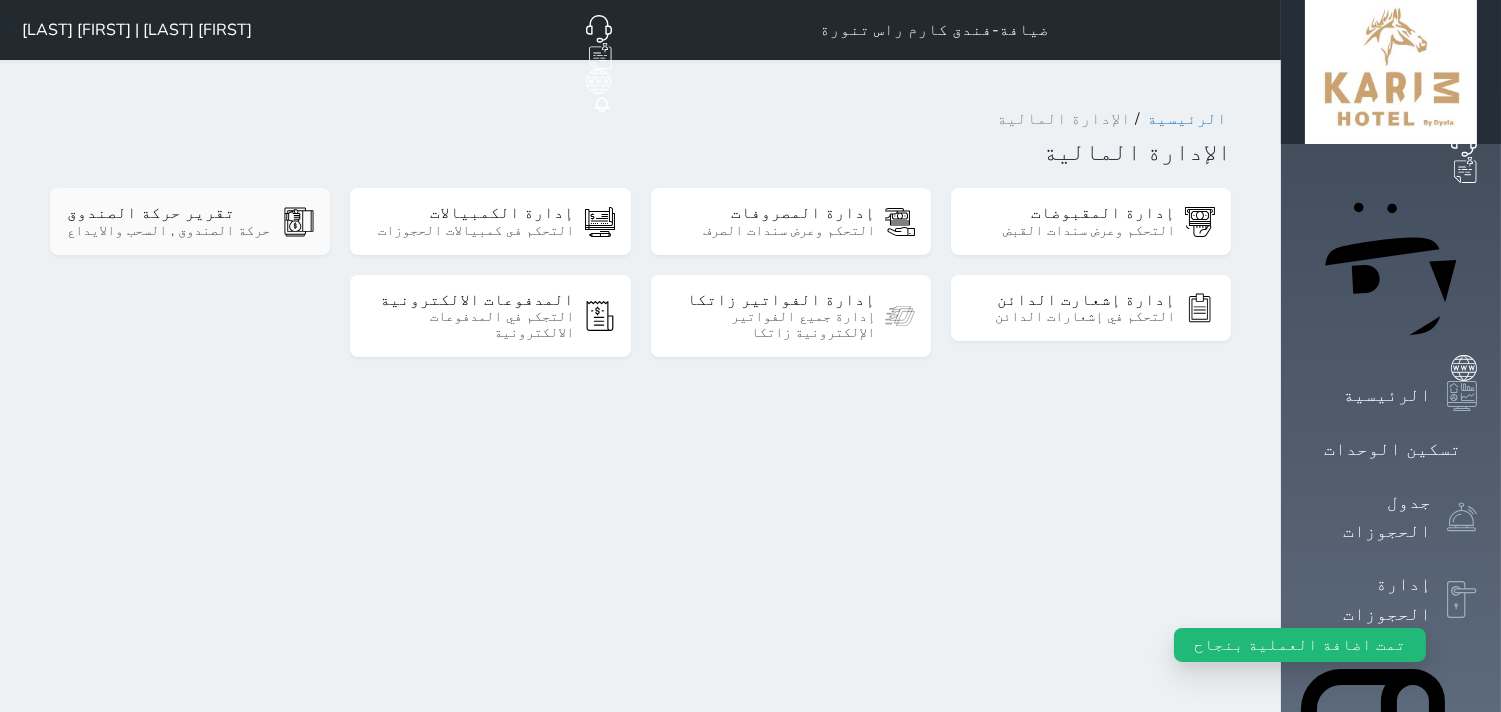 click on "حركة الصندوق , السحب والايداع" at bounding box center [170, 231] 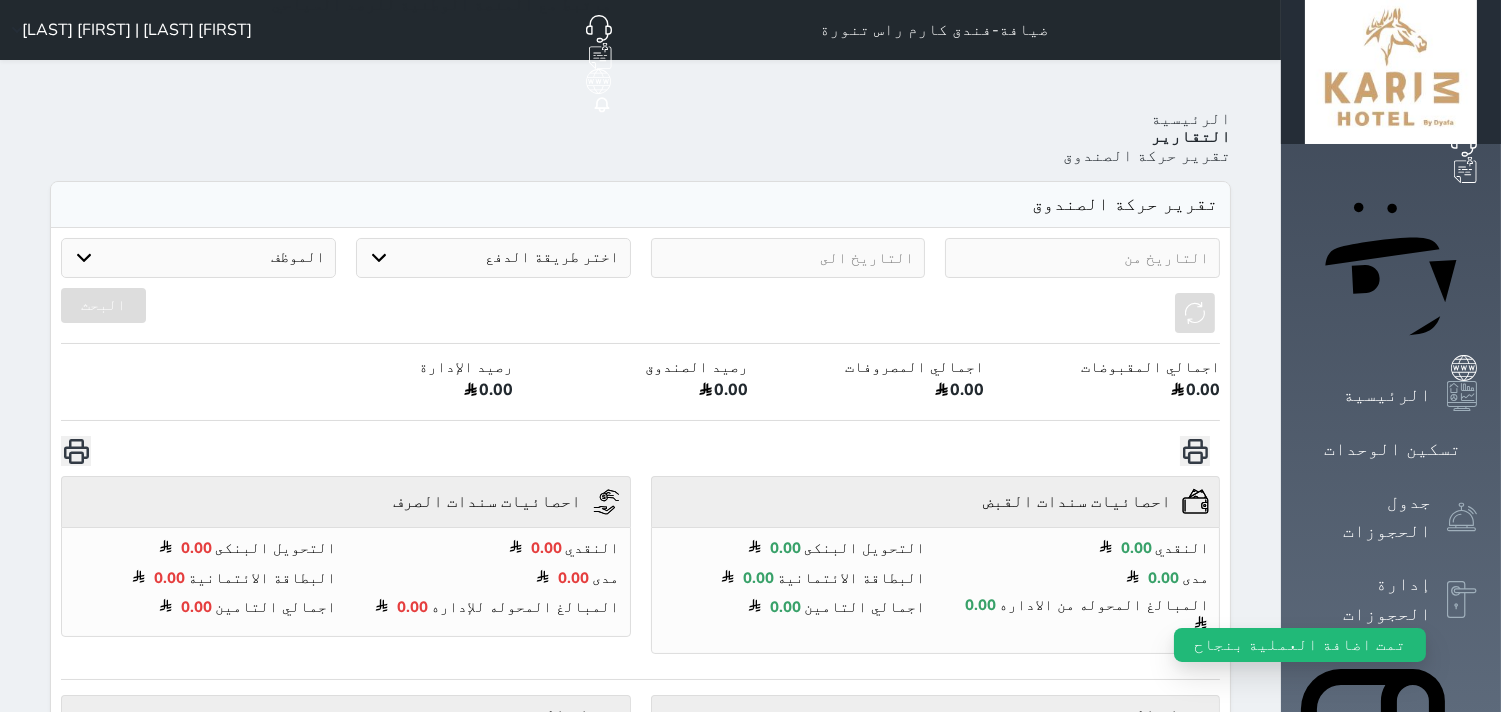 select on "7" 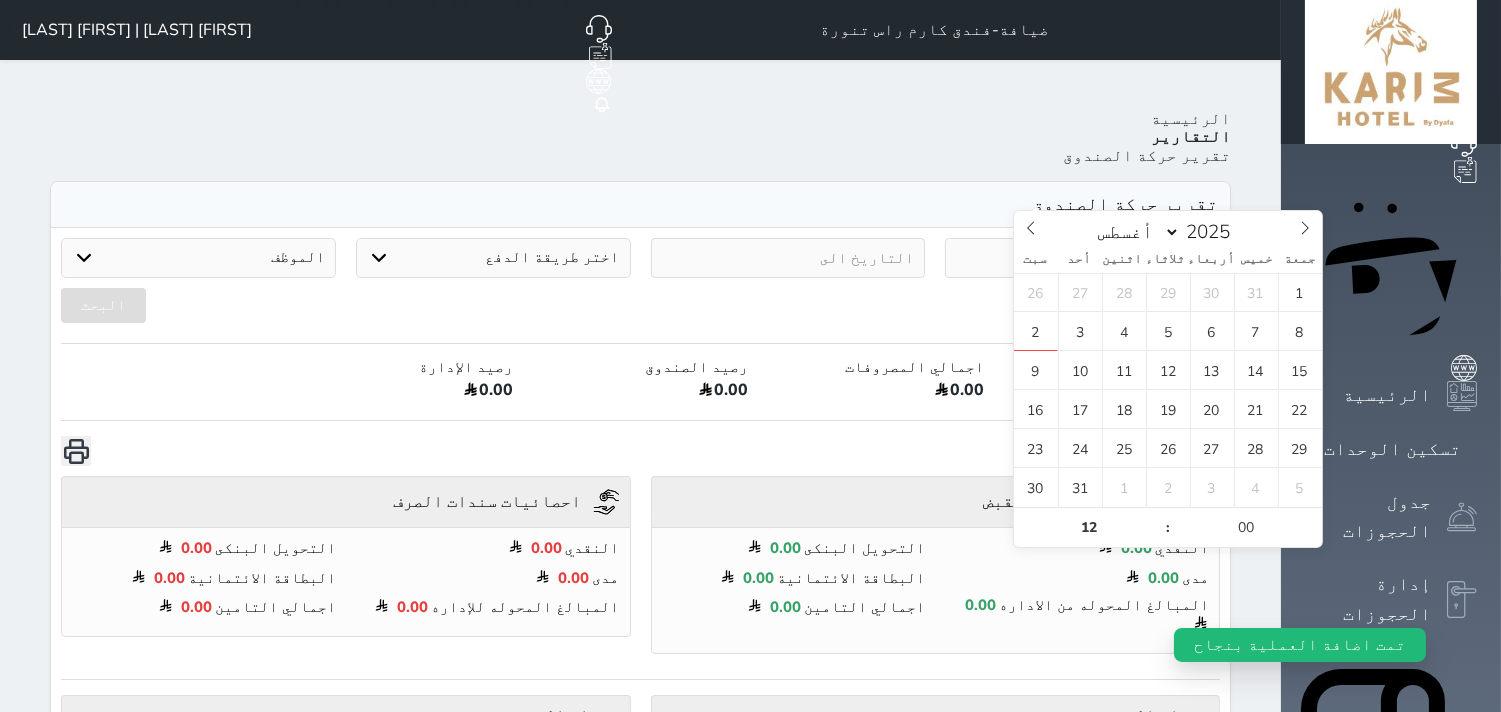 click at bounding box center (1082, 258) 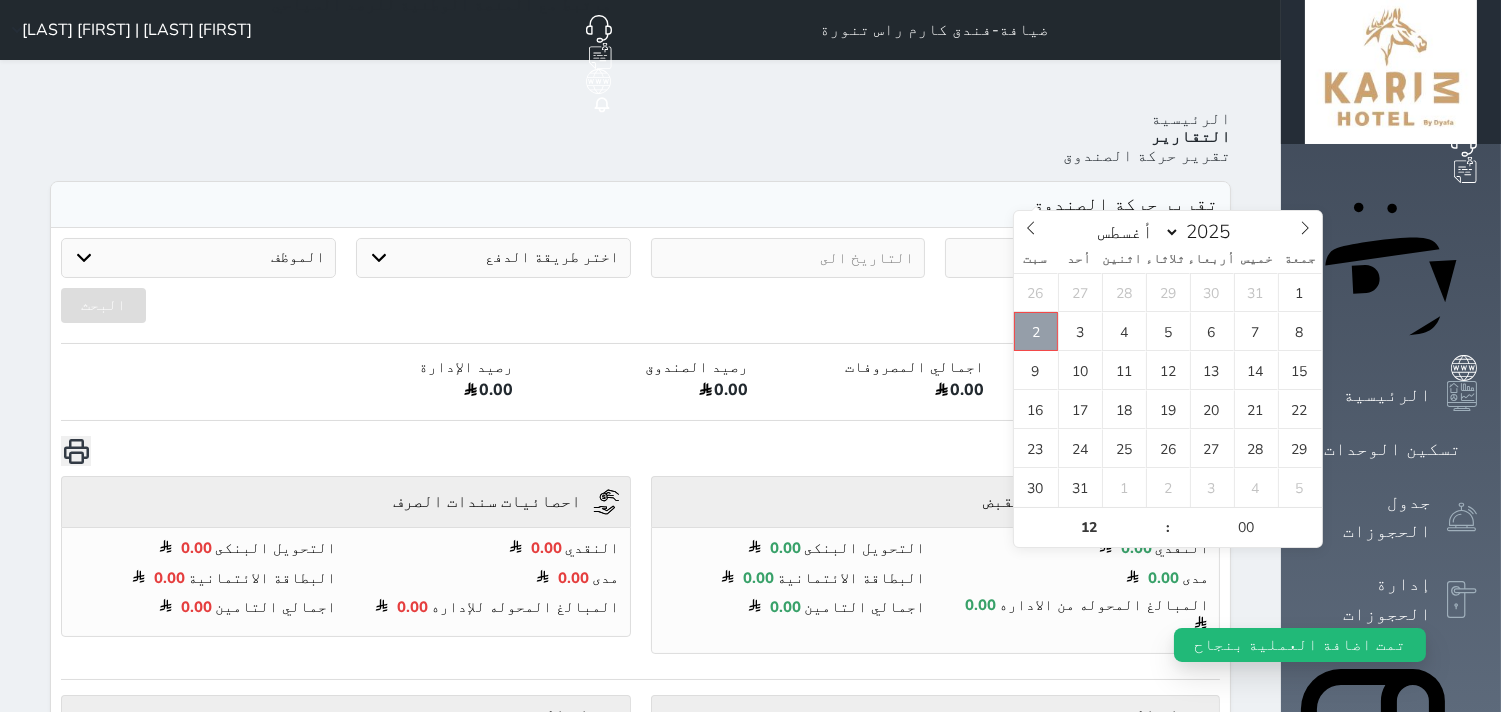 click on "2" at bounding box center [1036, 331] 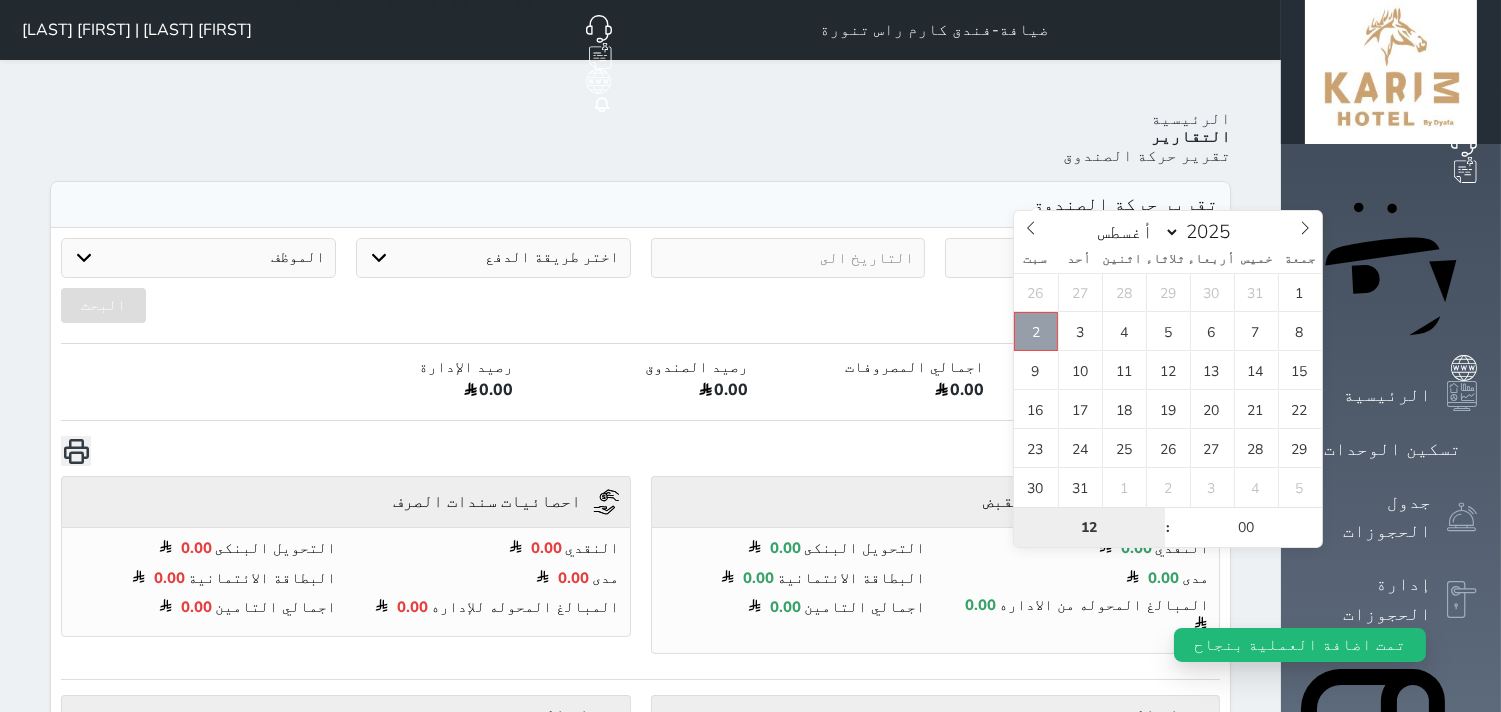 type on "2025-08-02 12:00" 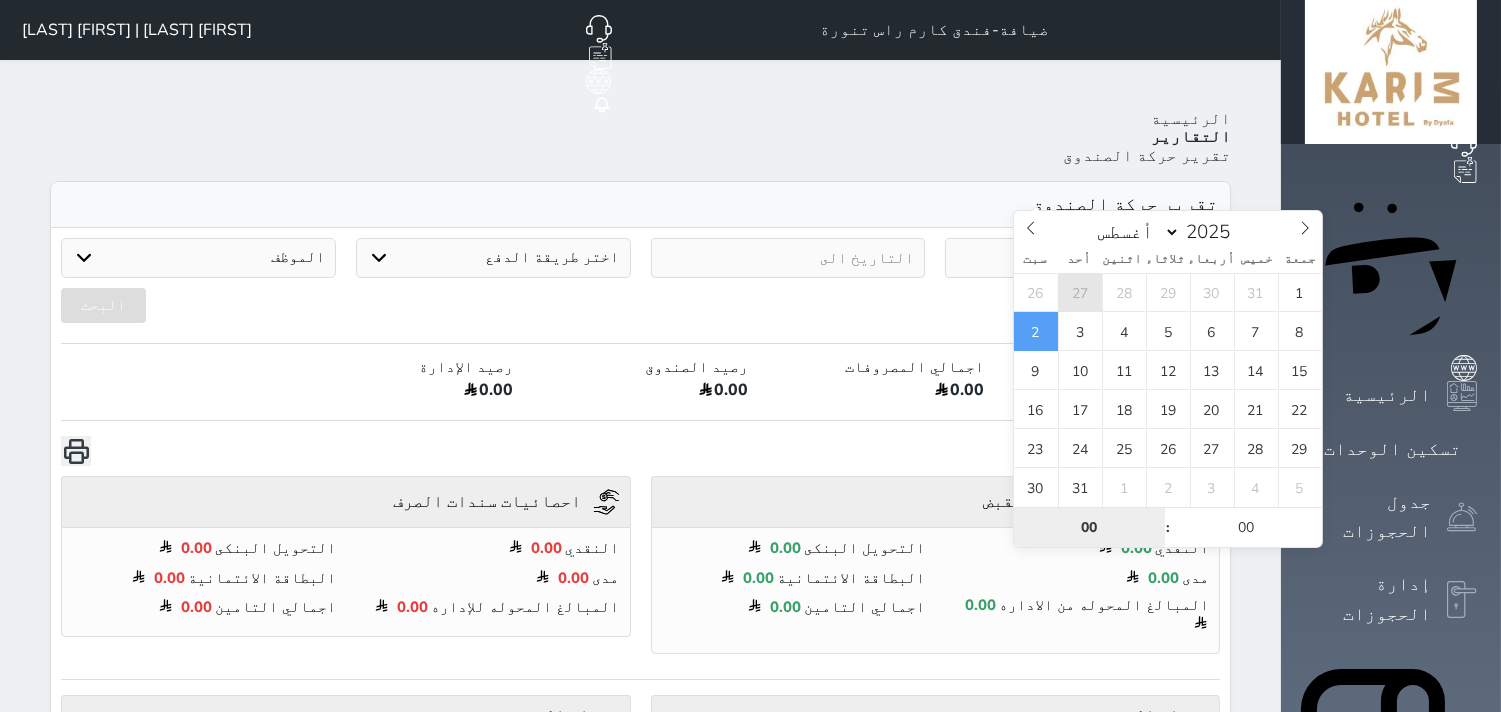 type on "00" 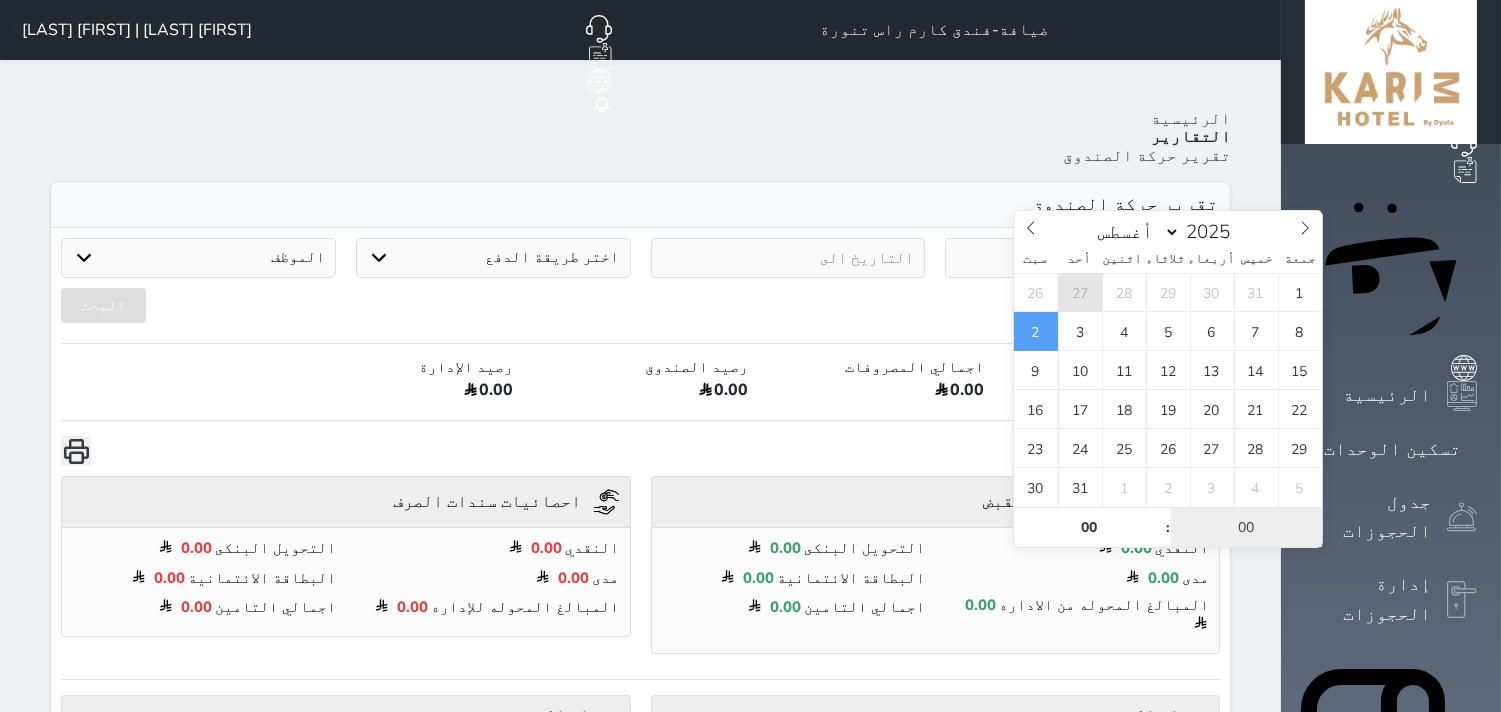 type on "2025-08-02 00:00" 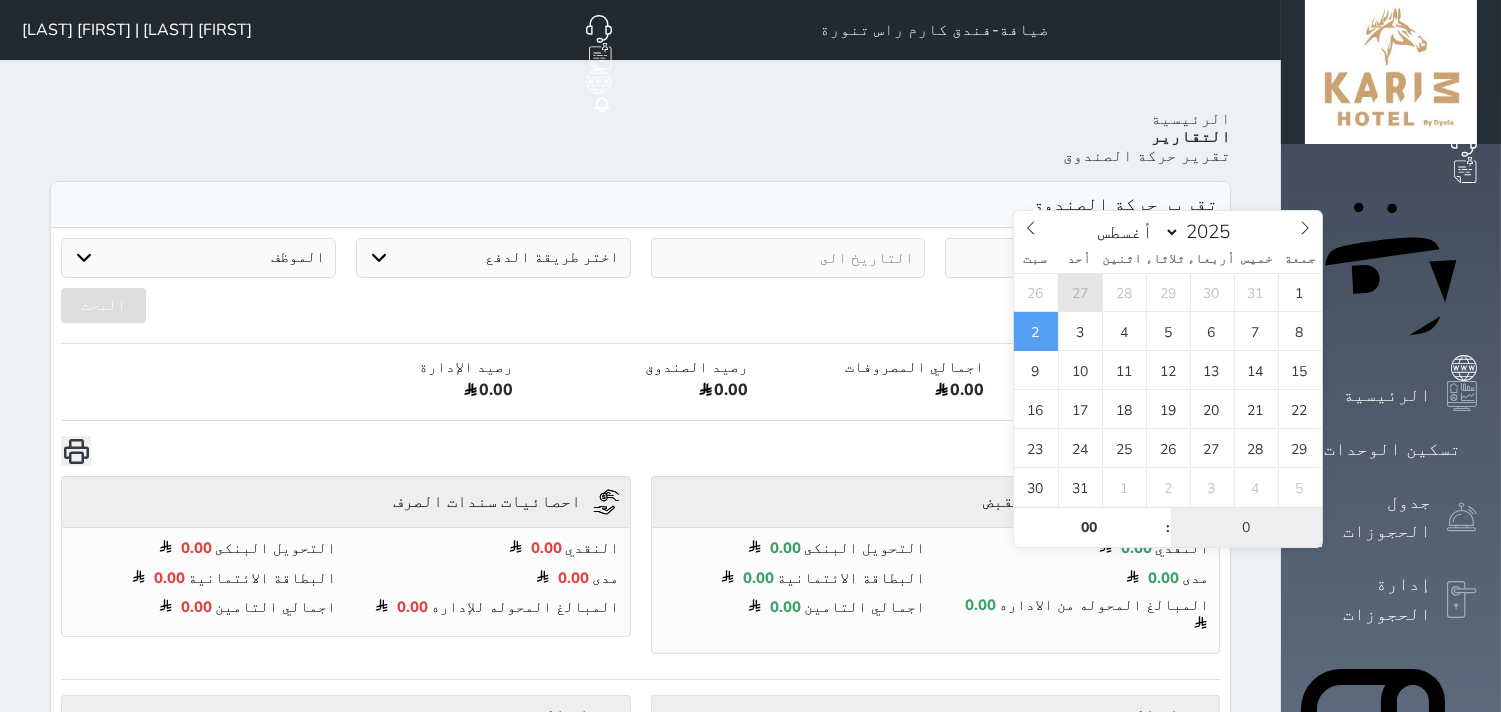 type on "01" 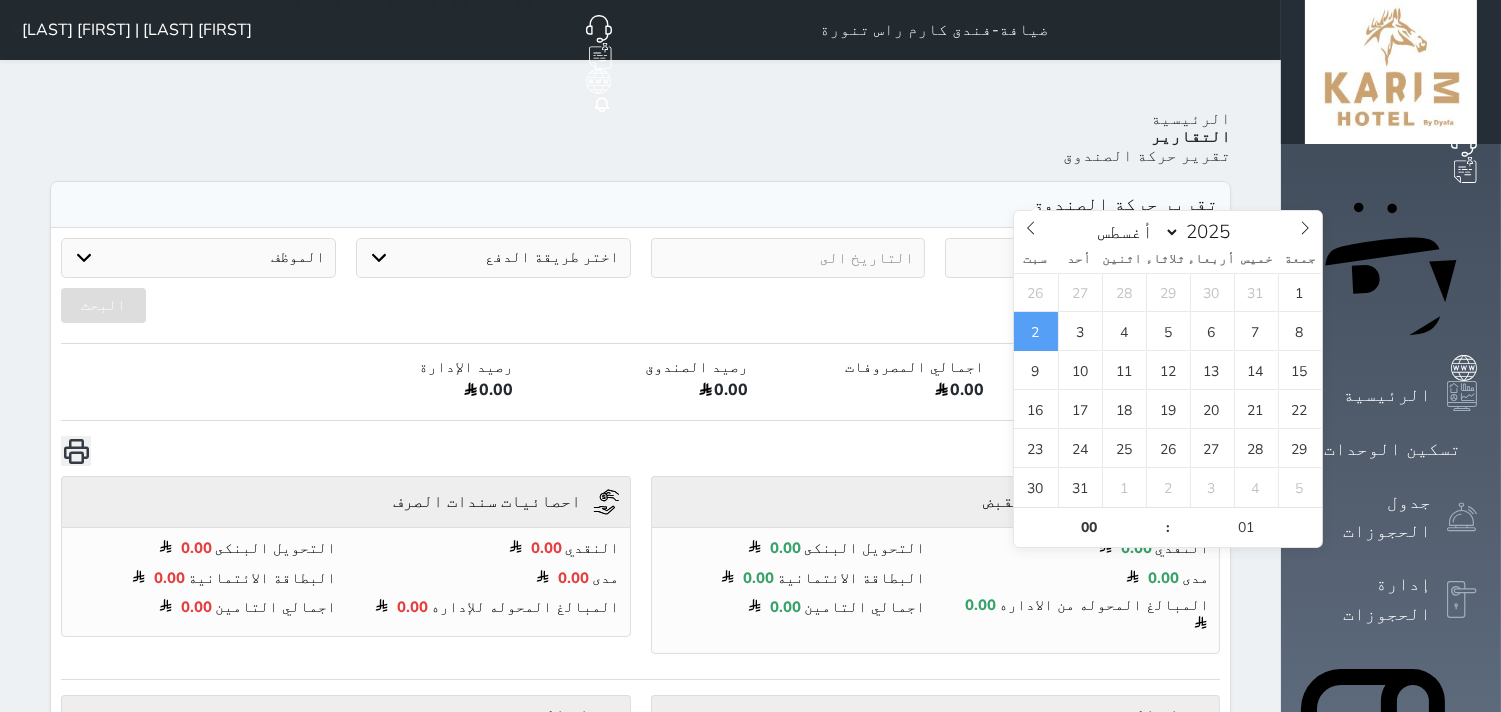 type on "2025-08-02 00:01" 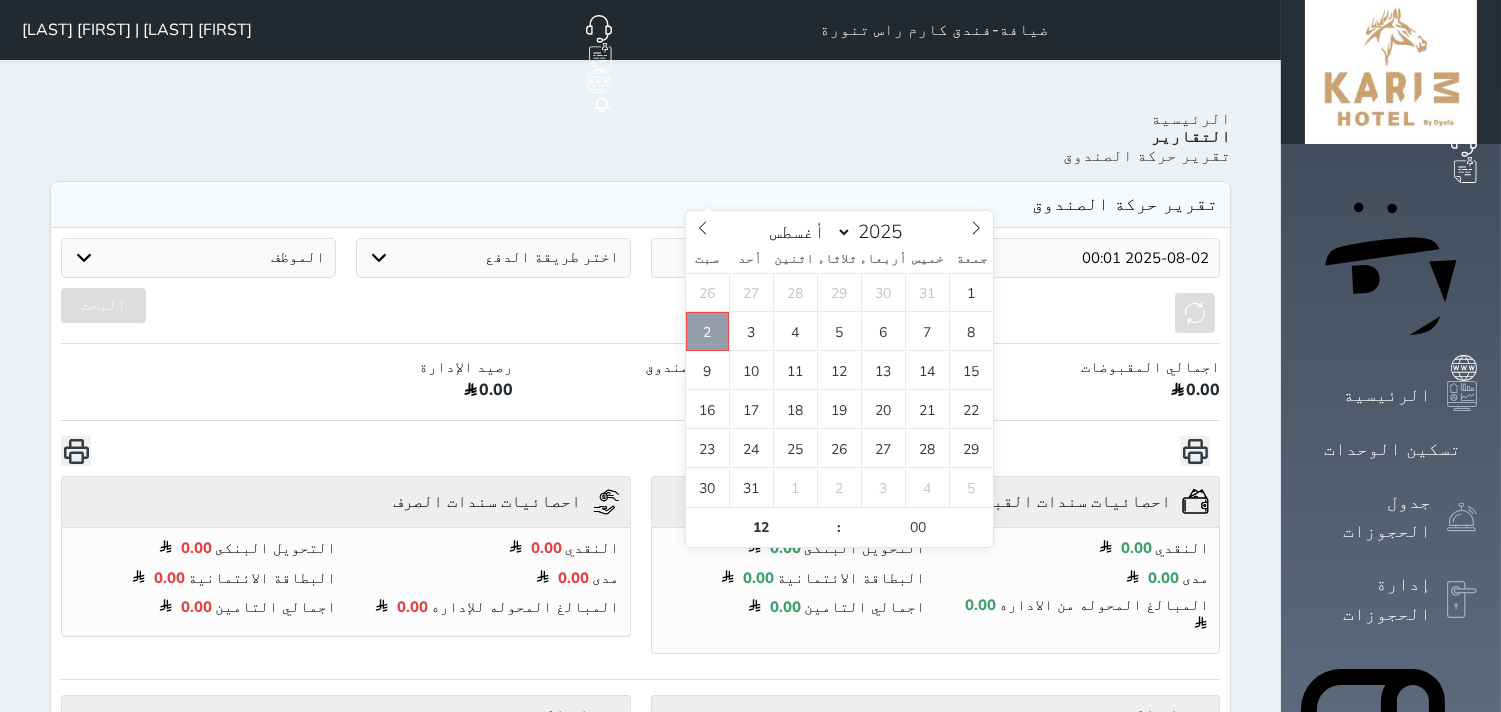 click on "2" at bounding box center [708, 331] 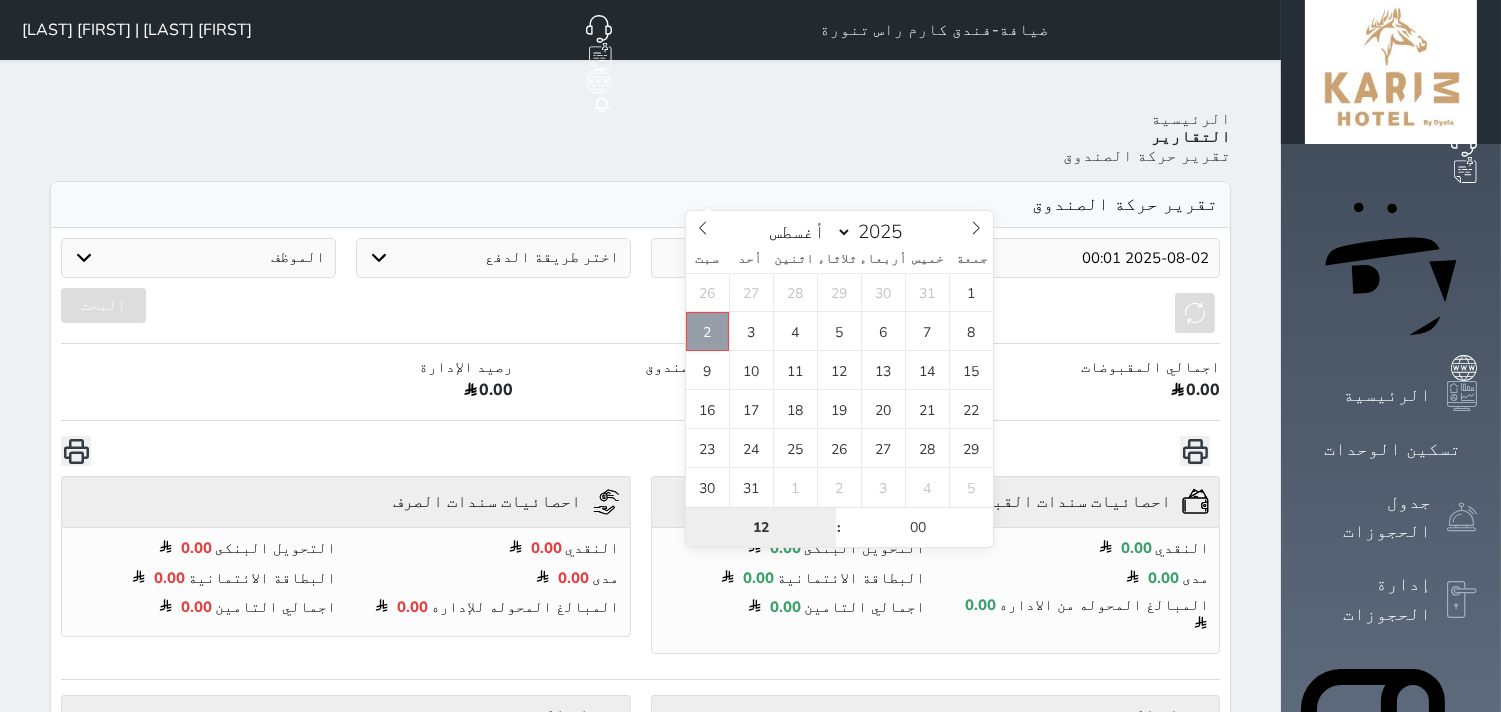type on "2025-08-02 12:00" 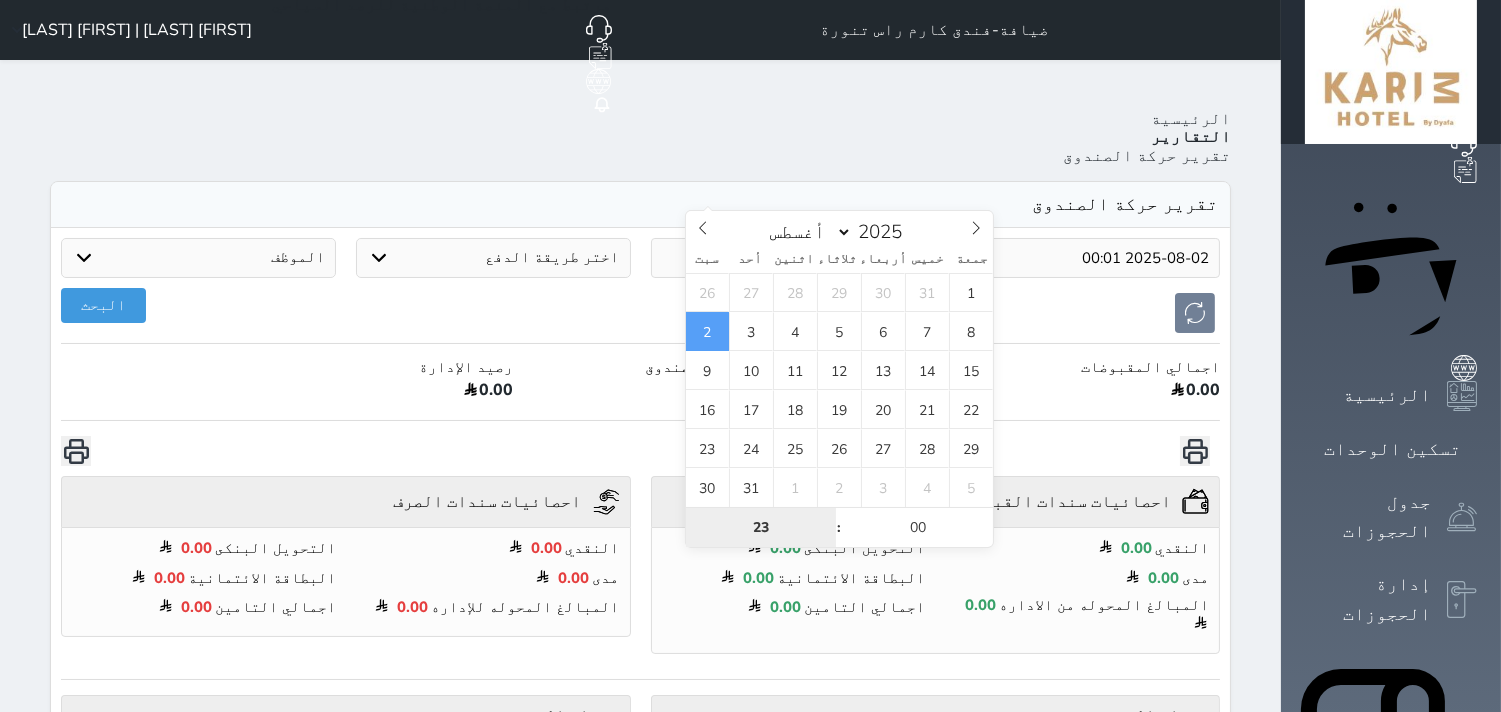 type on "23" 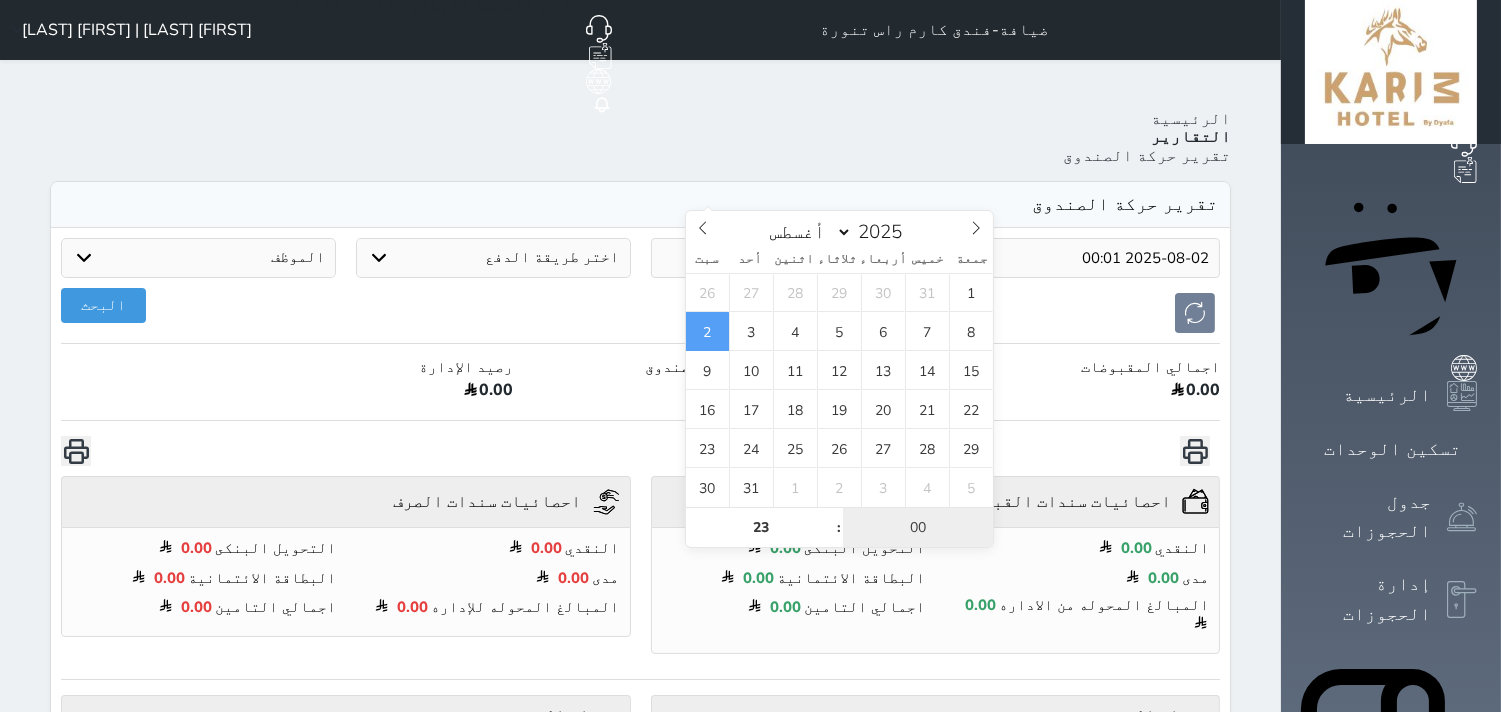 type on "2025-08-02 23:00" 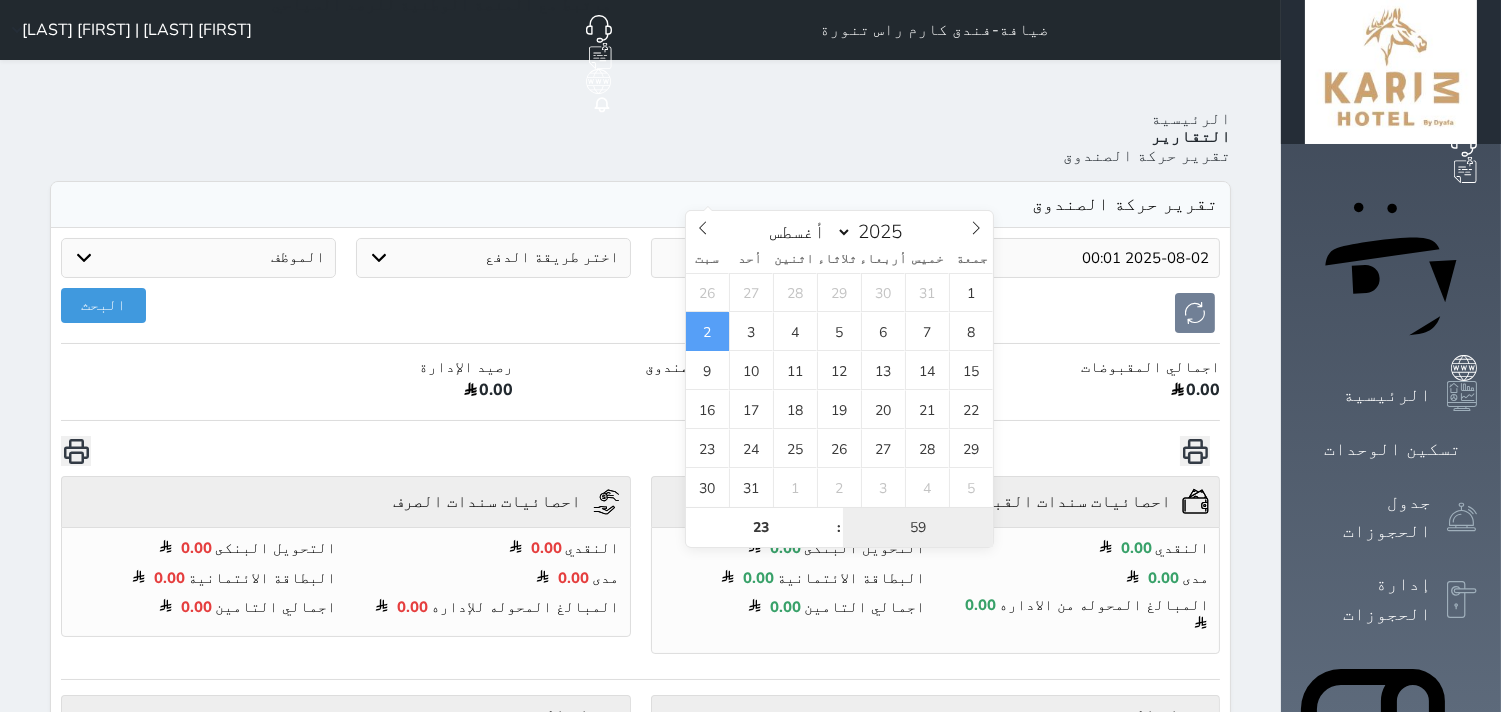 type on "59" 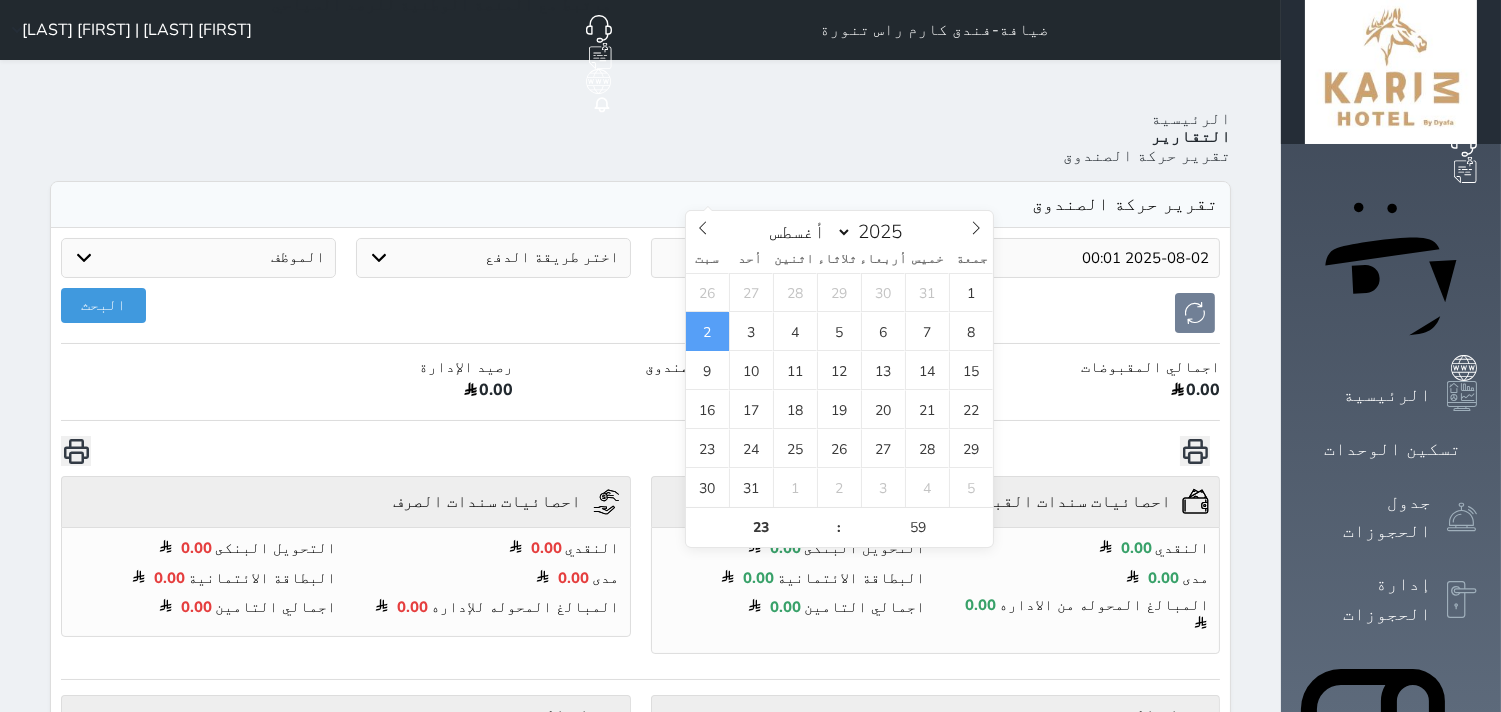 type on "2025-08-02 23:59" 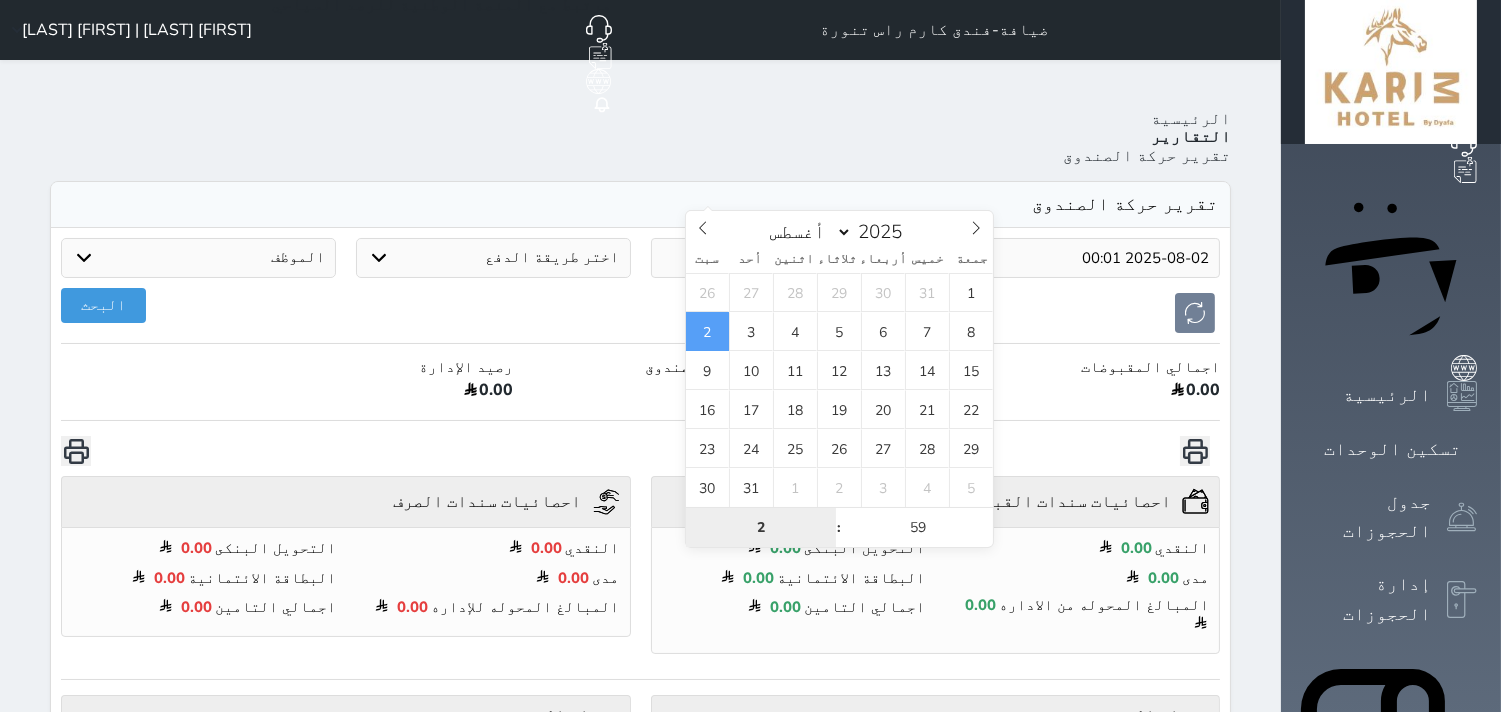 type on "23" 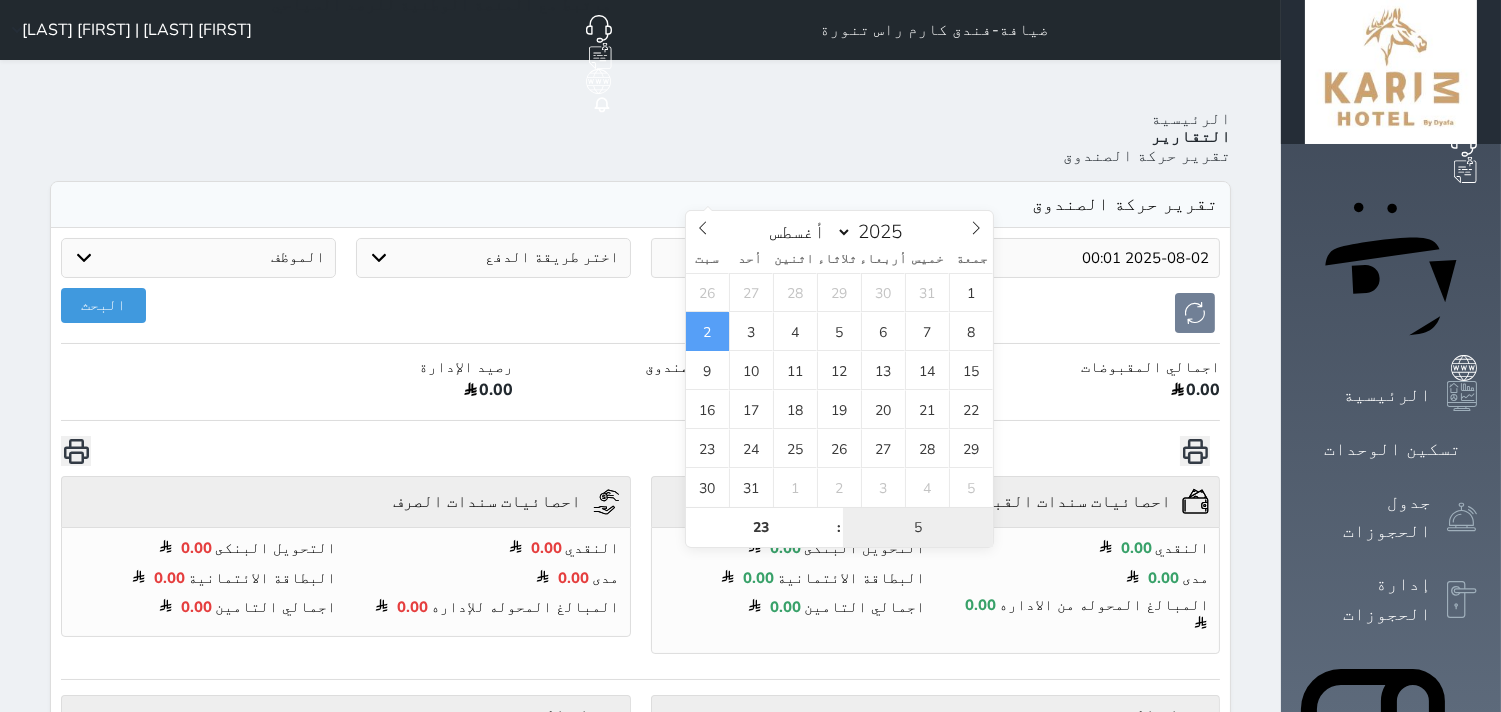 type on "59" 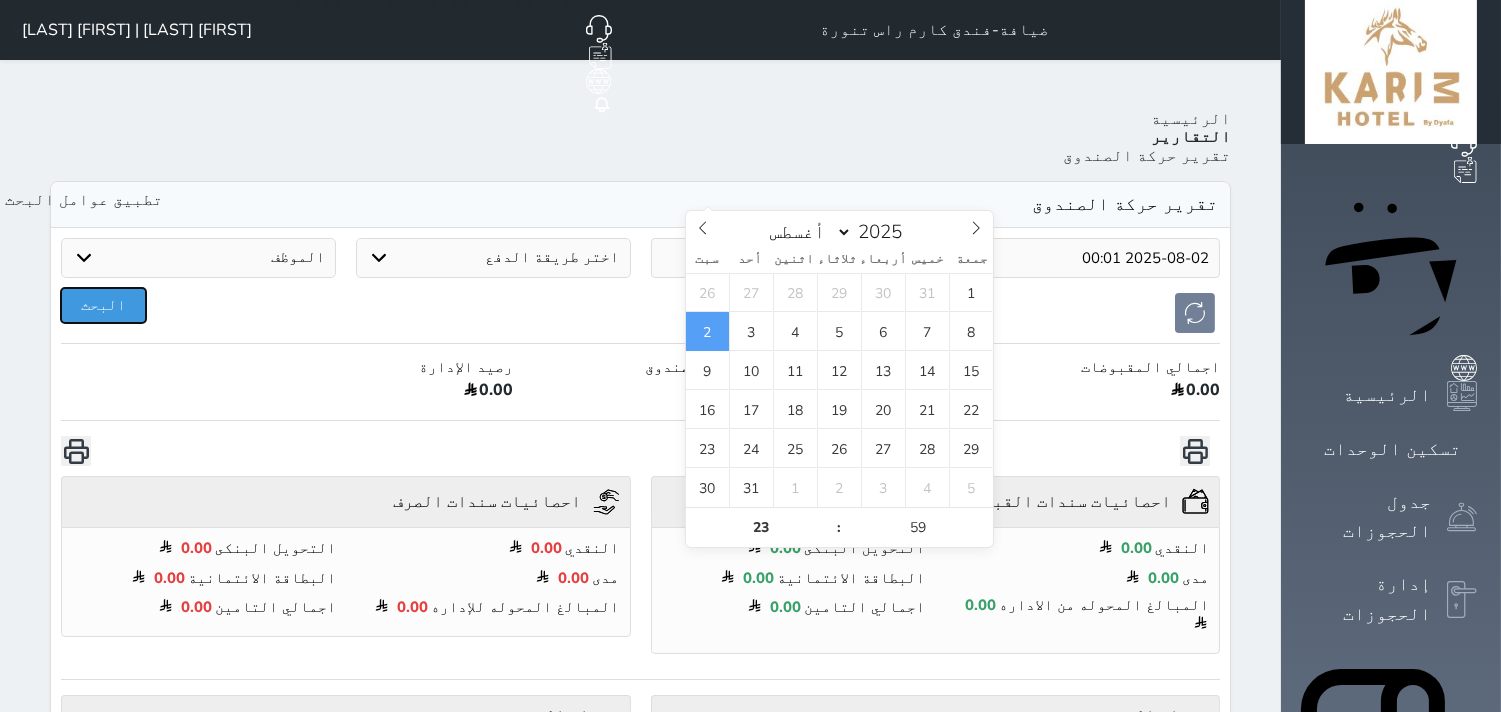 click on "البحث" at bounding box center (103, 305) 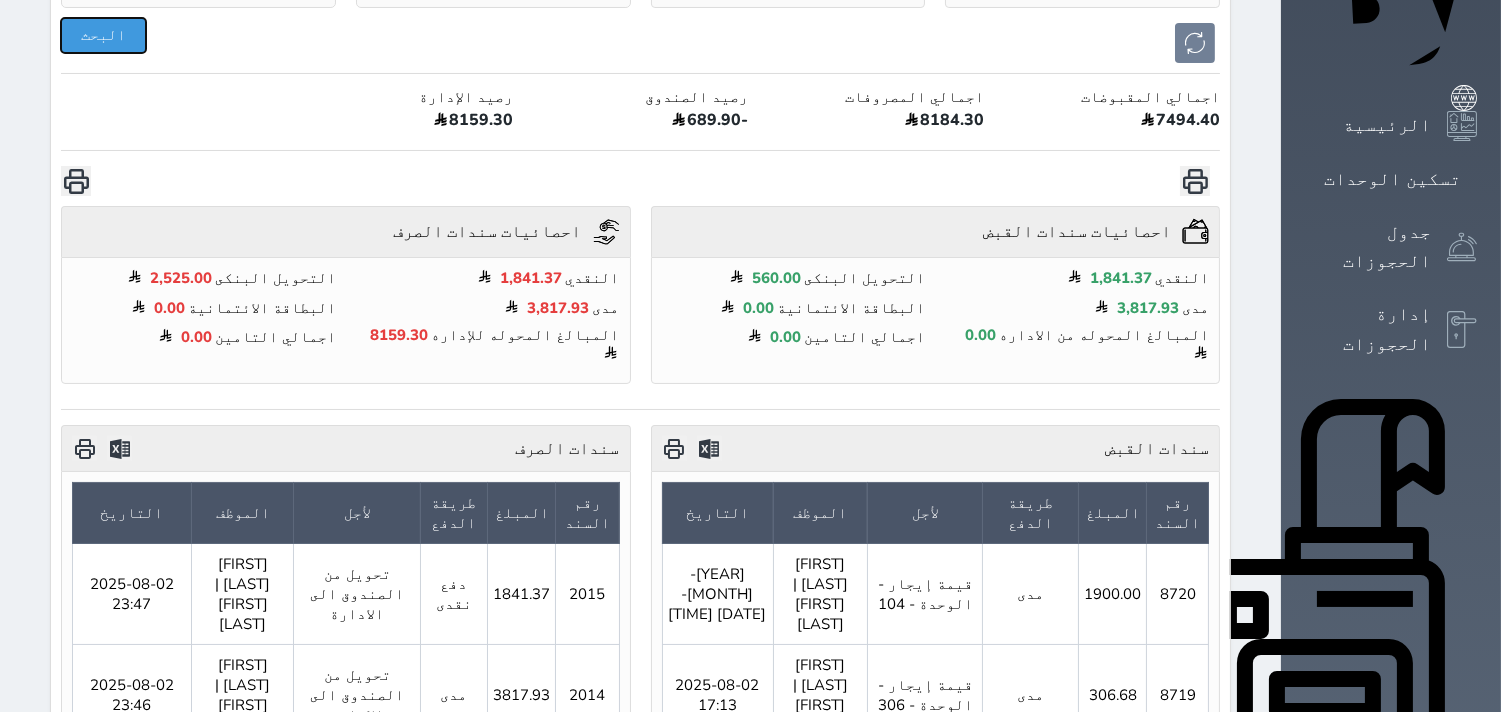 scroll, scrollTop: 252, scrollLeft: 0, axis: vertical 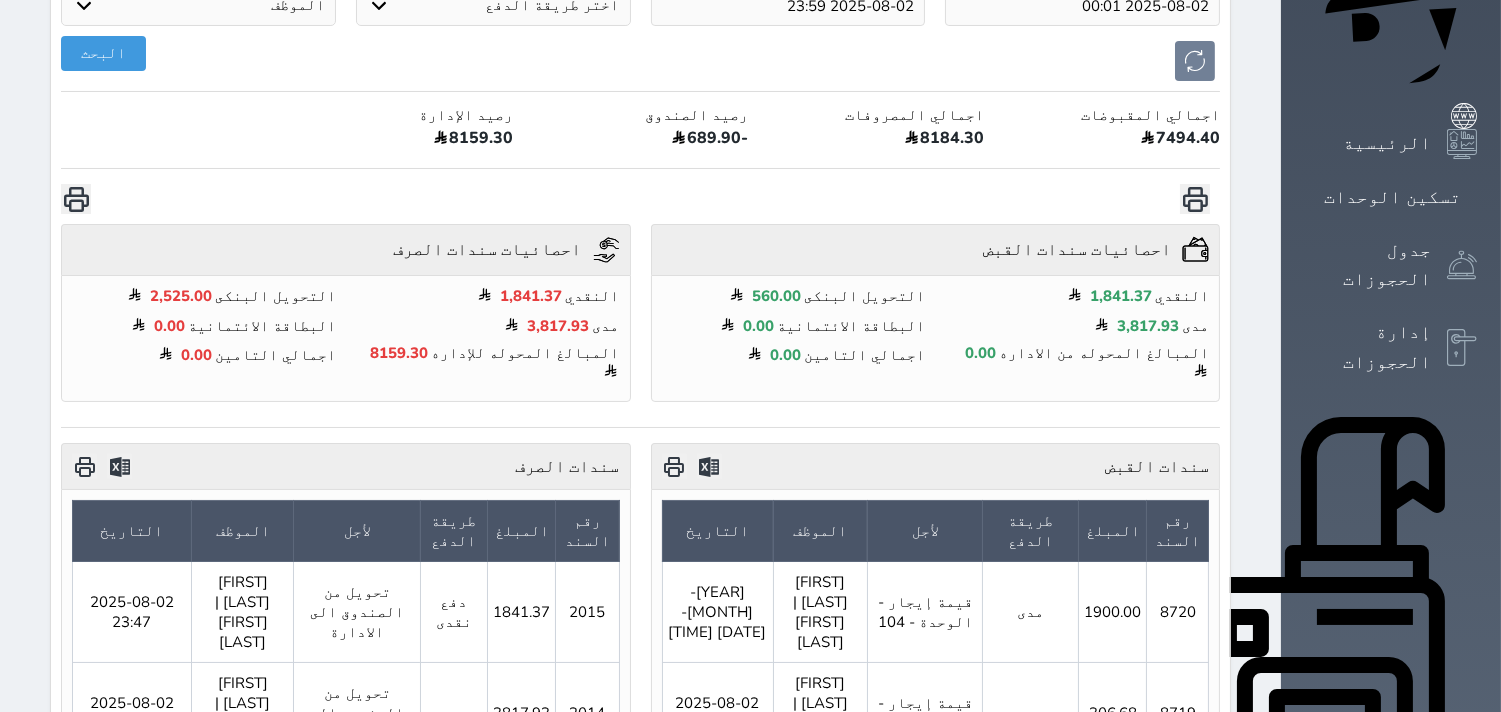 click at bounding box center (1462, 966) 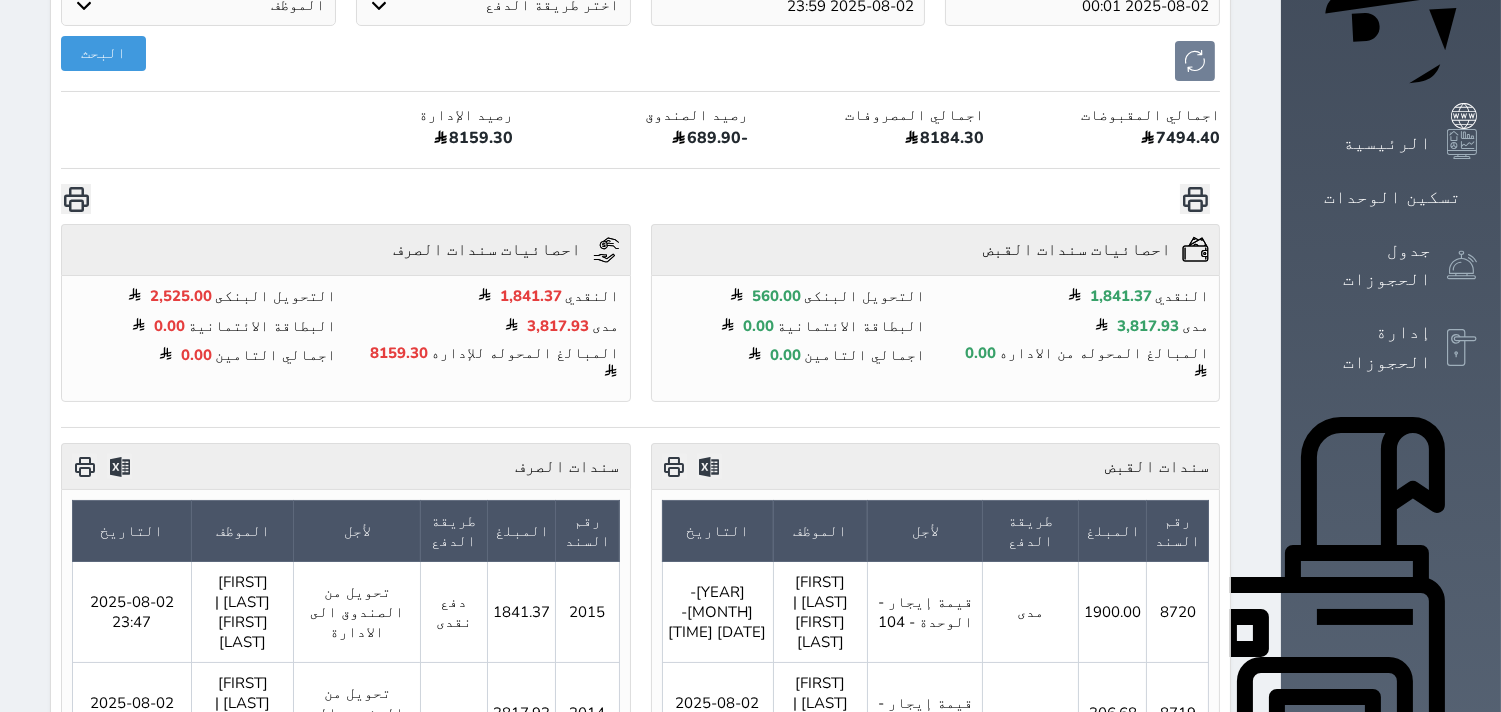 click at bounding box center (1462, 966) 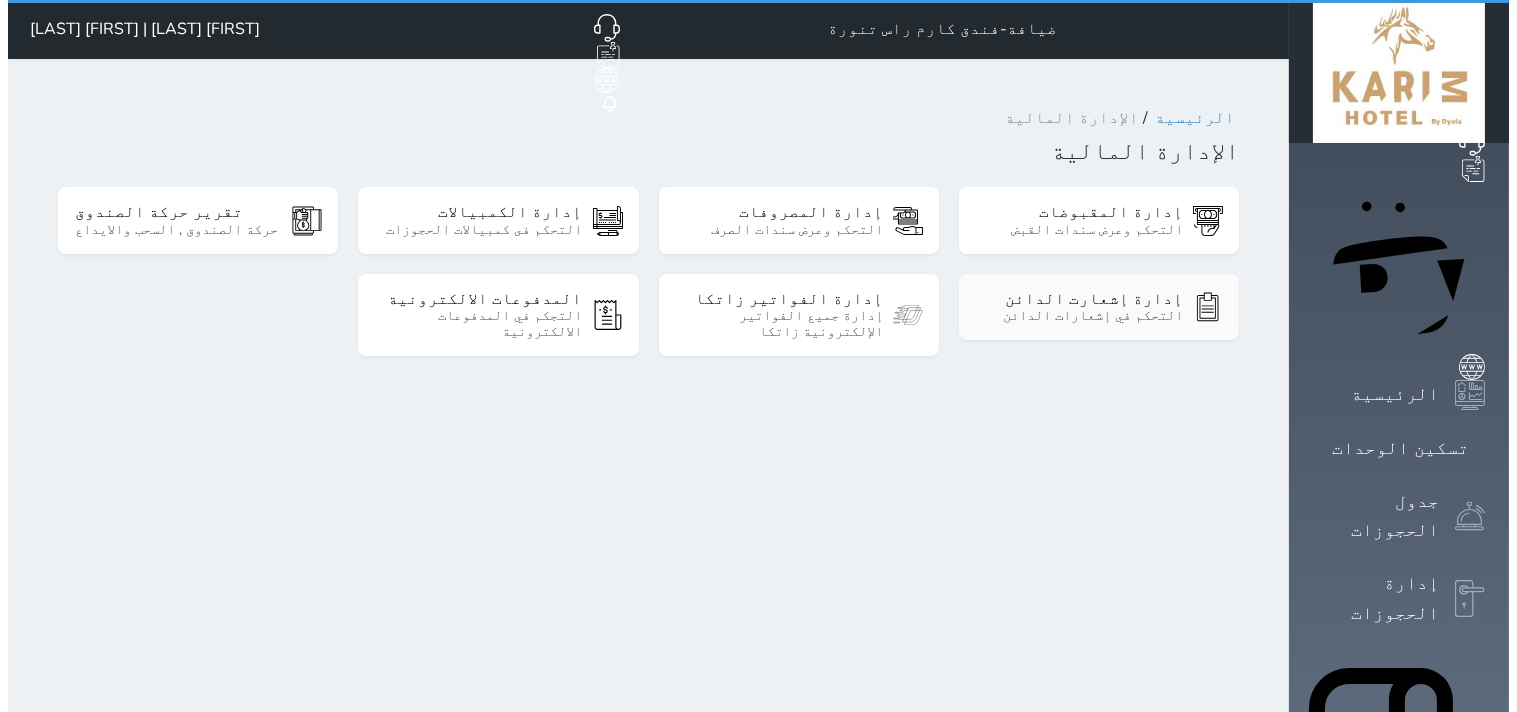 scroll, scrollTop: 0, scrollLeft: 0, axis: both 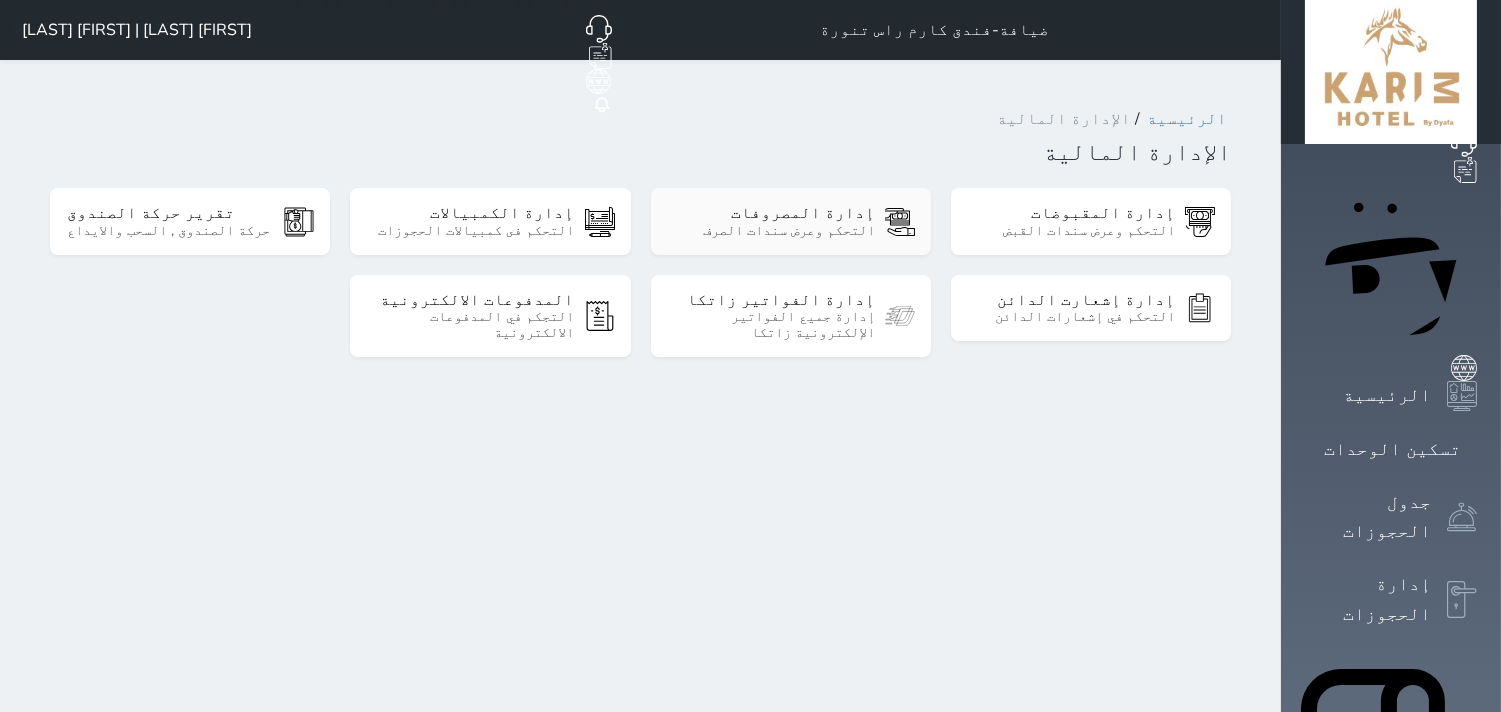 click on "إدارة المصروفات" at bounding box center (771, 213) 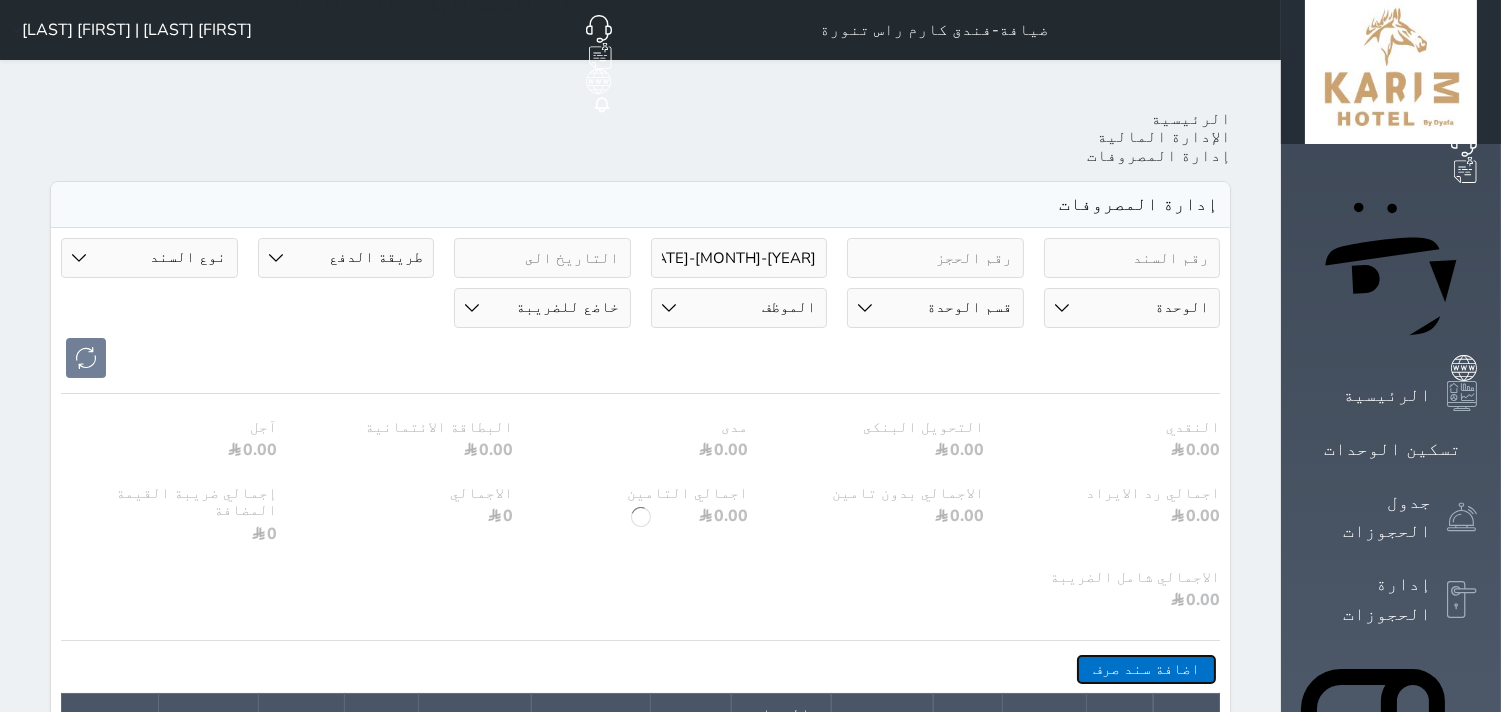 click on "اضافة سند صرف" at bounding box center [1146, 669] 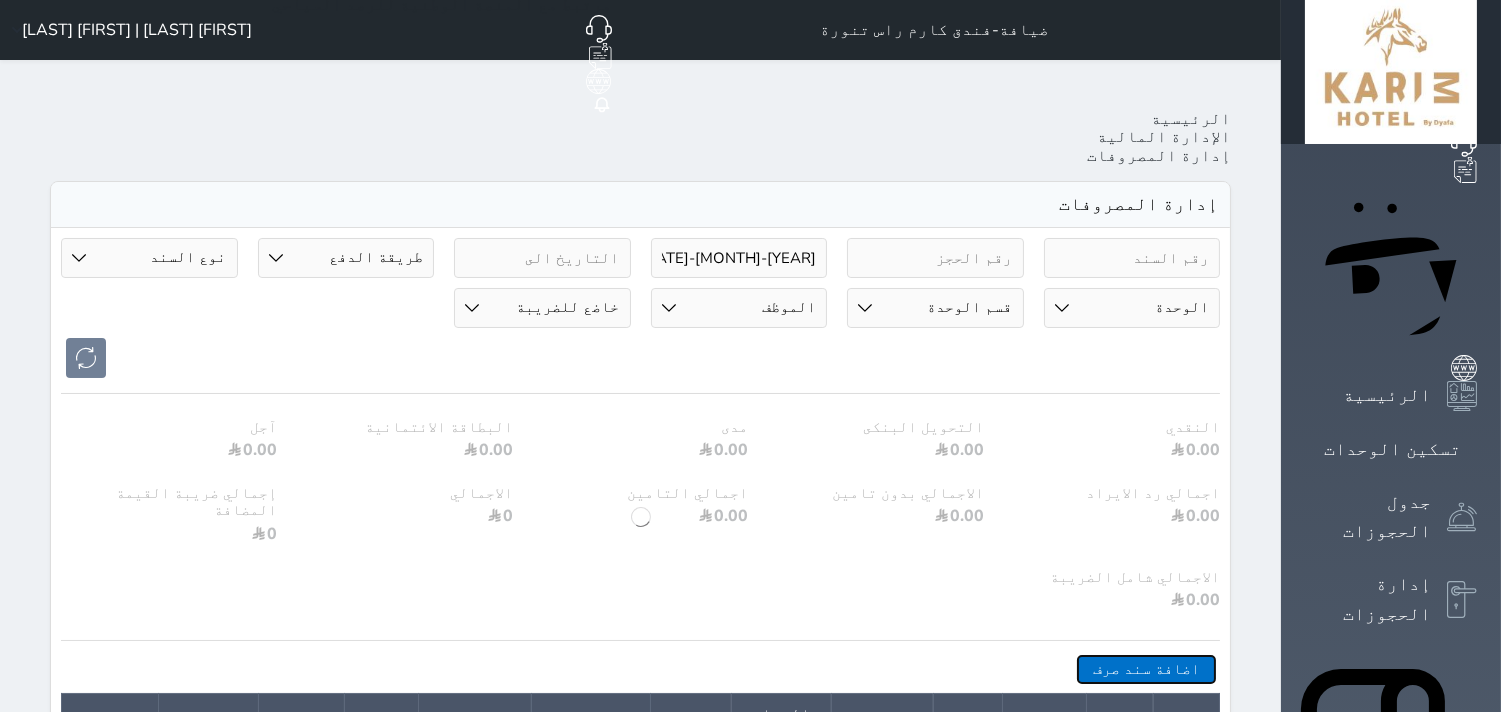select 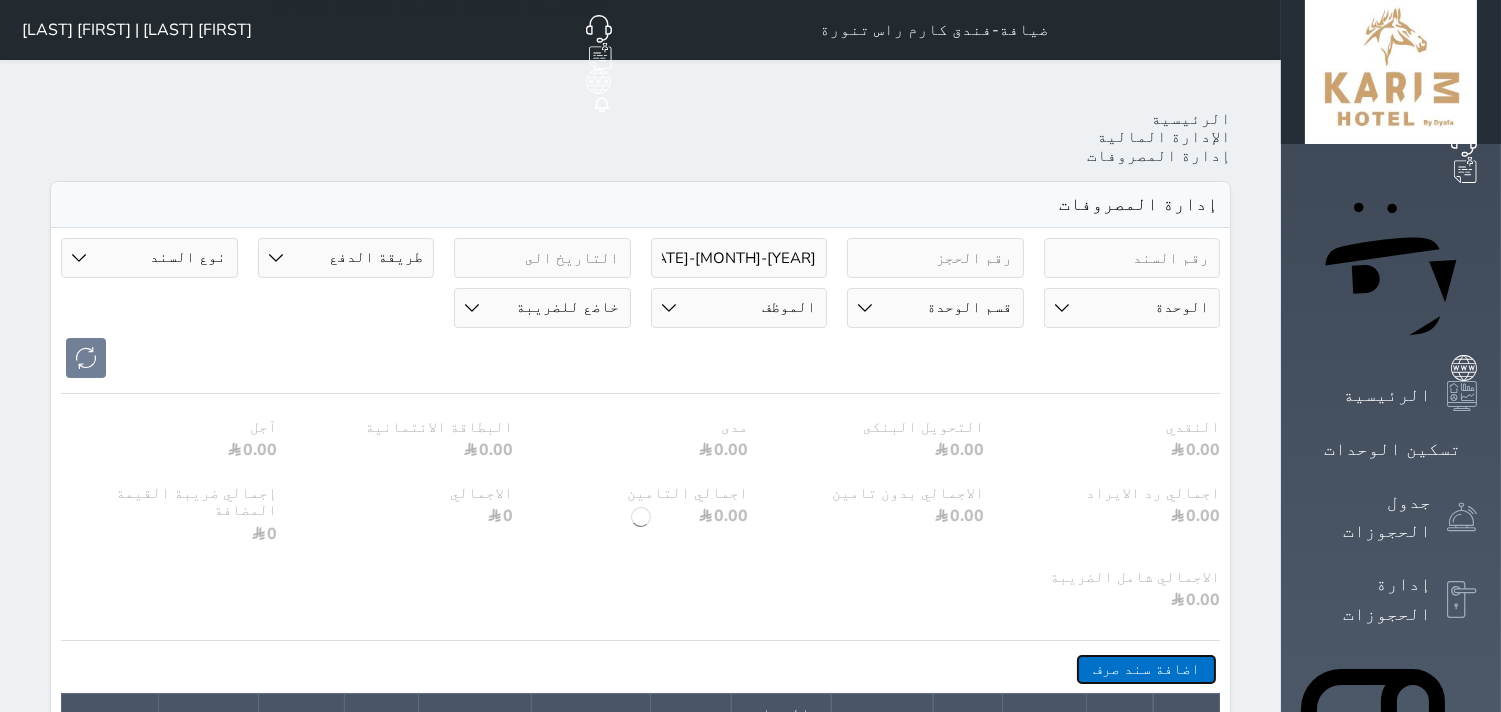 select 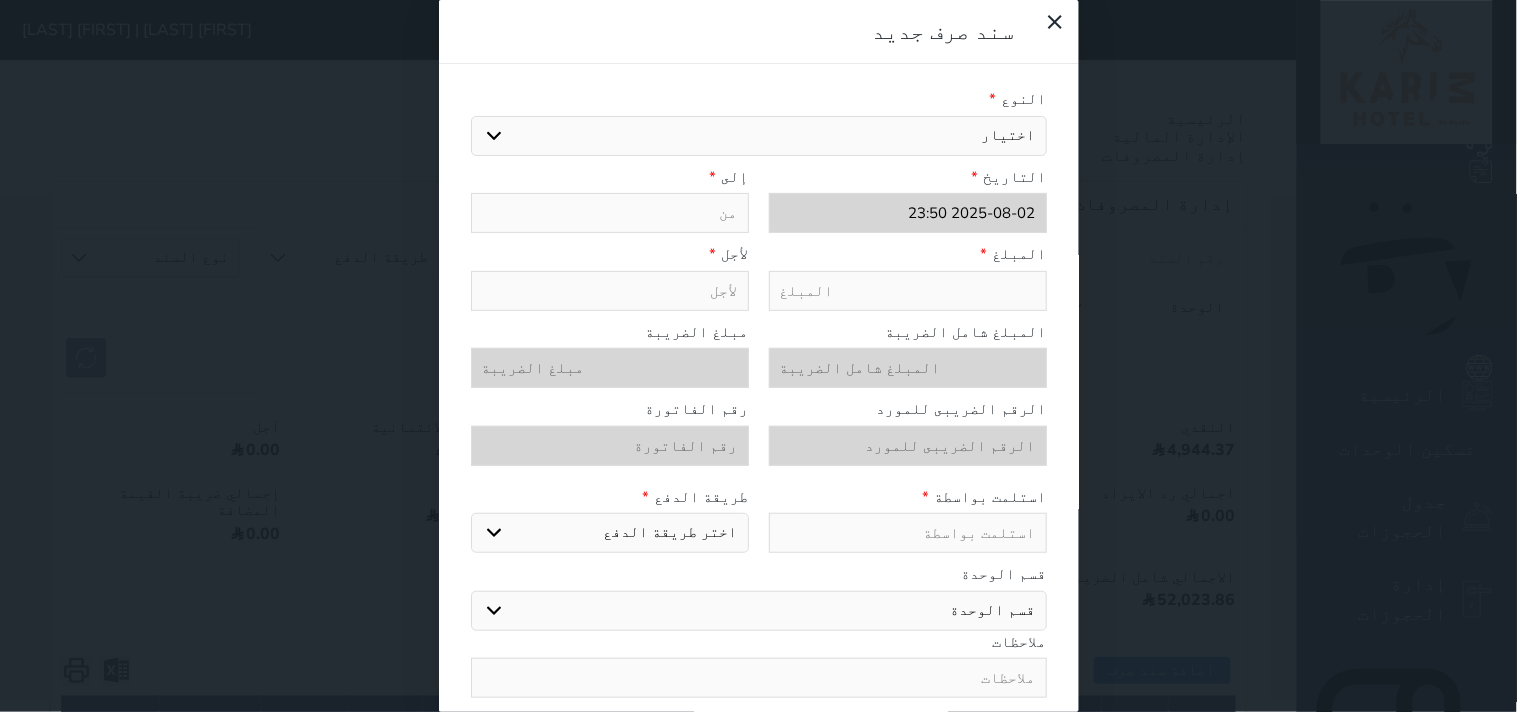 click on "اختيار   مرتجع إيجار رواتب صيانة مصروفات عامة تحويل من الصندوق الى الادارة استرجاع تامين استرجاع العربون" at bounding box center (759, 136) 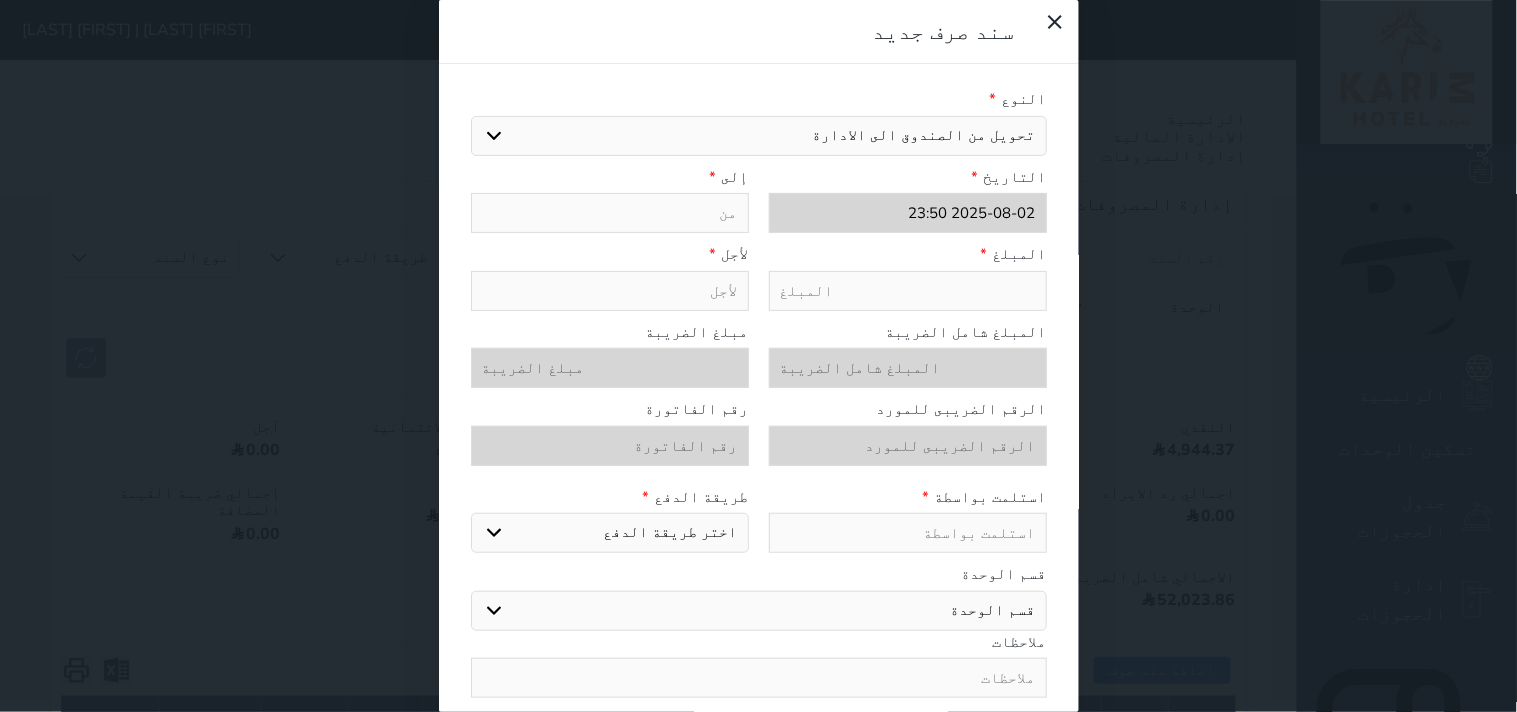 click on "اختيار   مرتجع إيجار رواتب صيانة مصروفات عامة تحويل من الصندوق الى الادارة استرجاع تامين استرجاع العربون" at bounding box center (759, 136) 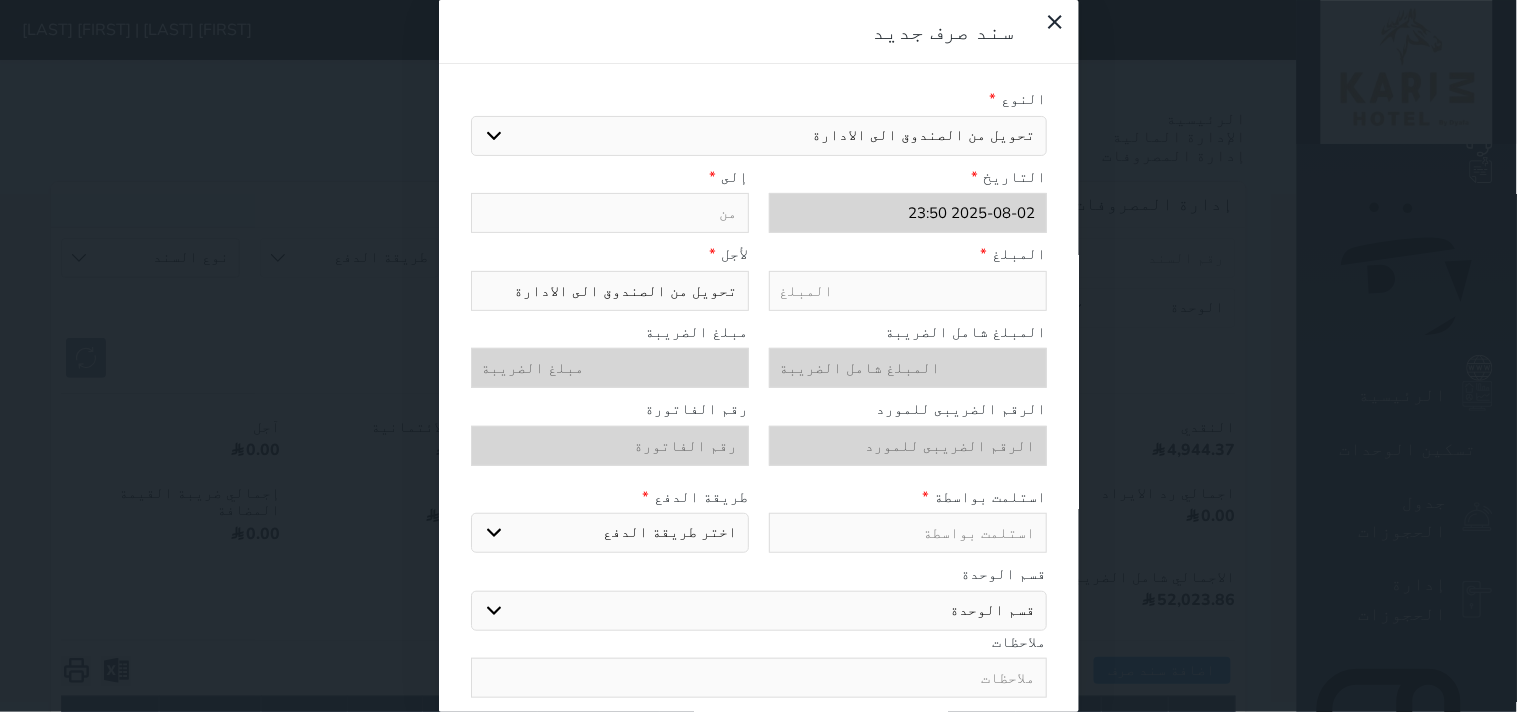 type on "ا" 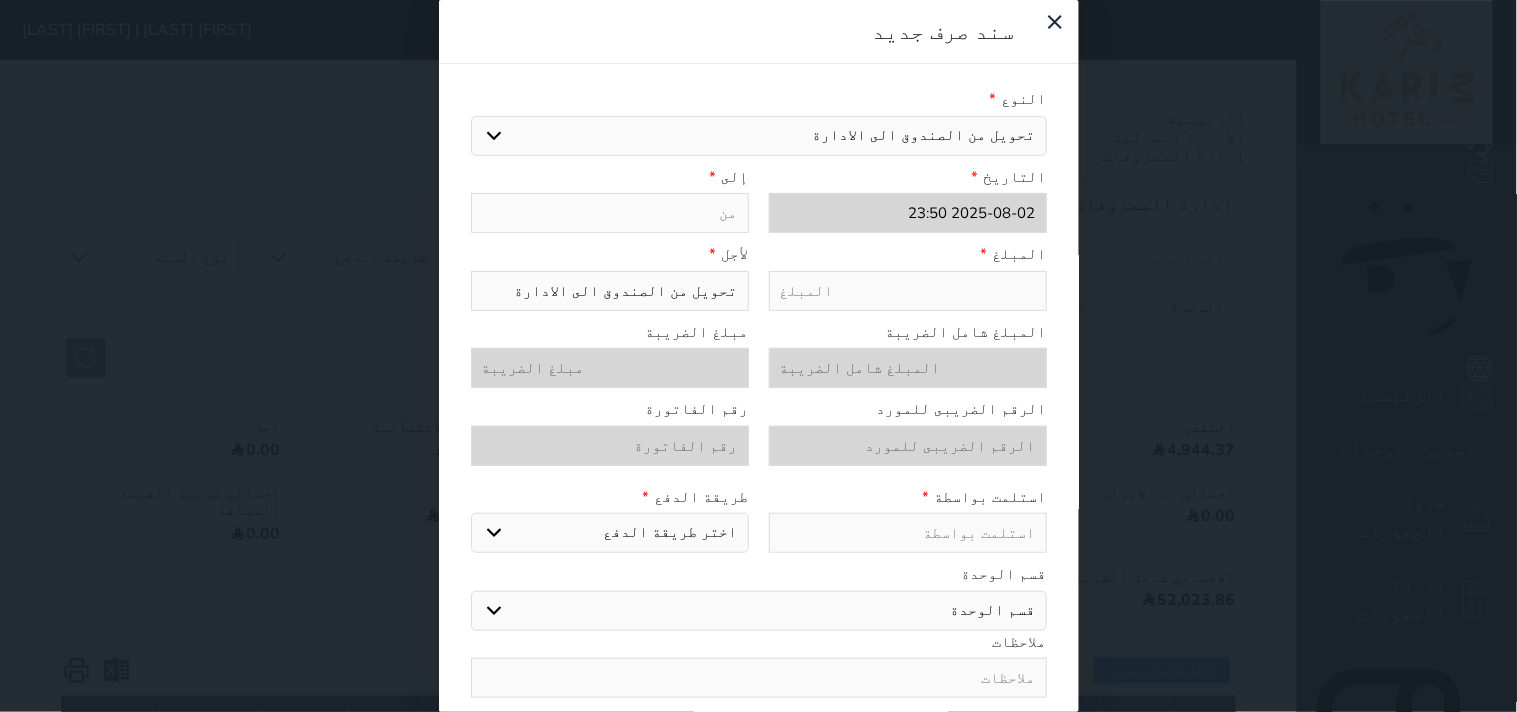 select 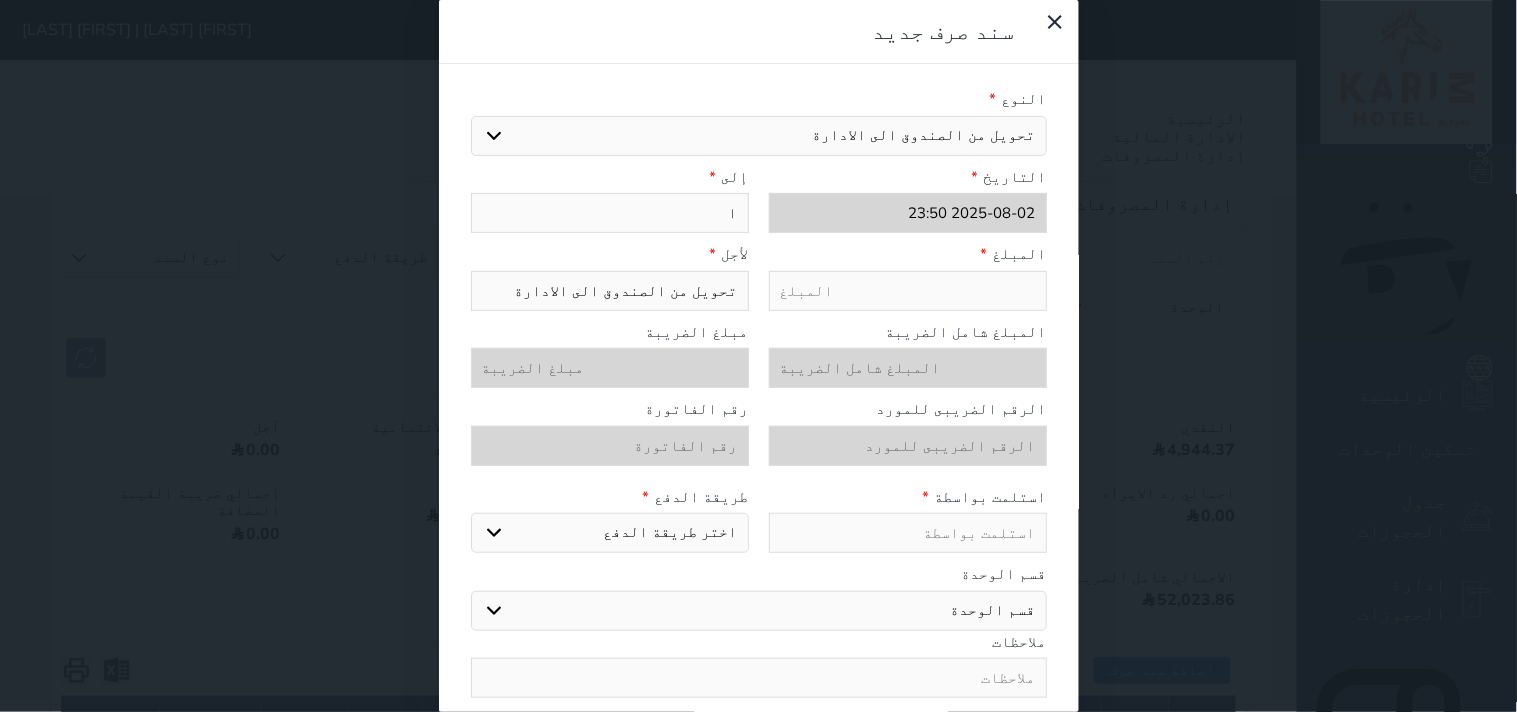 type on "ال" 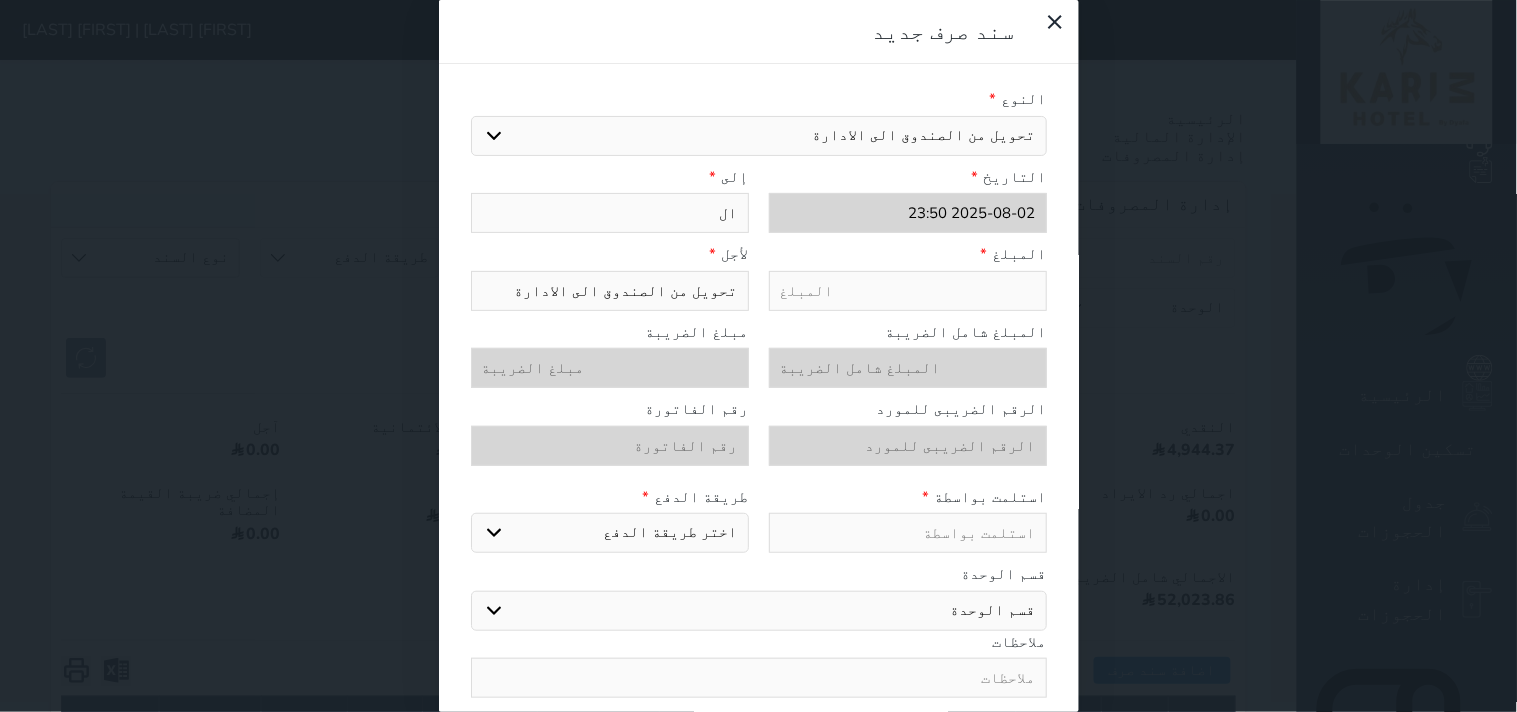 select 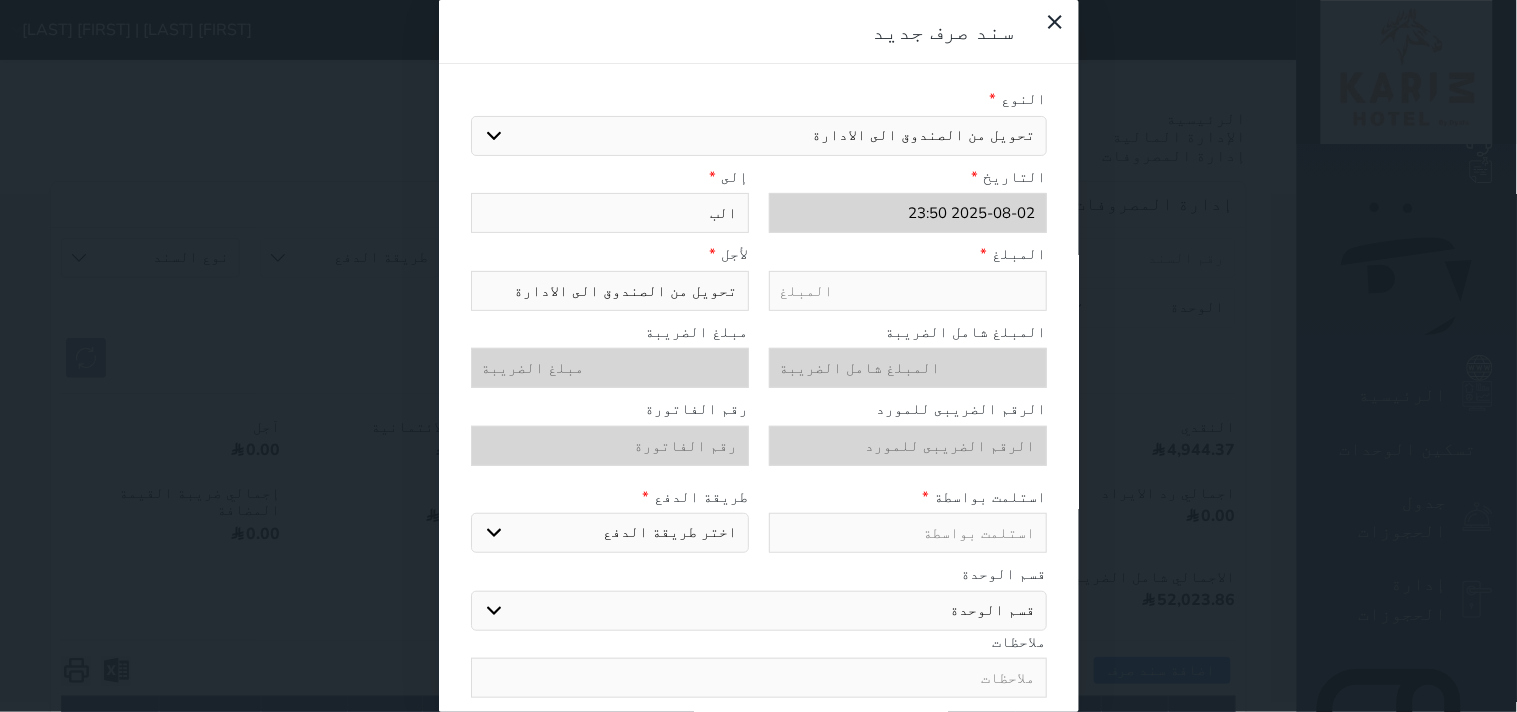 type on "البن" 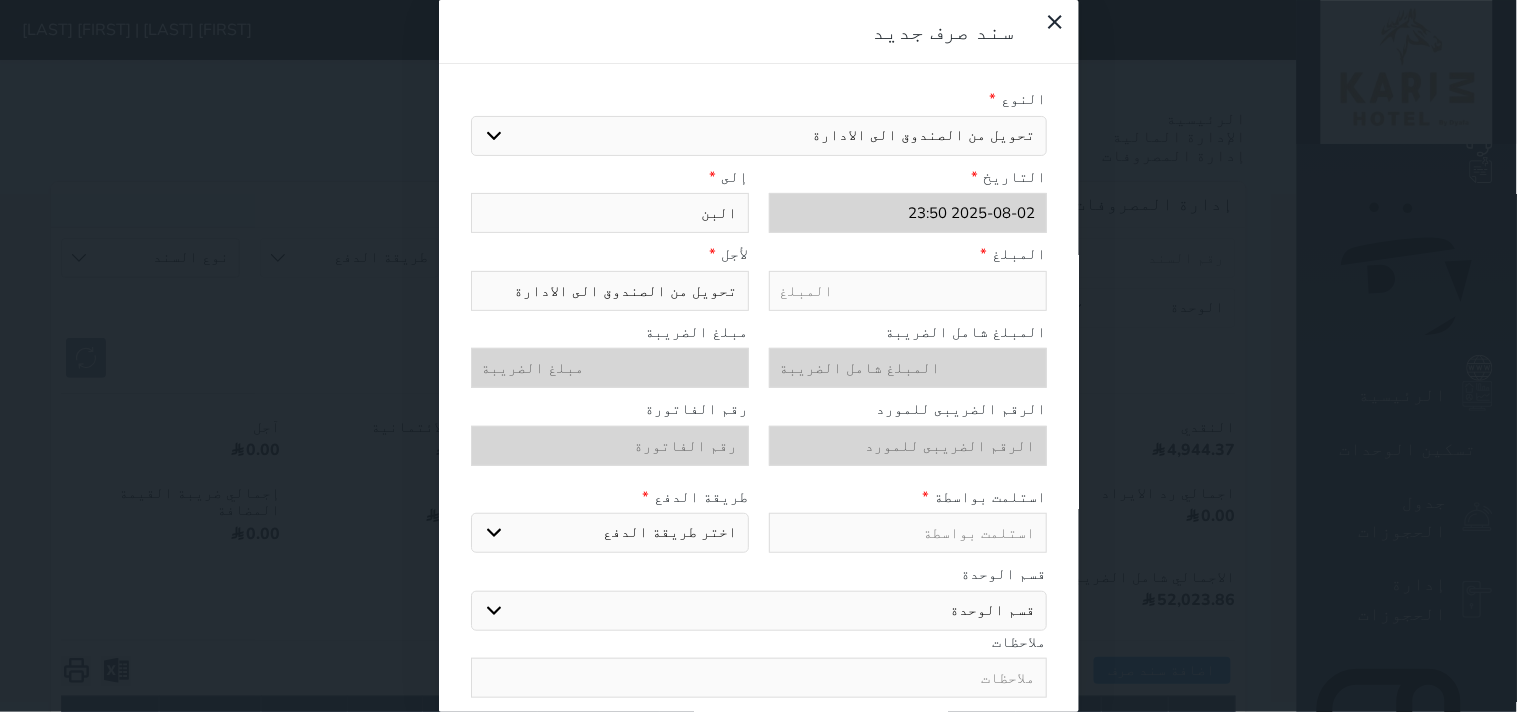 type on "البنك" 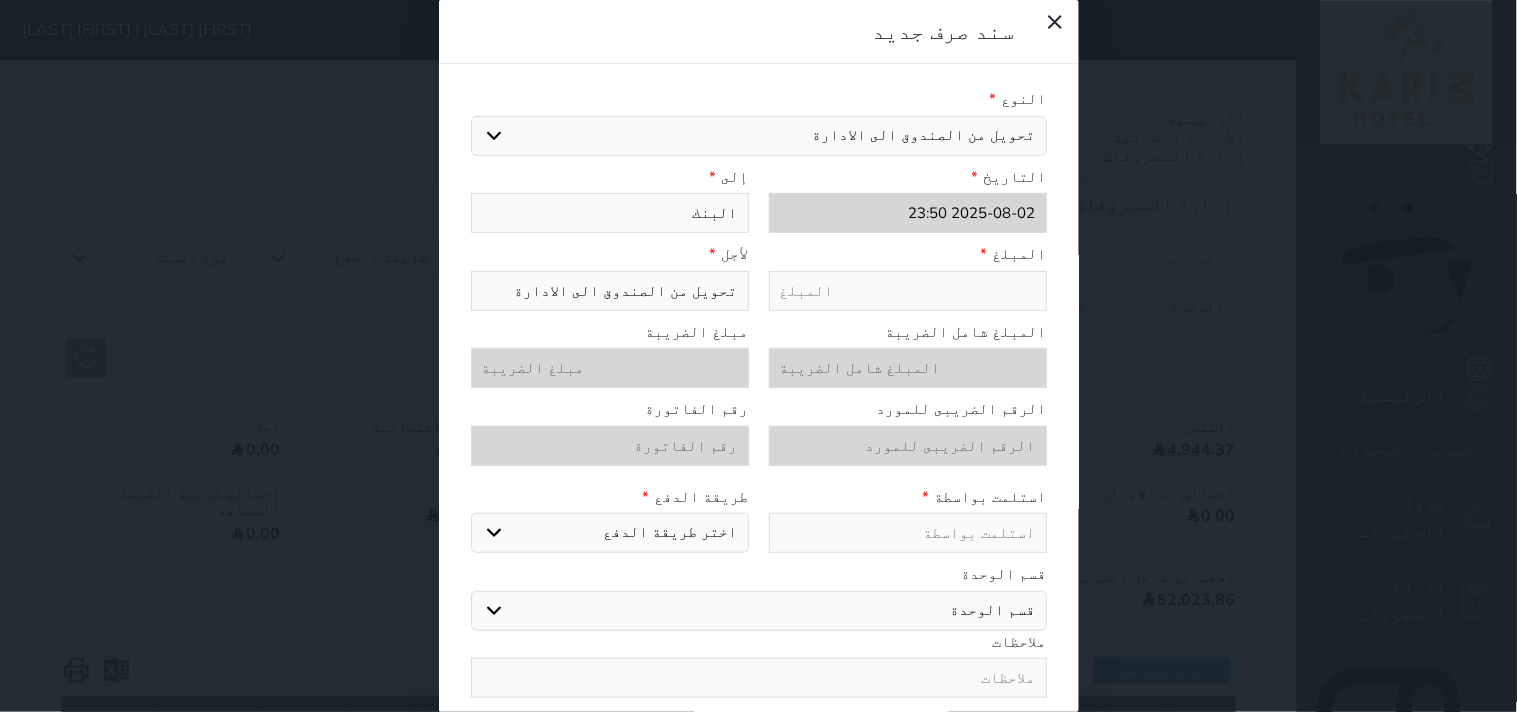 type on "البنك" 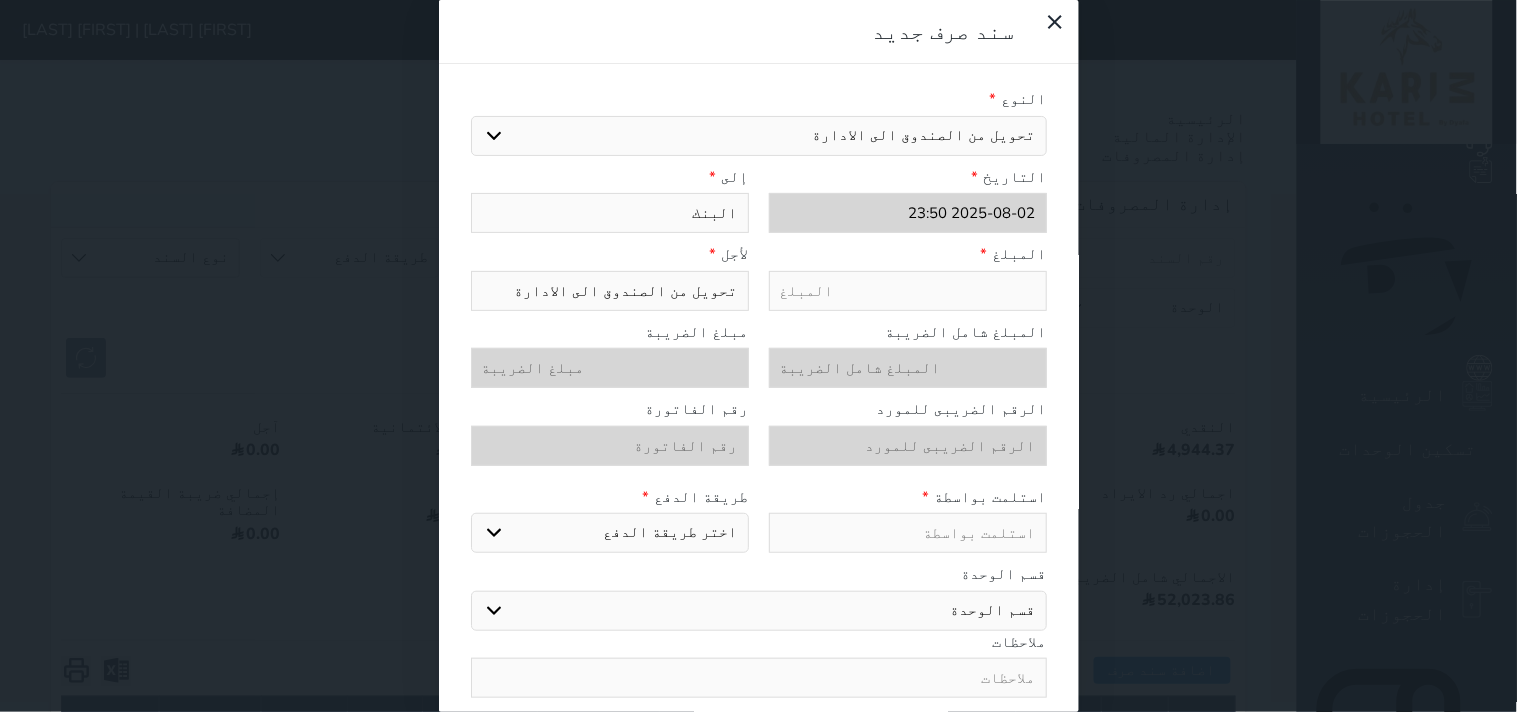 type on "5" 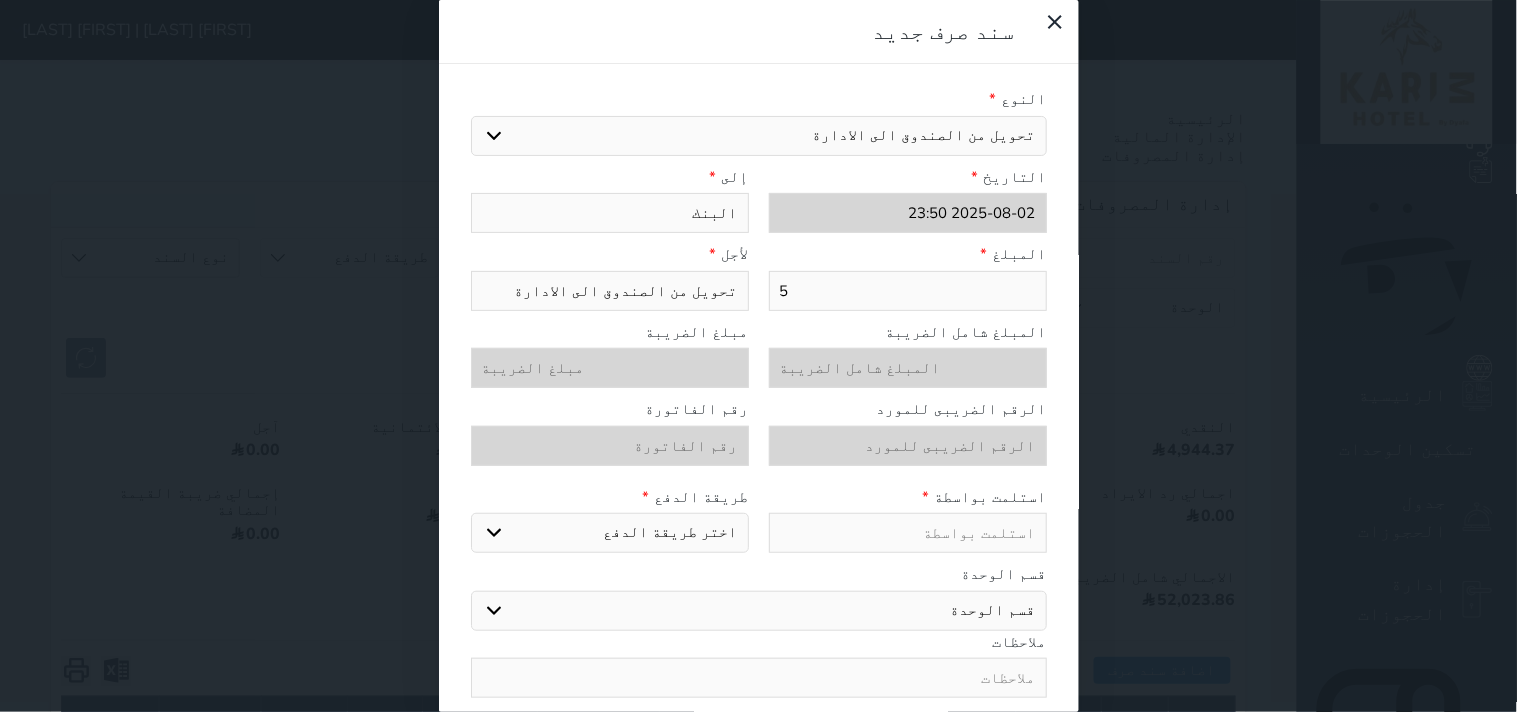 type on "56" 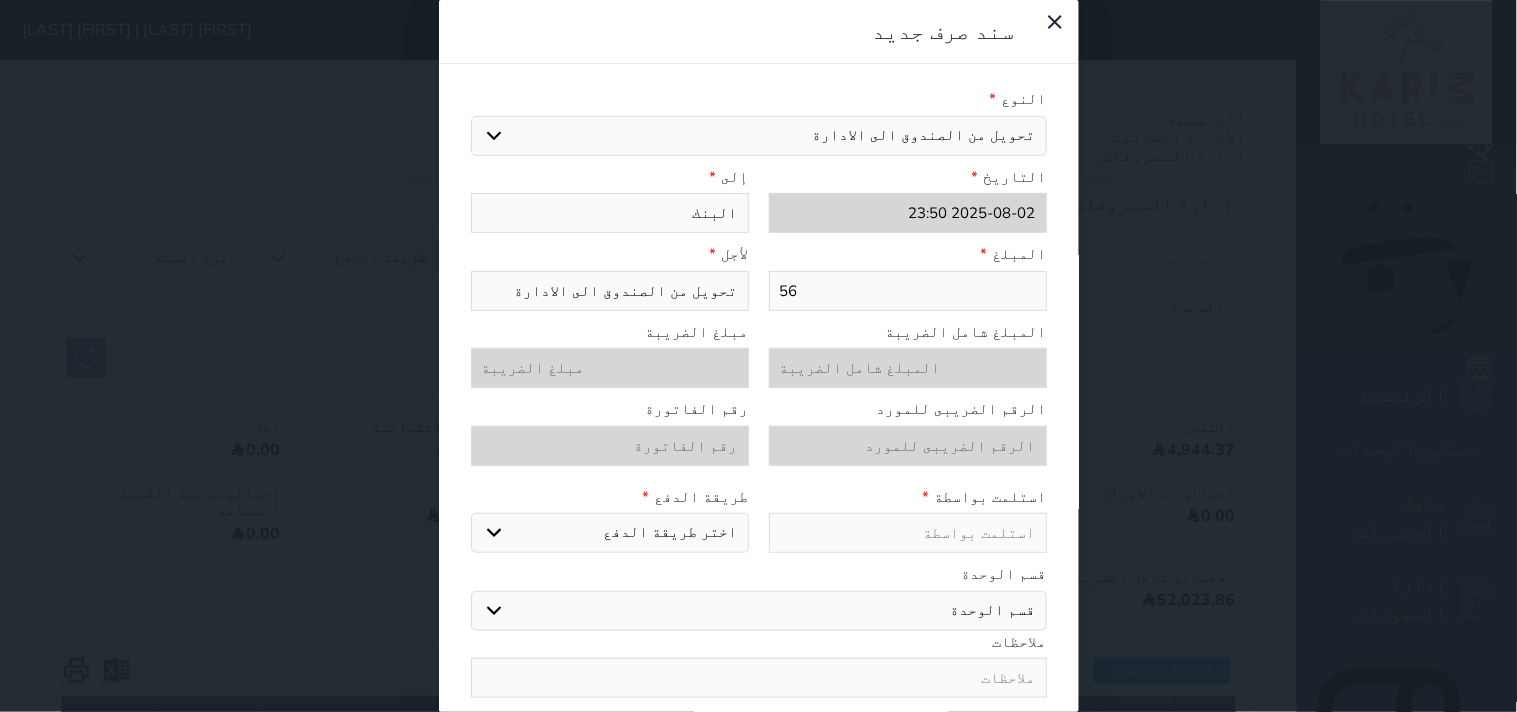 type on "560" 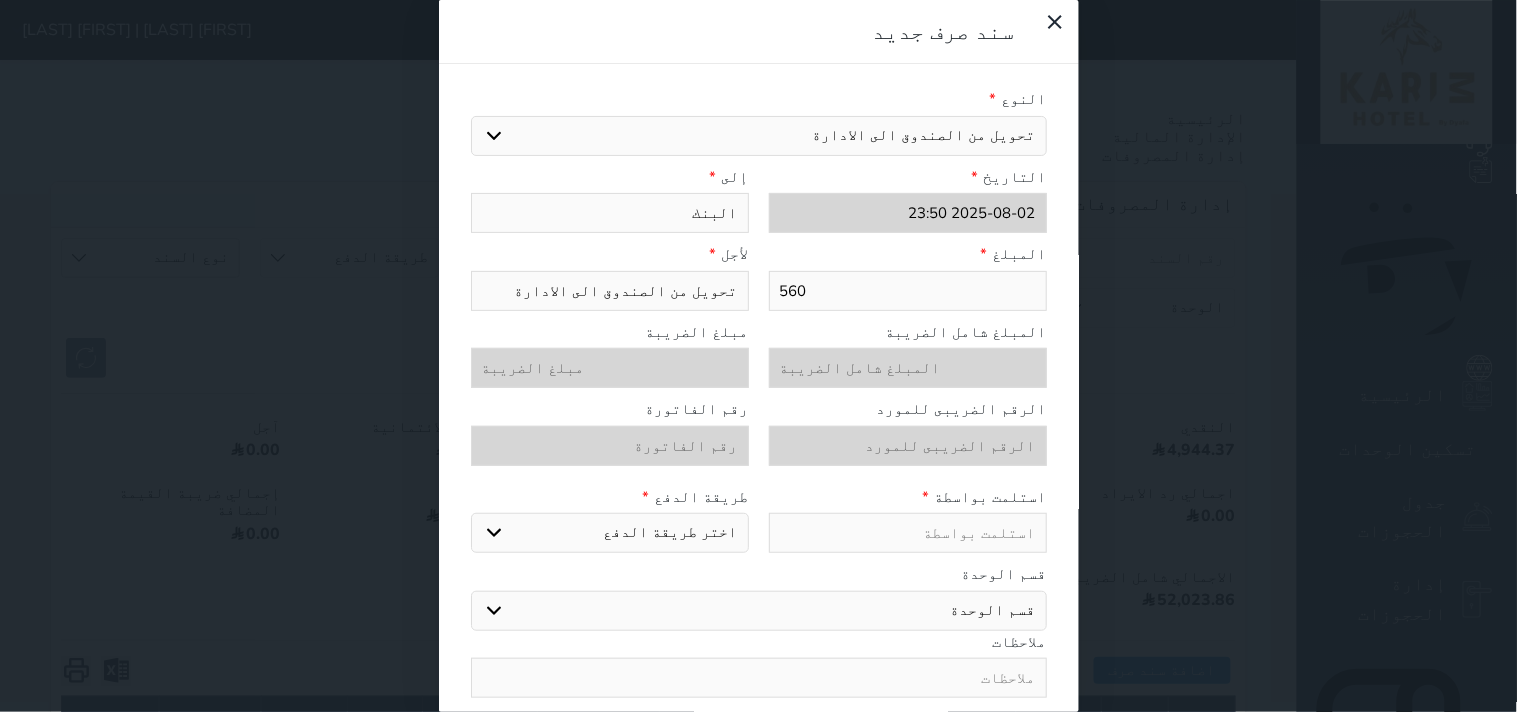 type on "560" 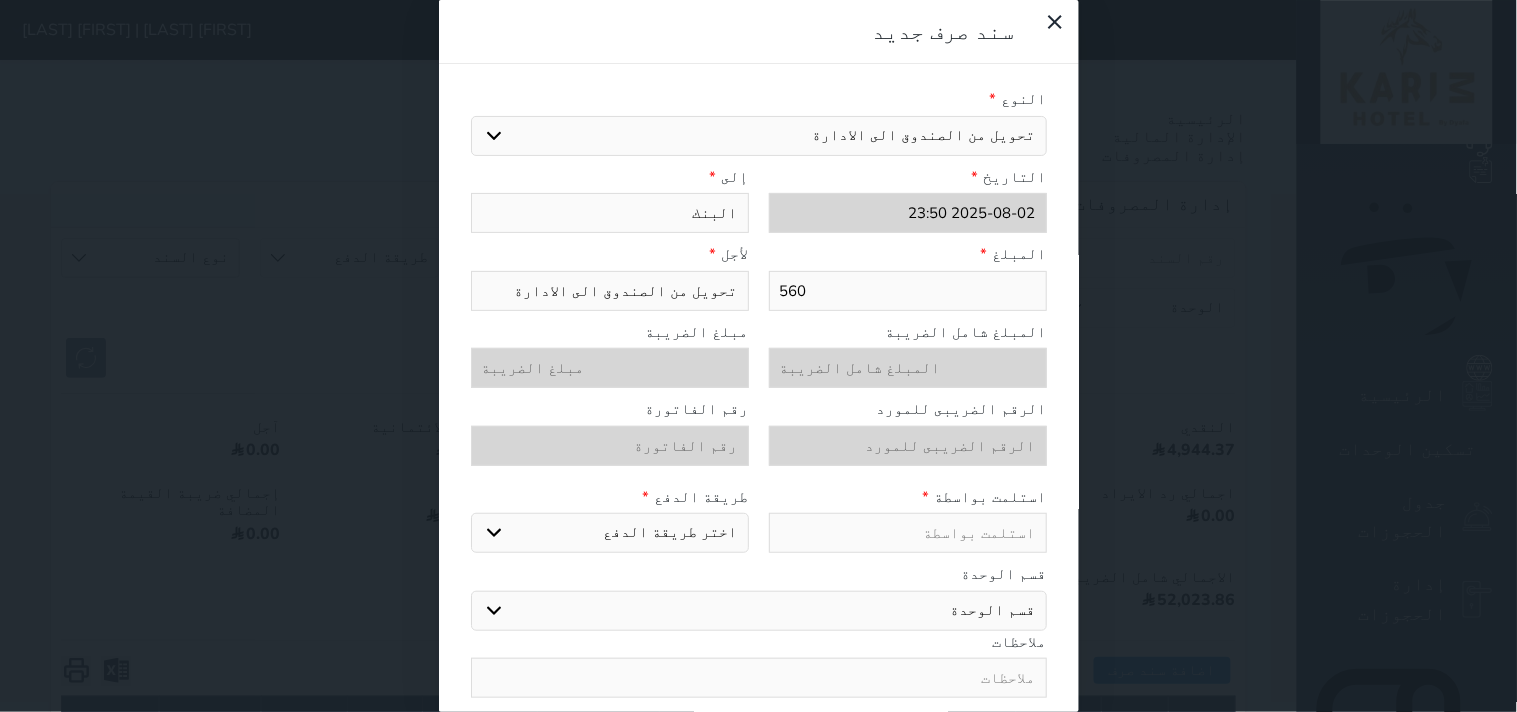 select 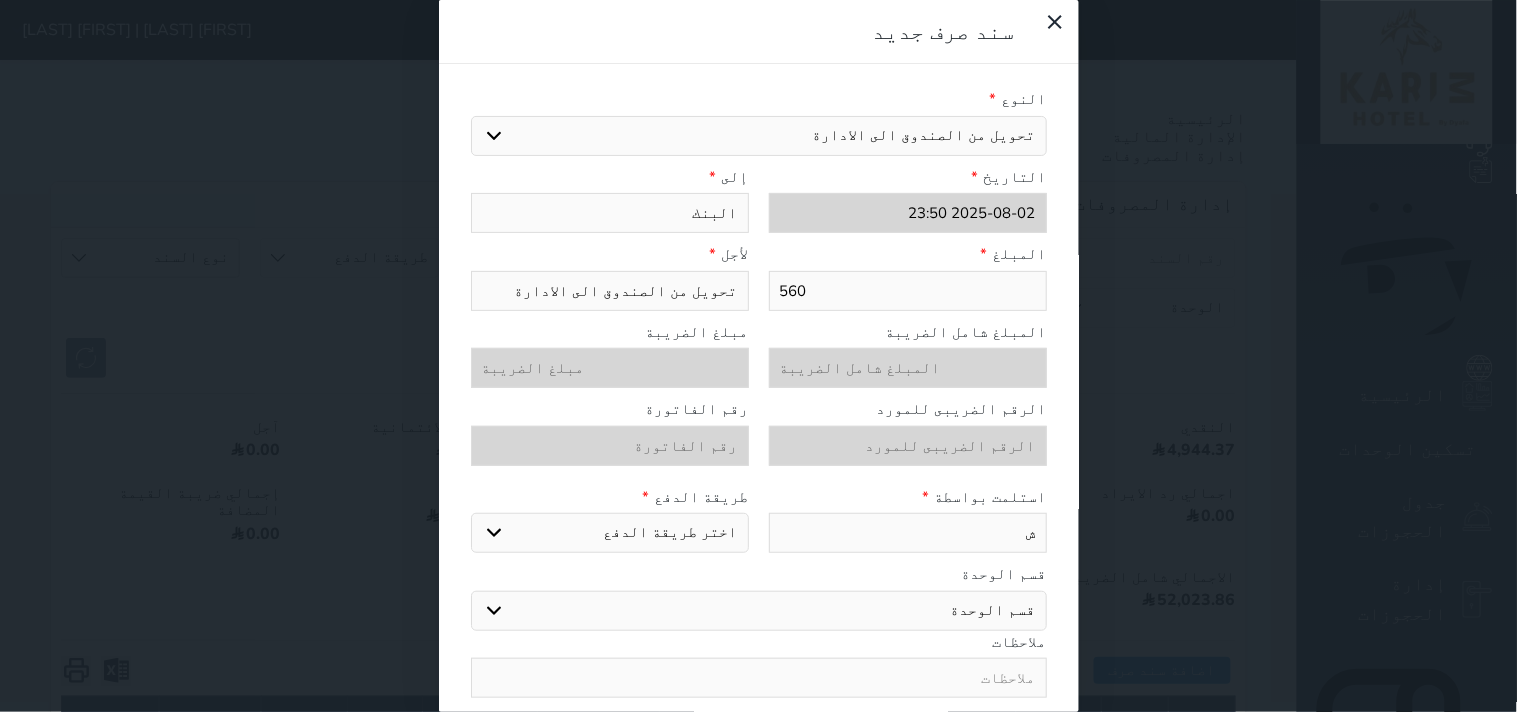 type on "شر" 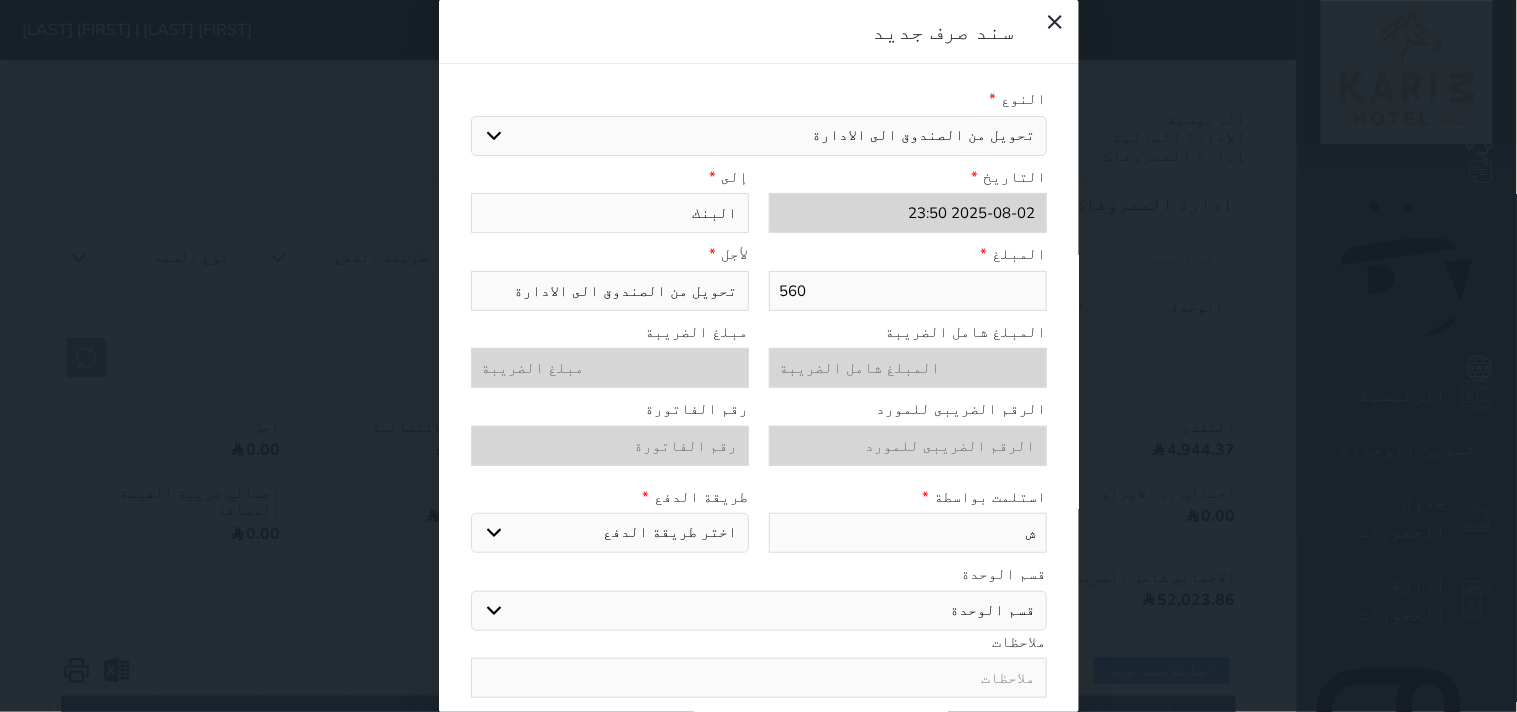 select 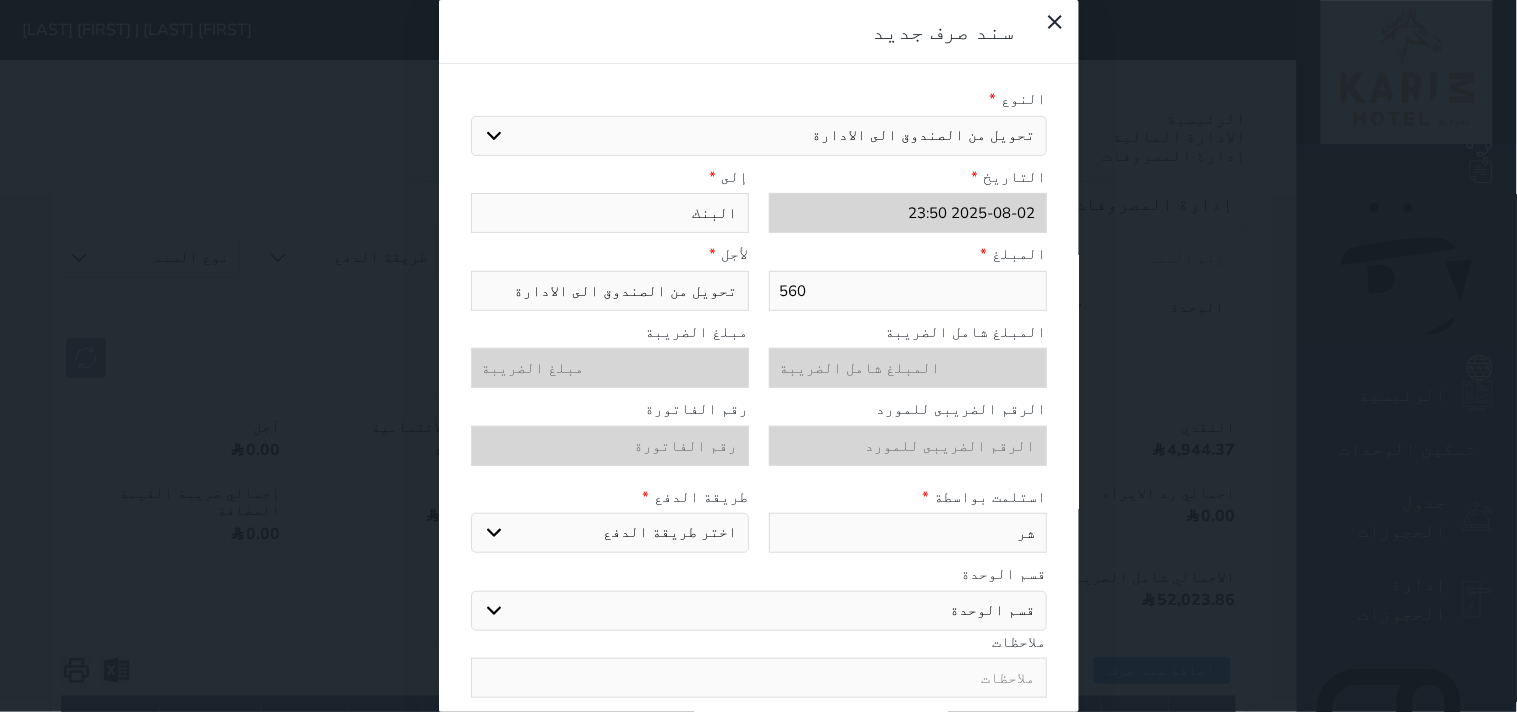 type on "شرك" 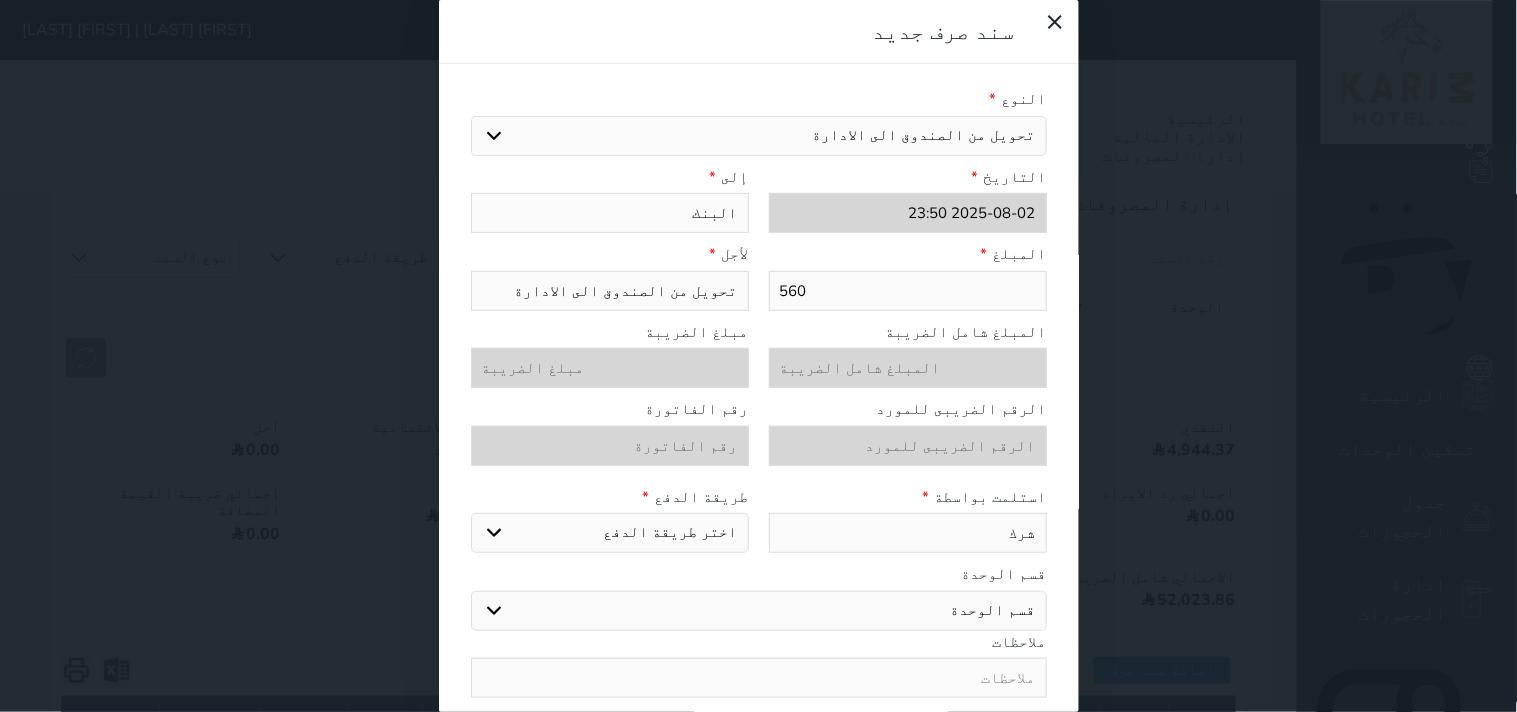 type on "شركة" 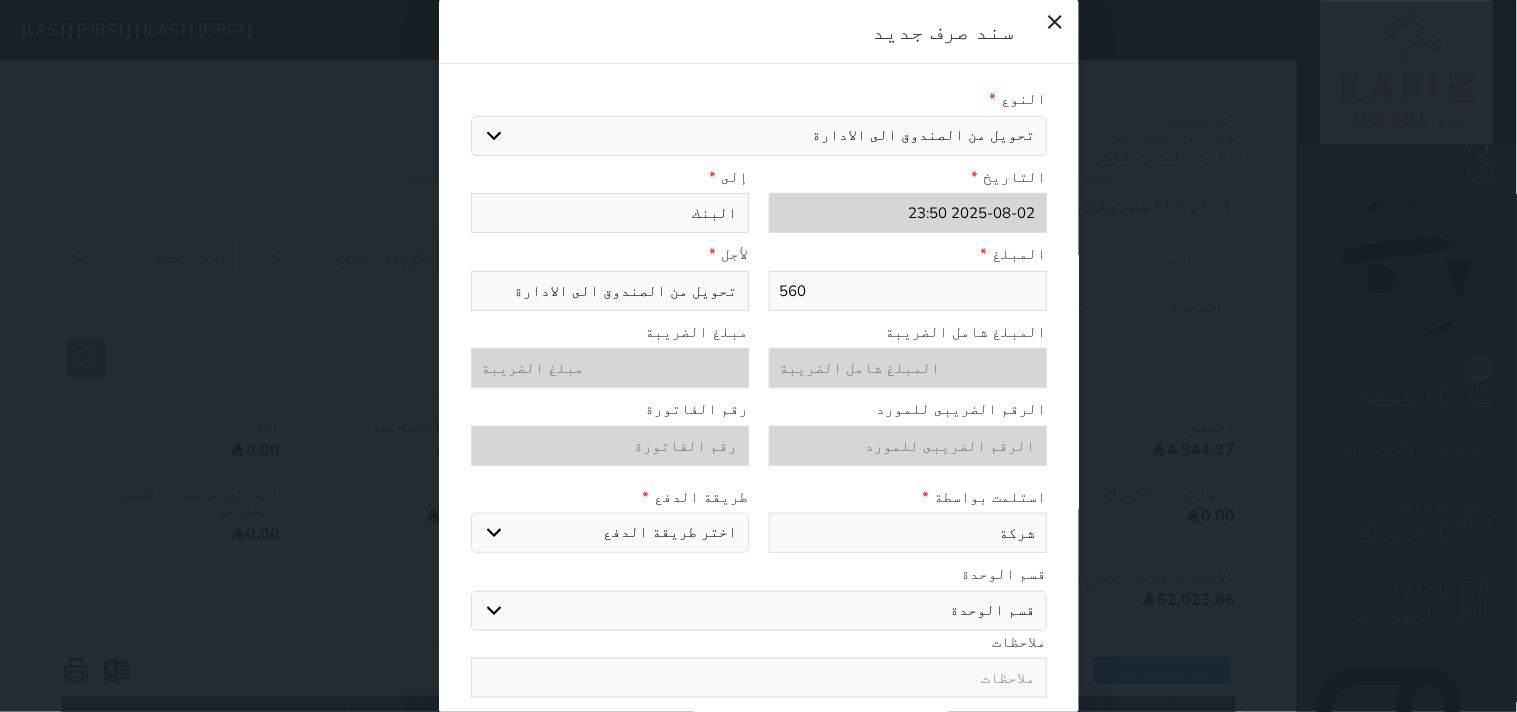 type on "شركة" 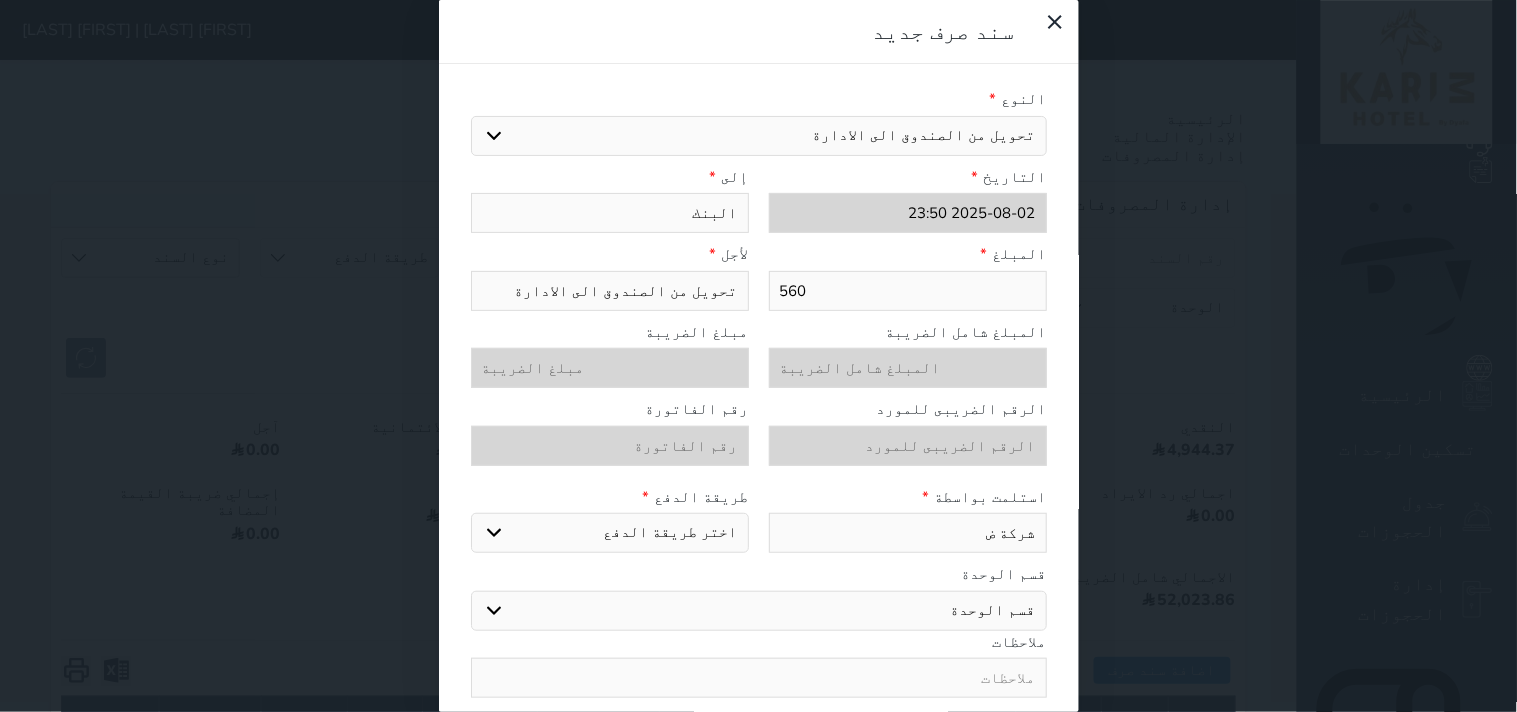 type on "شركة ضي" 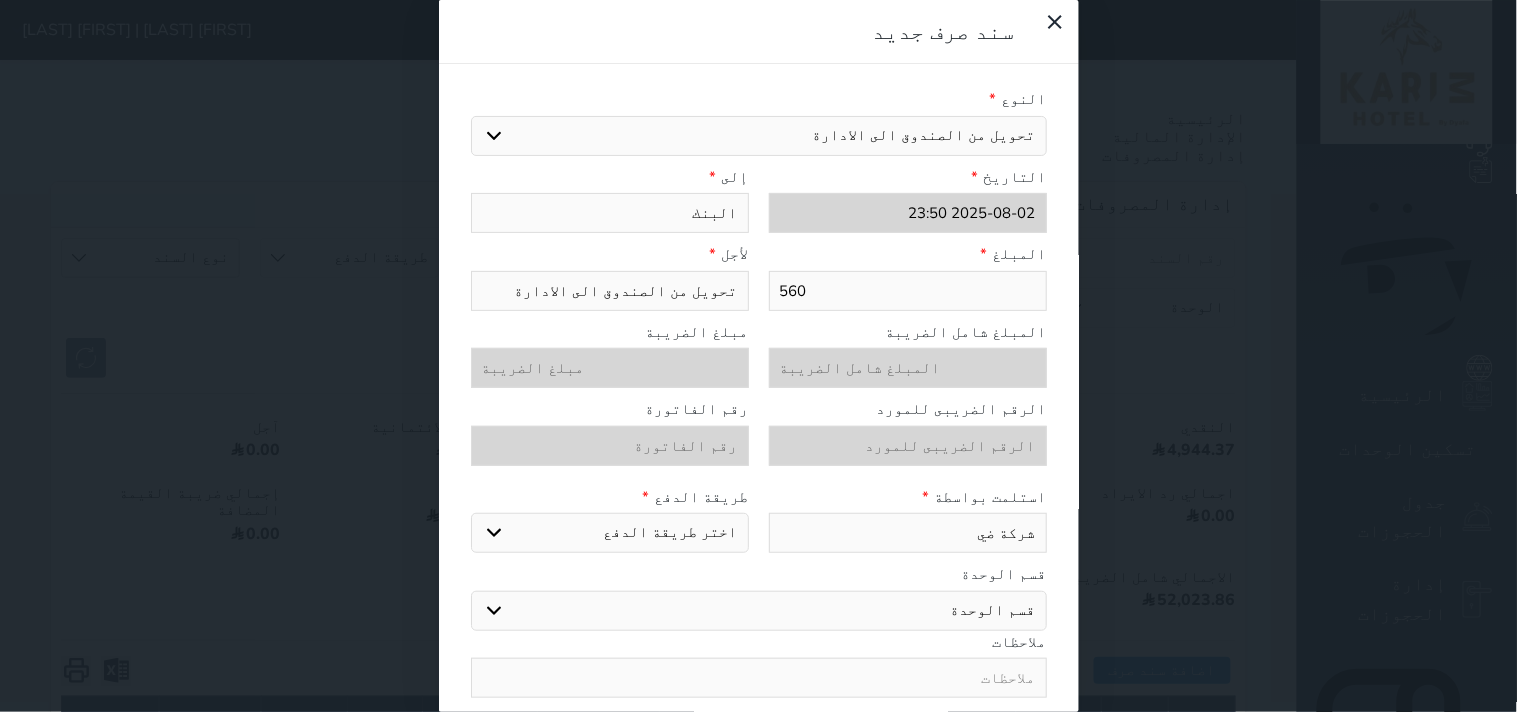 type on "شركة ضيا" 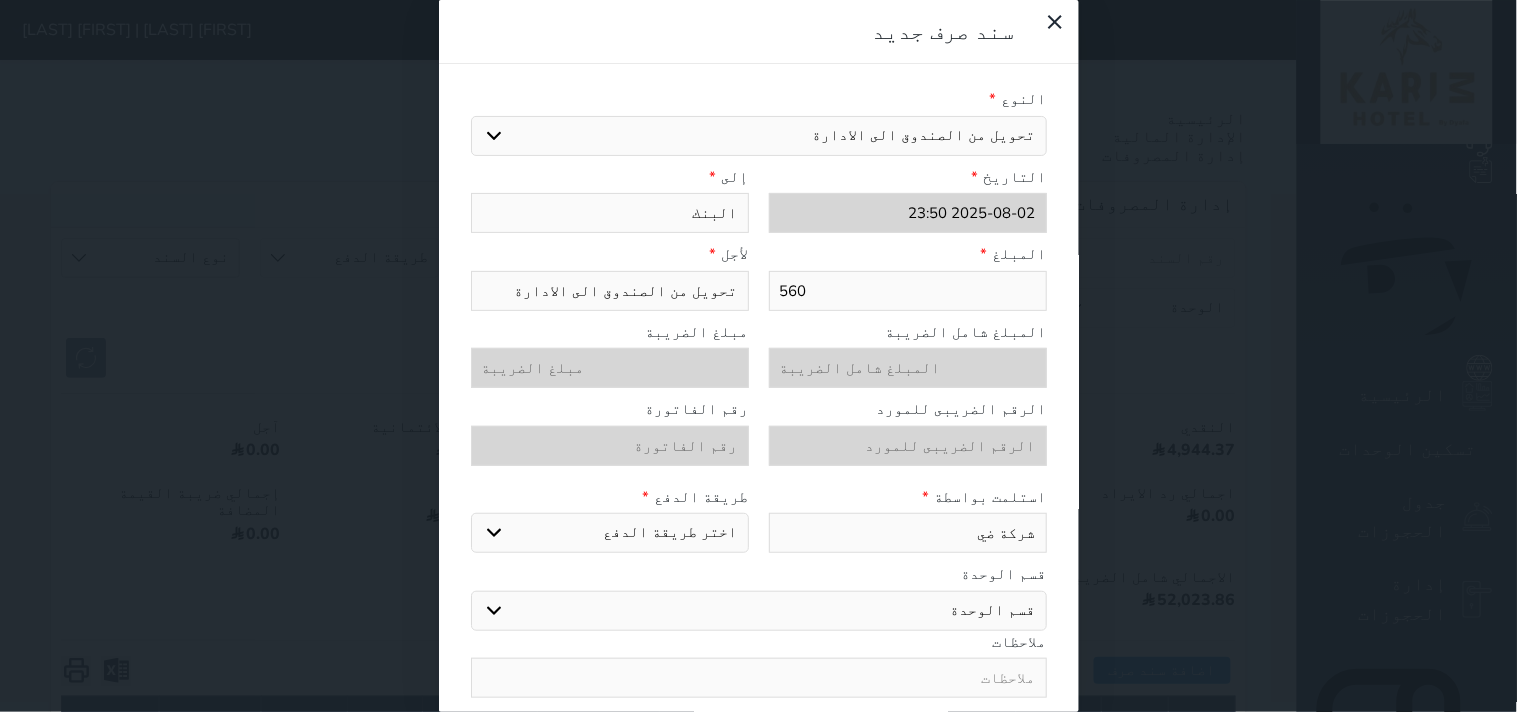 select 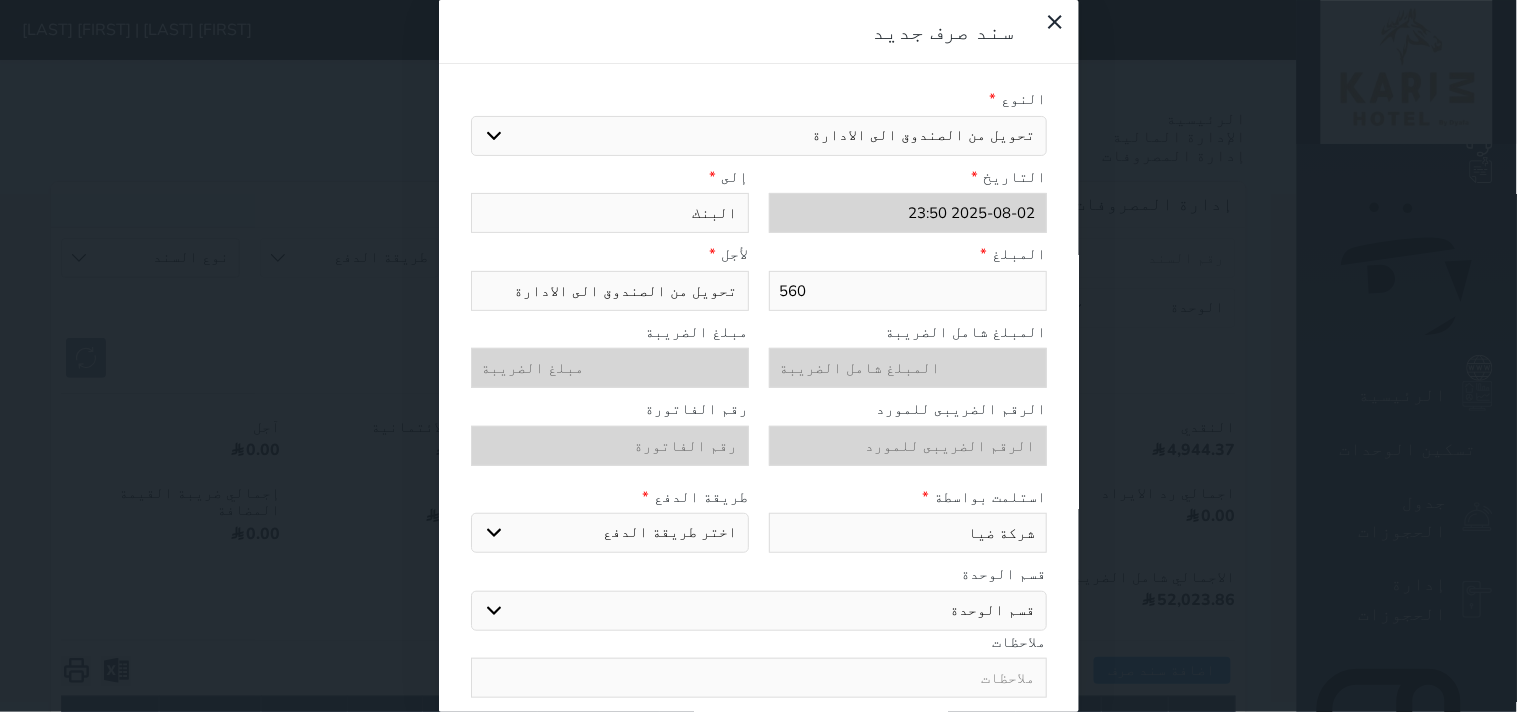 type on "شركة ضياف" 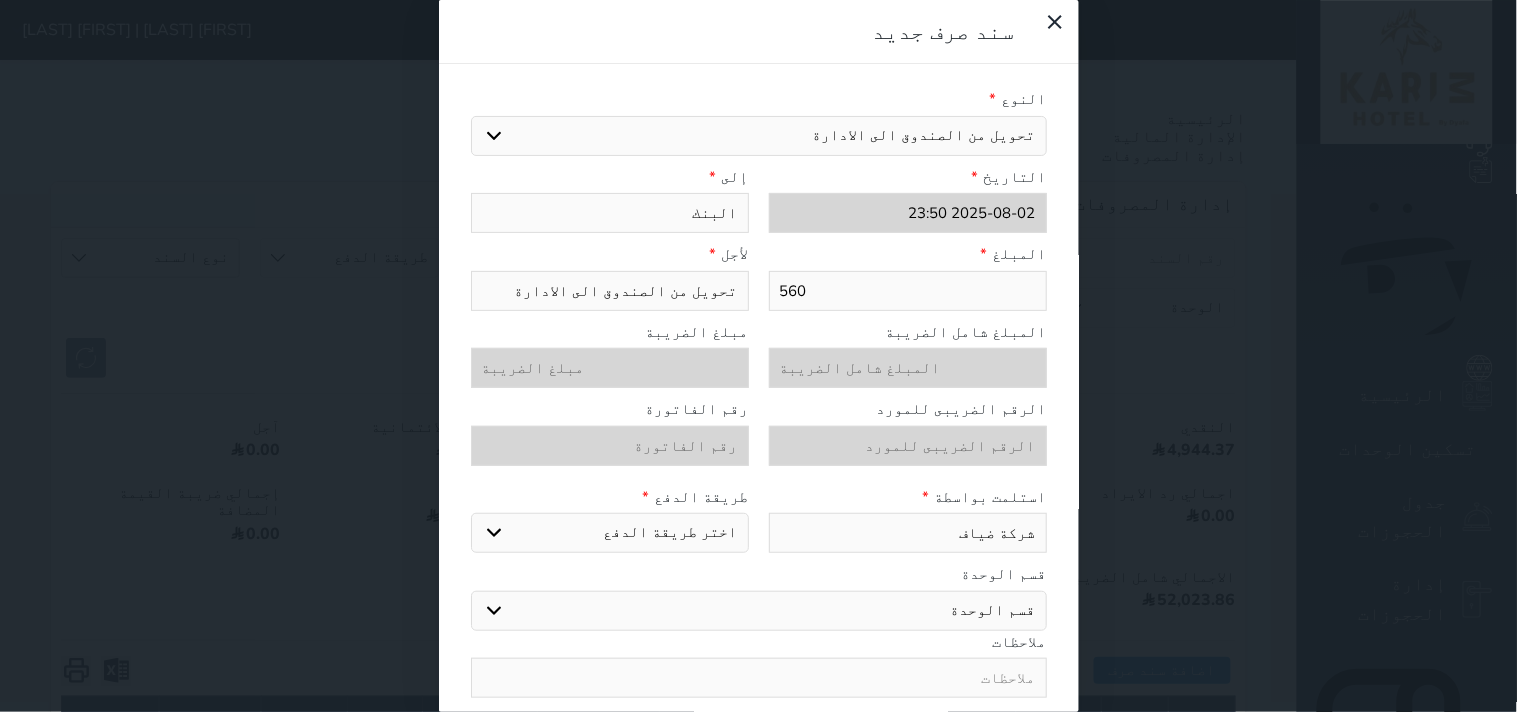 type on "شركة ضيافة" 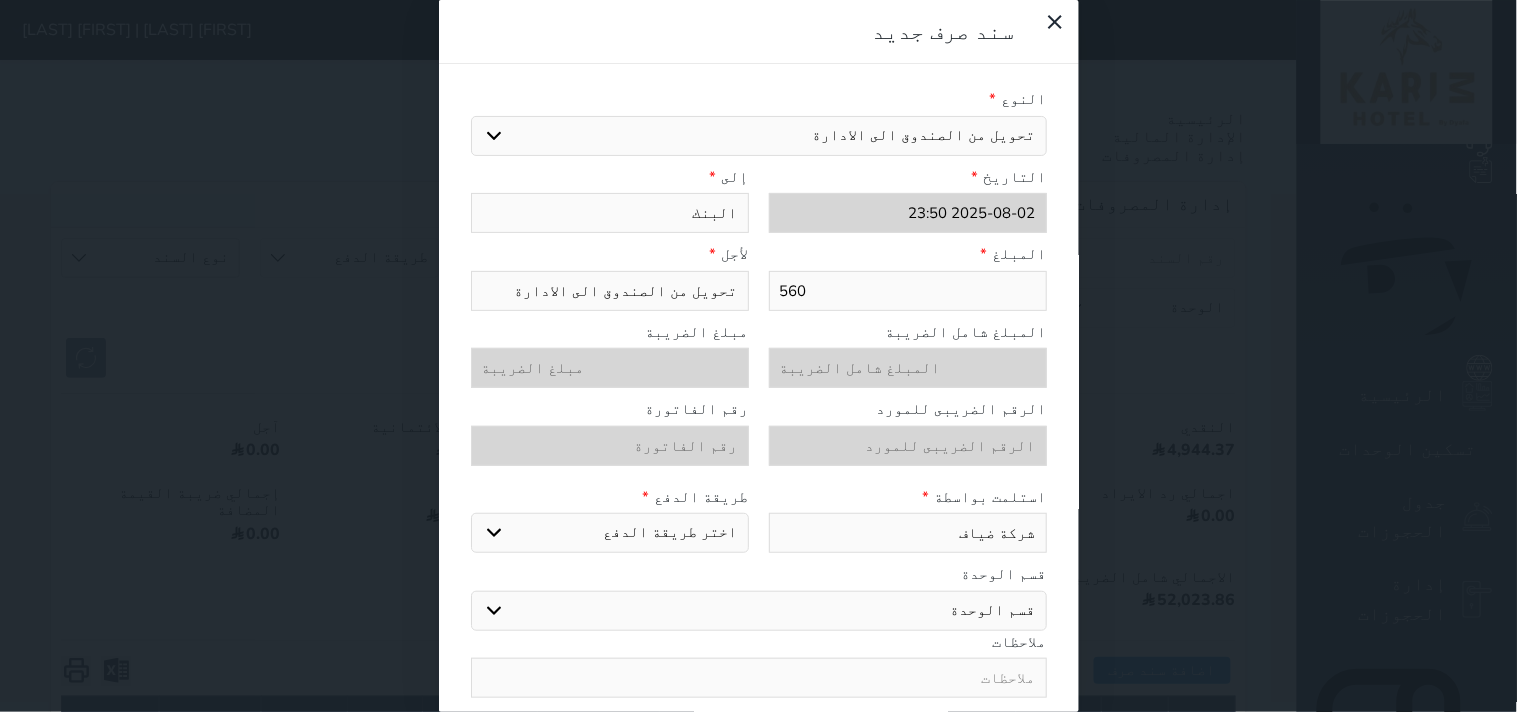 select 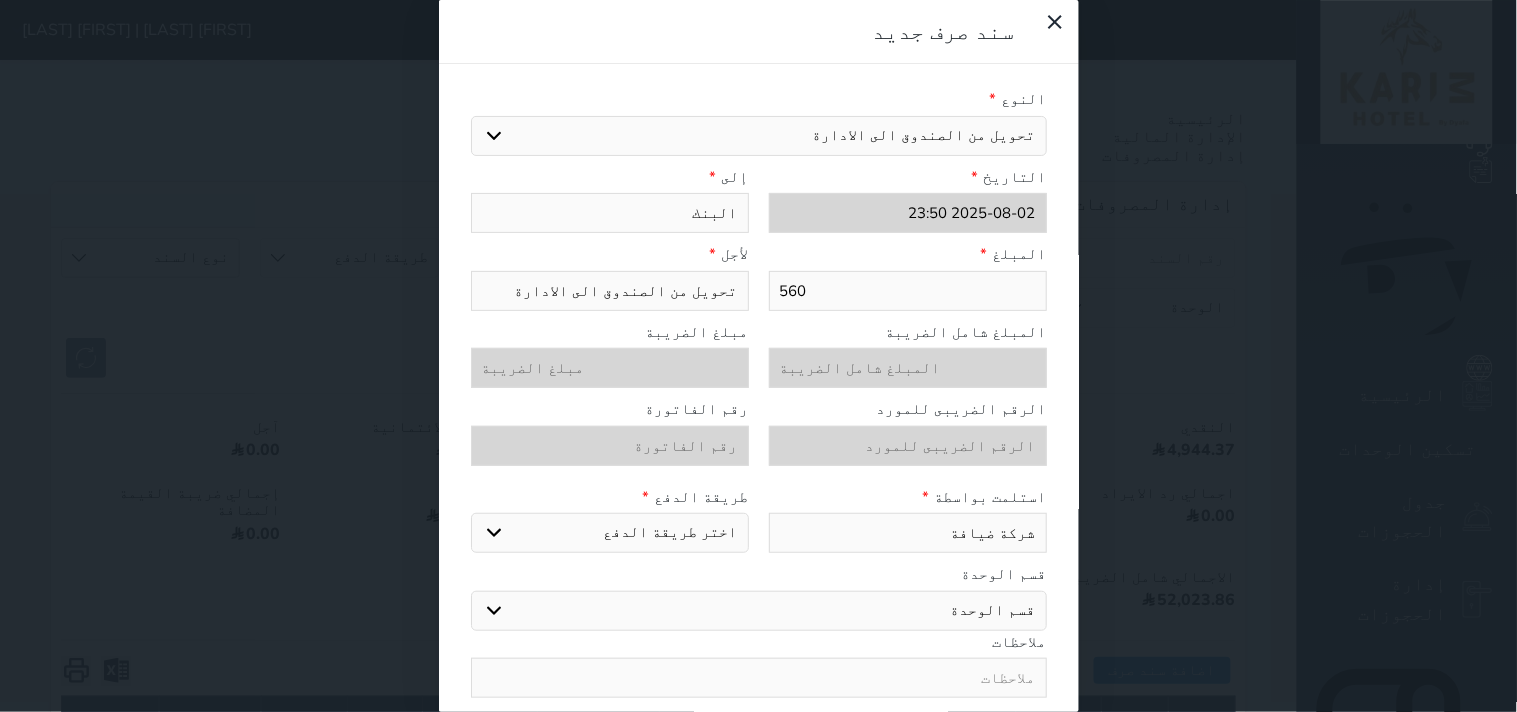 type on "شركة ضيافة" 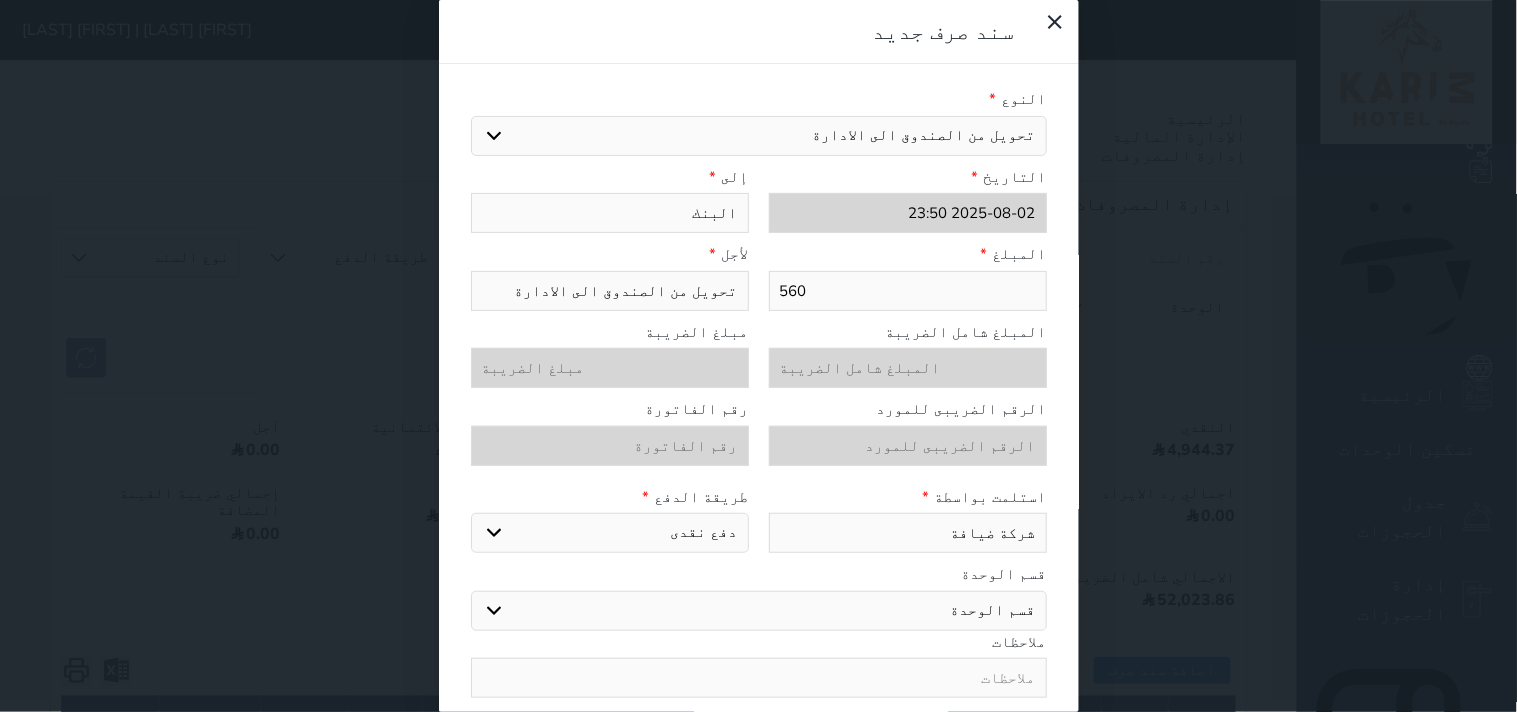 select on "bank-transfer" 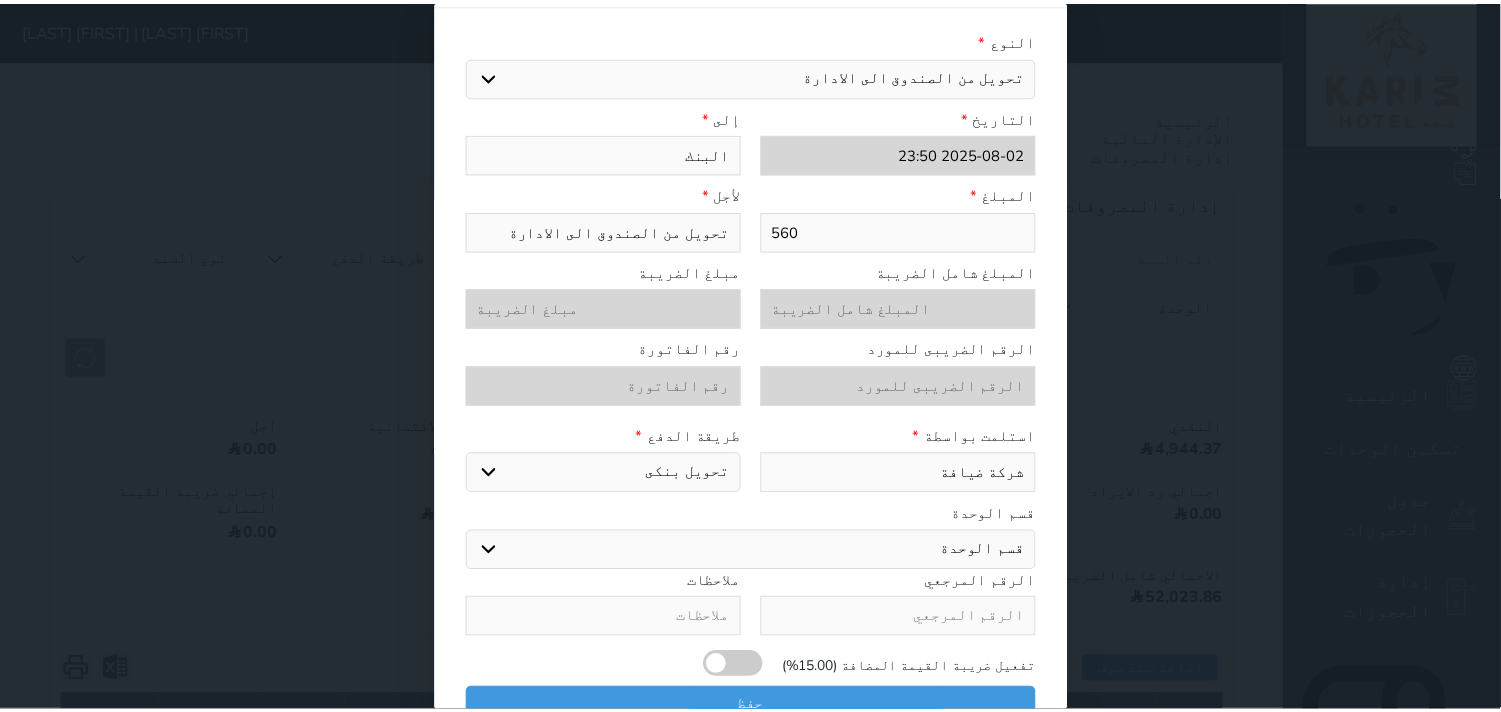 scroll, scrollTop: 76, scrollLeft: 0, axis: vertical 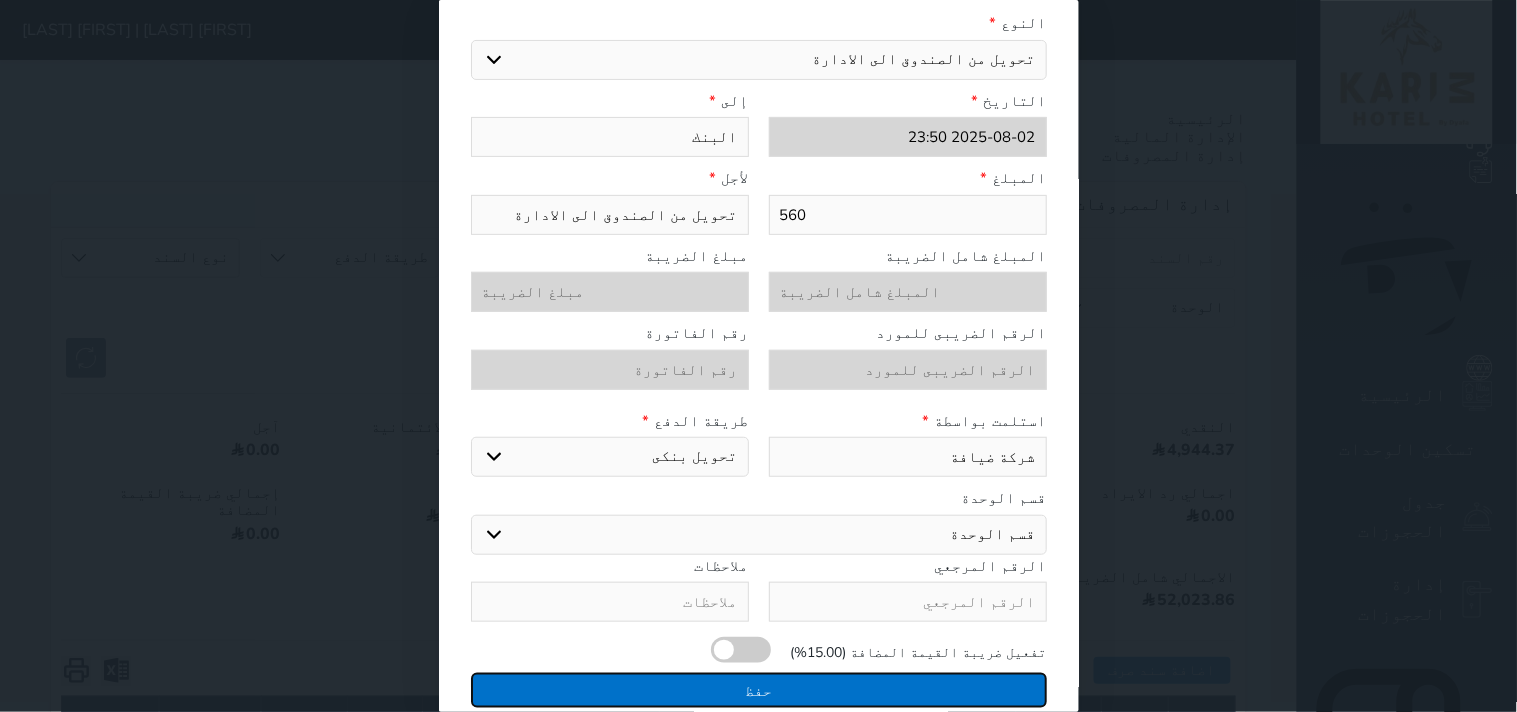 click on "حفظ" at bounding box center [759, 690] 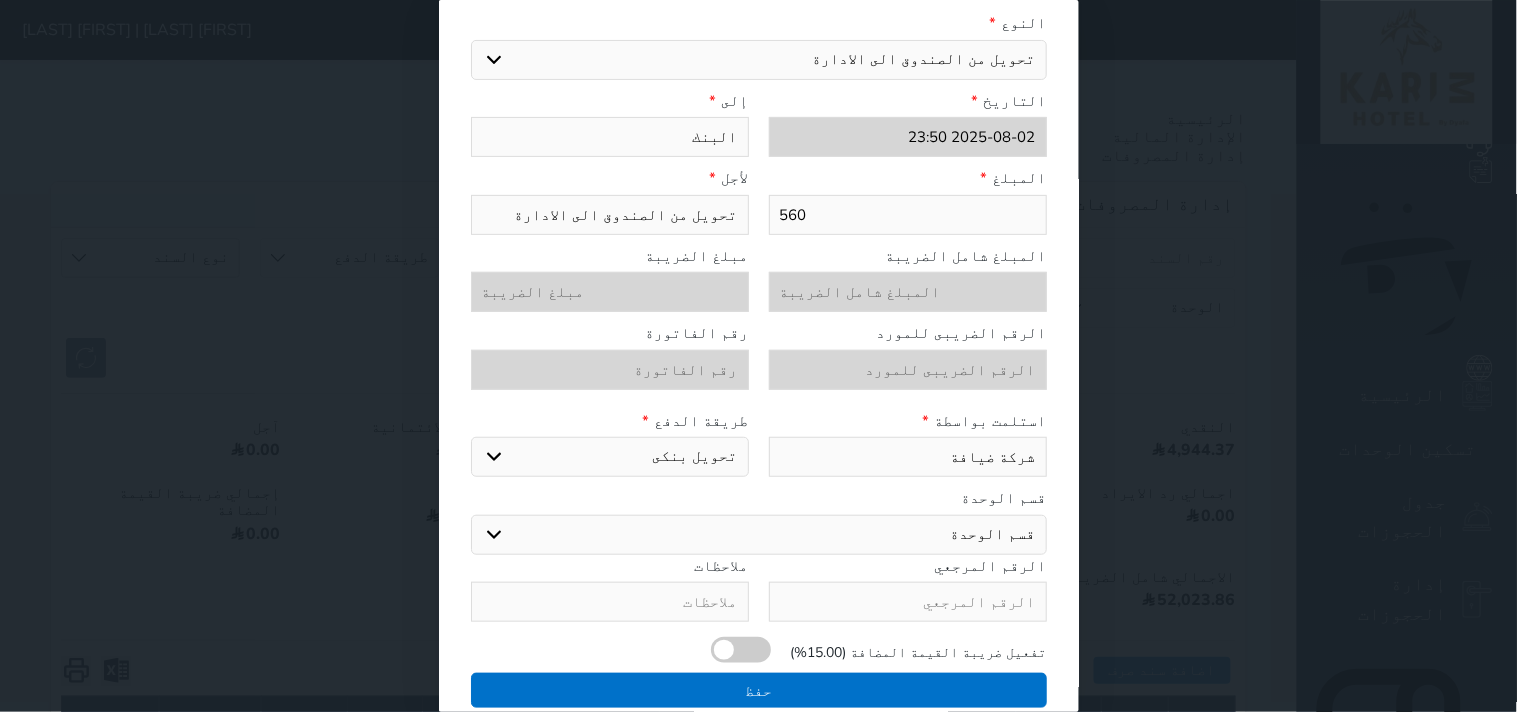 select 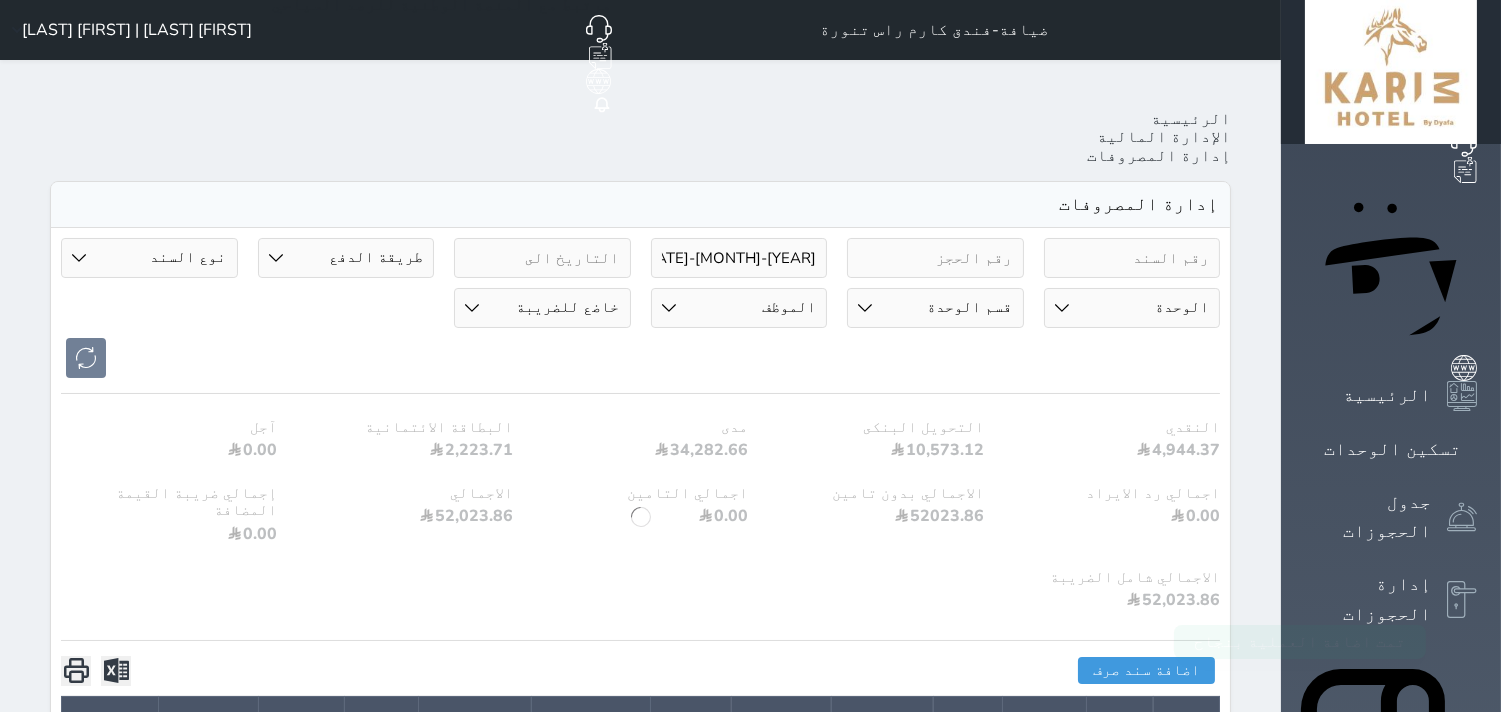 click at bounding box center [1462, 1218] 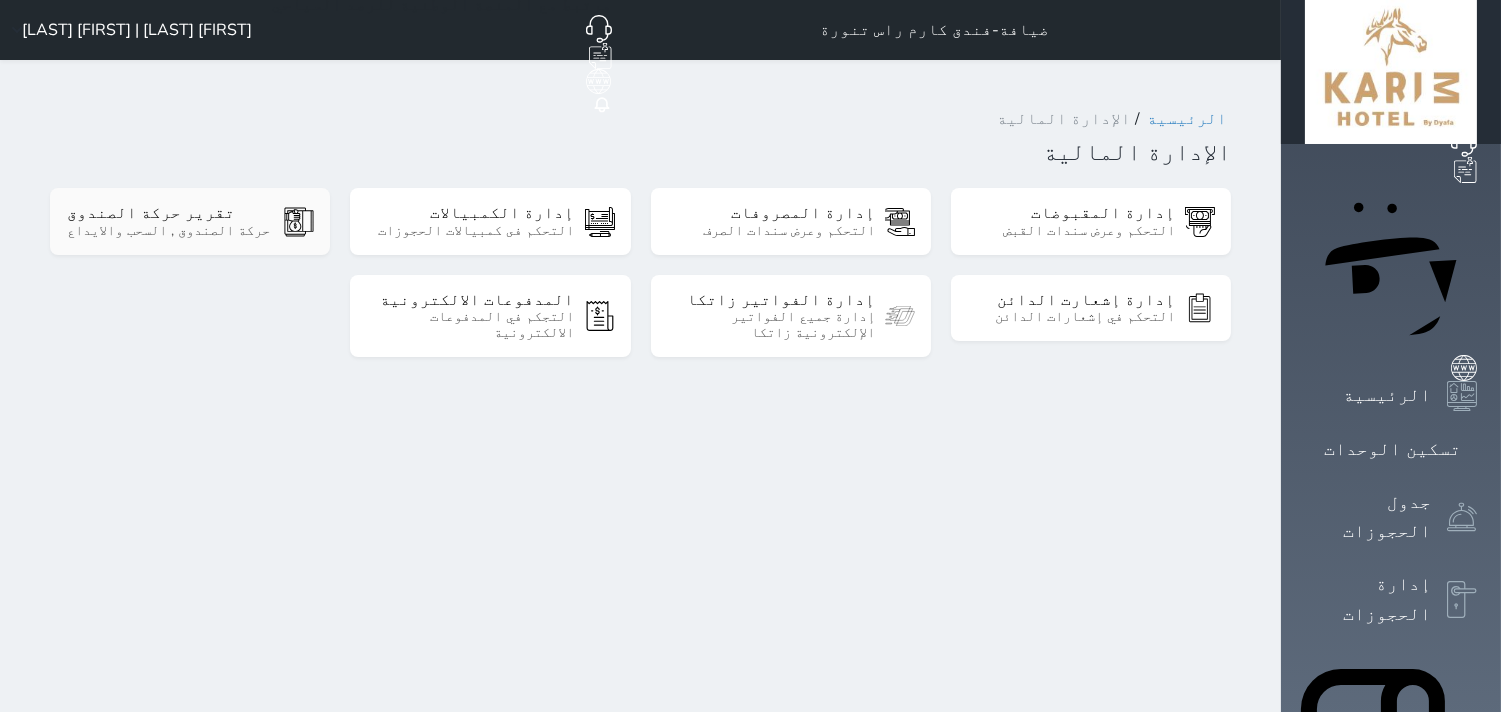 click on "حركة الصندوق , السحب والايداع" at bounding box center (170, 231) 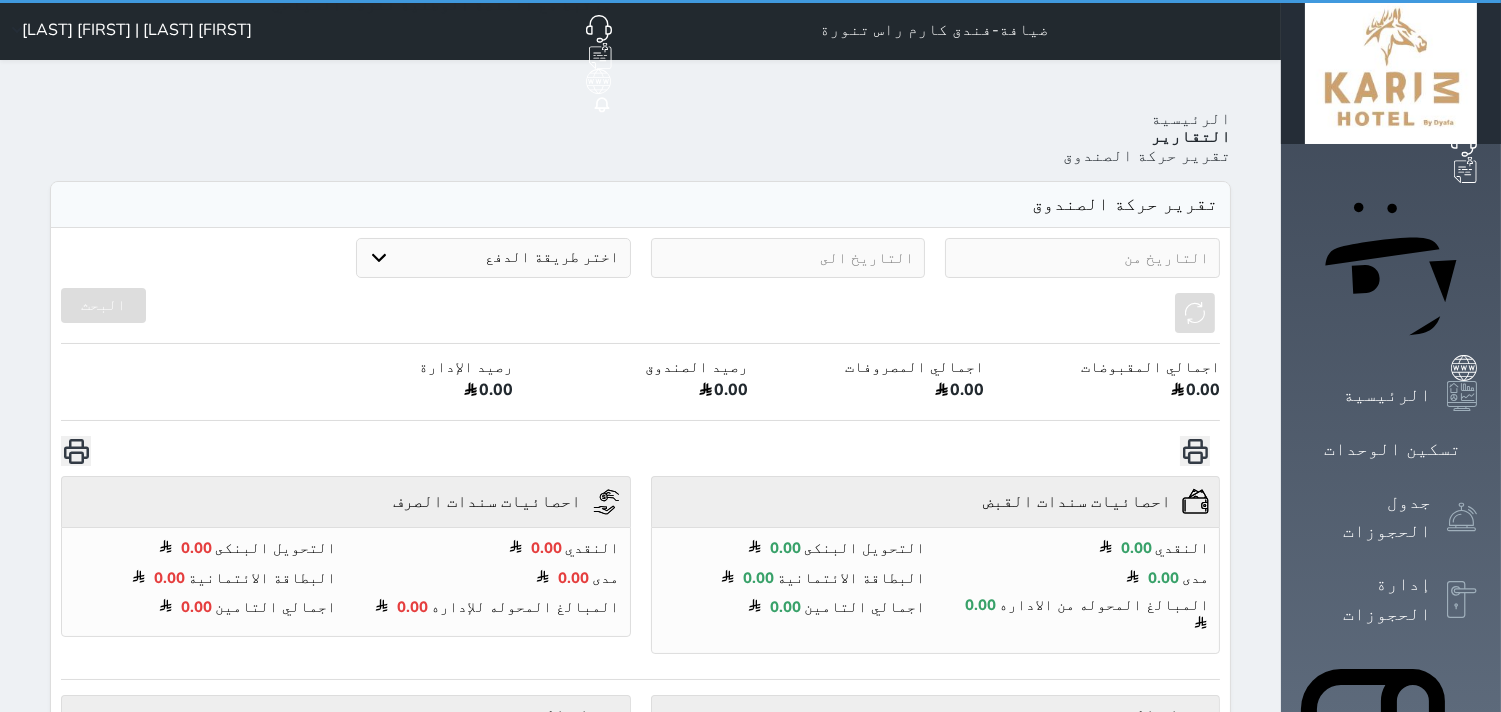 select on "7" 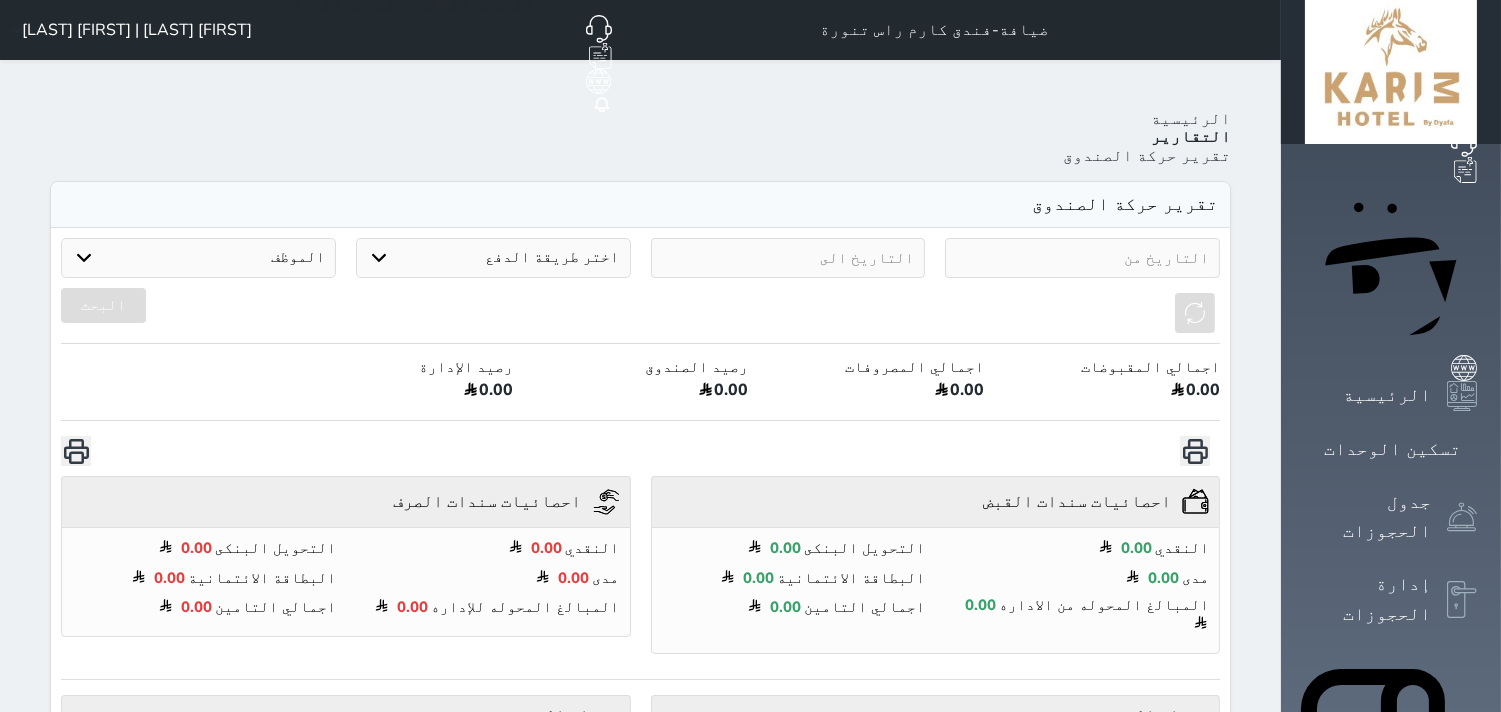 click at bounding box center [1082, 258] 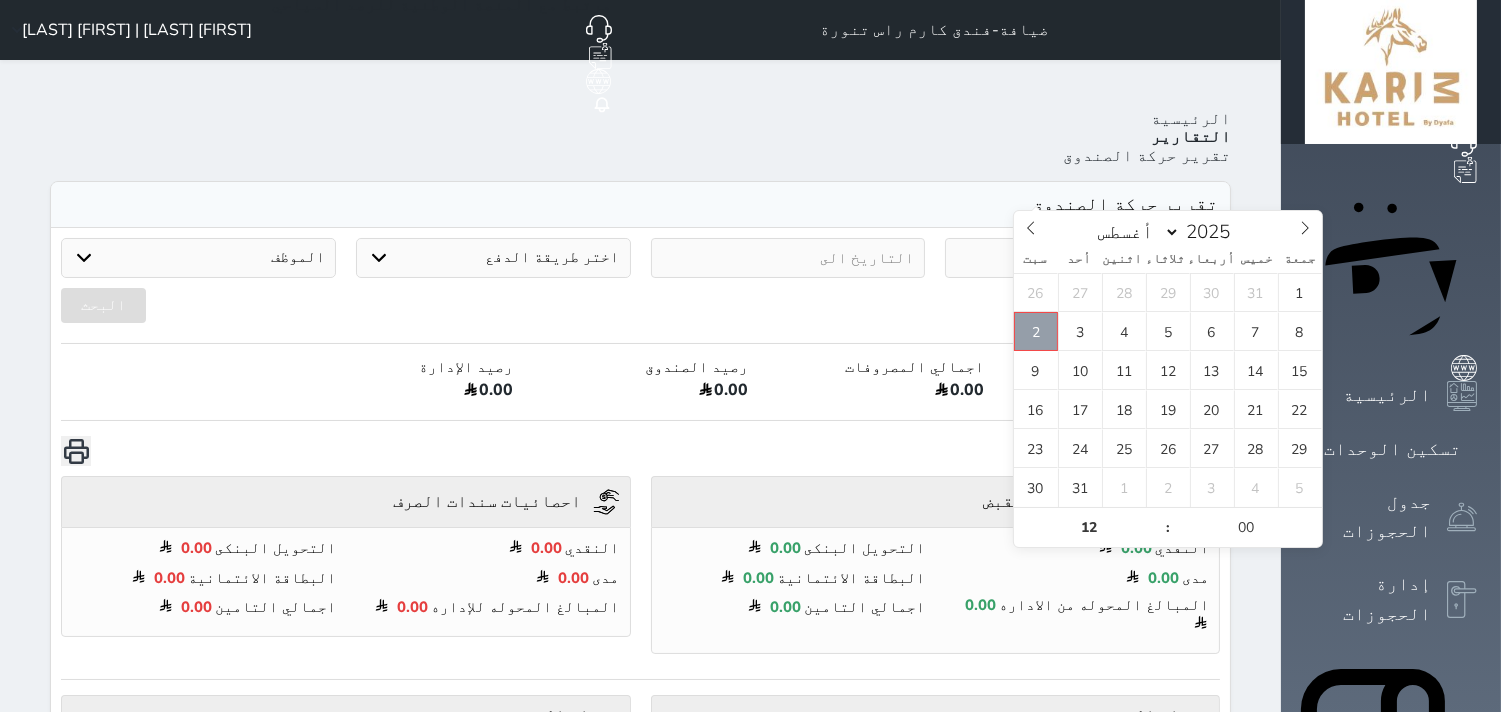 click on "2" at bounding box center (1036, 331) 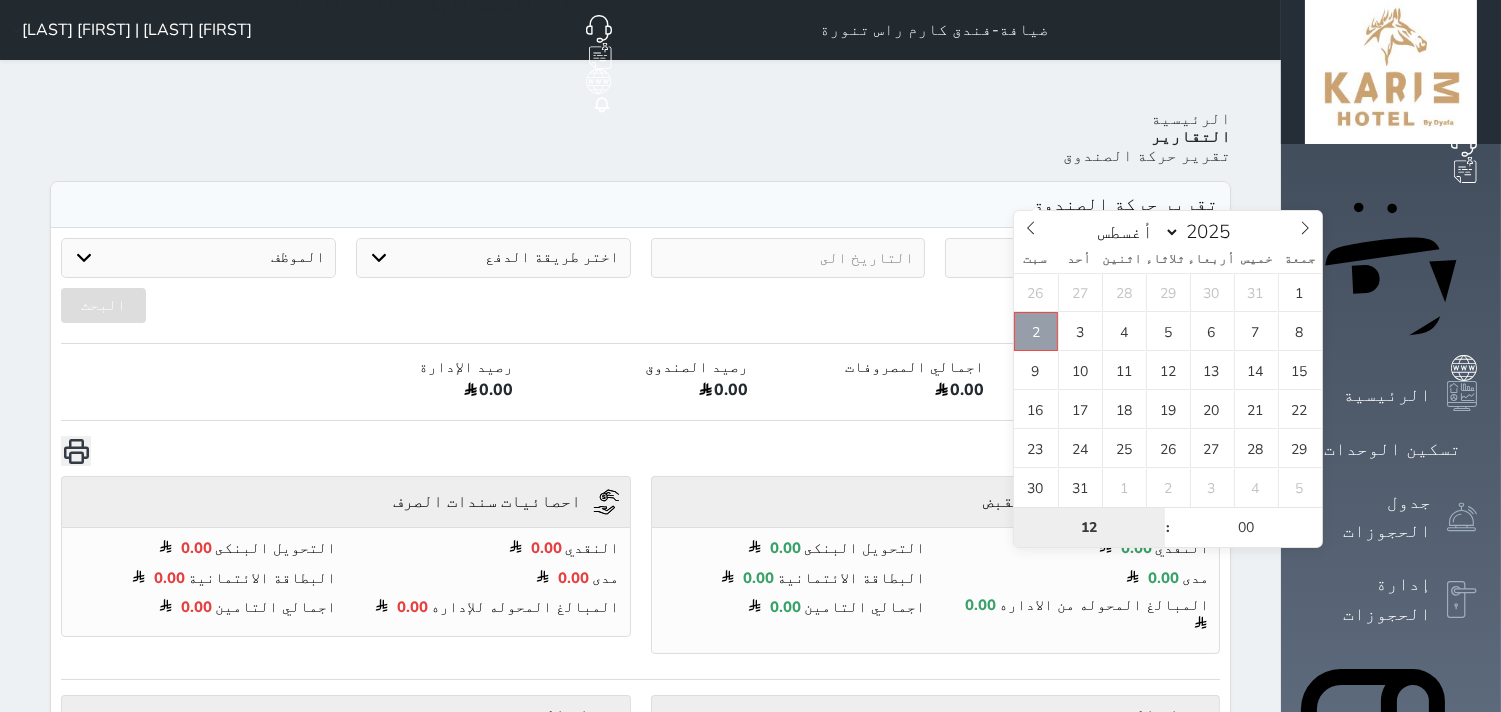 type on "2025-08-02 12:00" 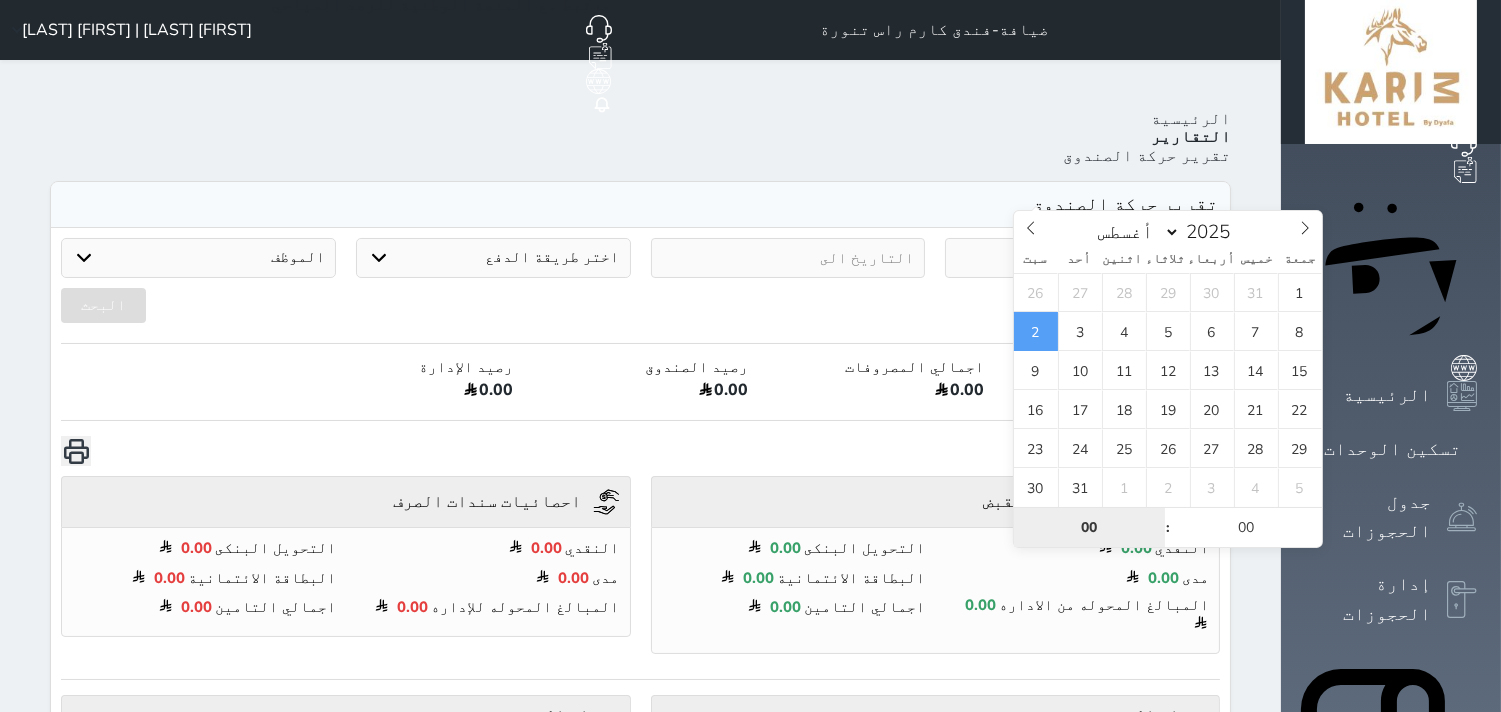 type on "00" 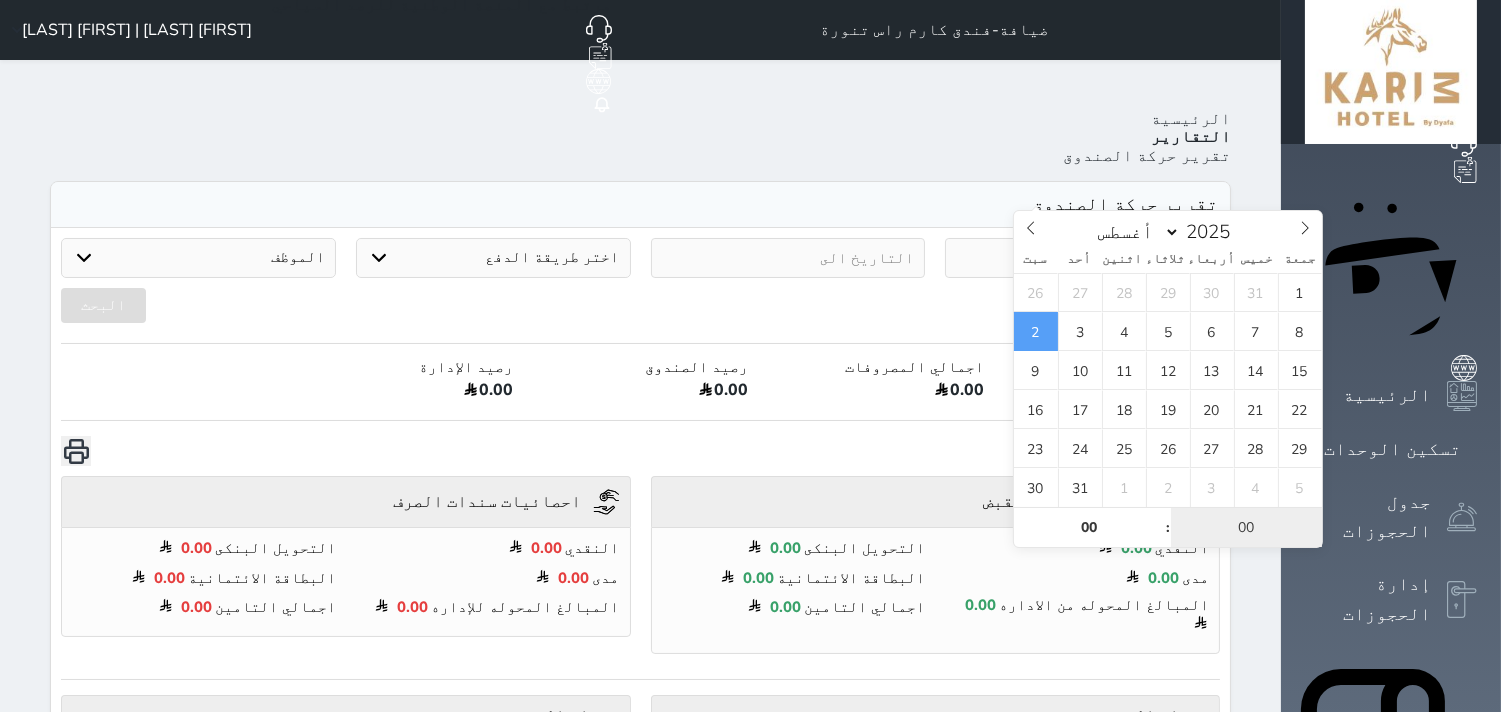 type on "2025-08-02 00:00" 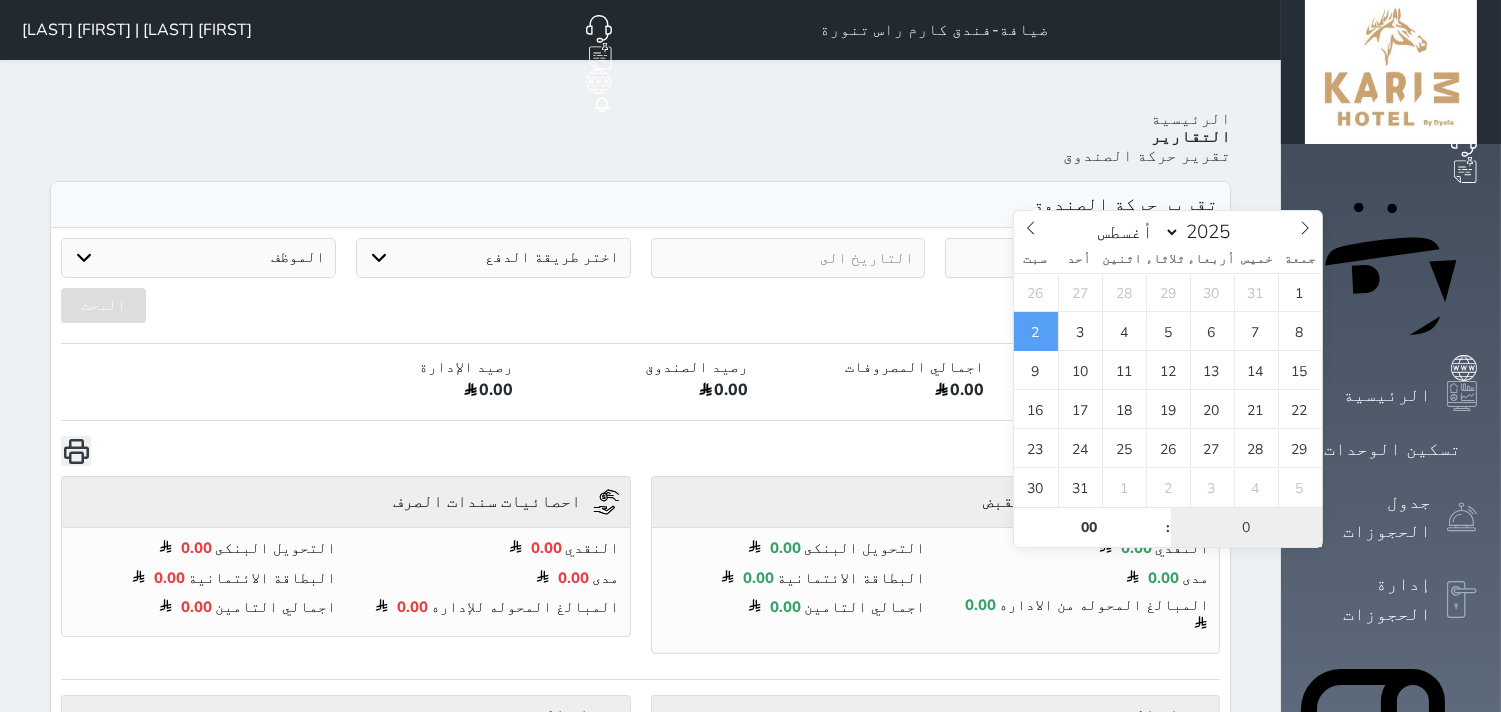type on "01" 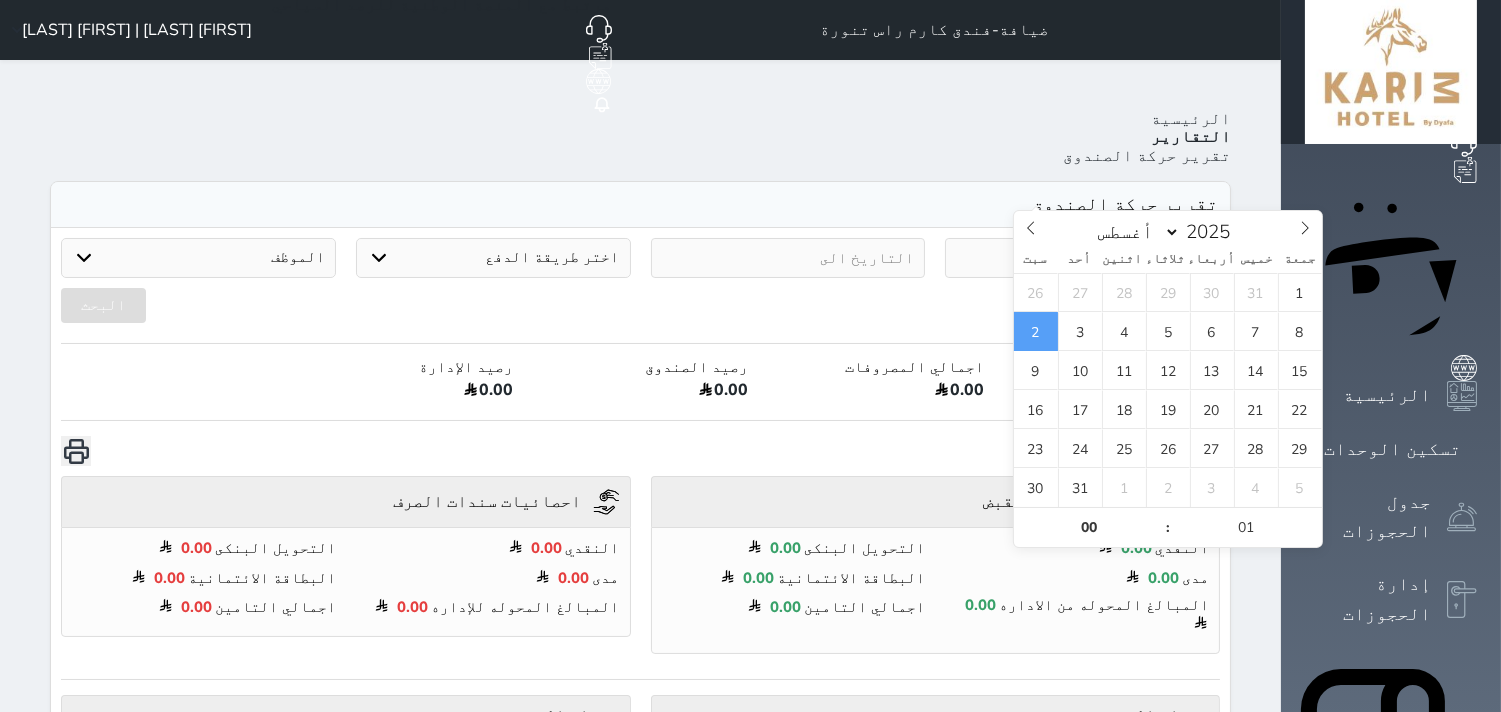 type on "2025-08-02 00:01" 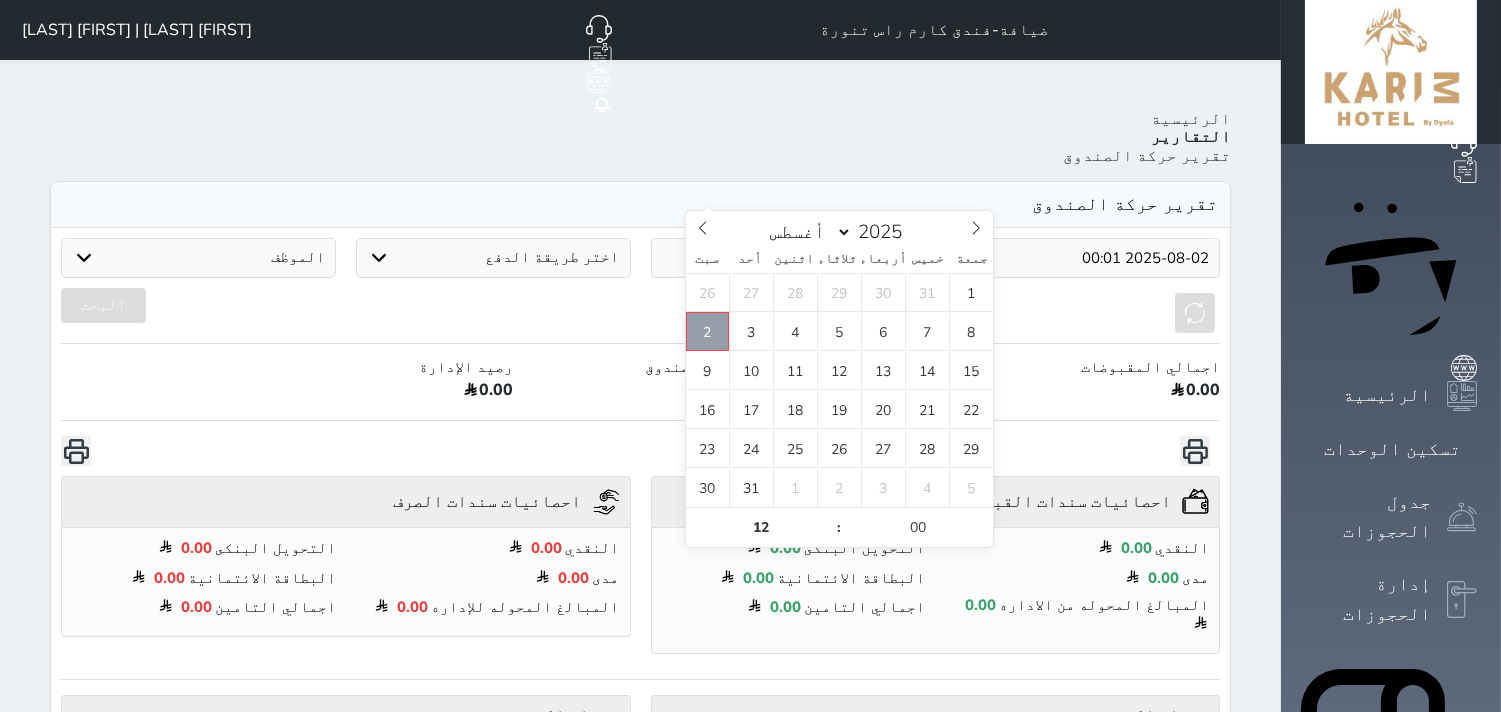 click on "2" at bounding box center (708, 331) 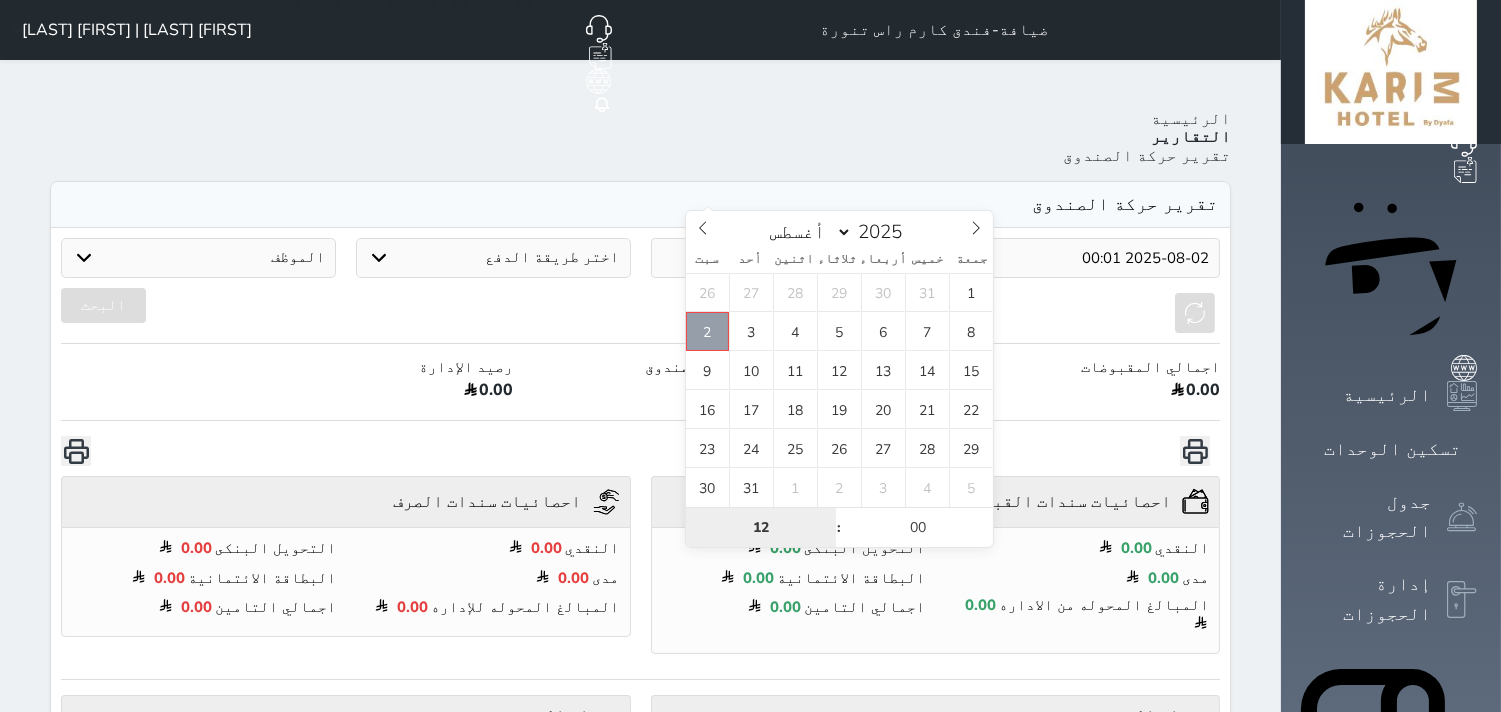 type on "2025-08-02 12:00" 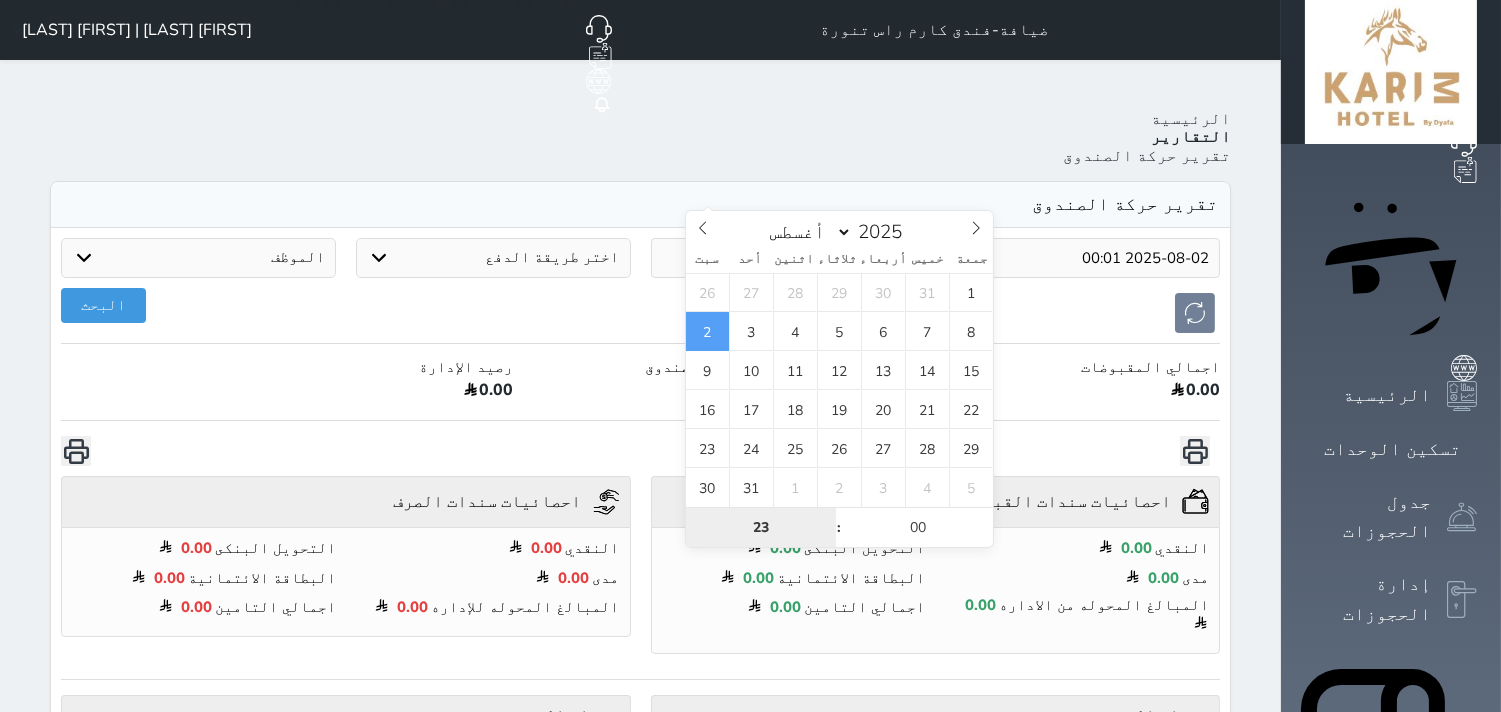 type on "23" 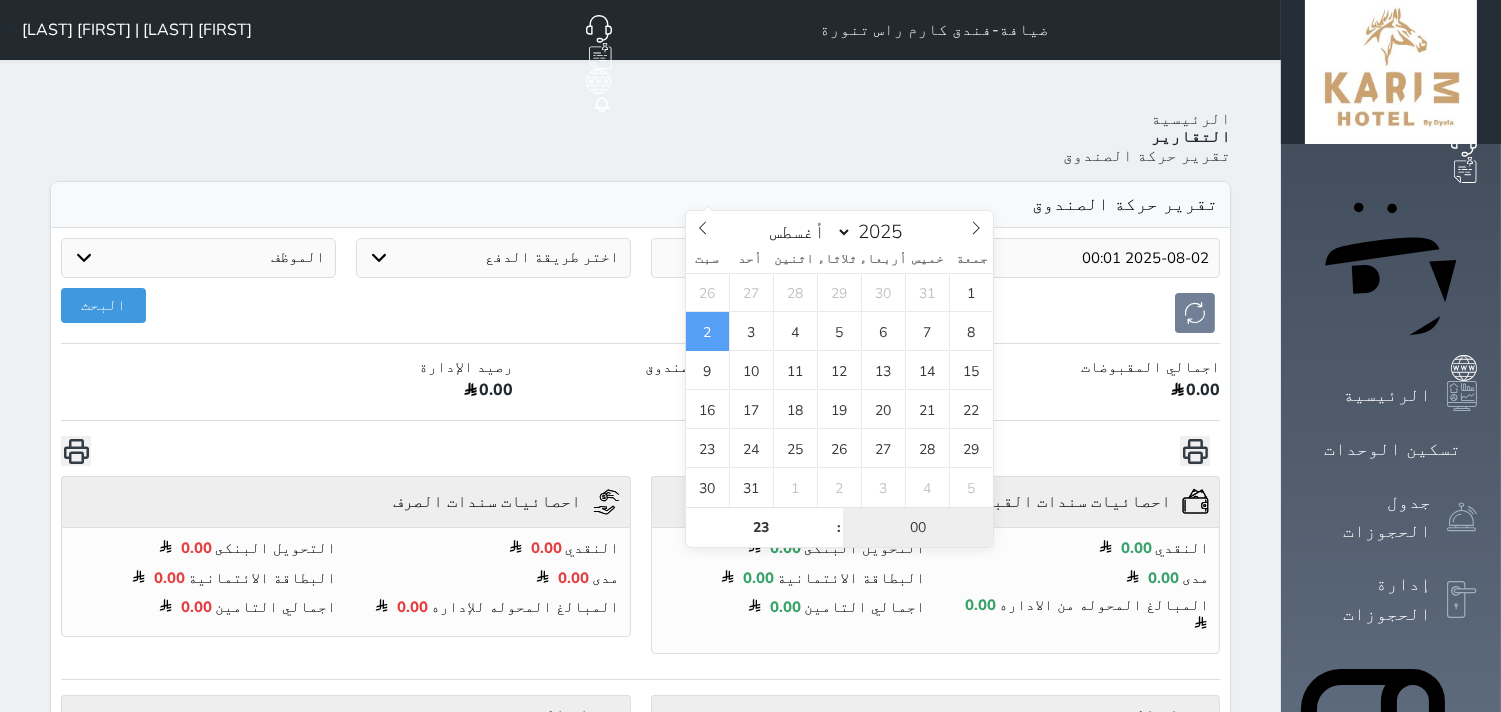 type on "2025-08-02 23:00" 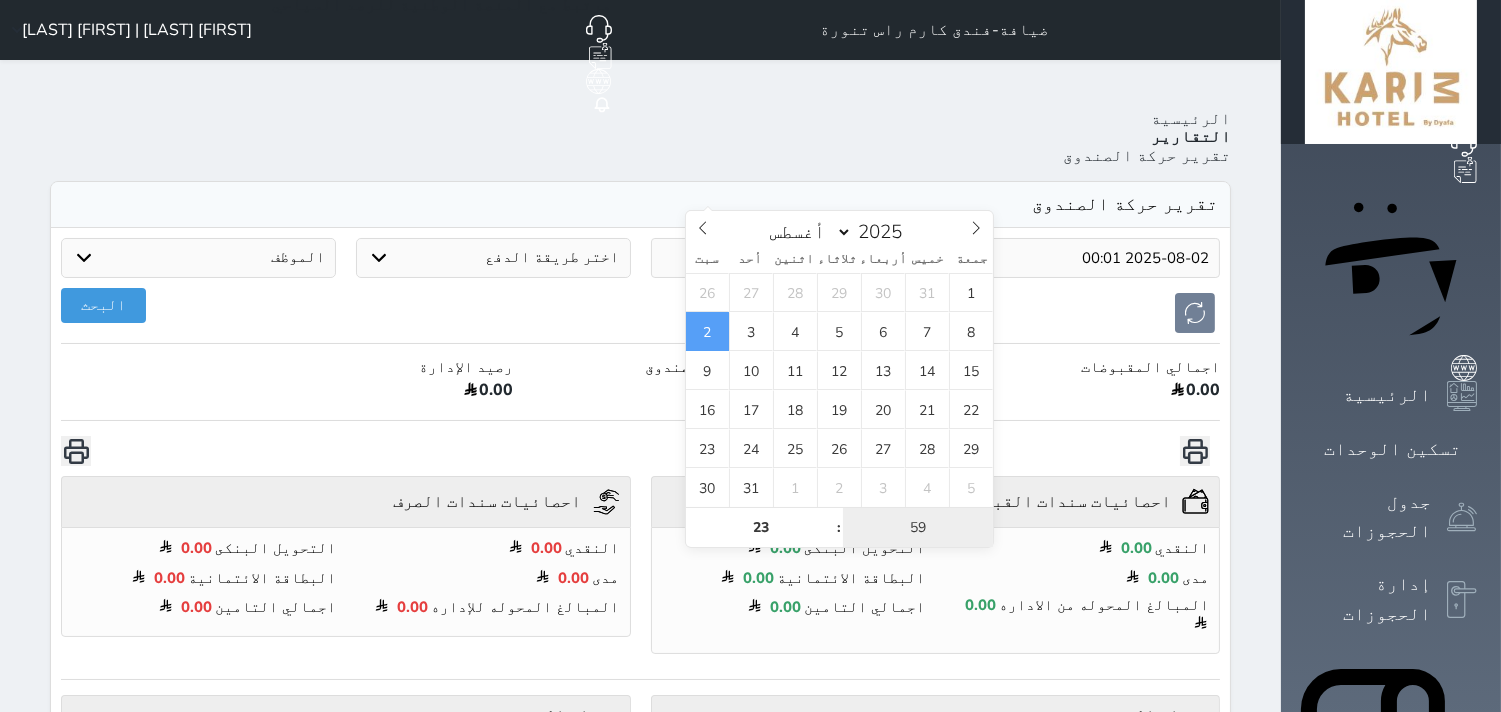 type on "59" 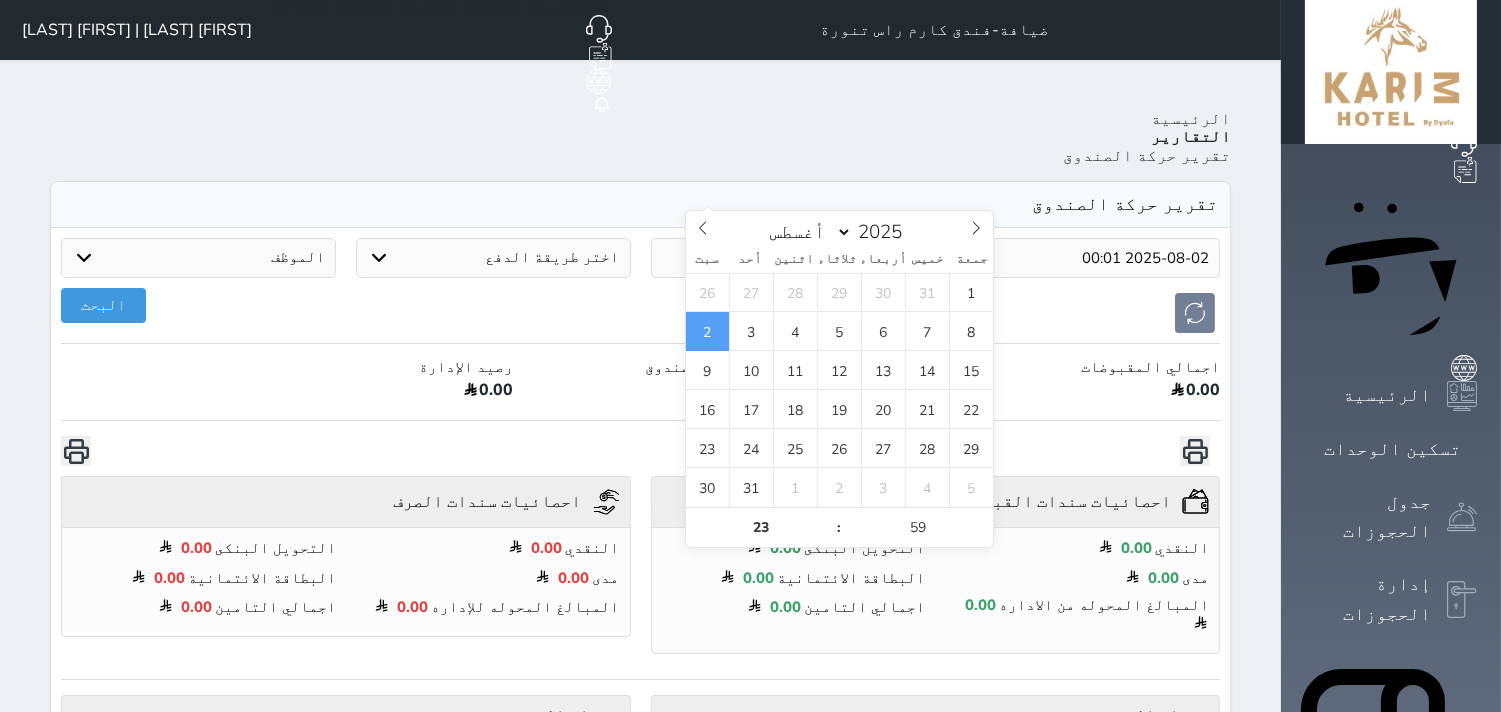 type on "2025-08-02 23:59" 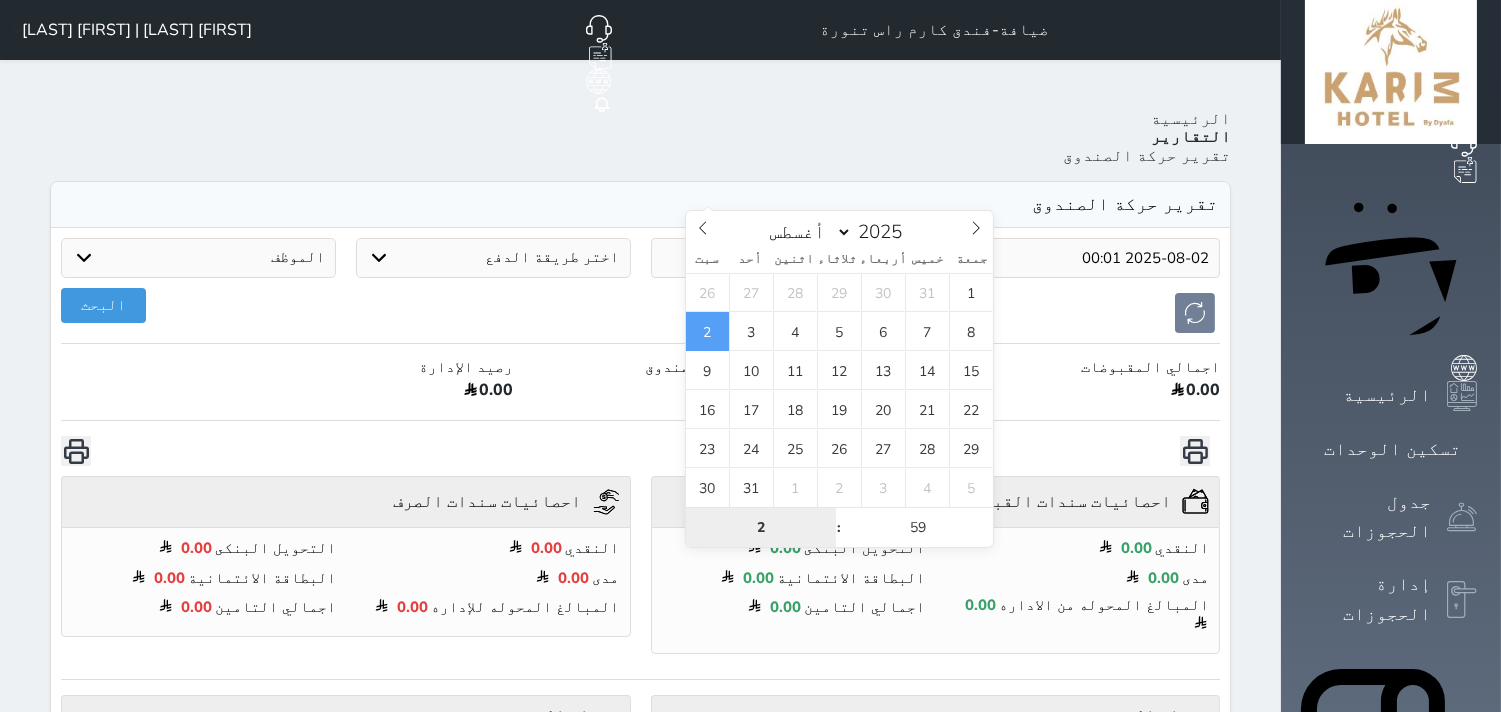 type on "23" 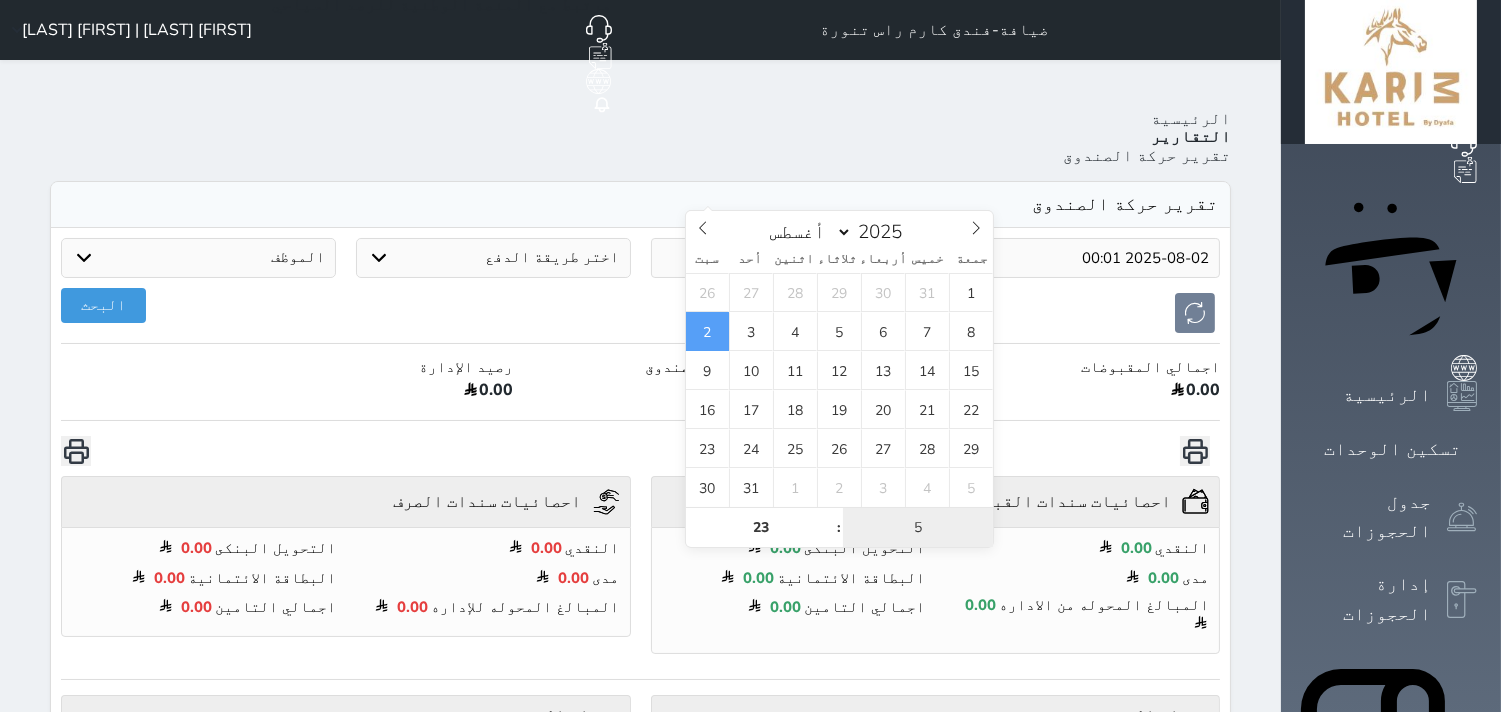 type on "59" 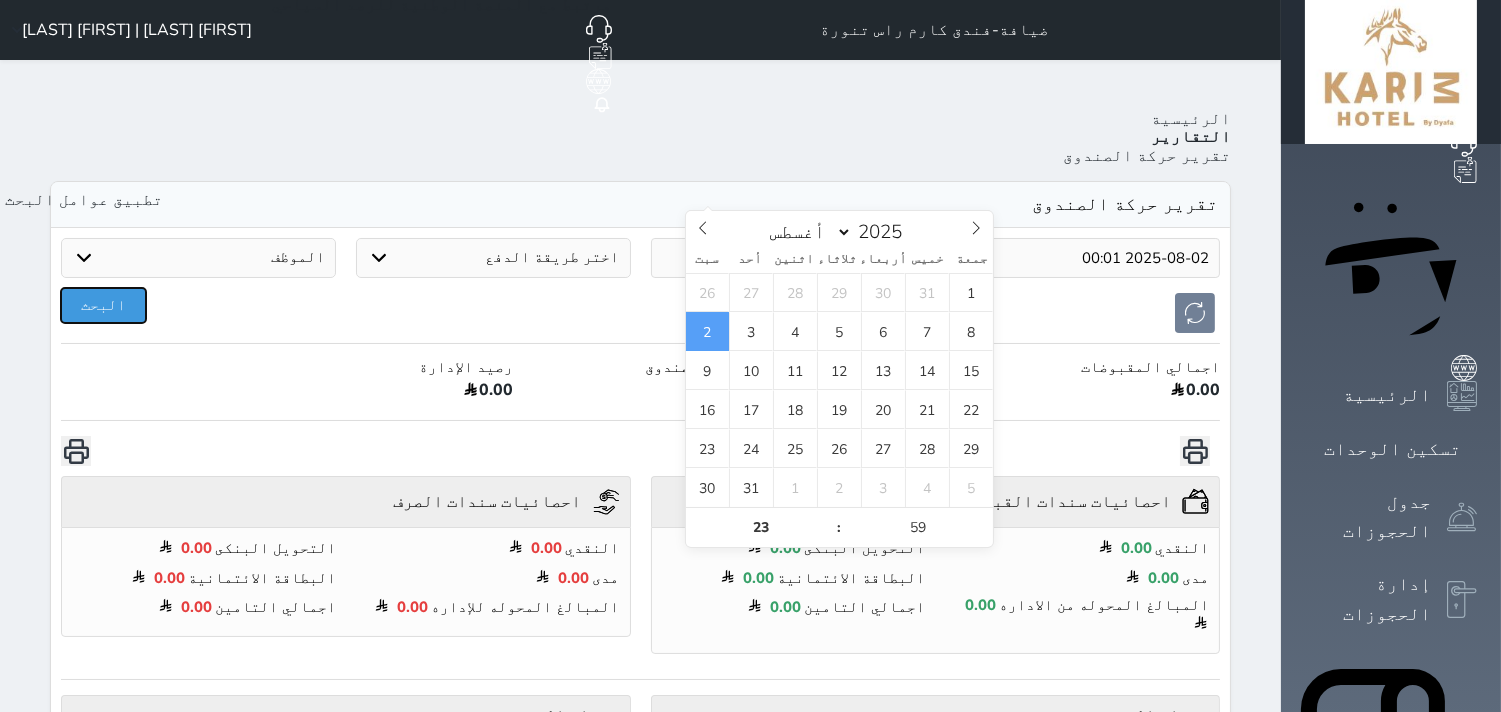 click on "البحث" at bounding box center [103, 305] 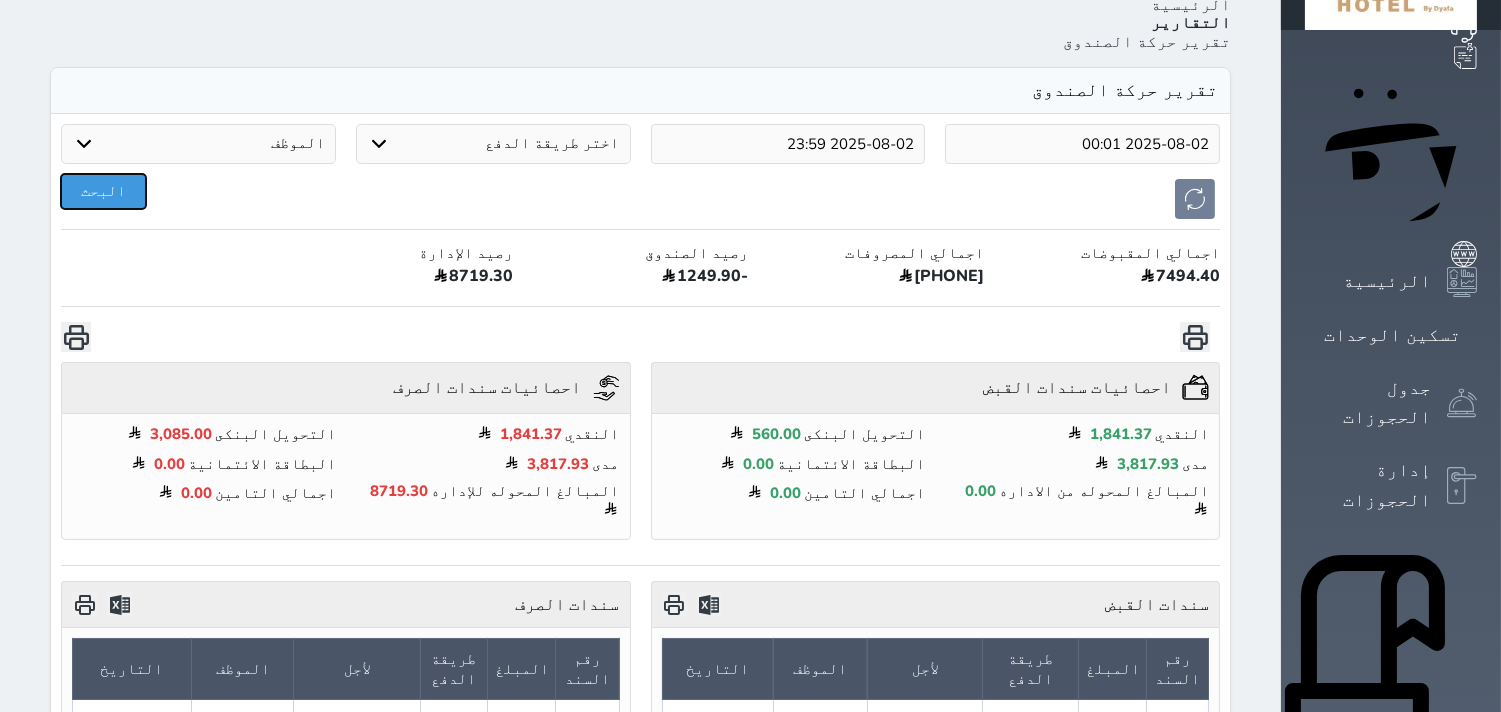 scroll, scrollTop: 103, scrollLeft: 0, axis: vertical 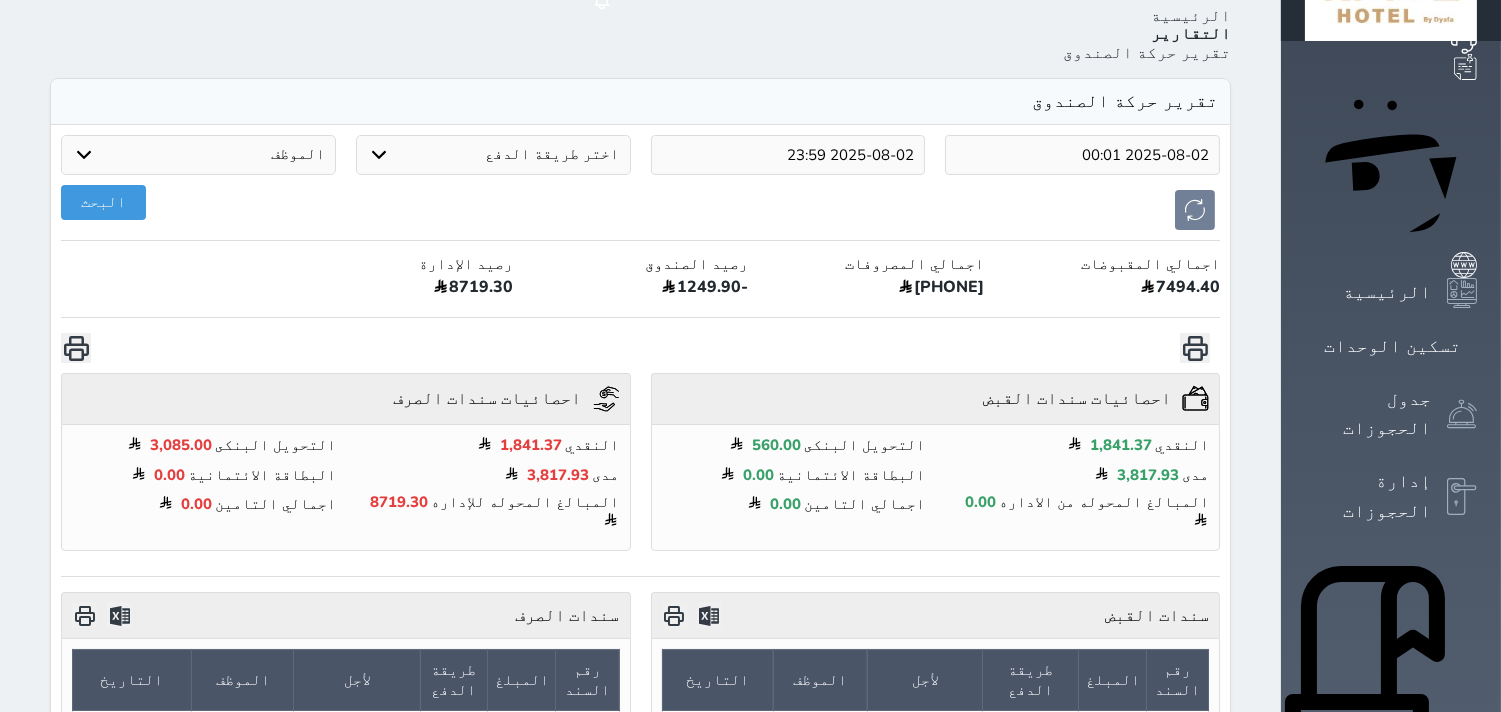 click 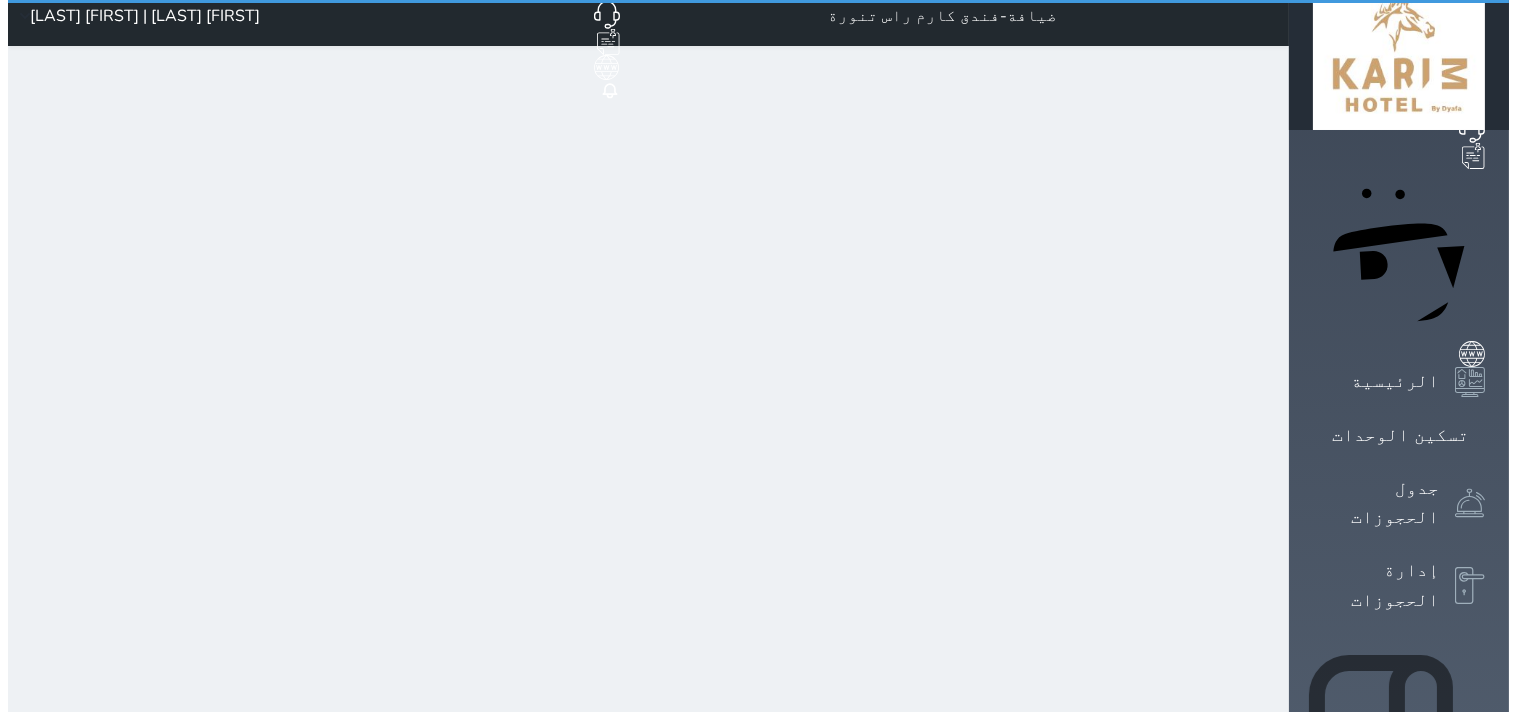 scroll, scrollTop: 0, scrollLeft: 0, axis: both 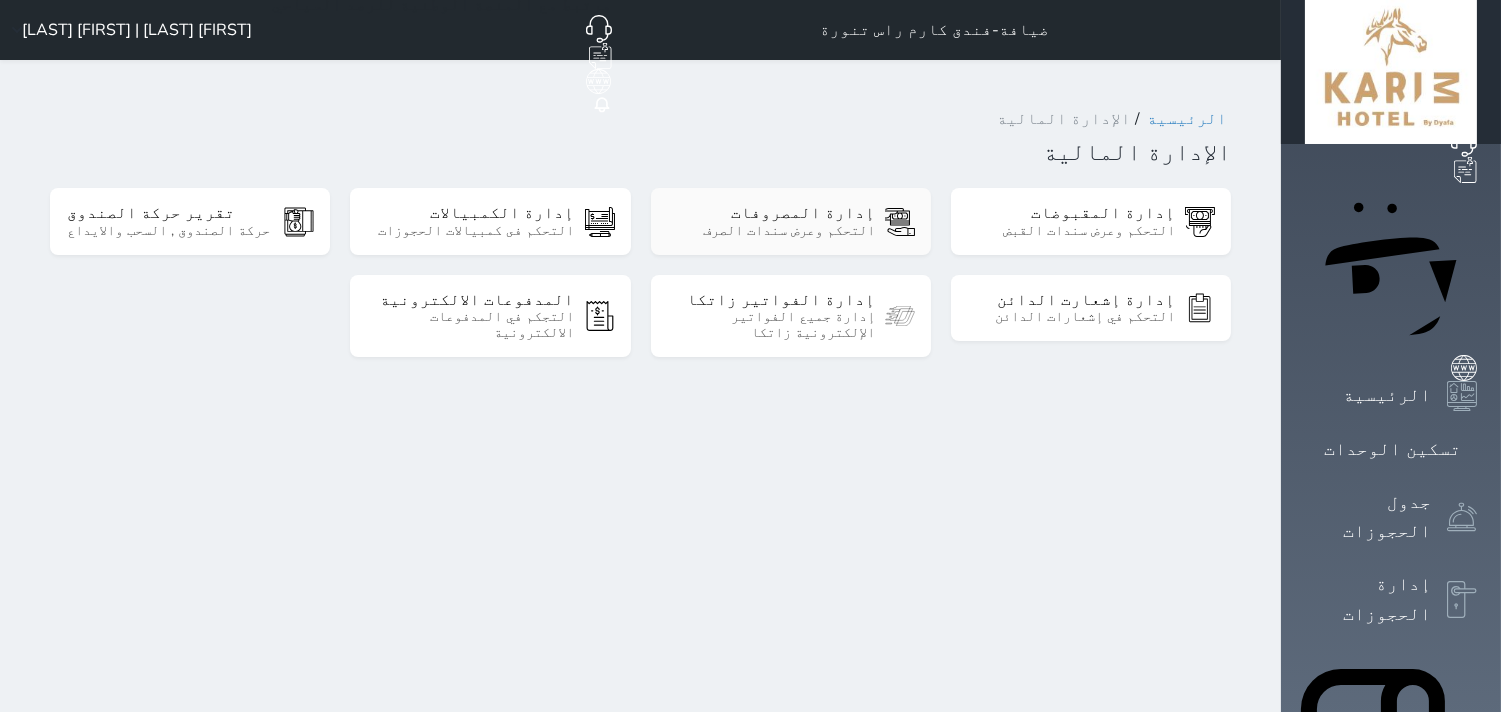 click on "إدارة المصروفات" at bounding box center (771, 213) 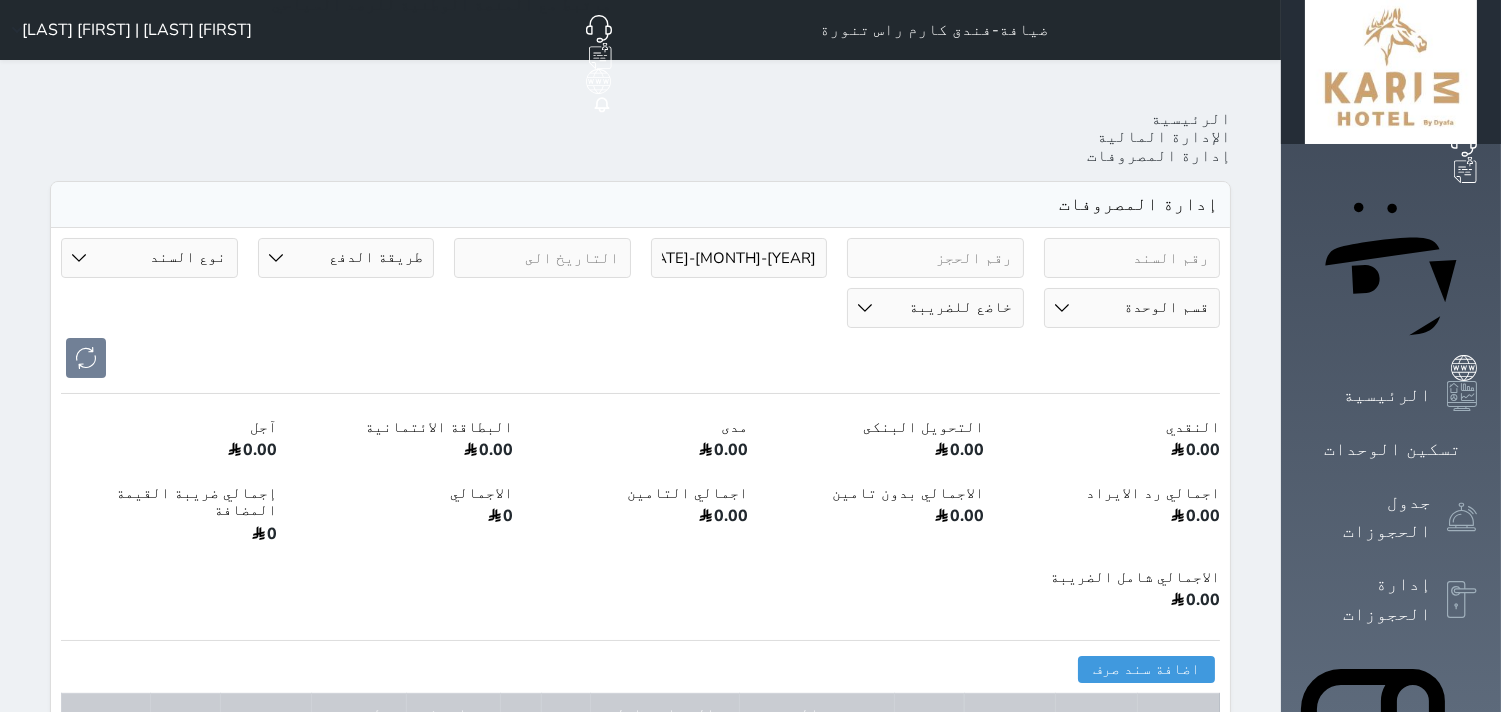 select 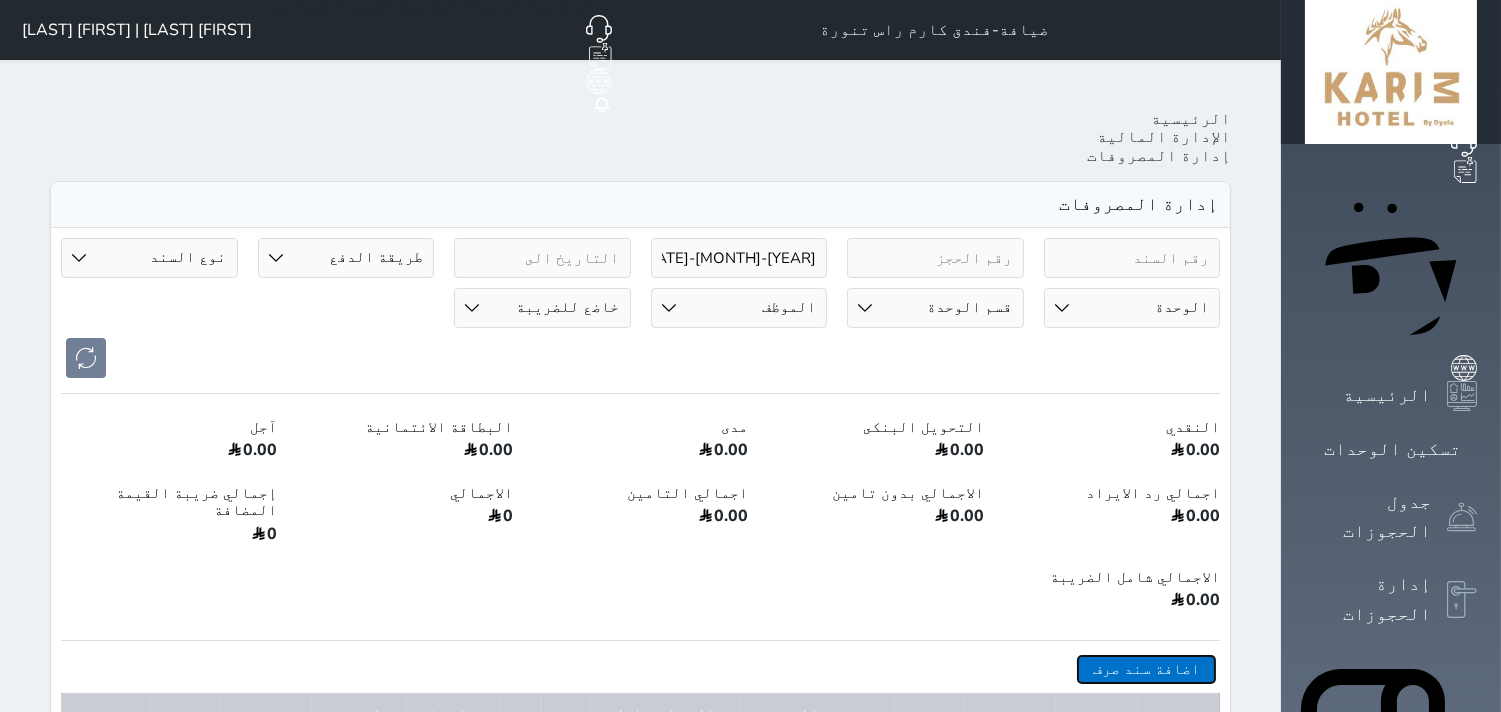 click on "اضافة سند صرف" at bounding box center [1146, 669] 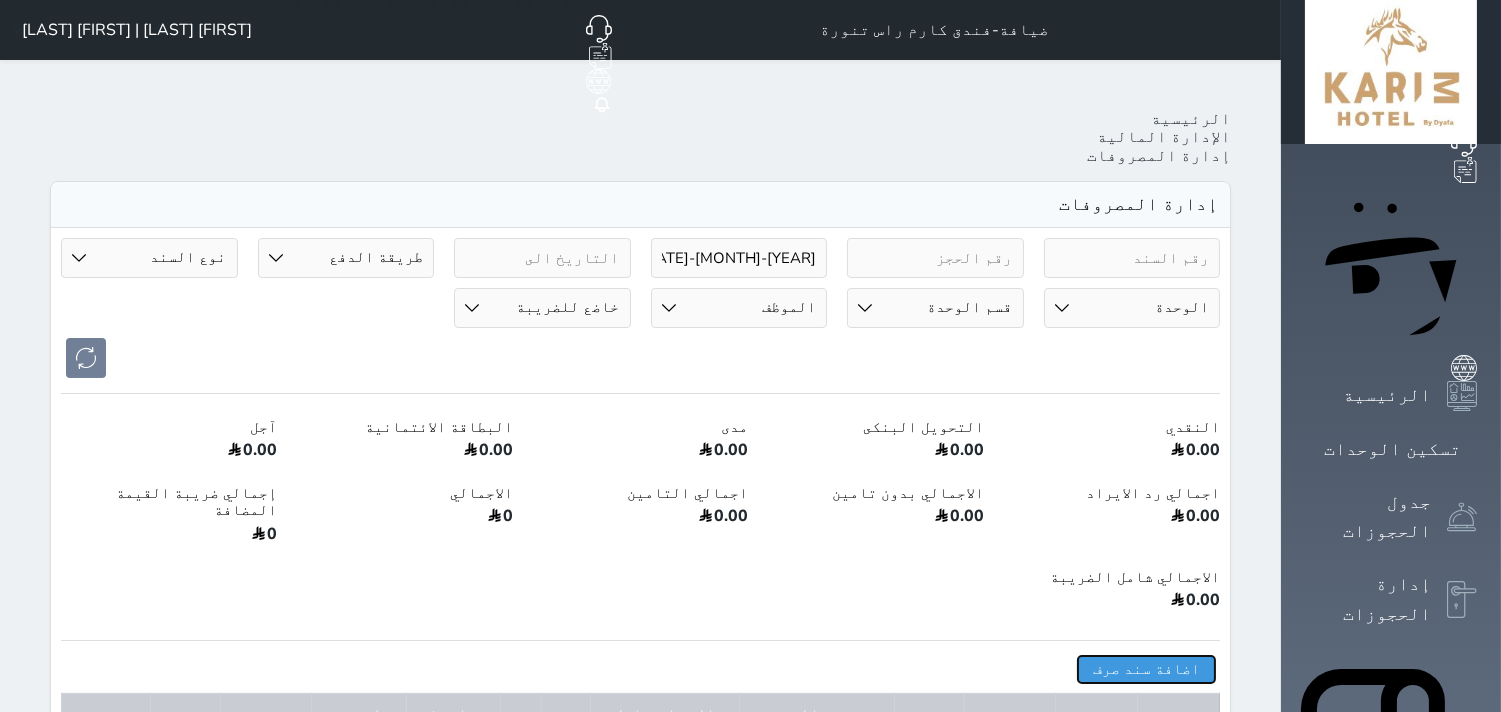 select 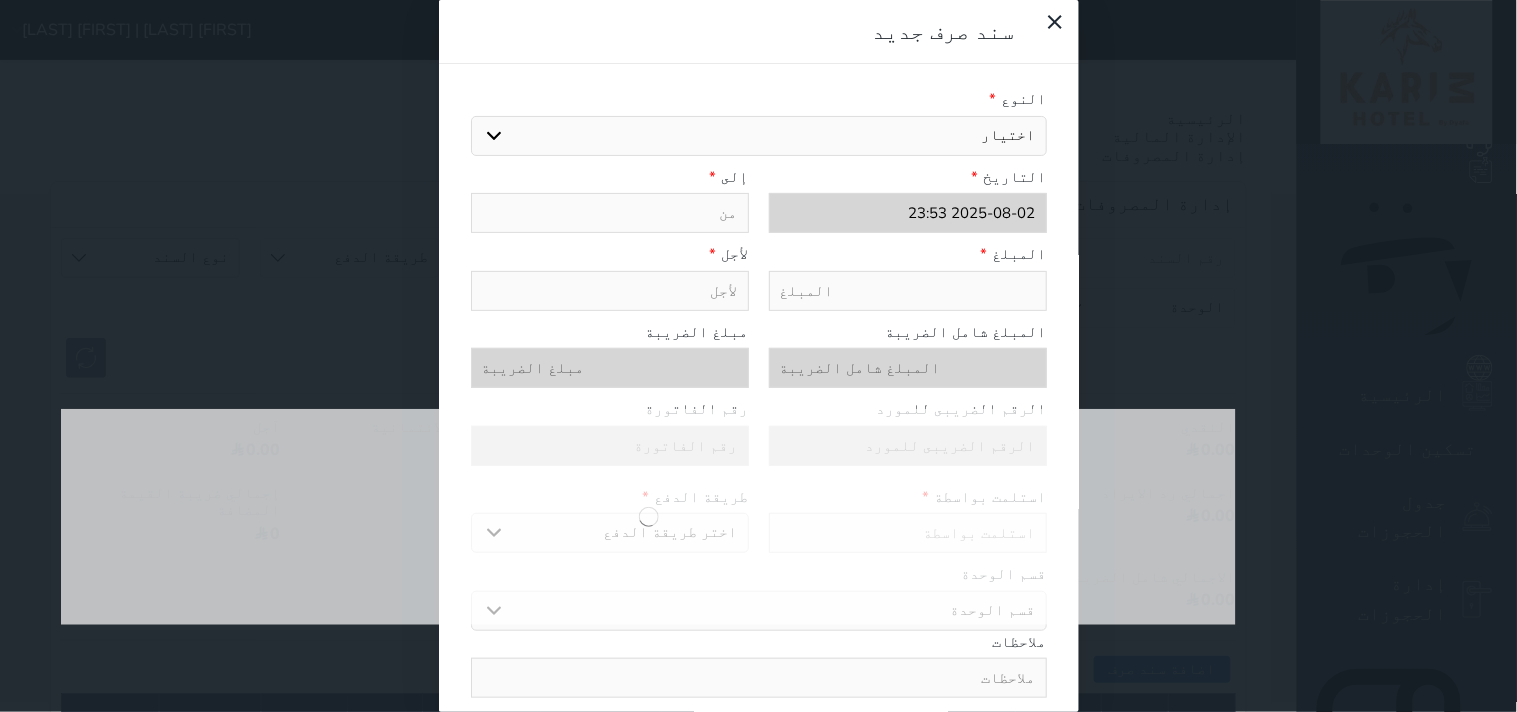 click on "اختيار   مرتجع إيجار رواتب صيانة مصروفات عامة تحويل من الصندوق الى الادارة استرجاع تامين استرجاع العربون" at bounding box center (759, 136) 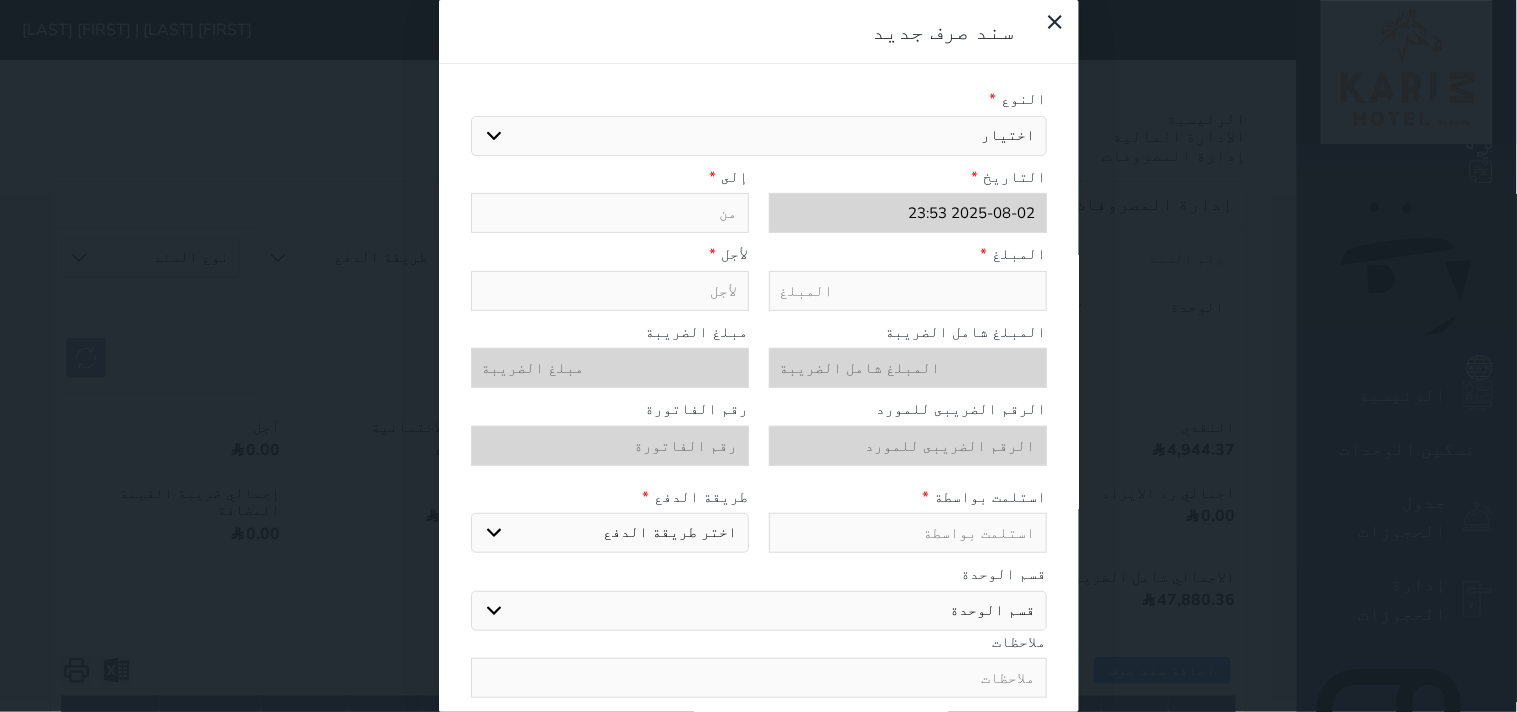 select on "103416" 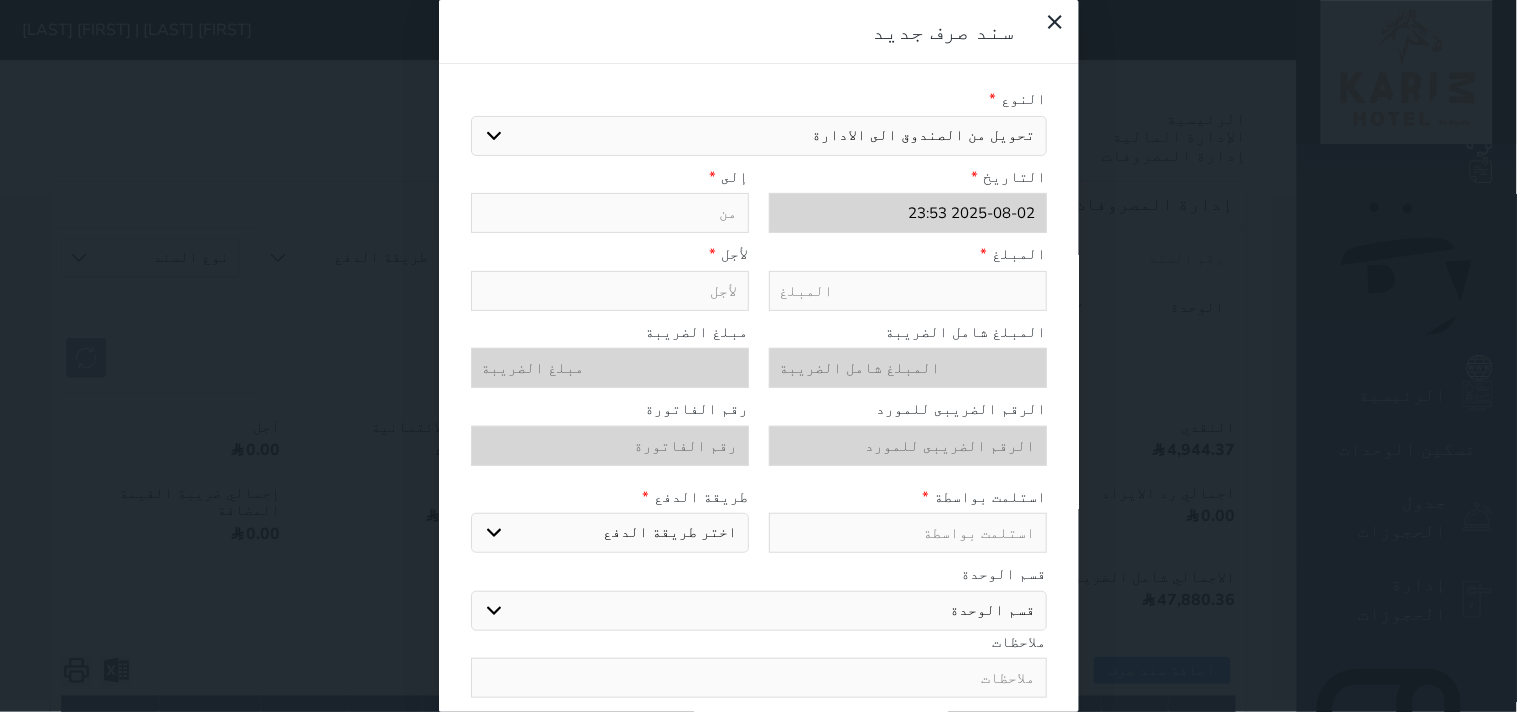click on "اختيار   مرتجع إيجار رواتب صيانة مصروفات عامة تحويل من الصندوق الى الادارة استرجاع تامين استرجاع العربون" at bounding box center [759, 136] 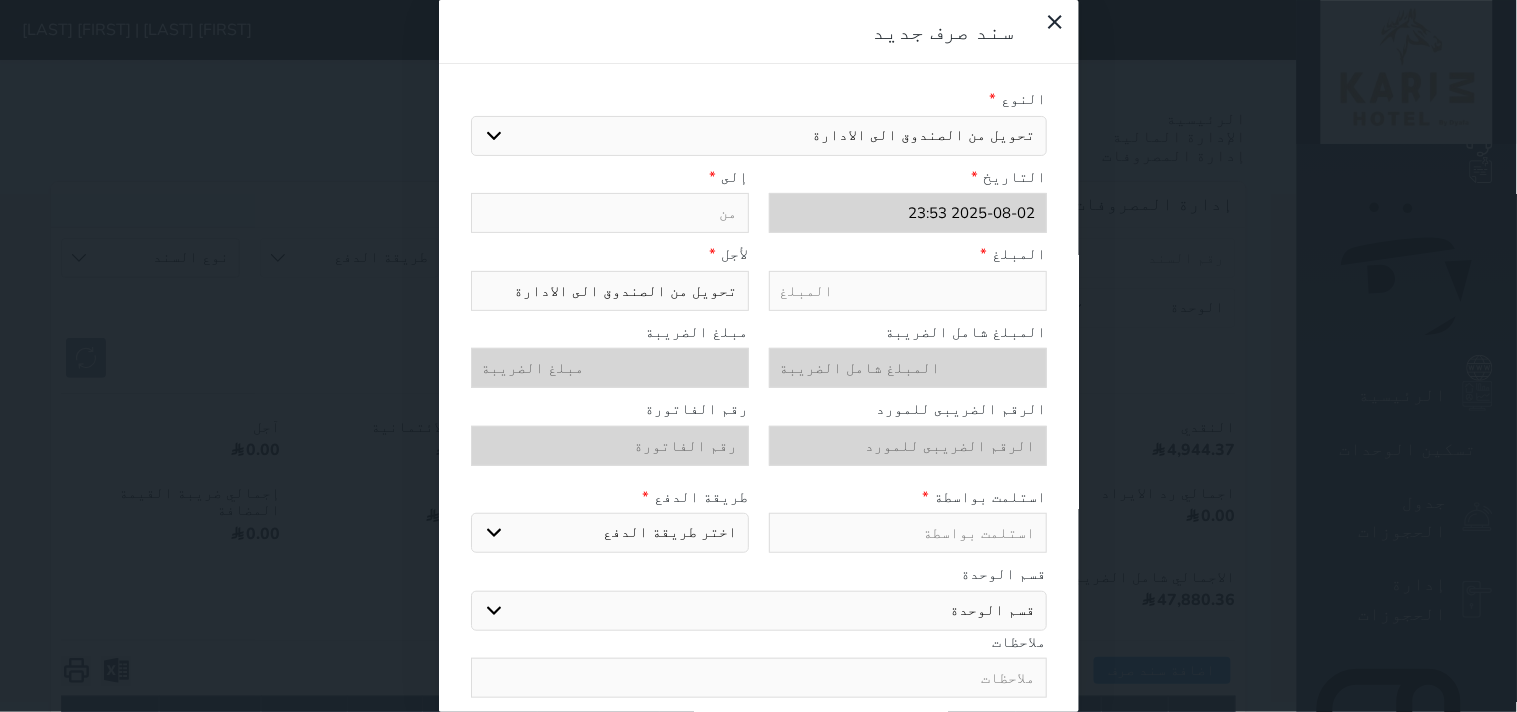 type on "ا" 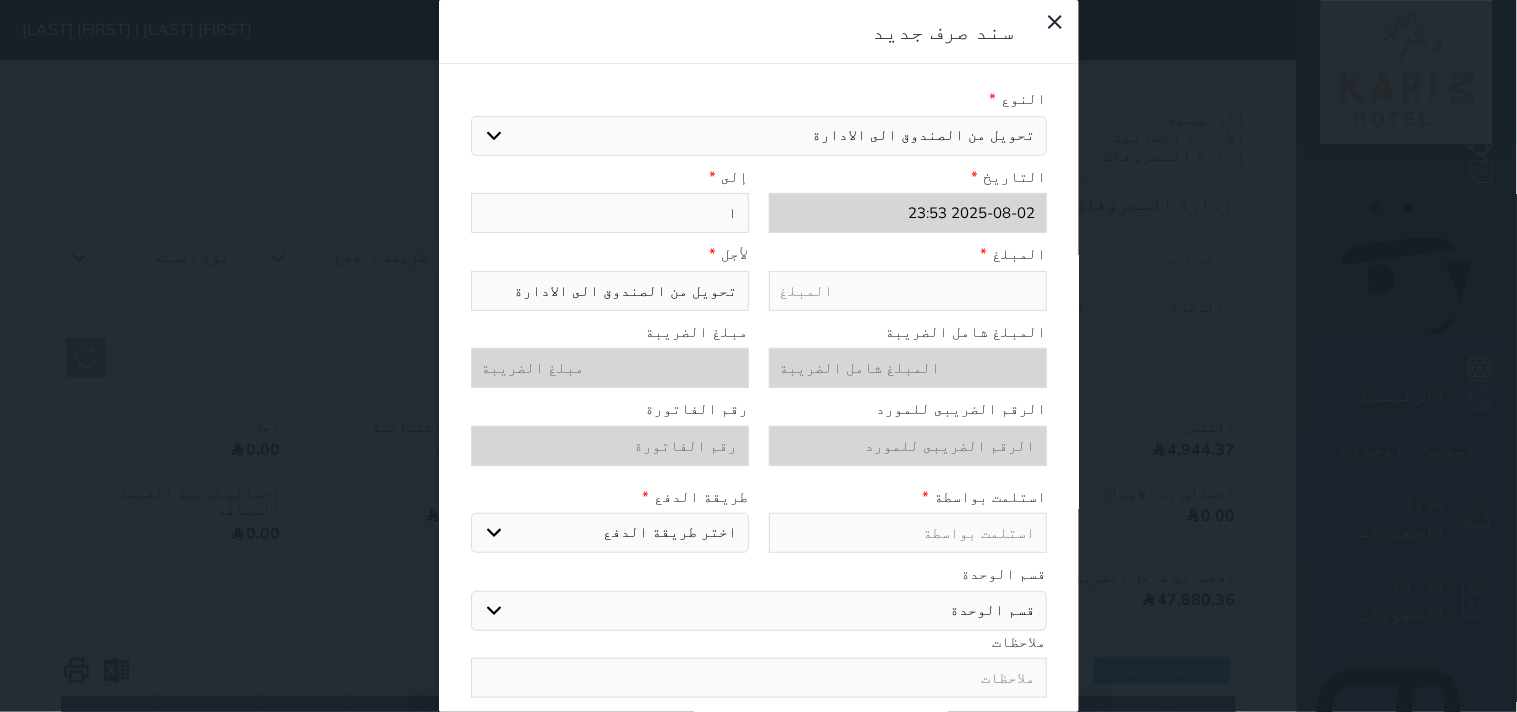 type on "ال" 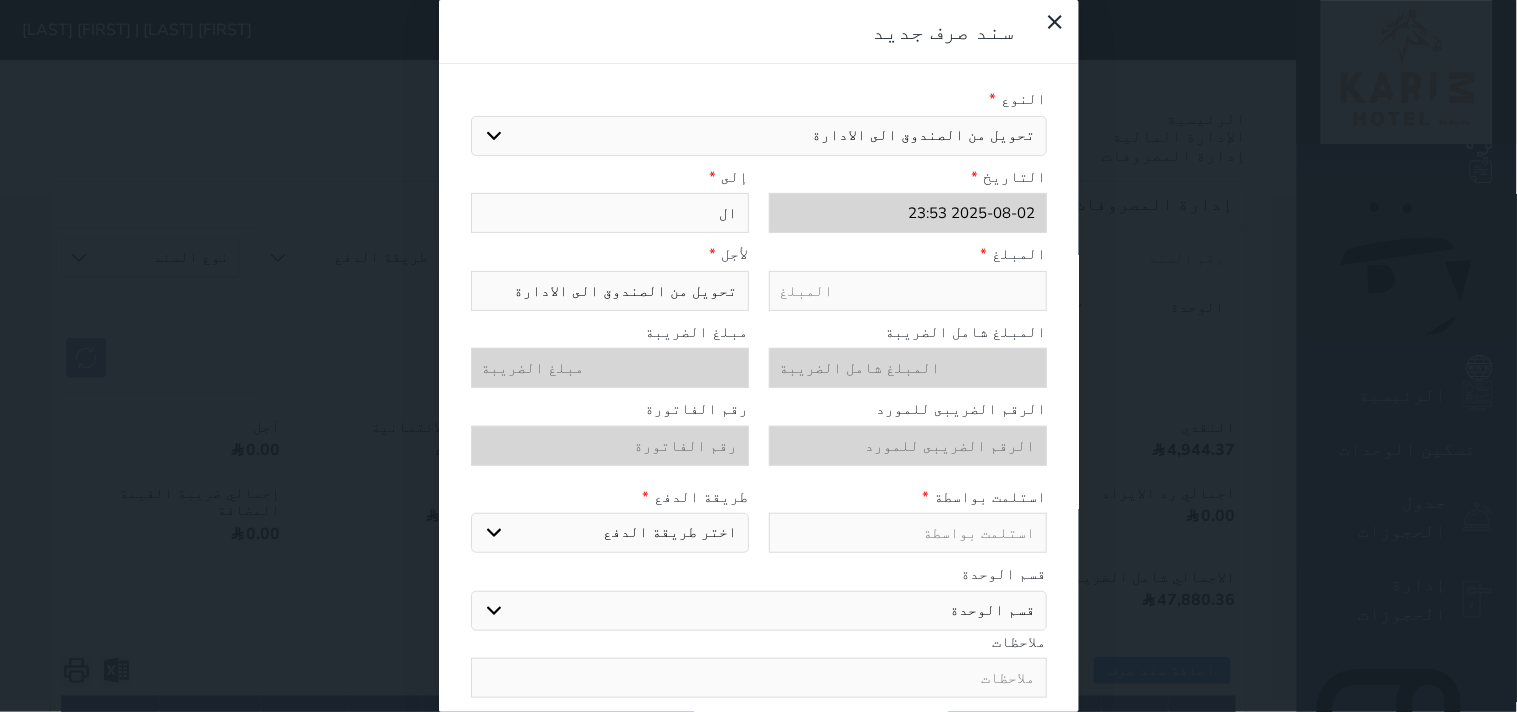 type on "الب" 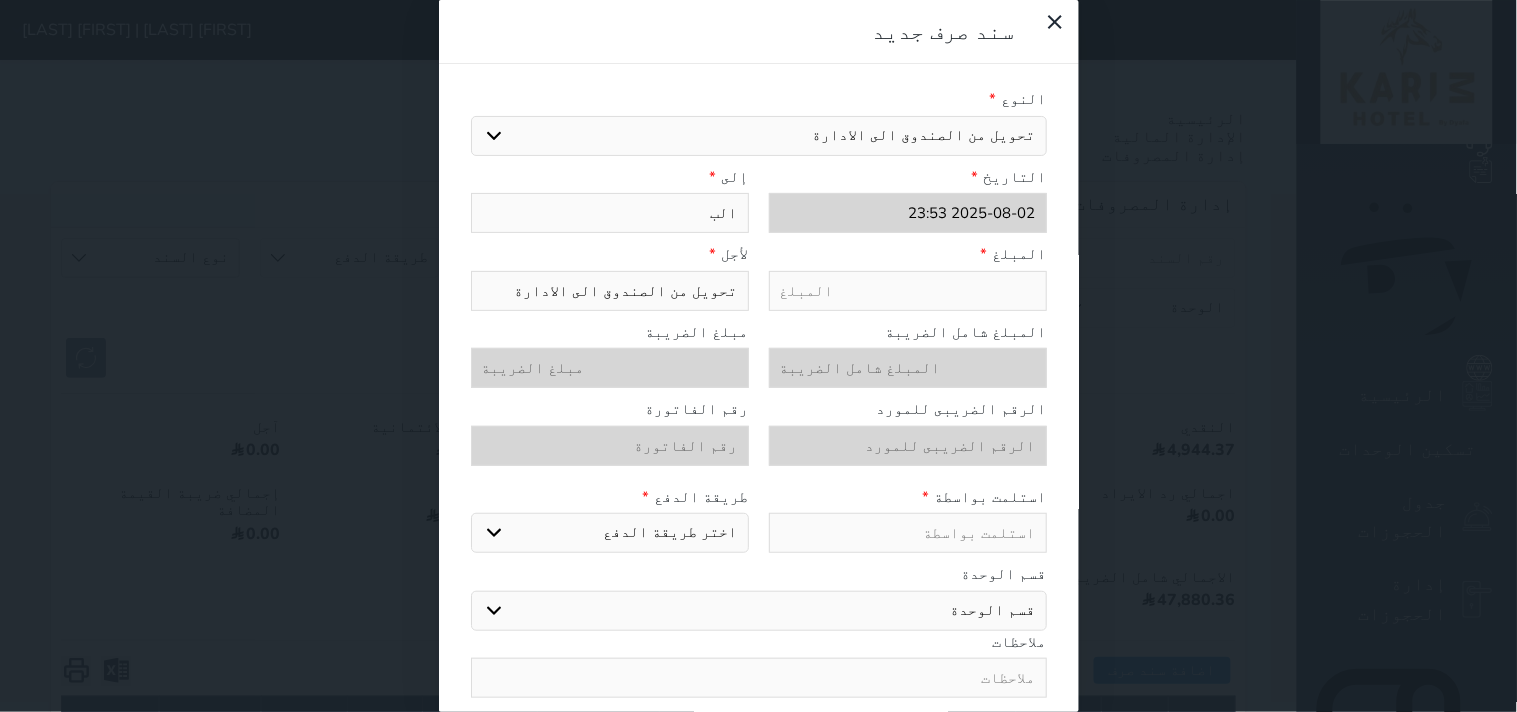 type on "البن" 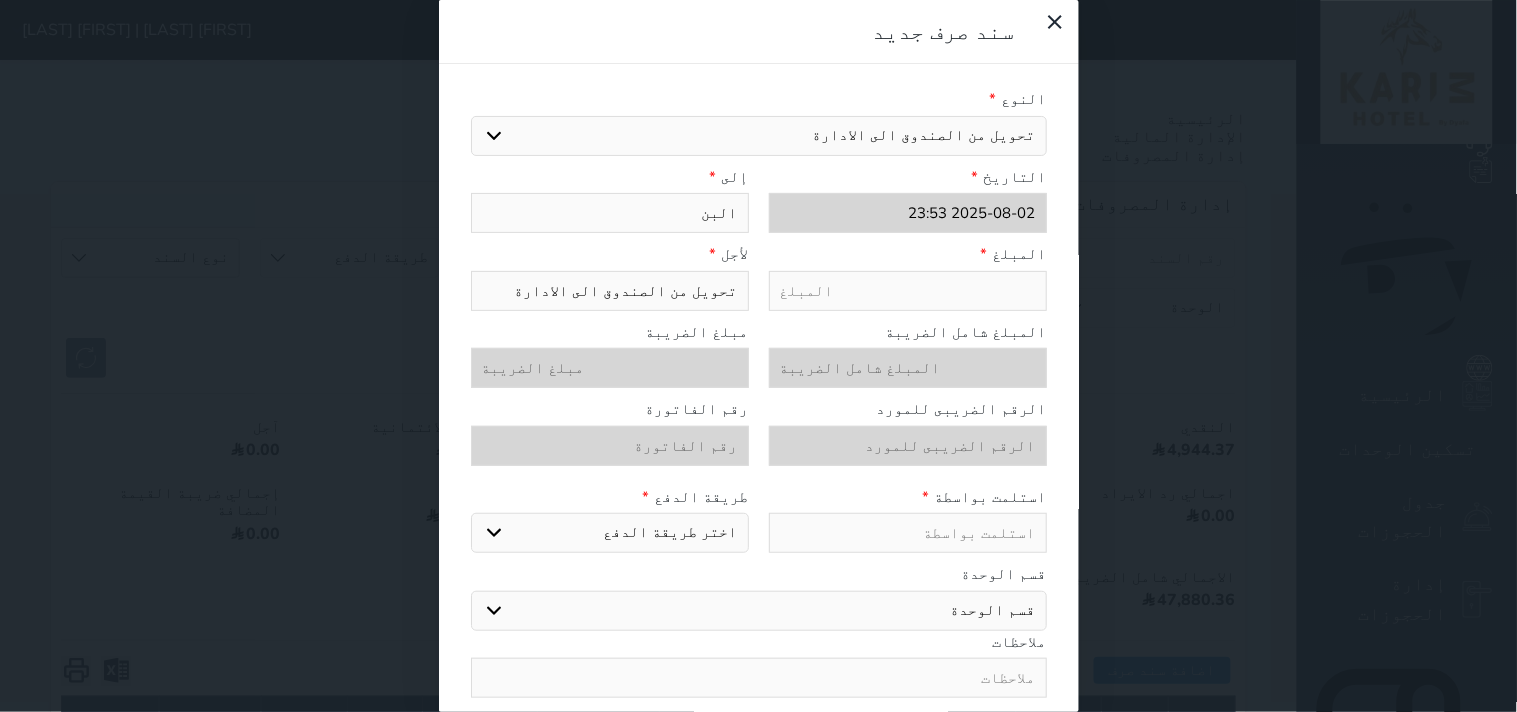 type on "البنك" 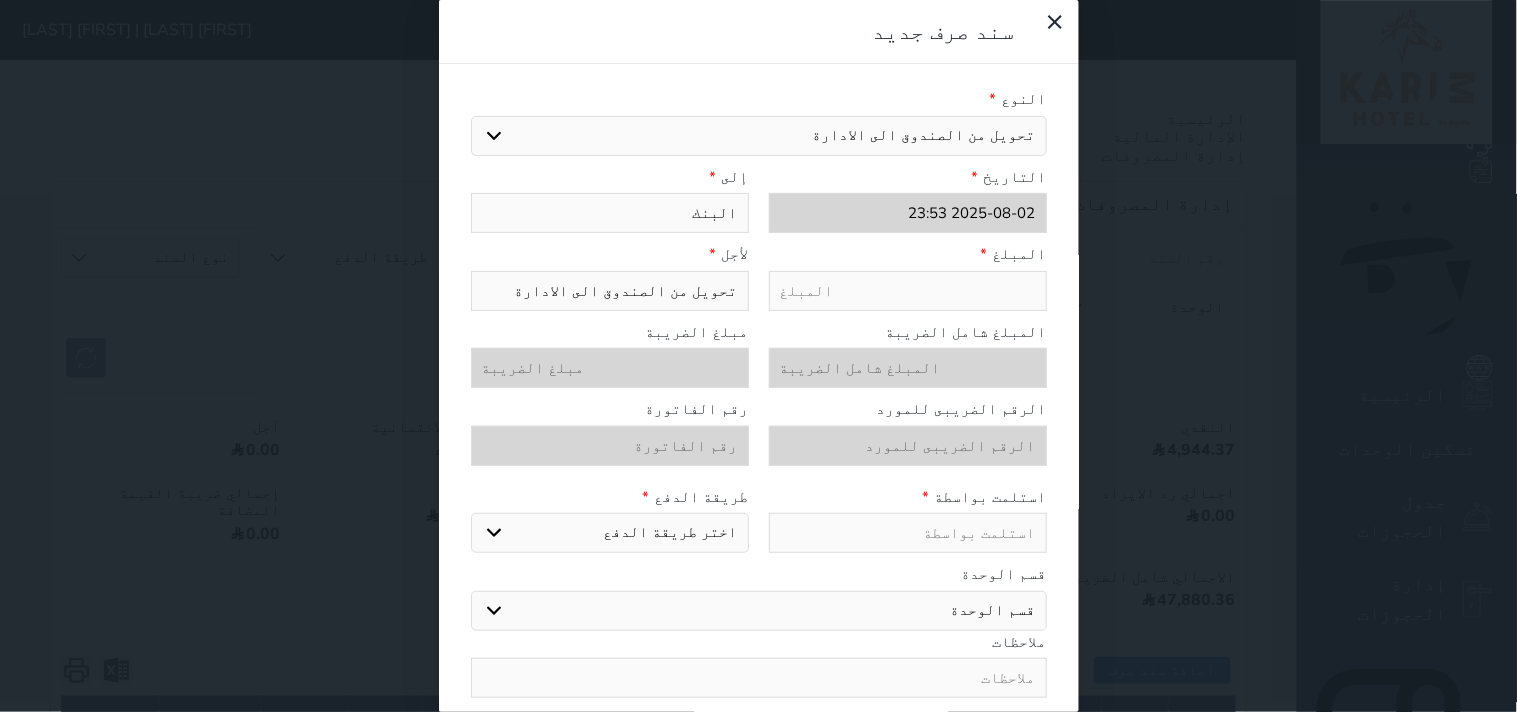 type on "البنك" 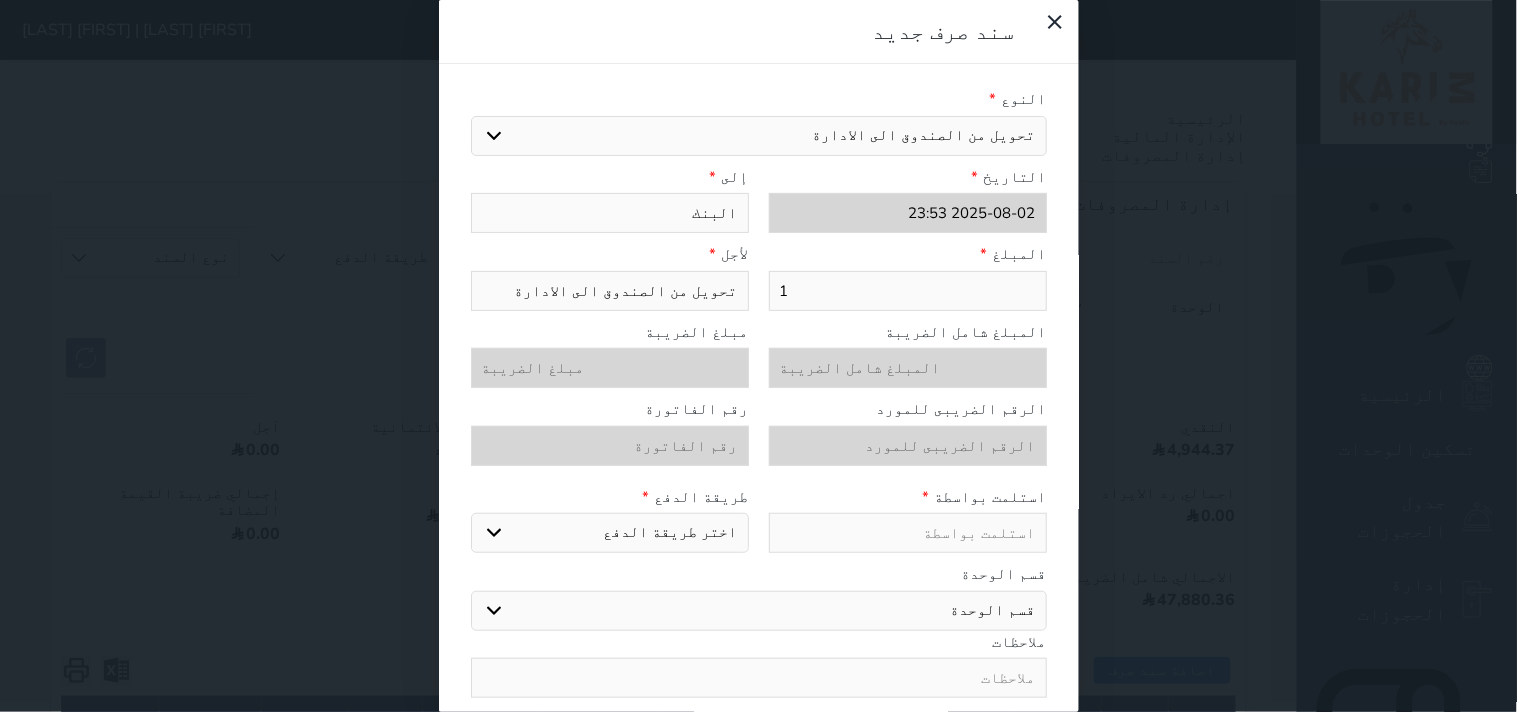 type on "12" 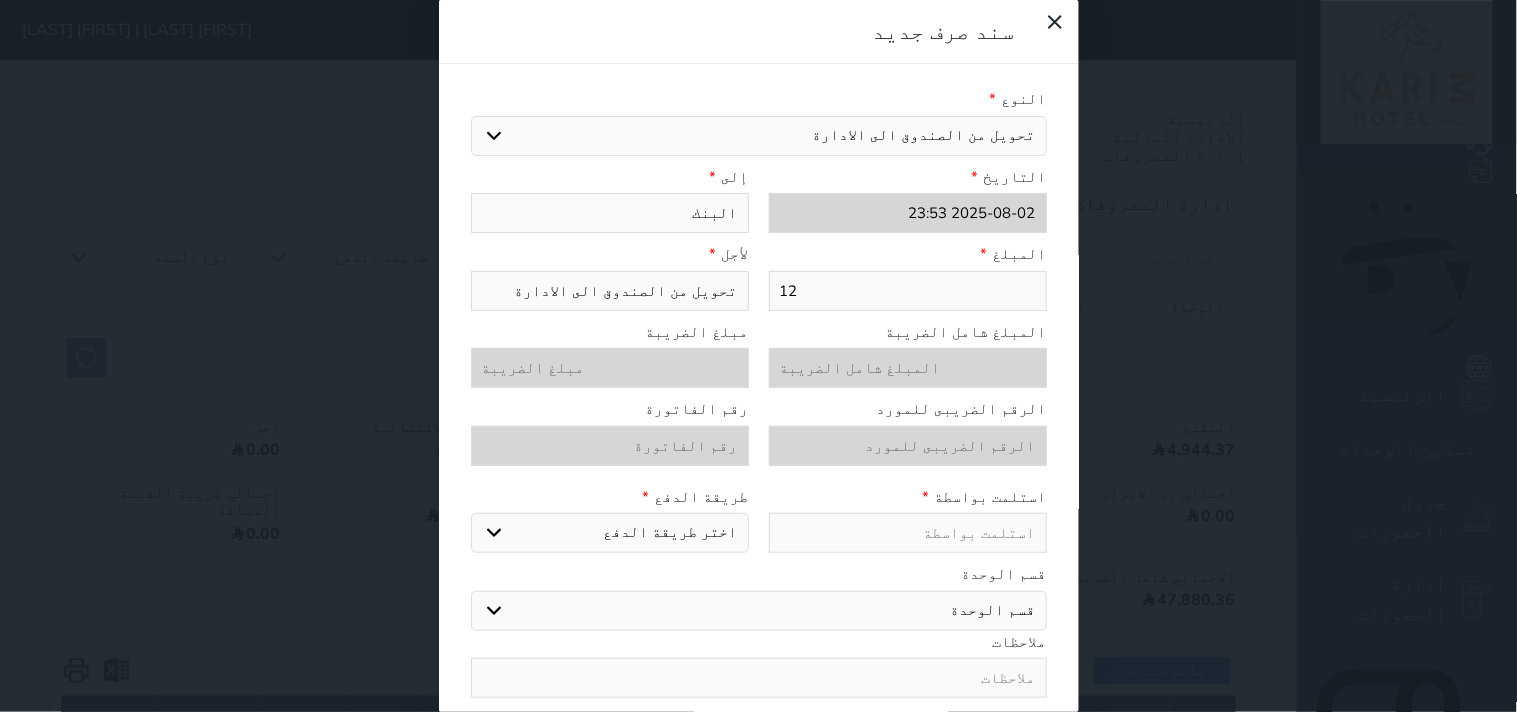 type on "127" 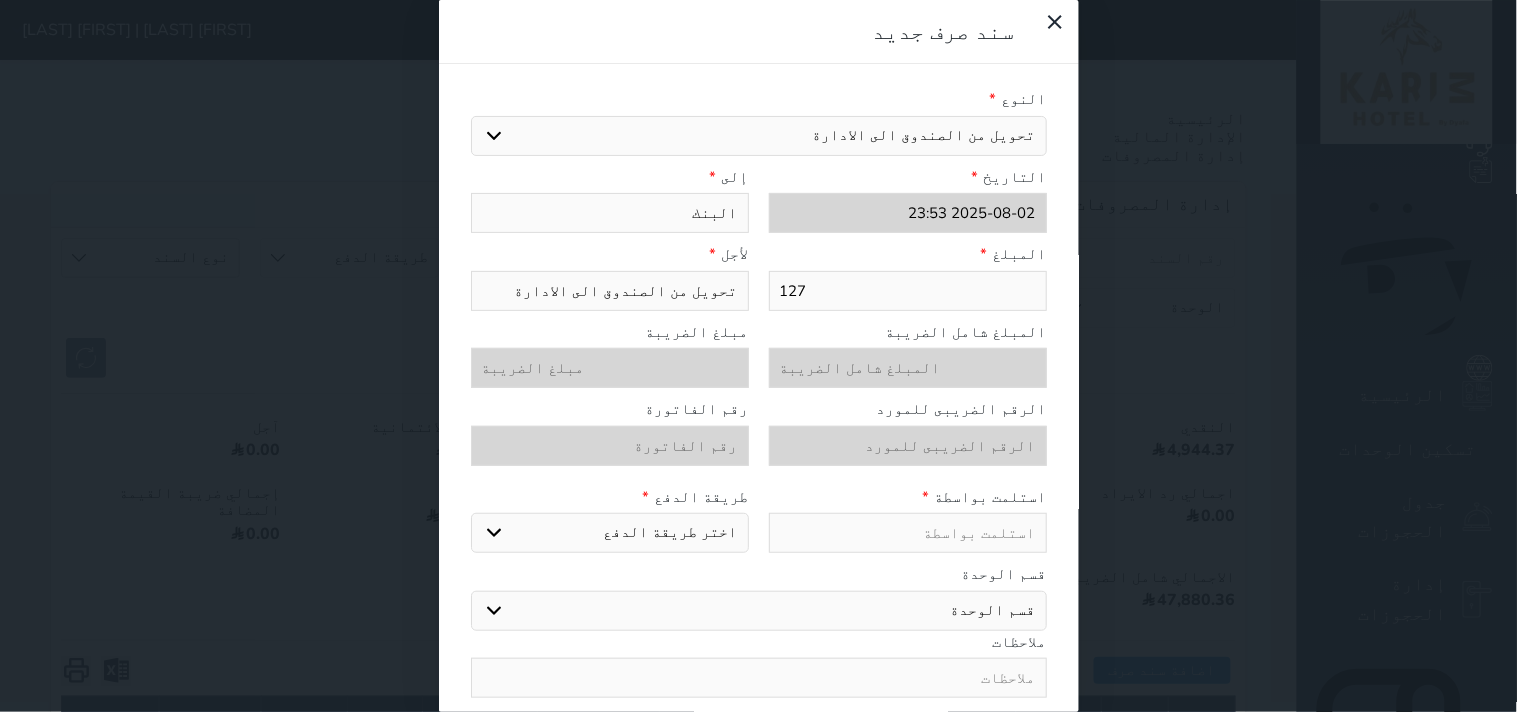 type on "1275" 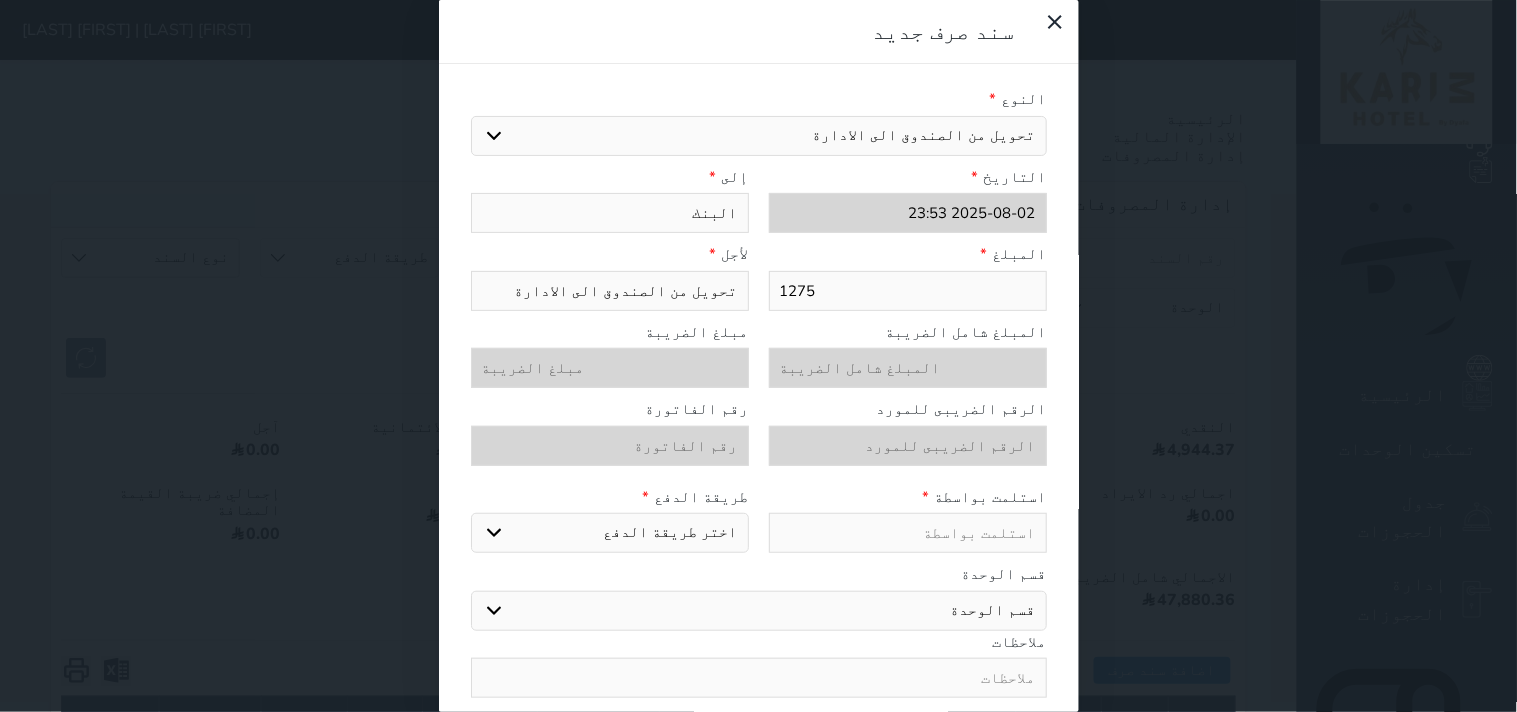 type on "1275." 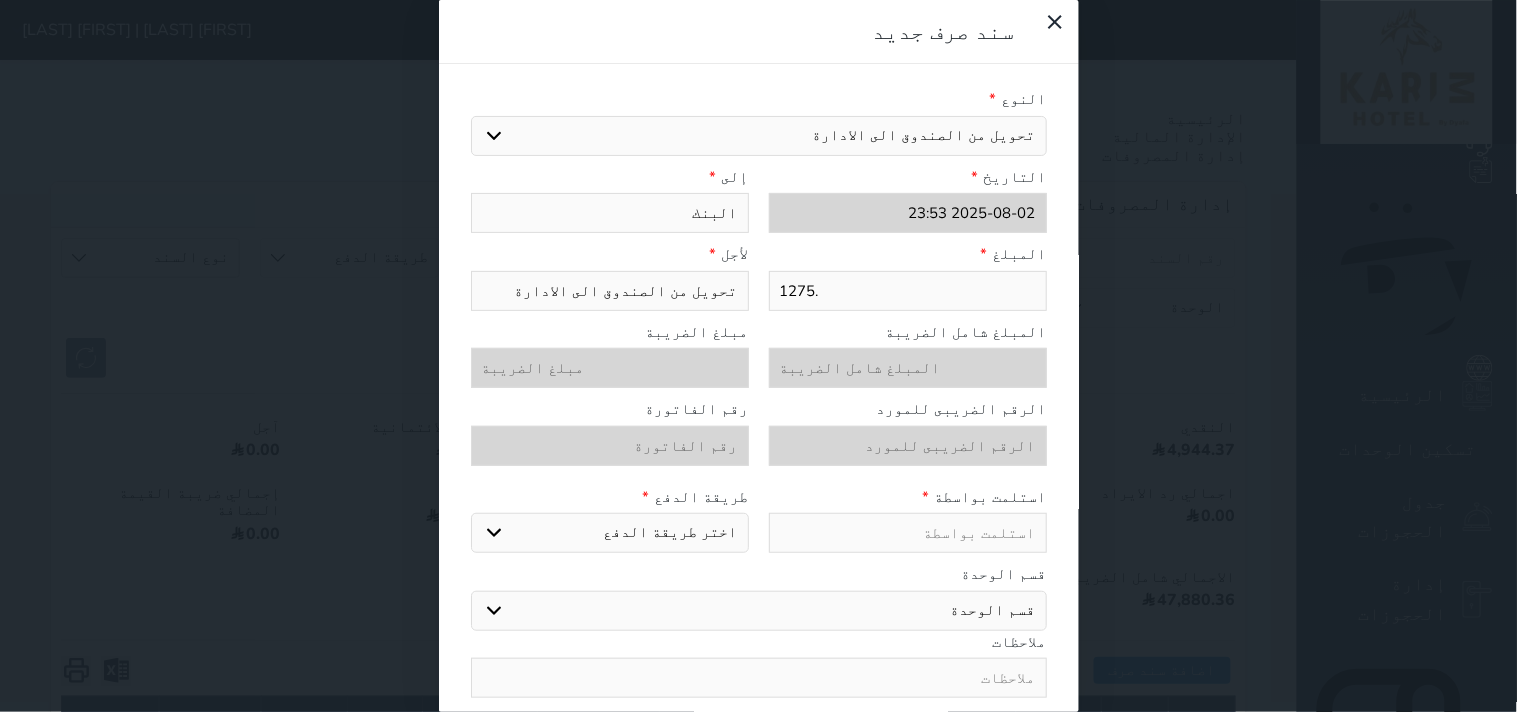 type on "1275.1" 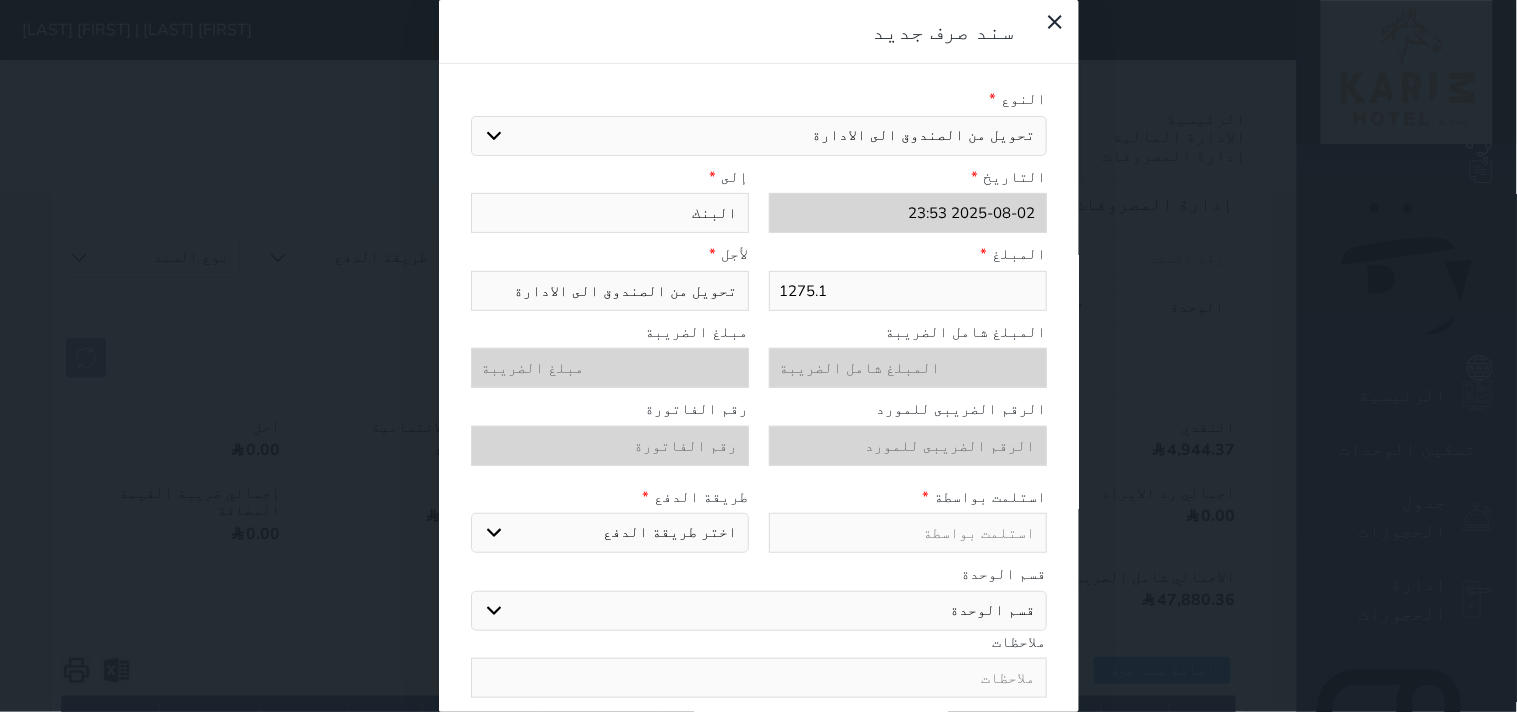 type on "1275.10" 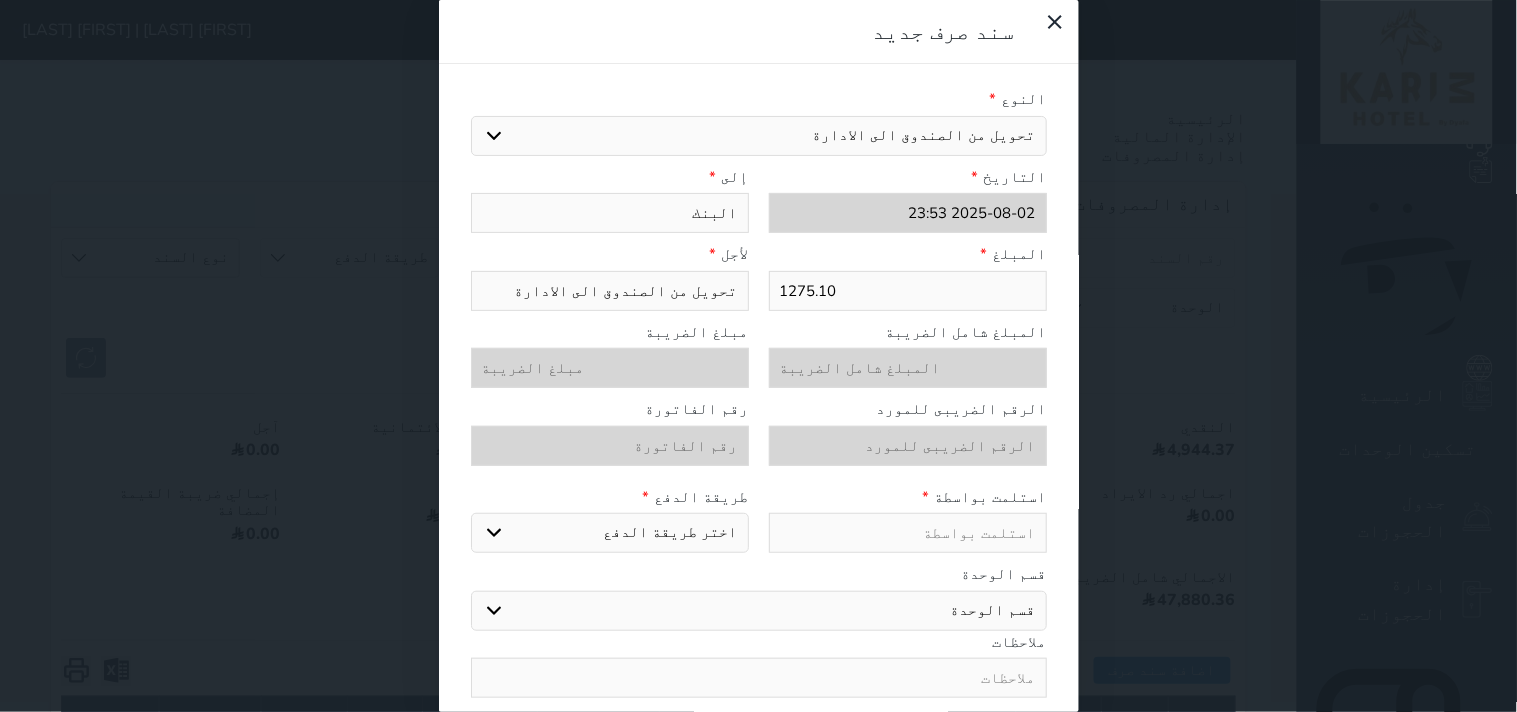 type on "1275.10" 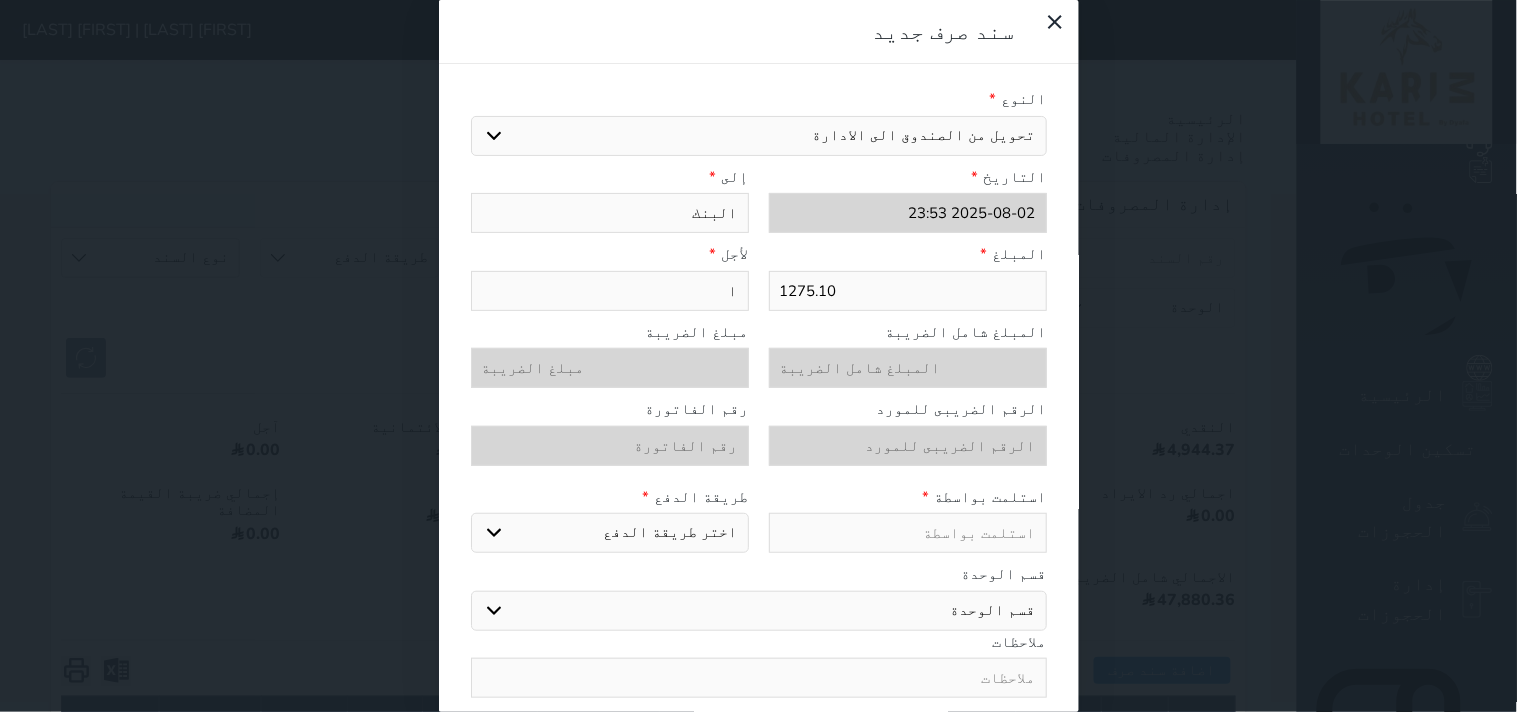 type on "اق" 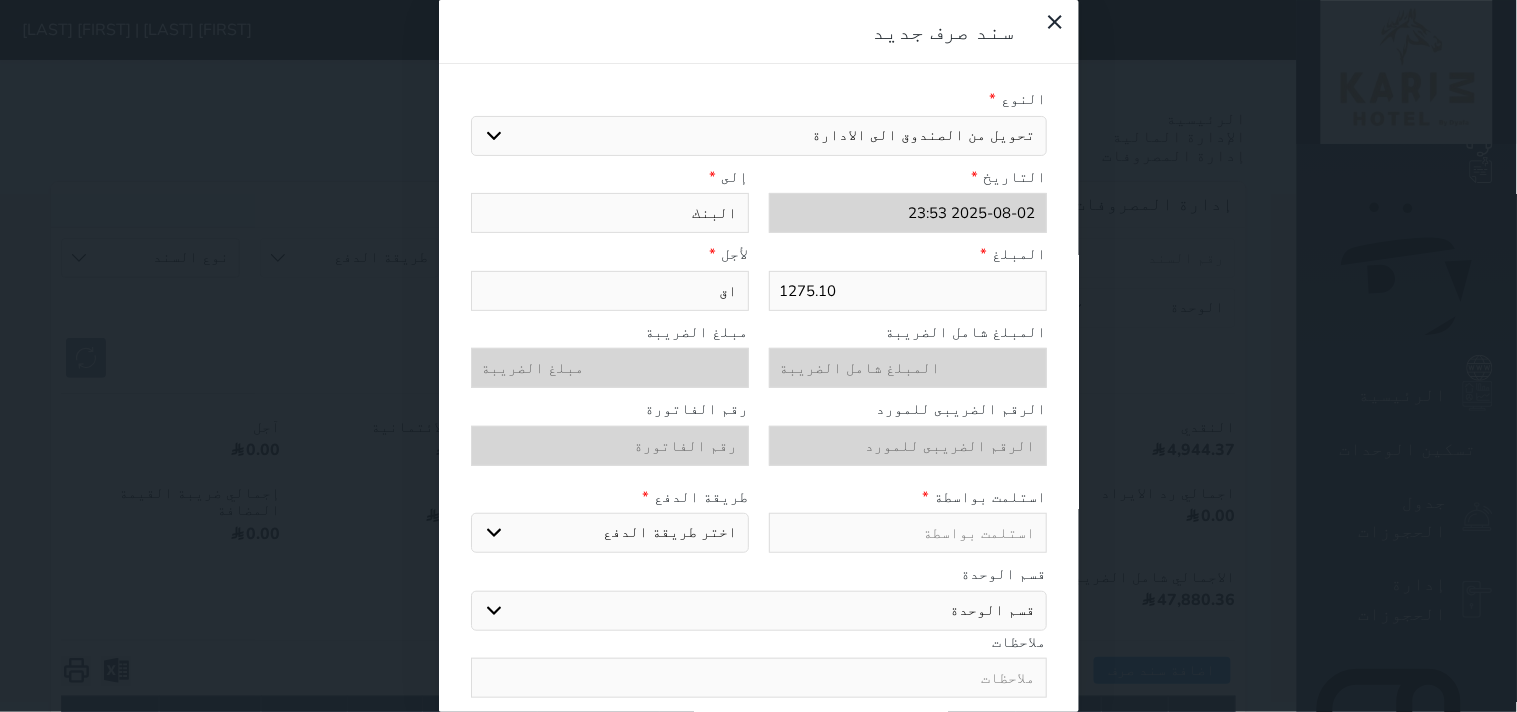 select 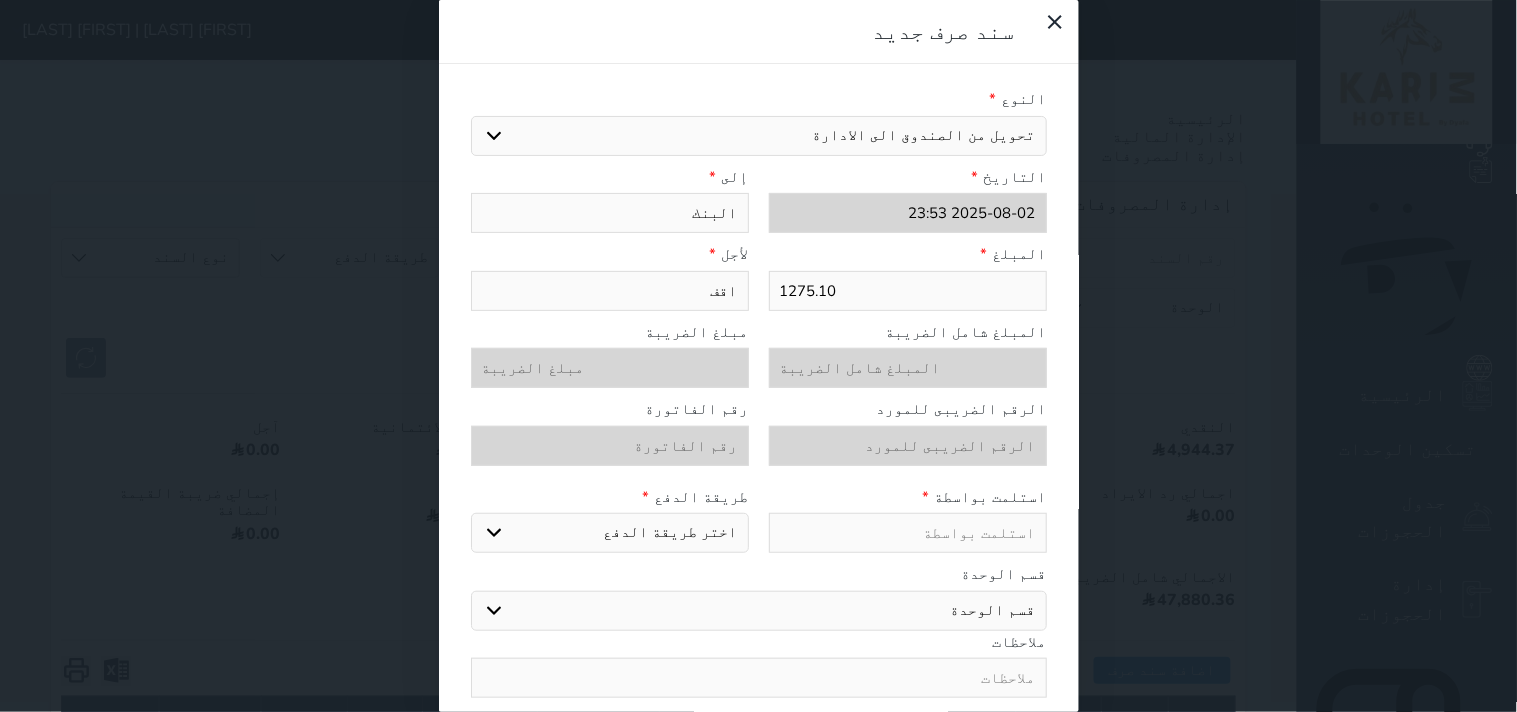 select 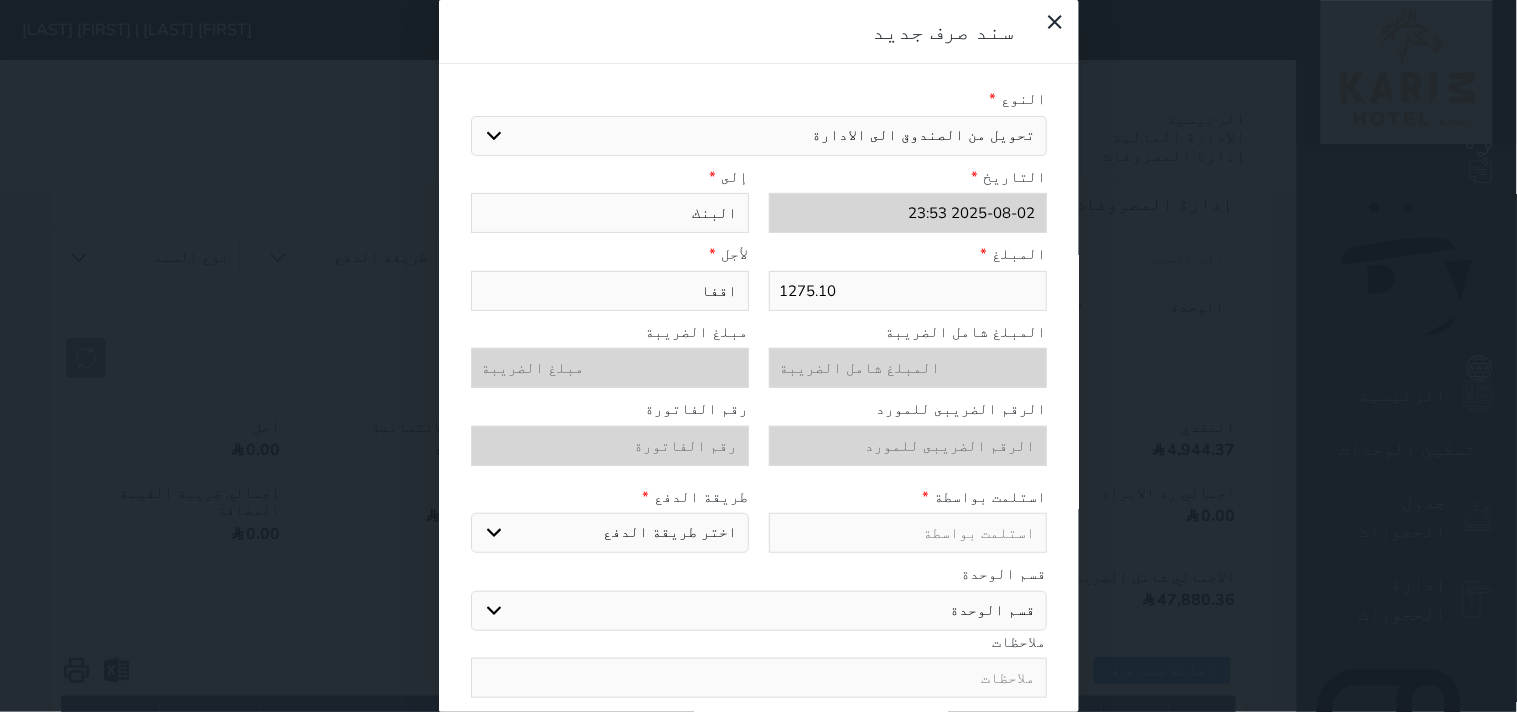 type on "اقفال" 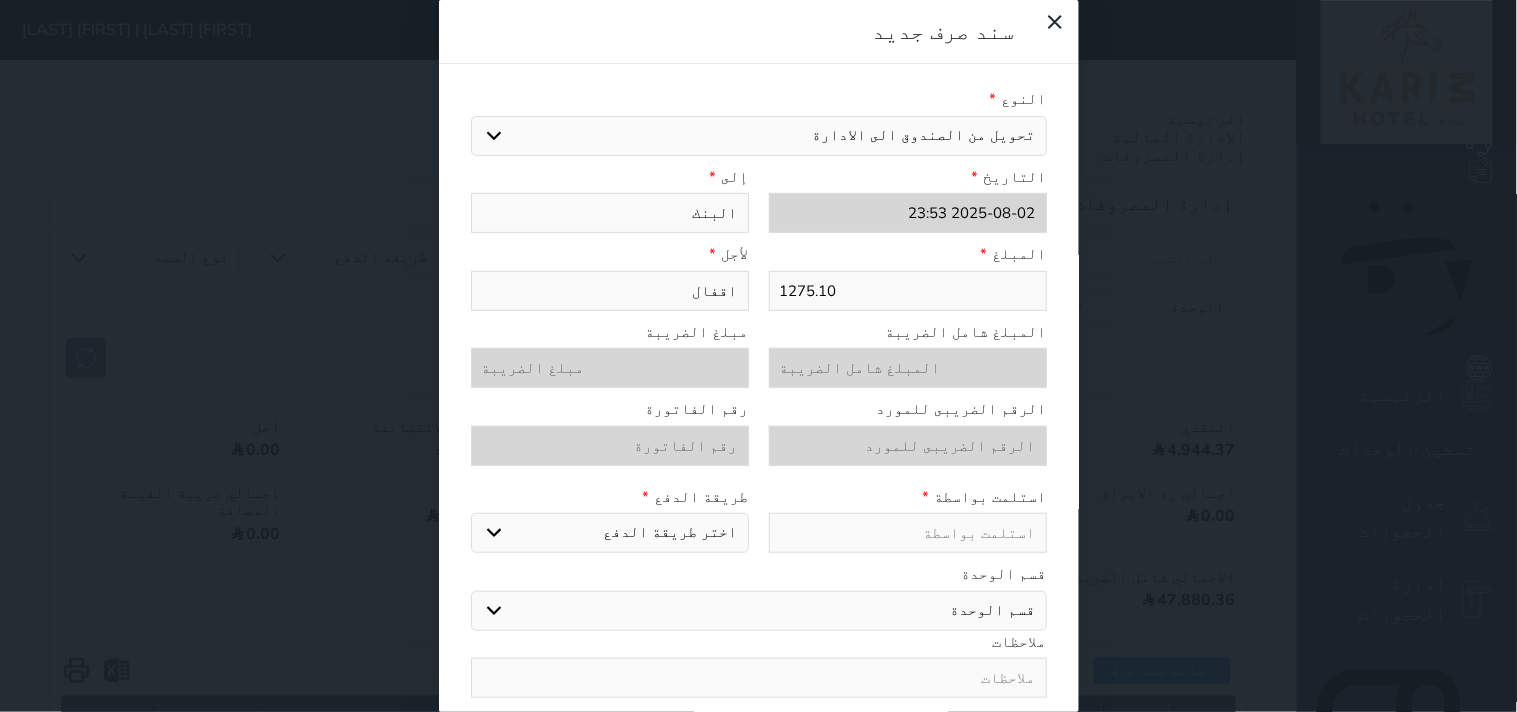 type on "اقفال" 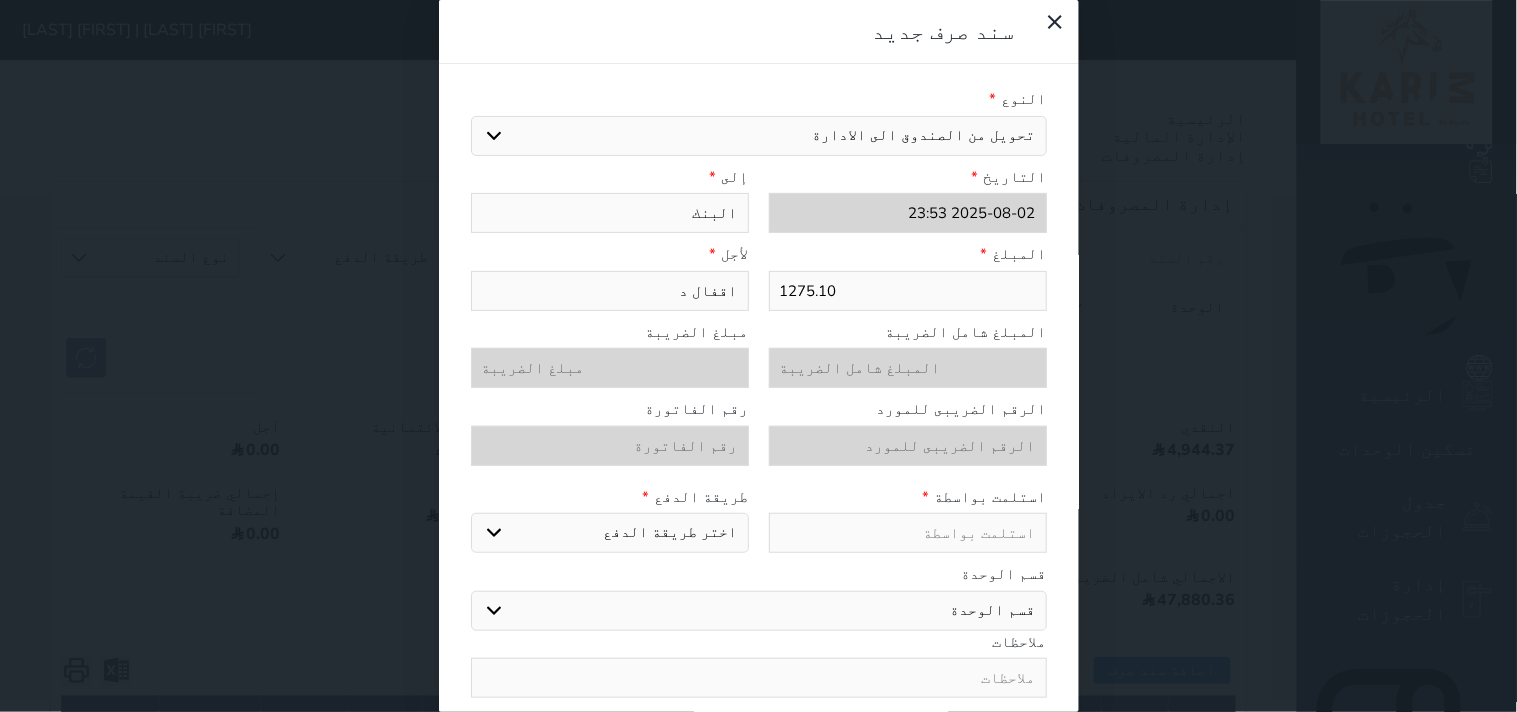 select 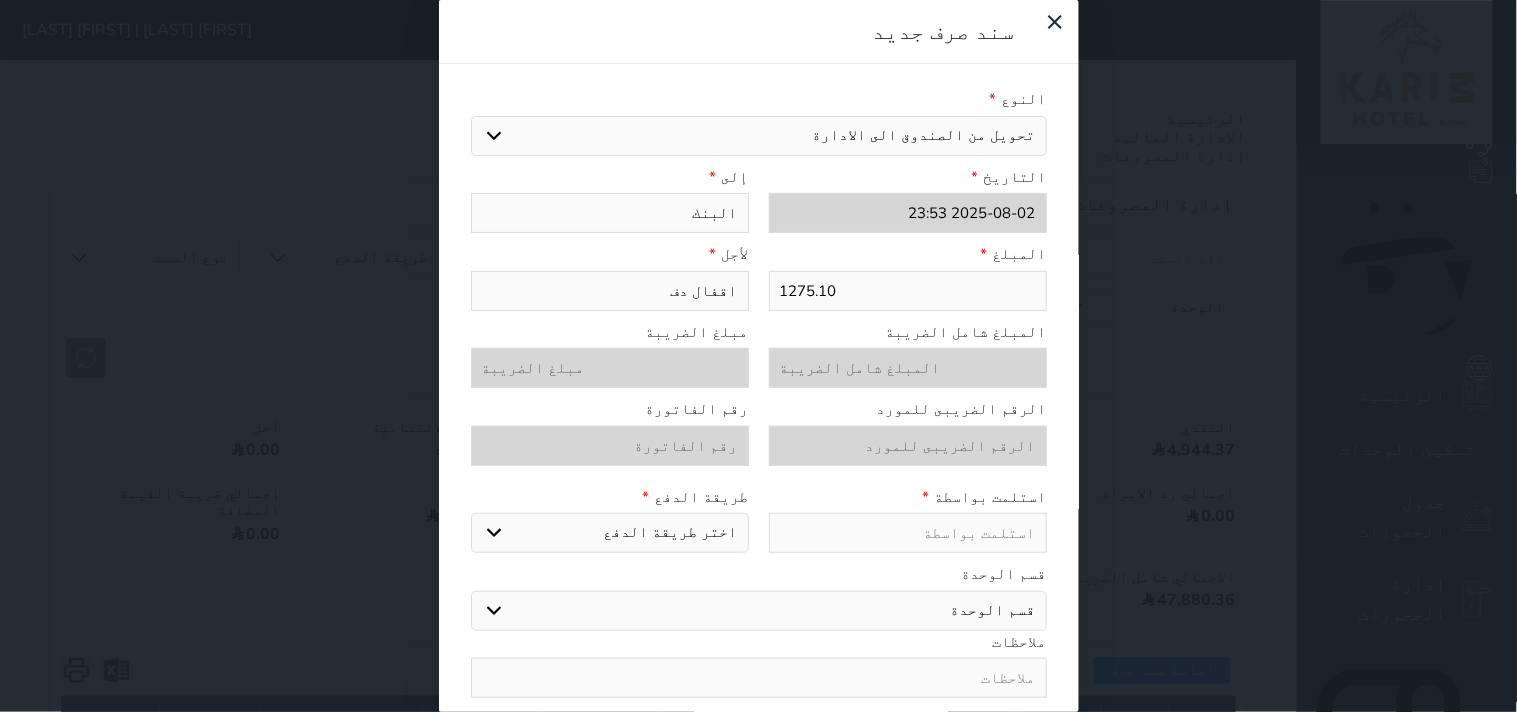 type on "اقفال دفع" 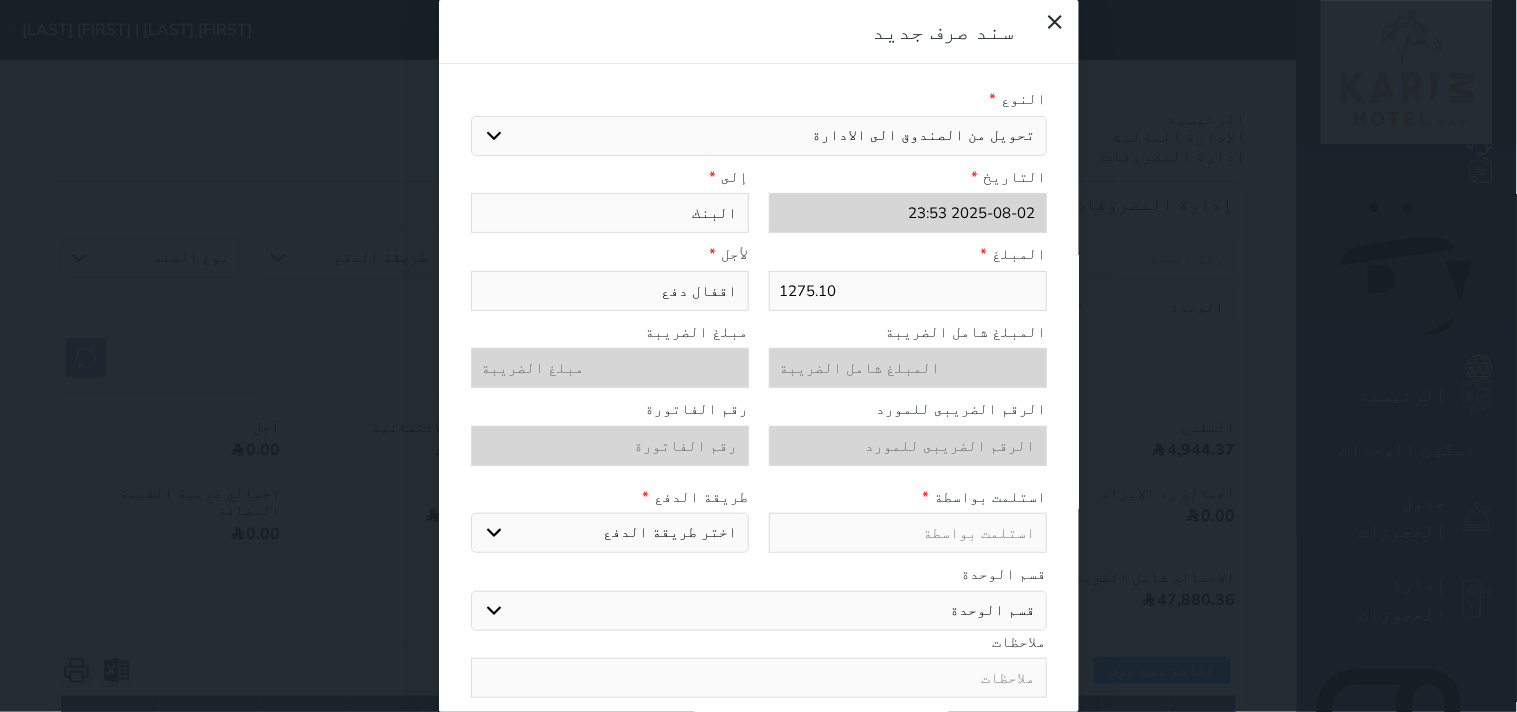 type on "اقفال دفع" 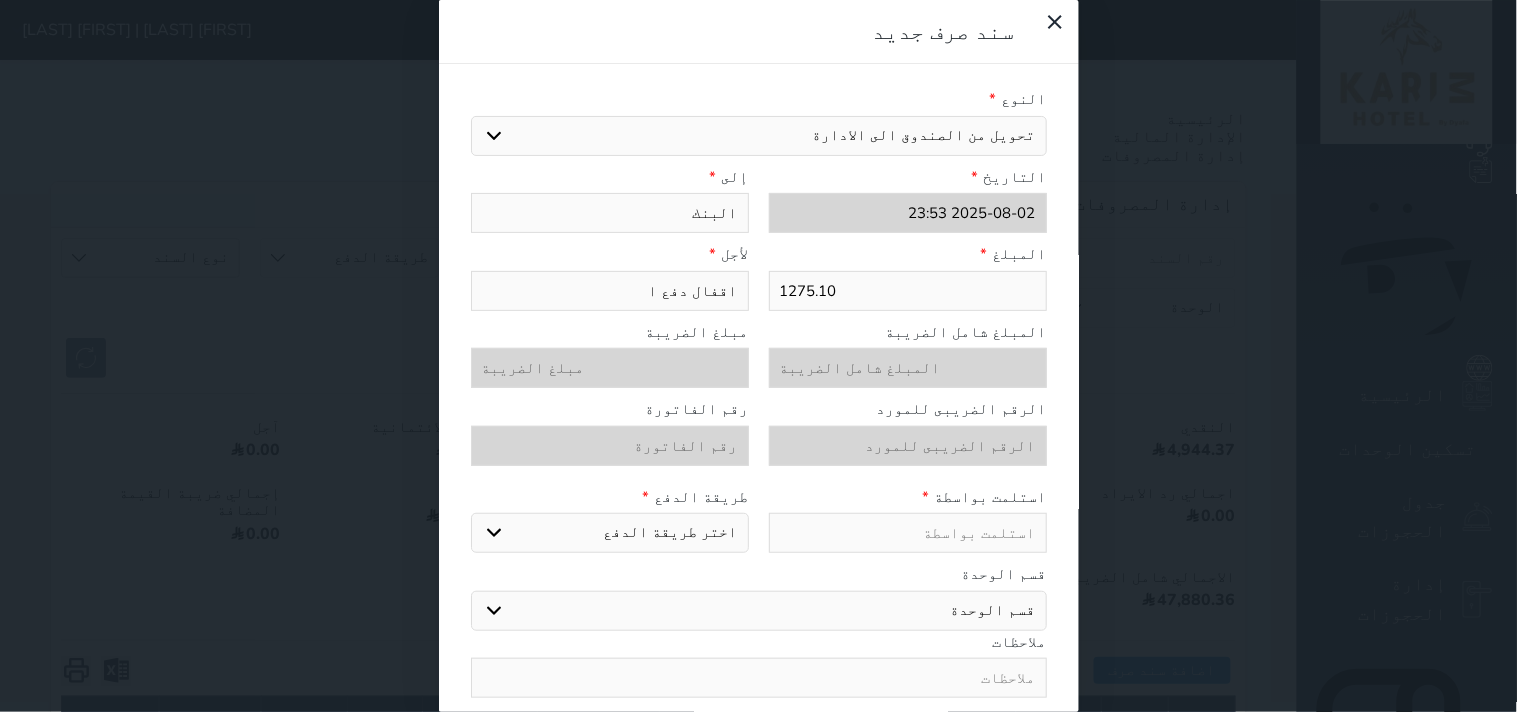 type on "اقفال دفع ال" 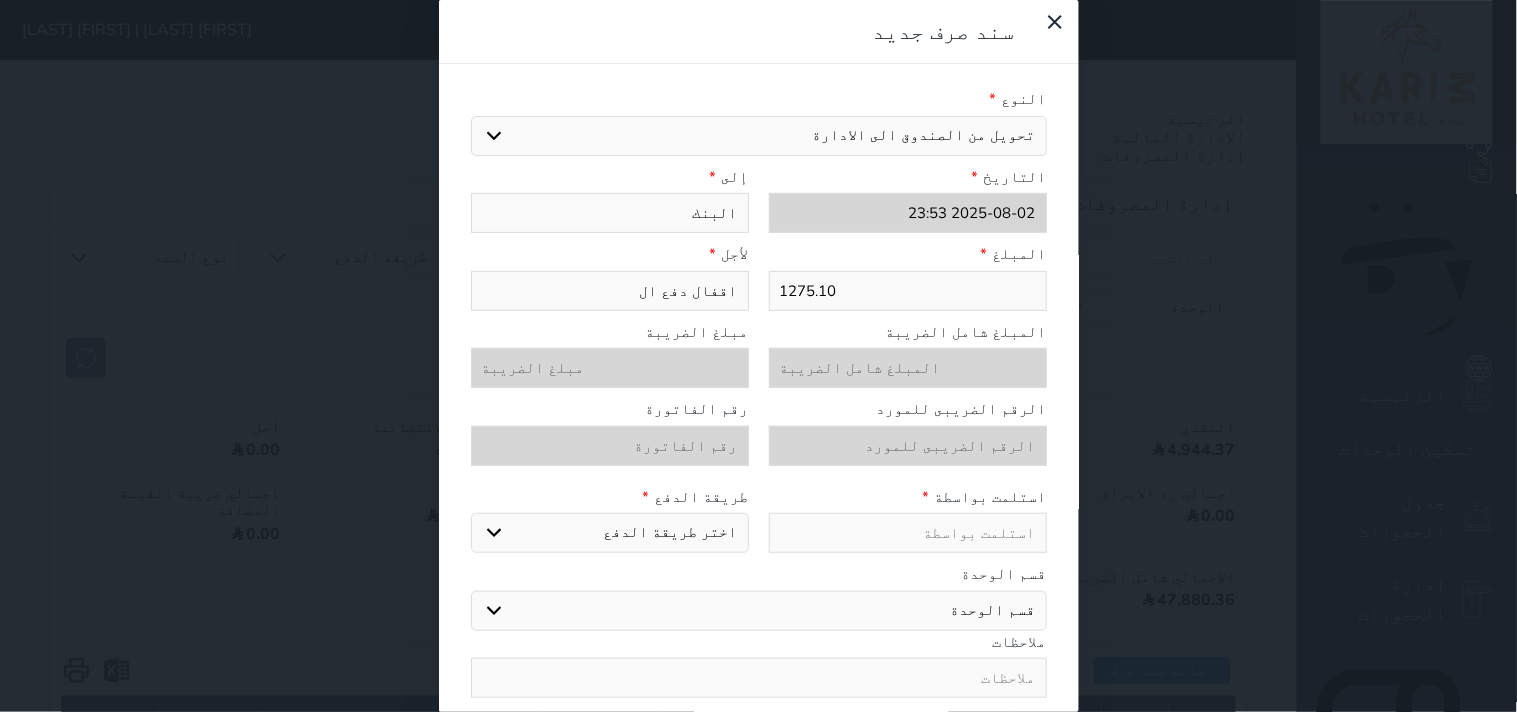 type on "اقفال دفع الك" 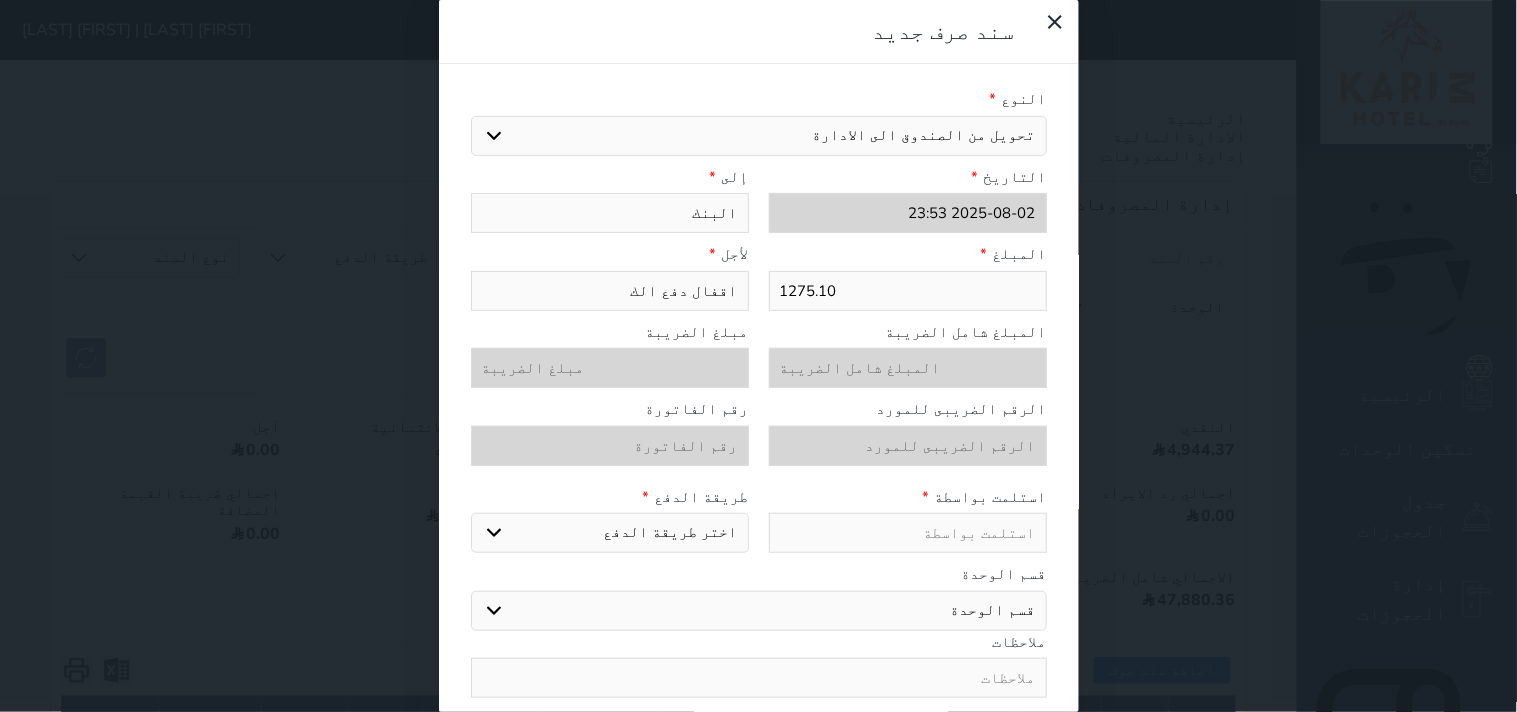 type on "اقفال دفع الكت" 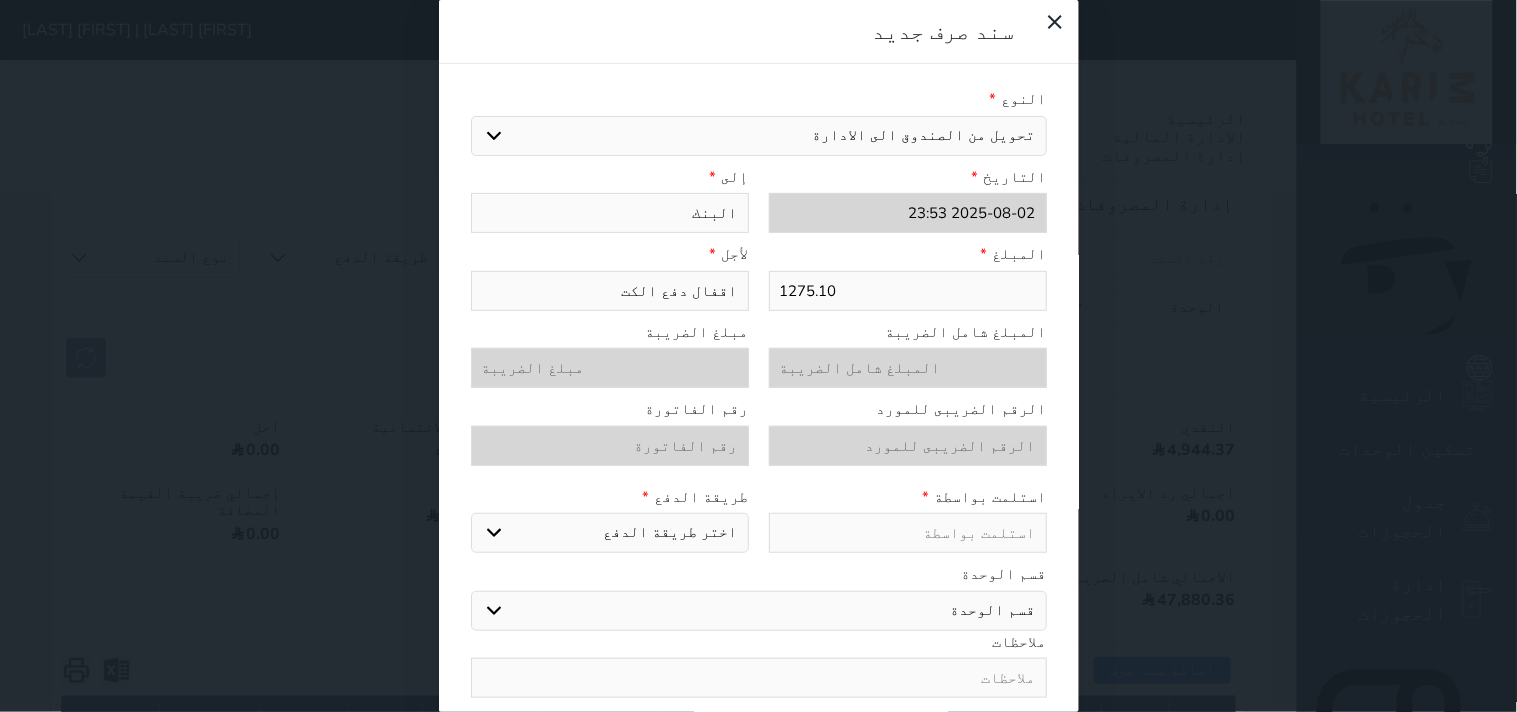 type on "اقفال دفع الكتر" 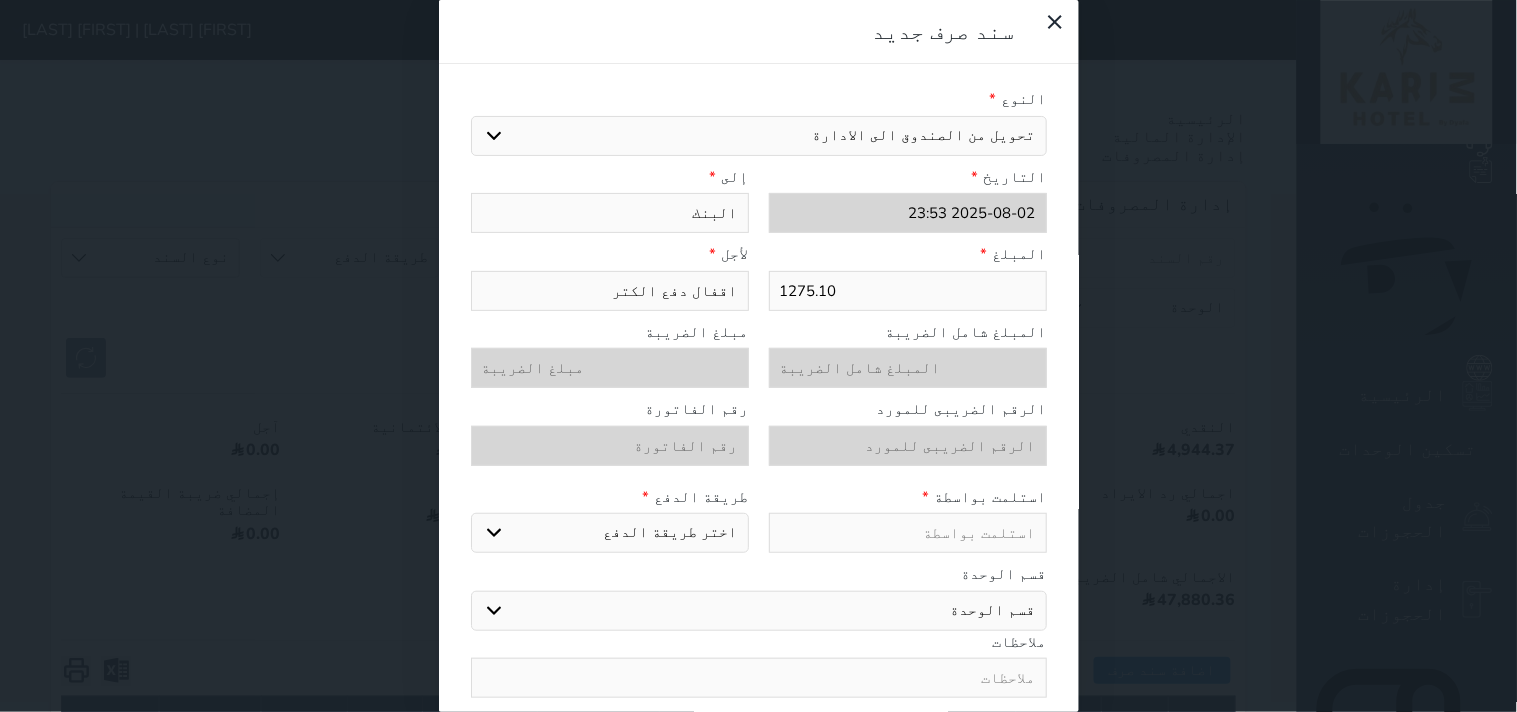 type on "اقفال دفع الكترو" 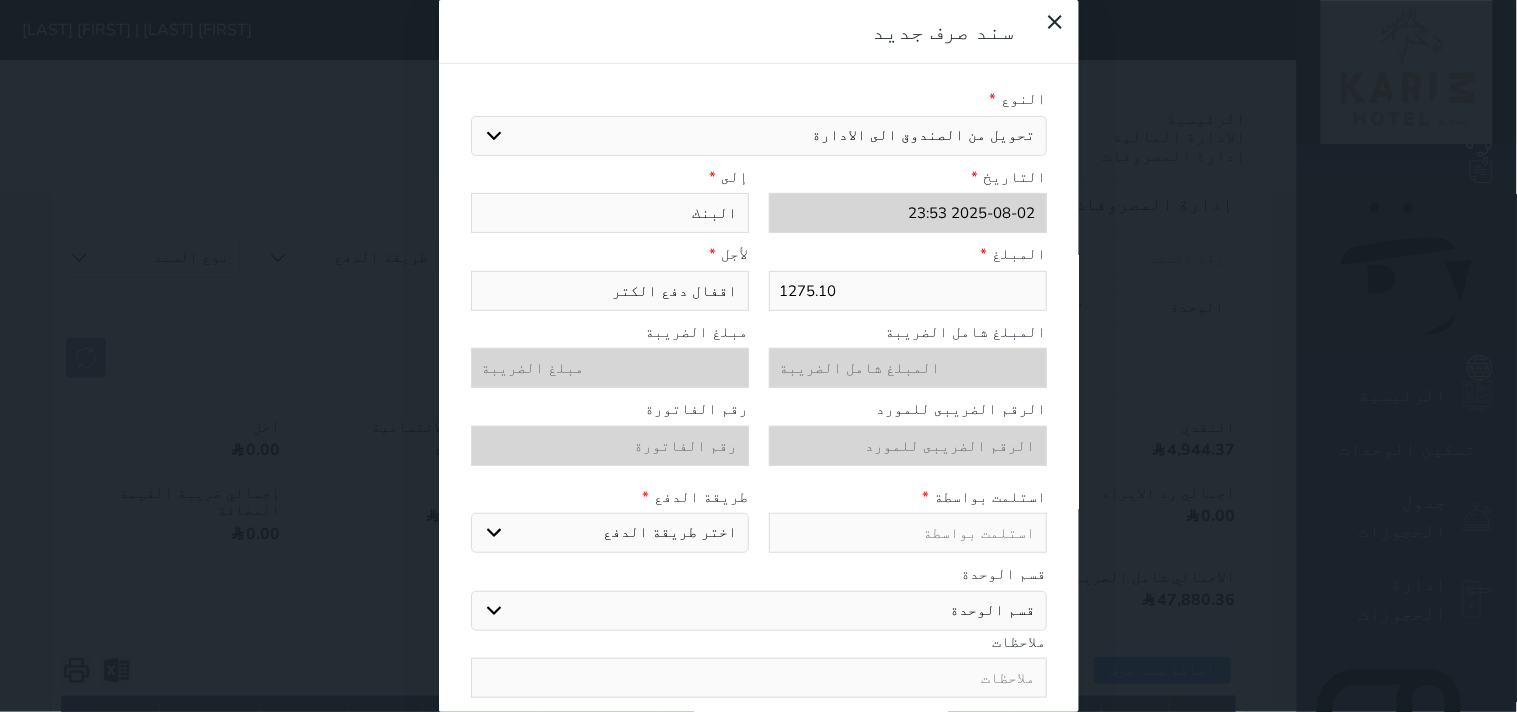select 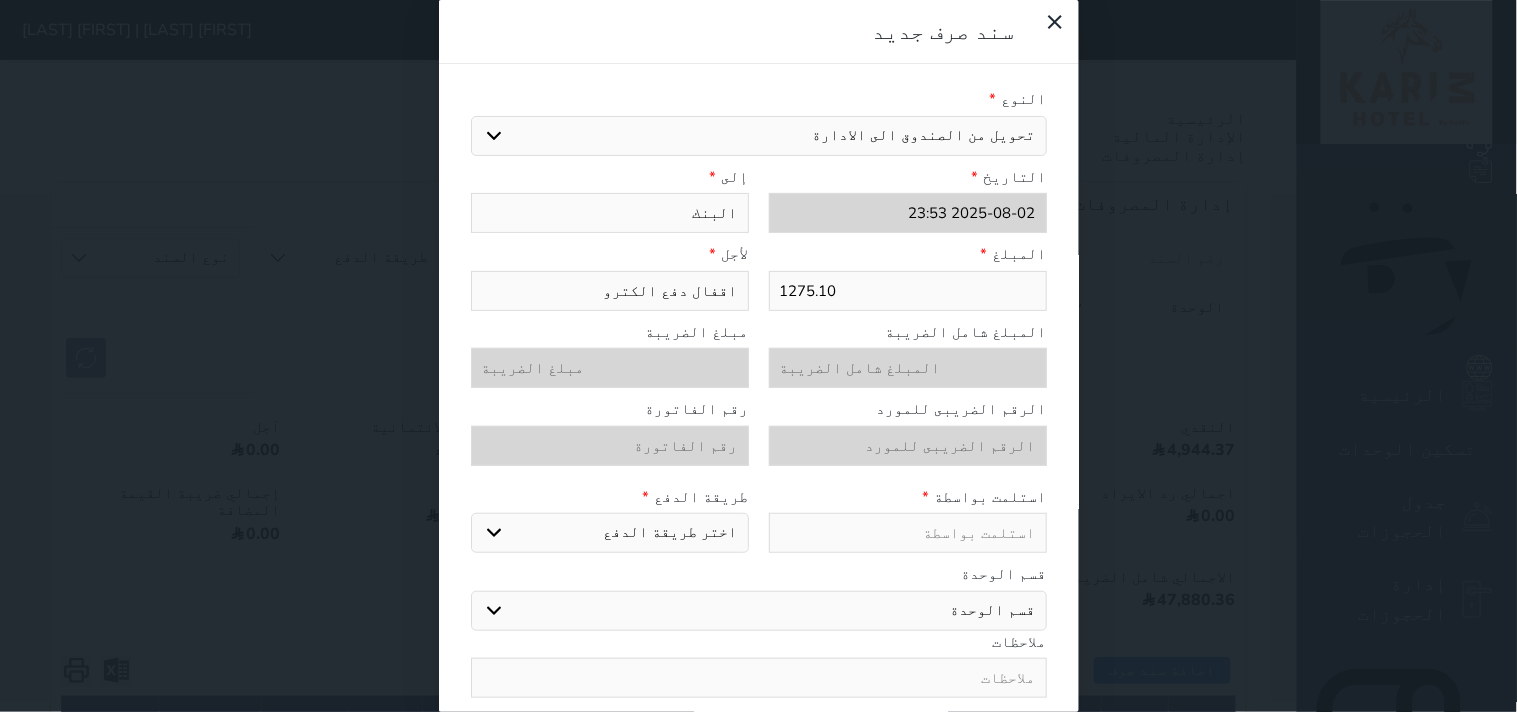 type on "اقفال دفع الكترون" 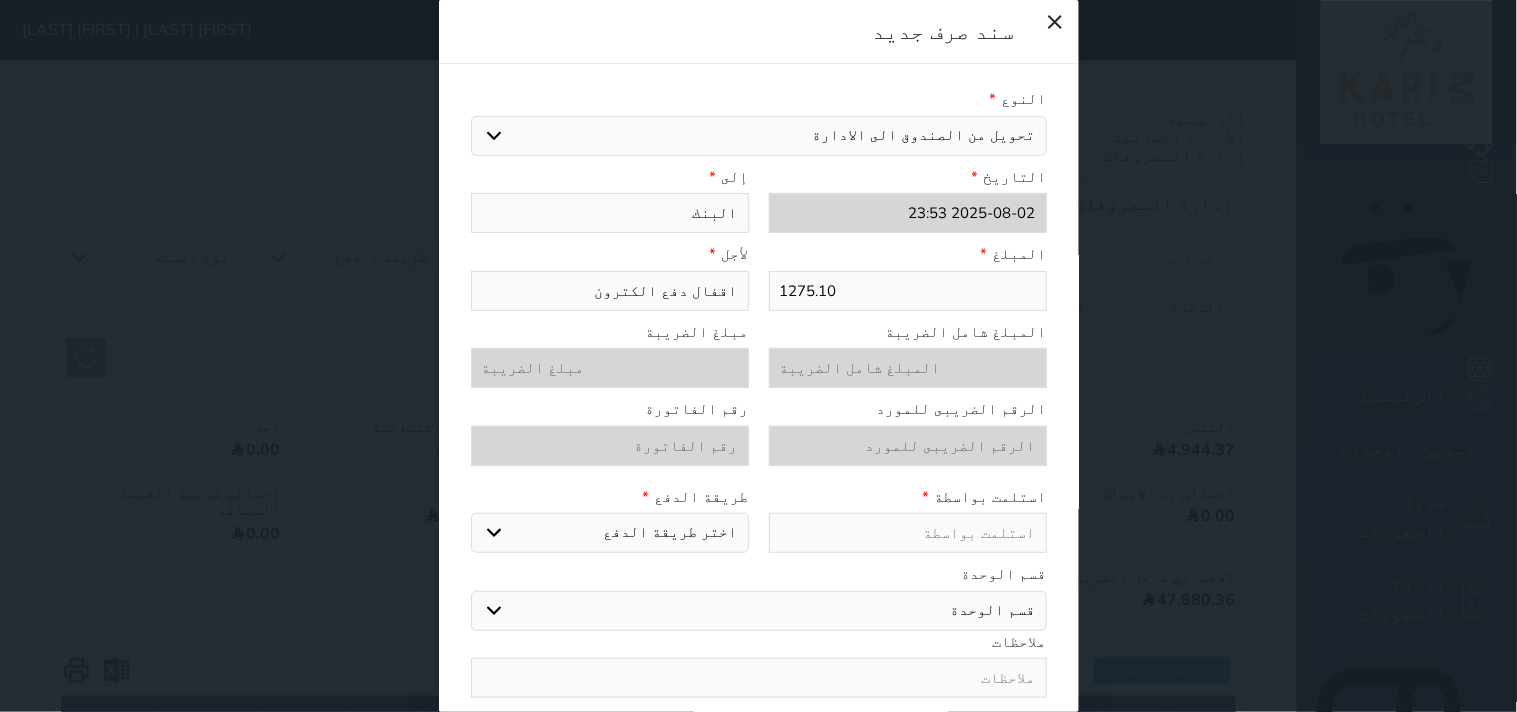 select 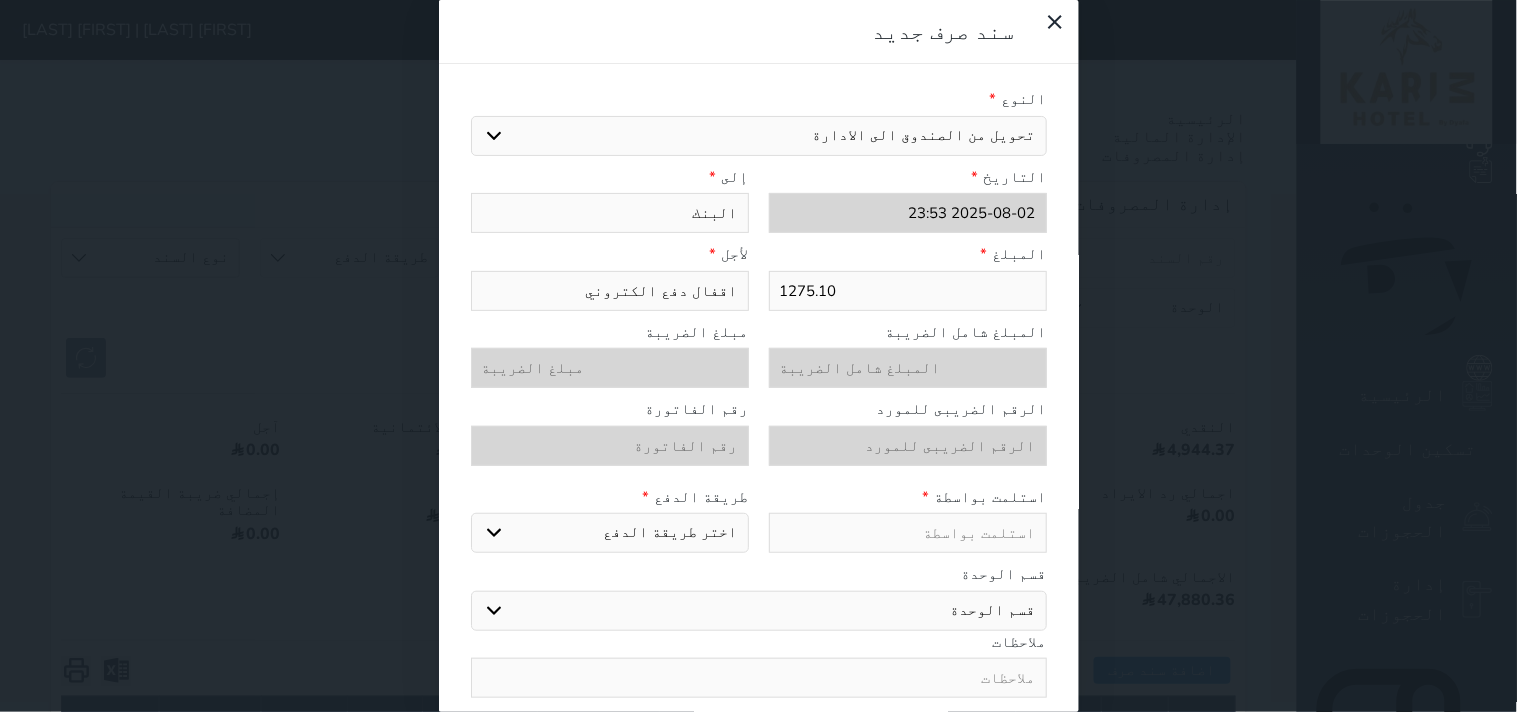 type on "اقفال دفع الكتروني" 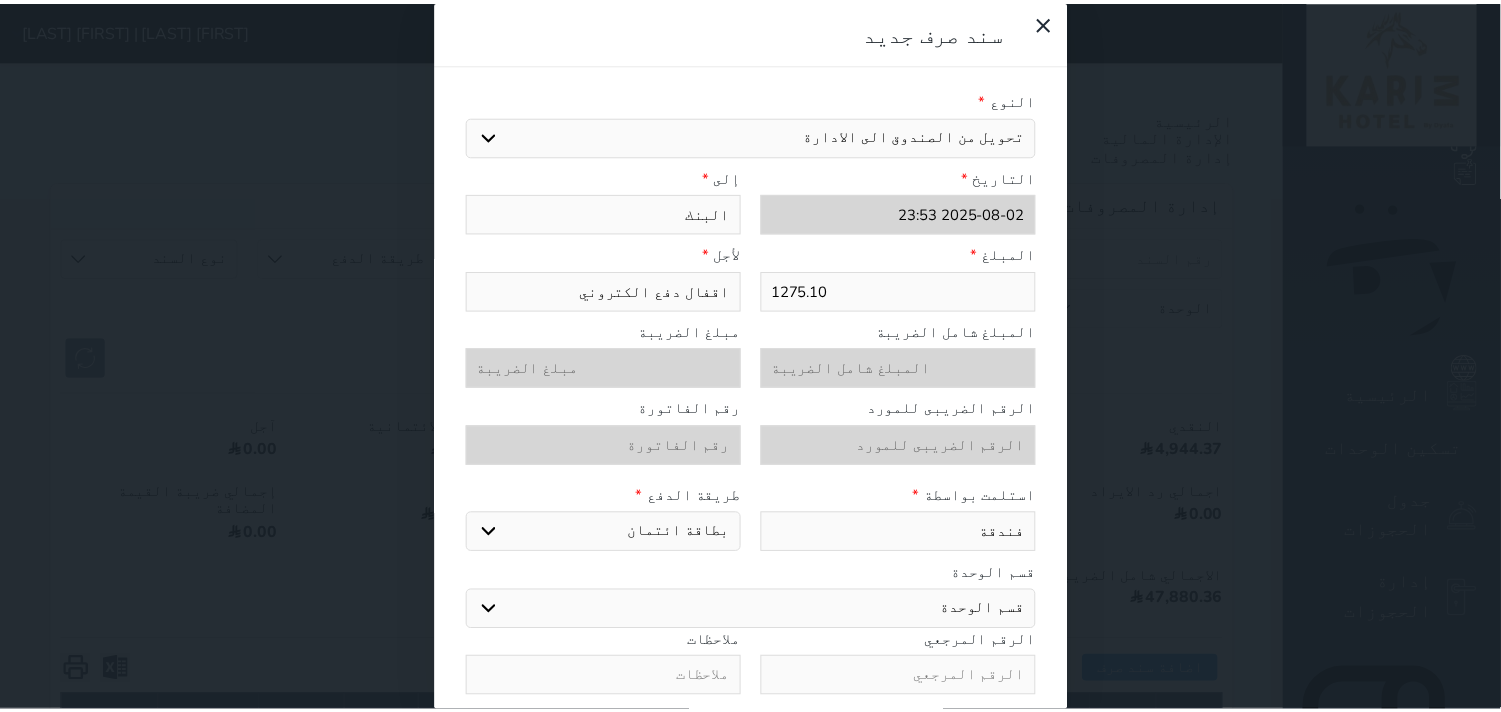 scroll, scrollTop: 76, scrollLeft: 0, axis: vertical 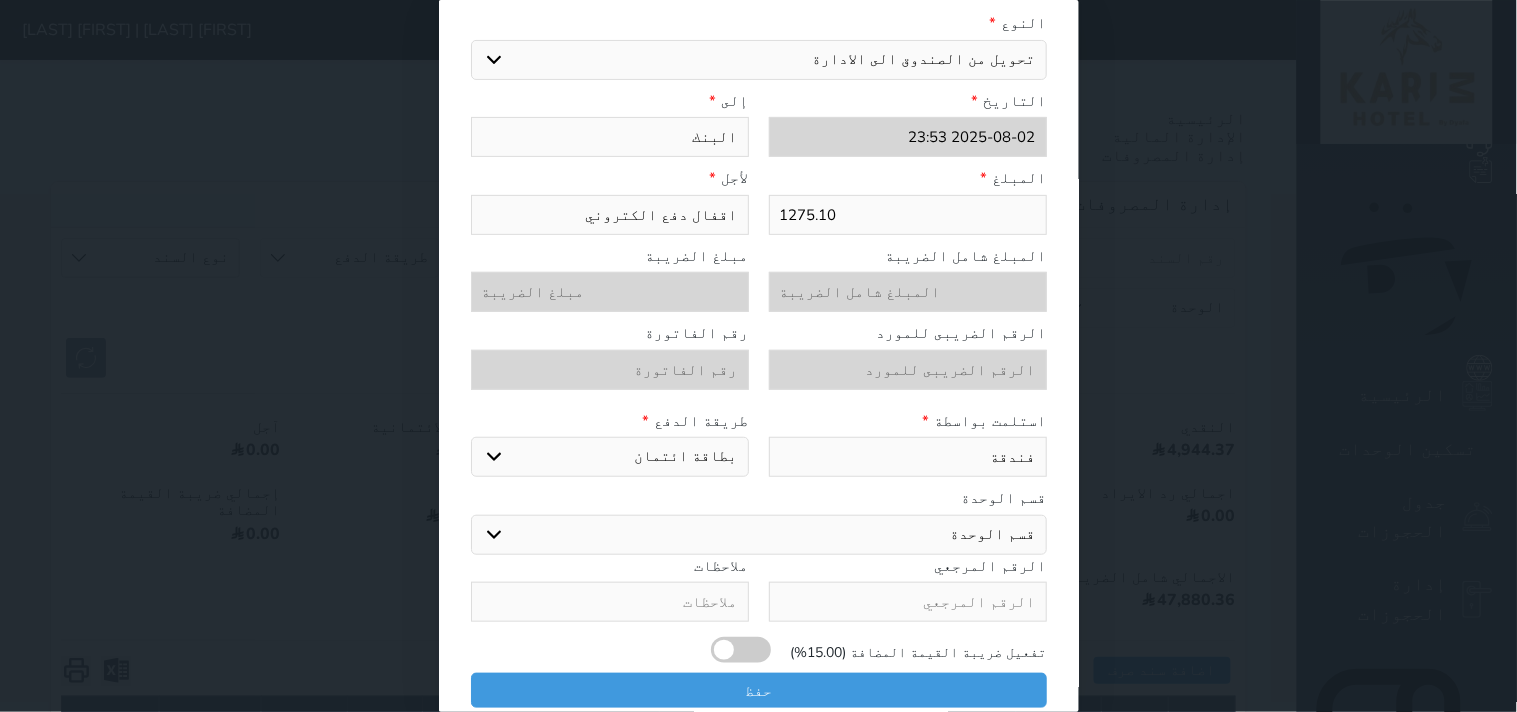 click at bounding box center [908, 602] 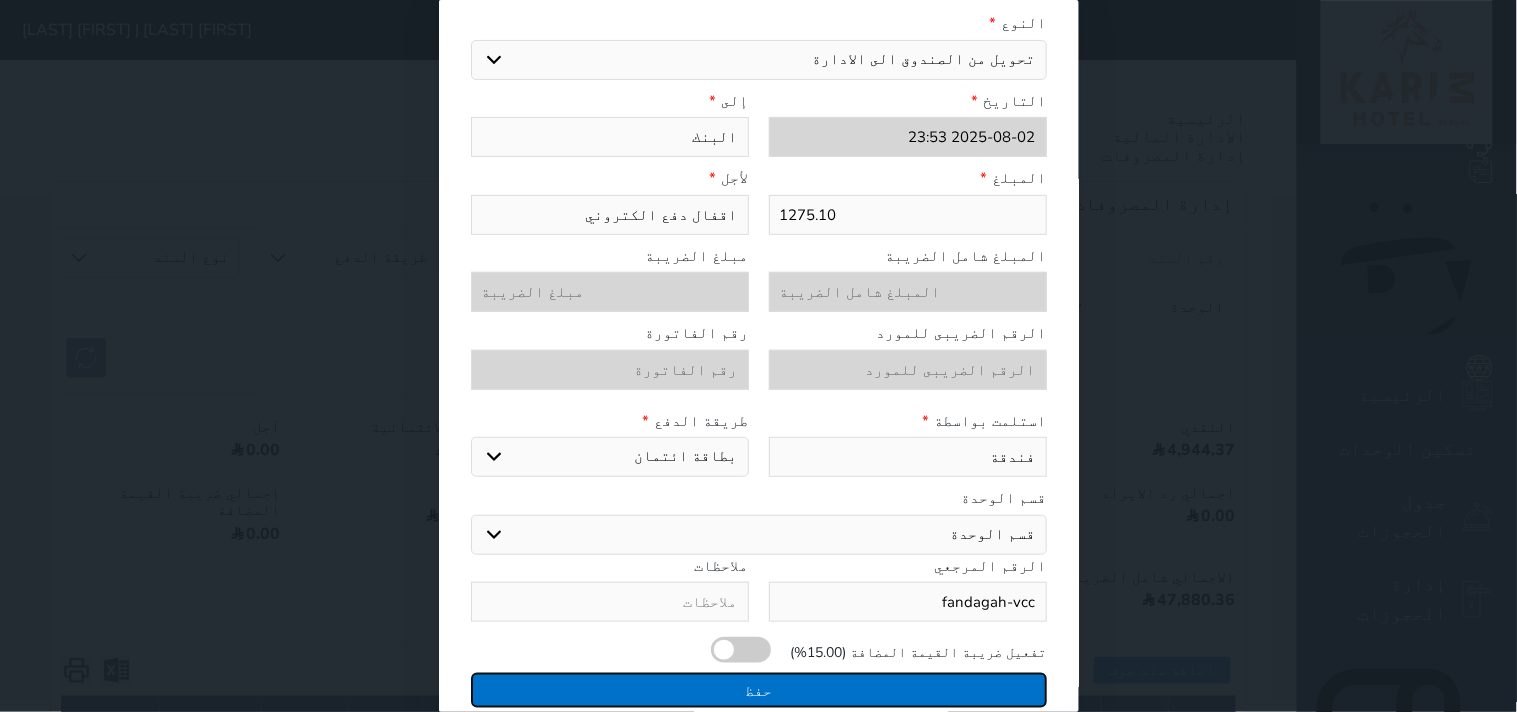 click on "حفظ" at bounding box center (759, 690) 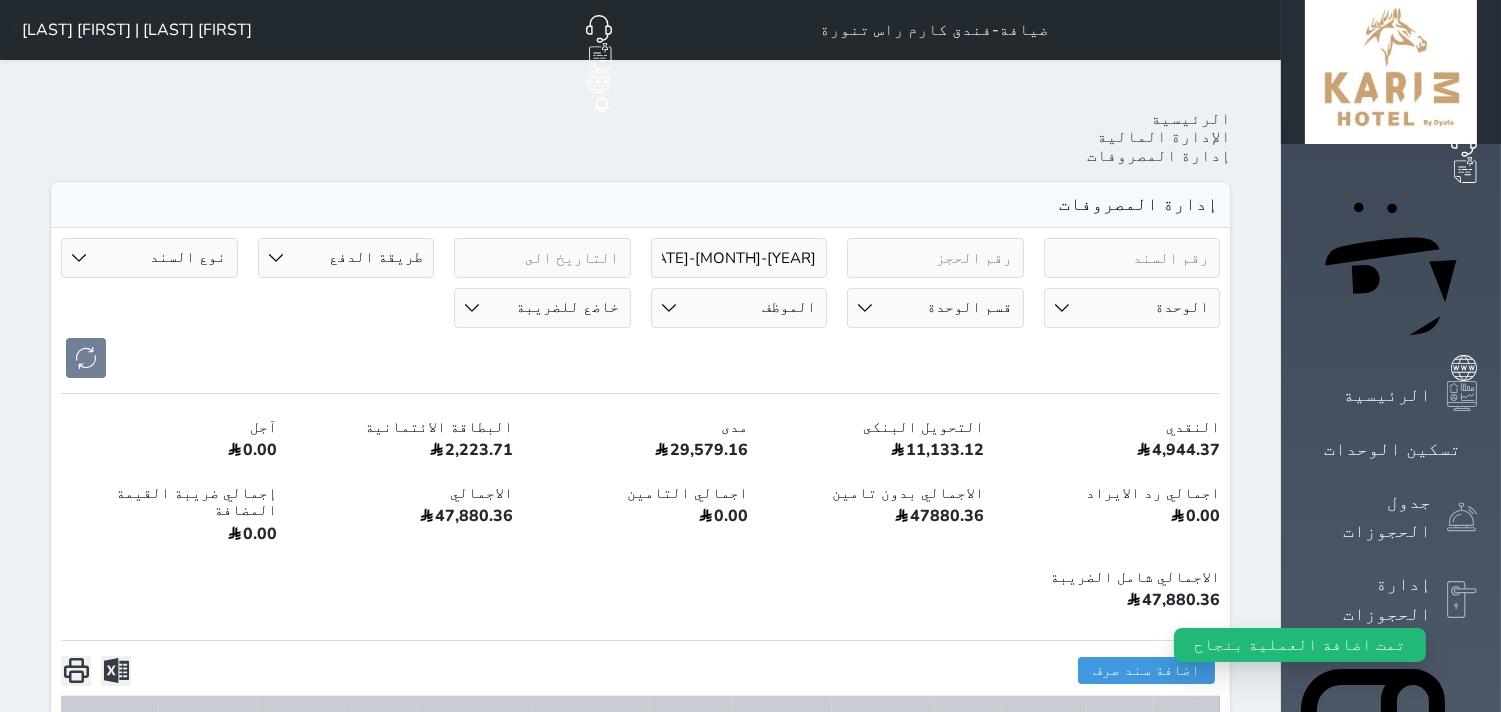 click at bounding box center [1462, 1218] 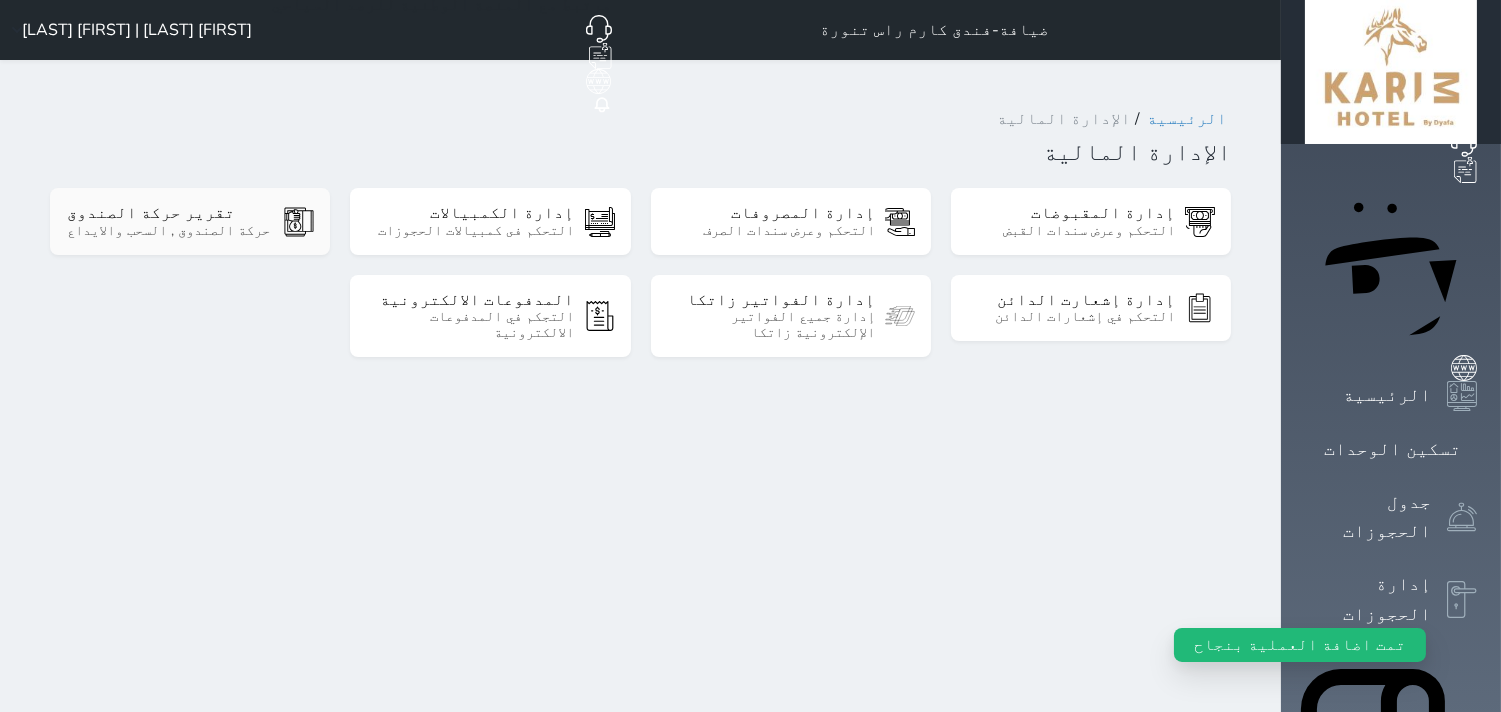 click on "حركة الصندوق , السحب والايداع" at bounding box center (170, 231) 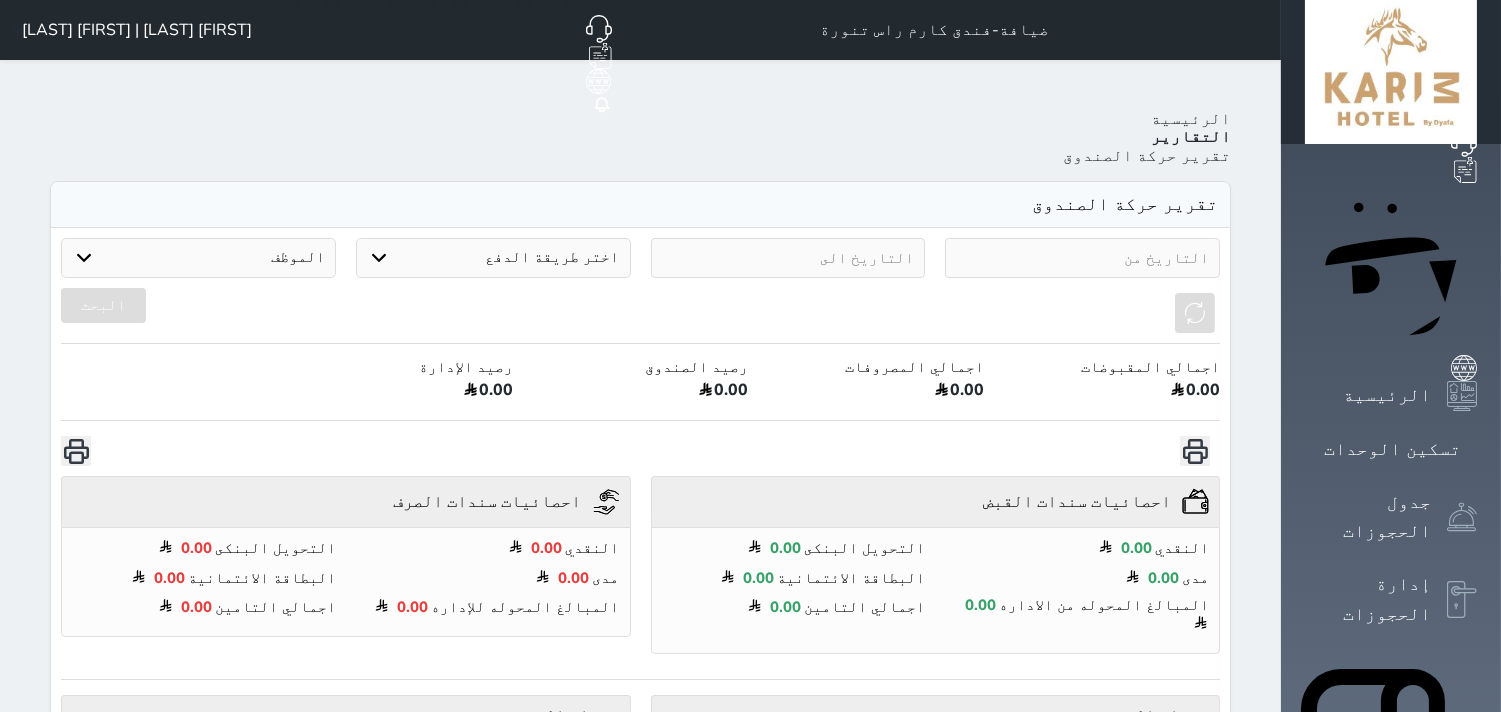 click at bounding box center (1082, 258) 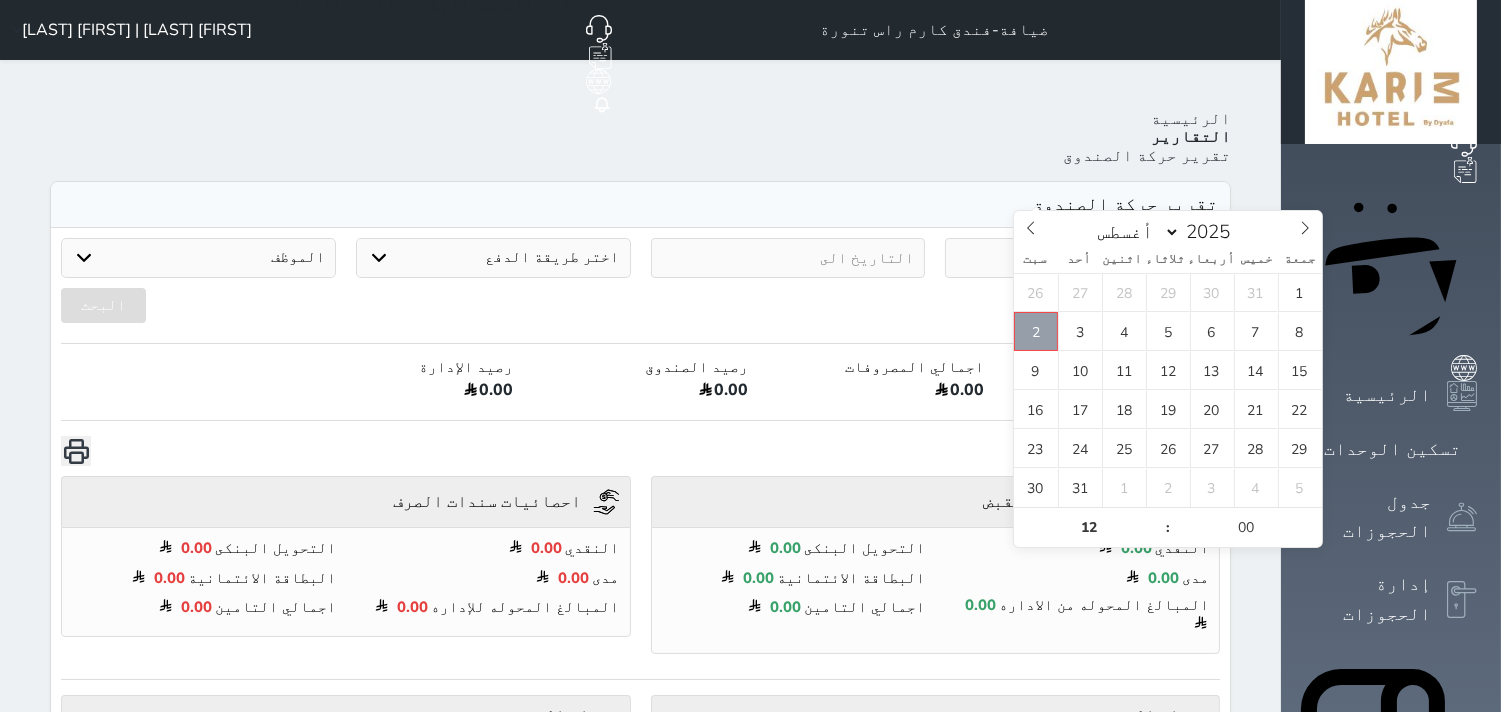 click on "2" at bounding box center [1036, 331] 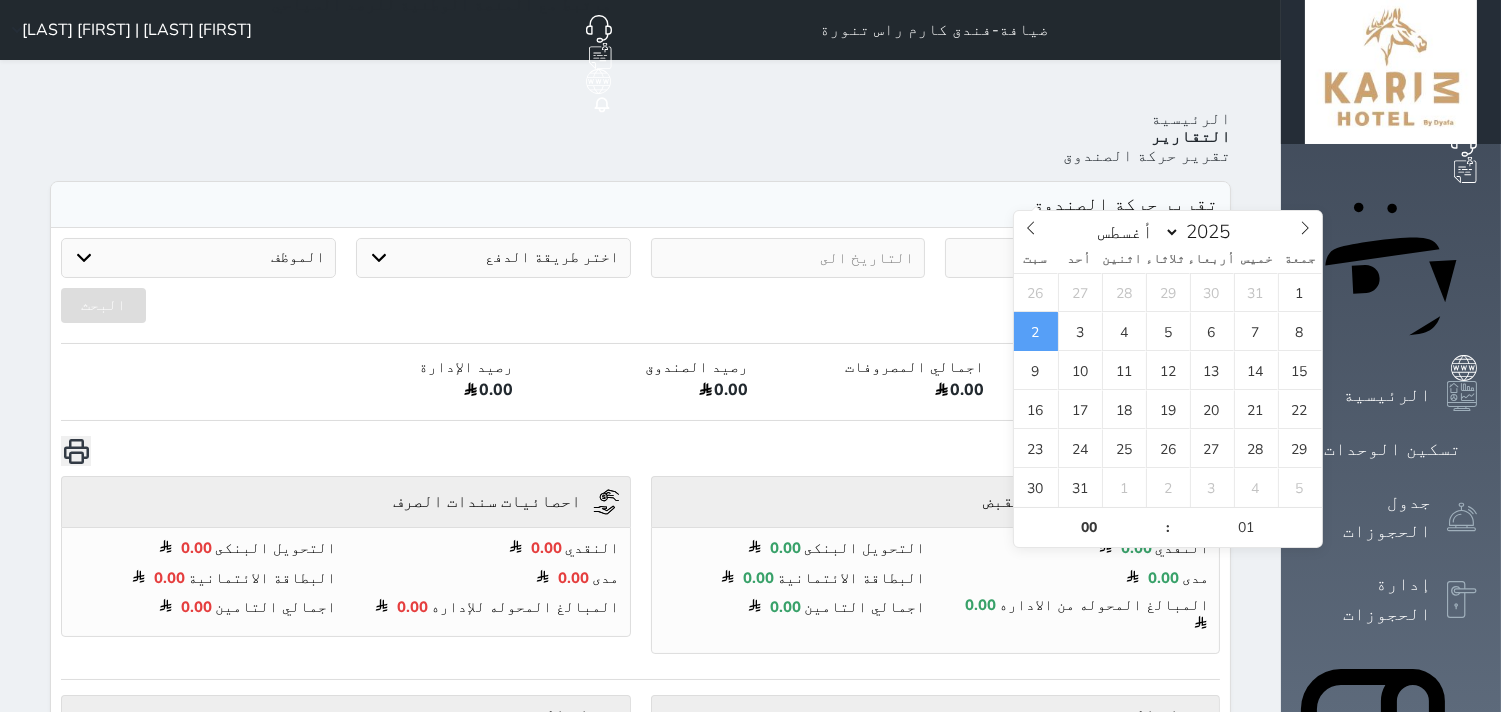 click at bounding box center [788, 258] 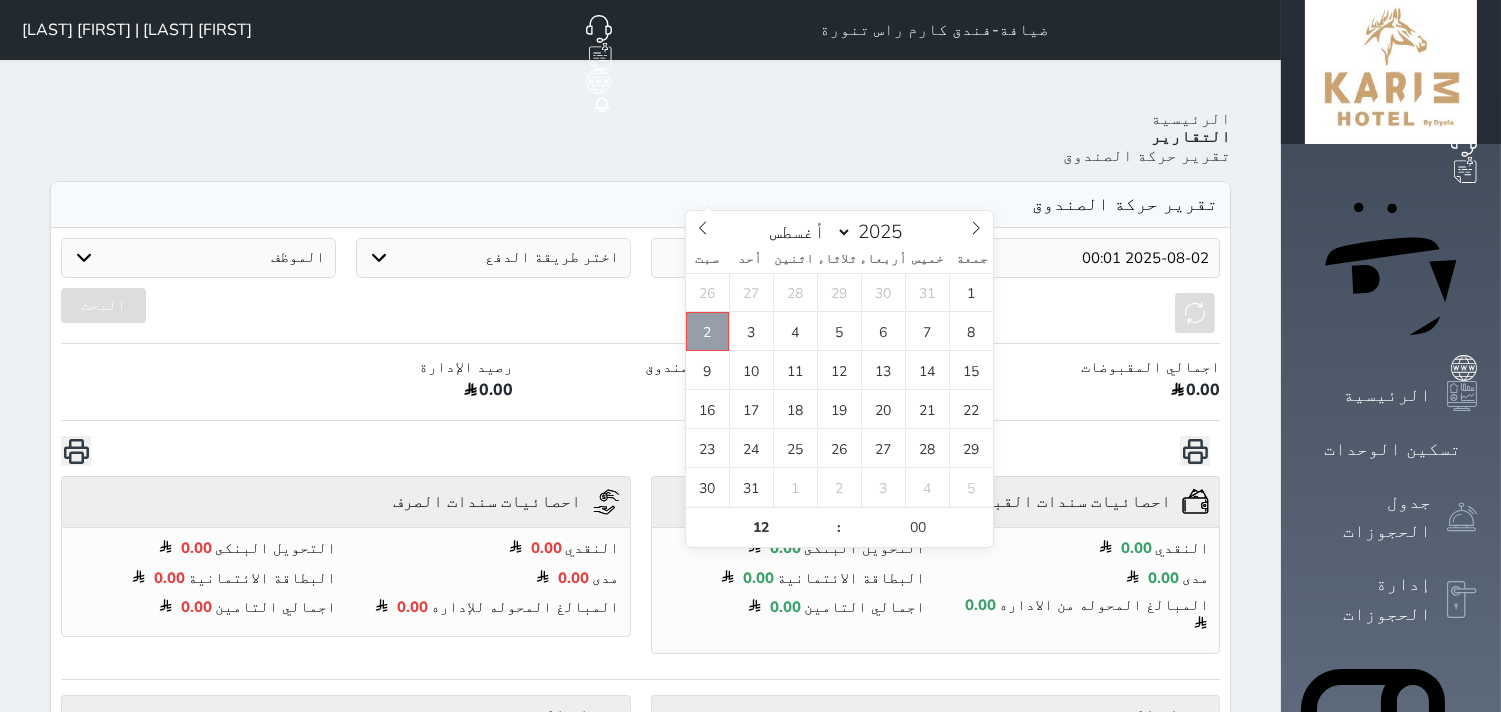 click on "2" at bounding box center [708, 331] 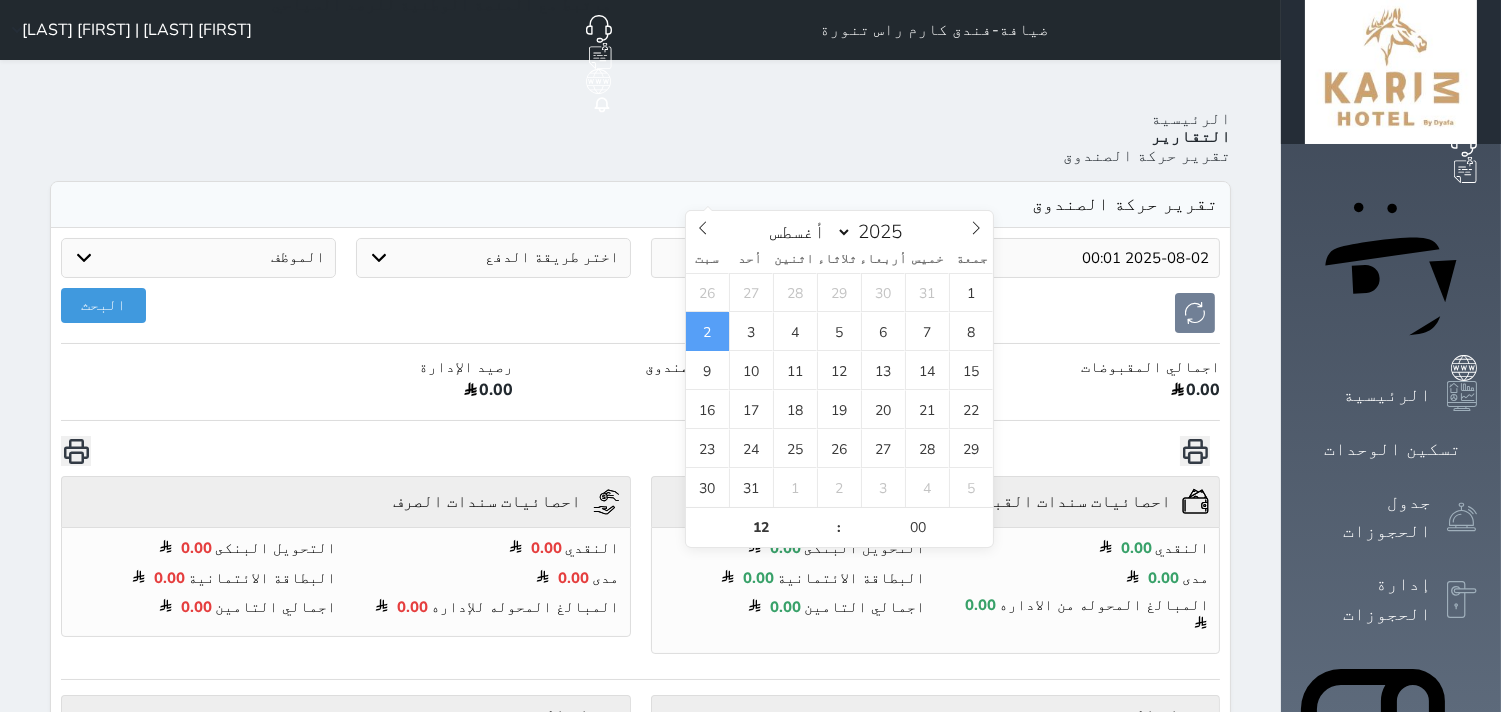 click on "2" at bounding box center [708, 331] 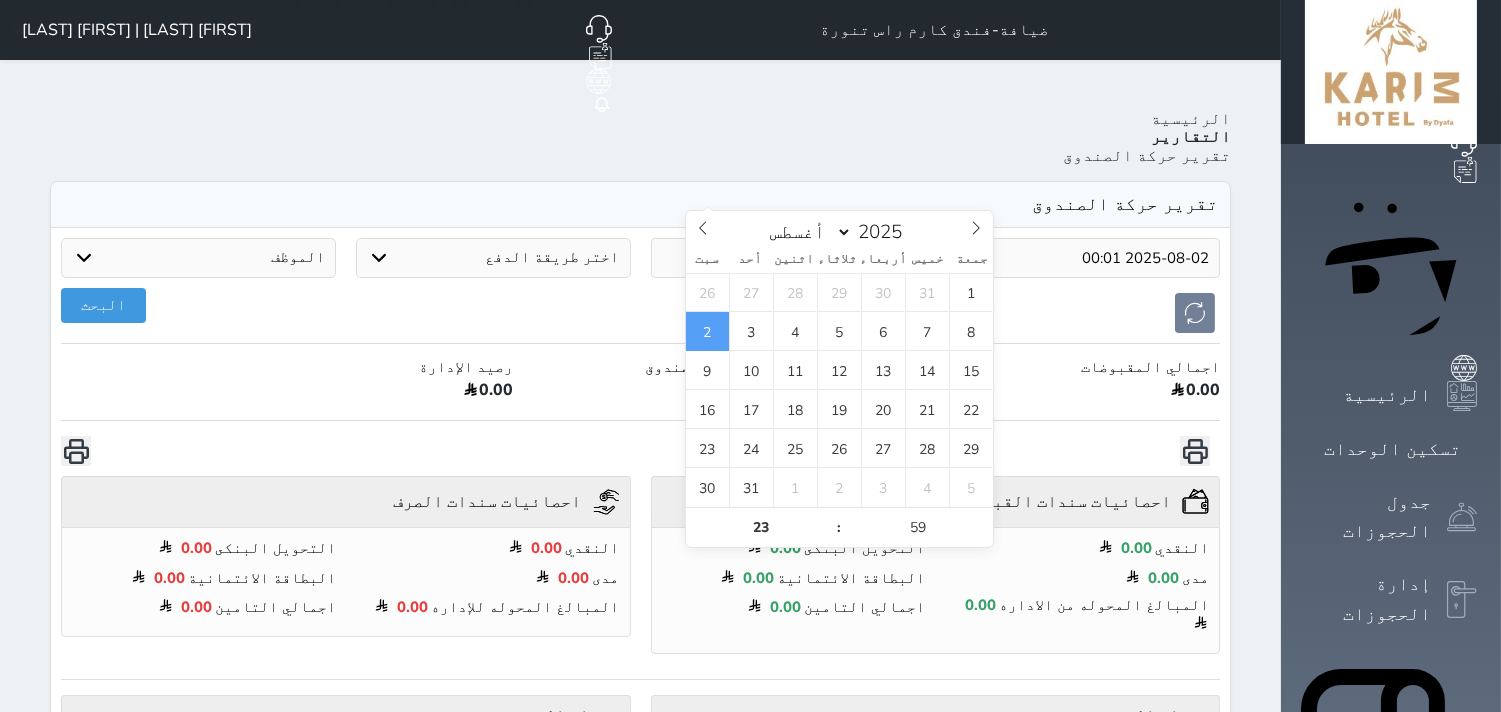 click on "2" at bounding box center [708, 331] 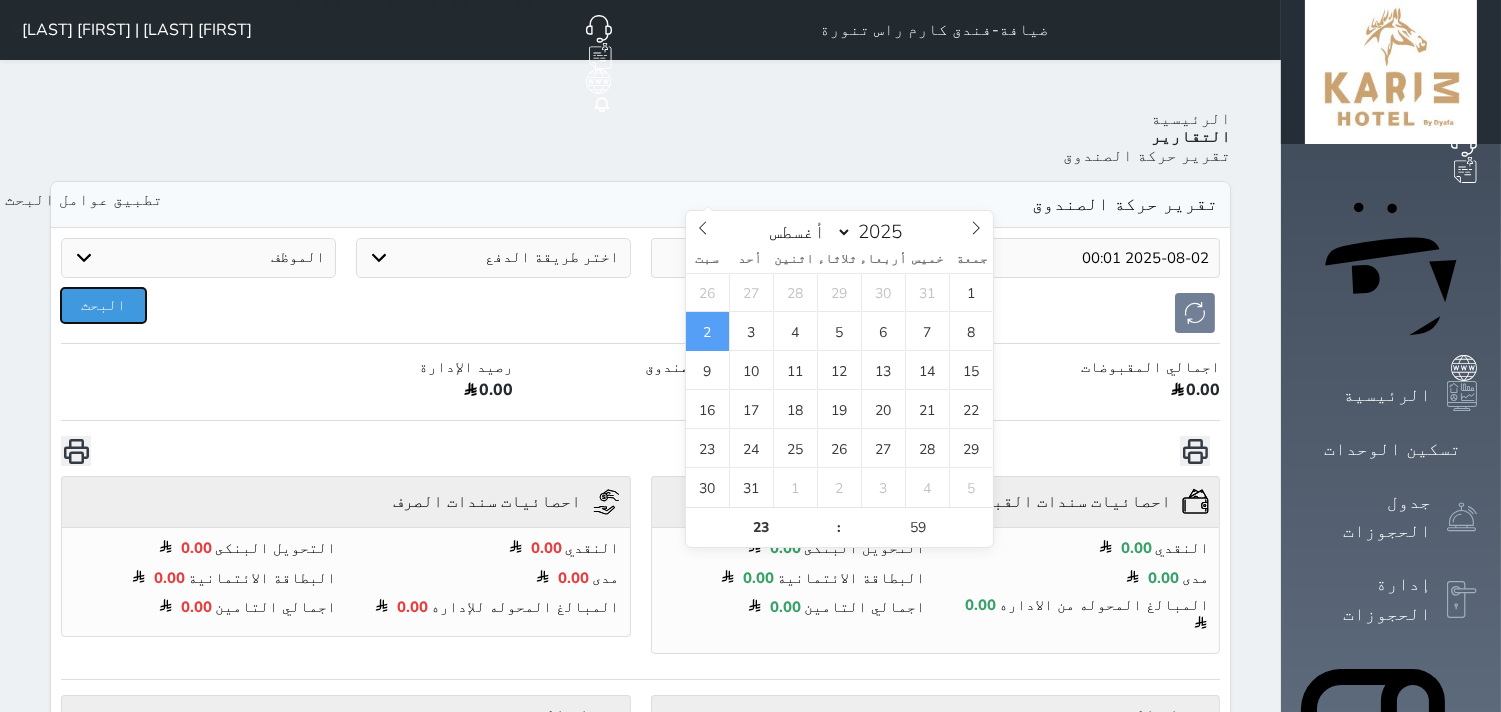click on "البحث" at bounding box center (103, 305) 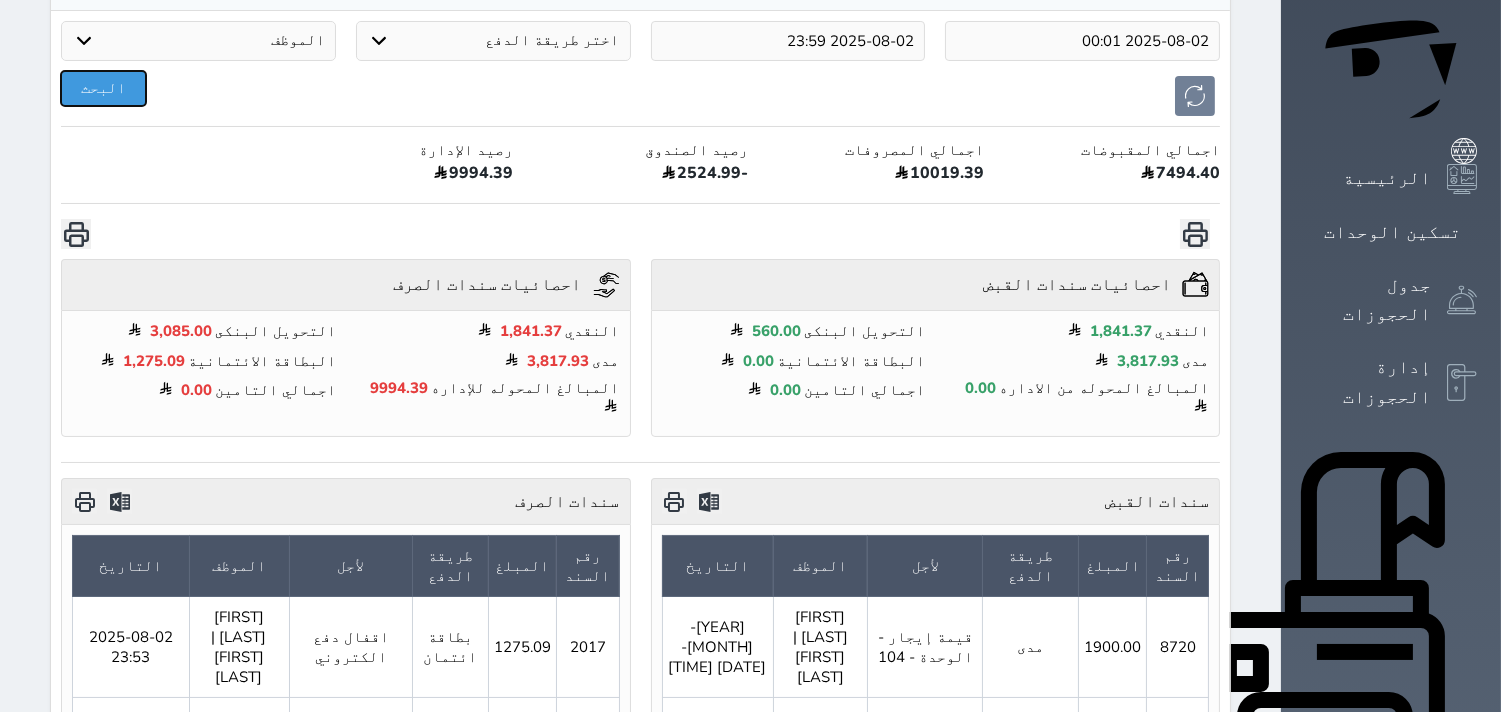 scroll, scrollTop: 214, scrollLeft: 0, axis: vertical 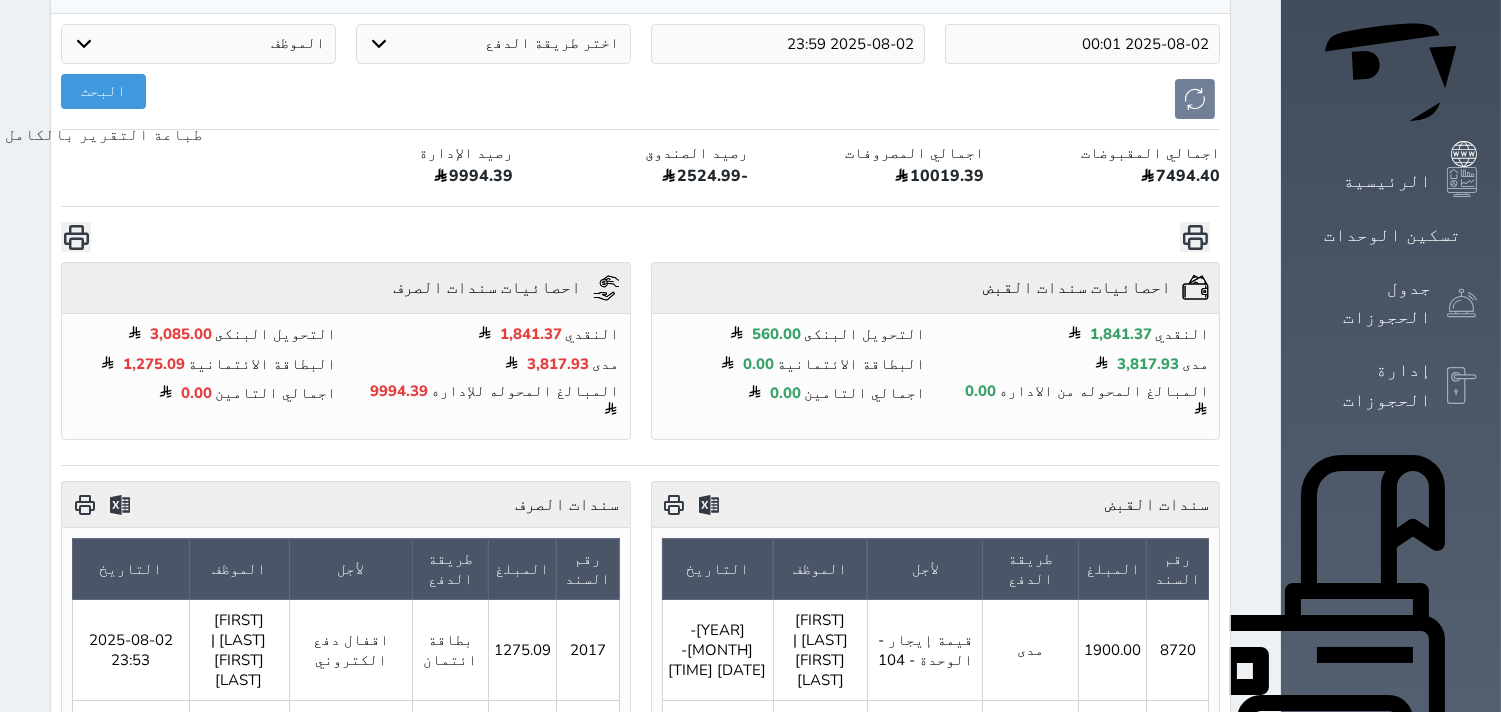click at bounding box center [76, 237] 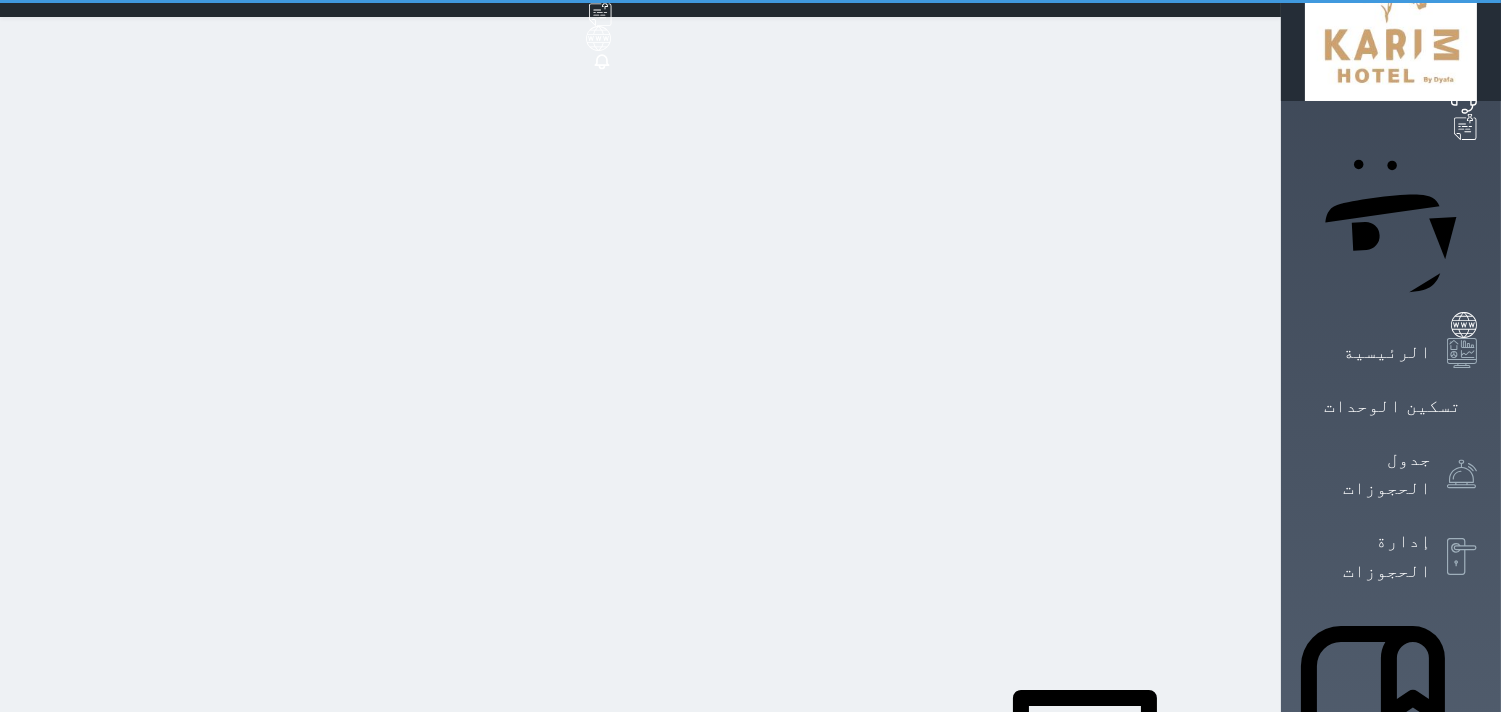 scroll, scrollTop: 0, scrollLeft: 0, axis: both 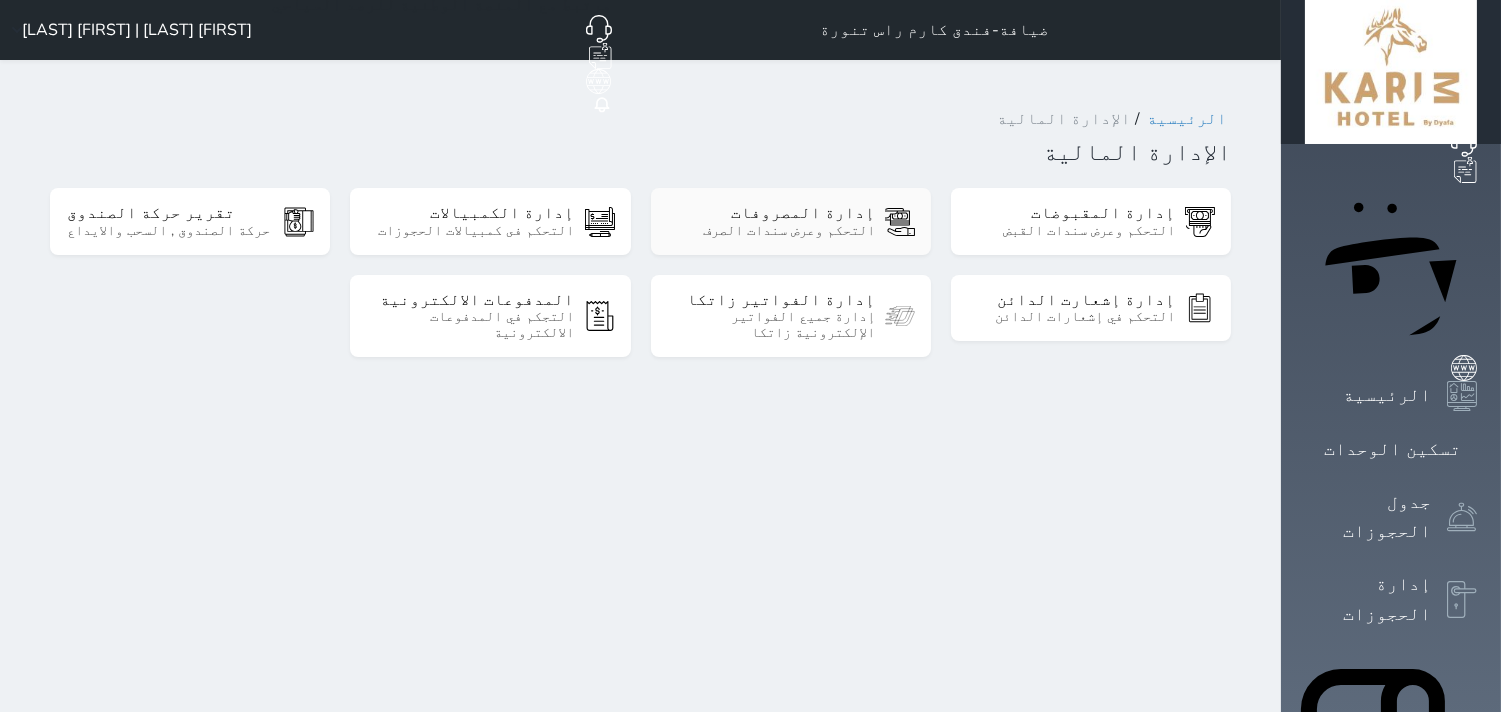 click on "التحكم وعرض سندات الصرف" at bounding box center [771, 231] 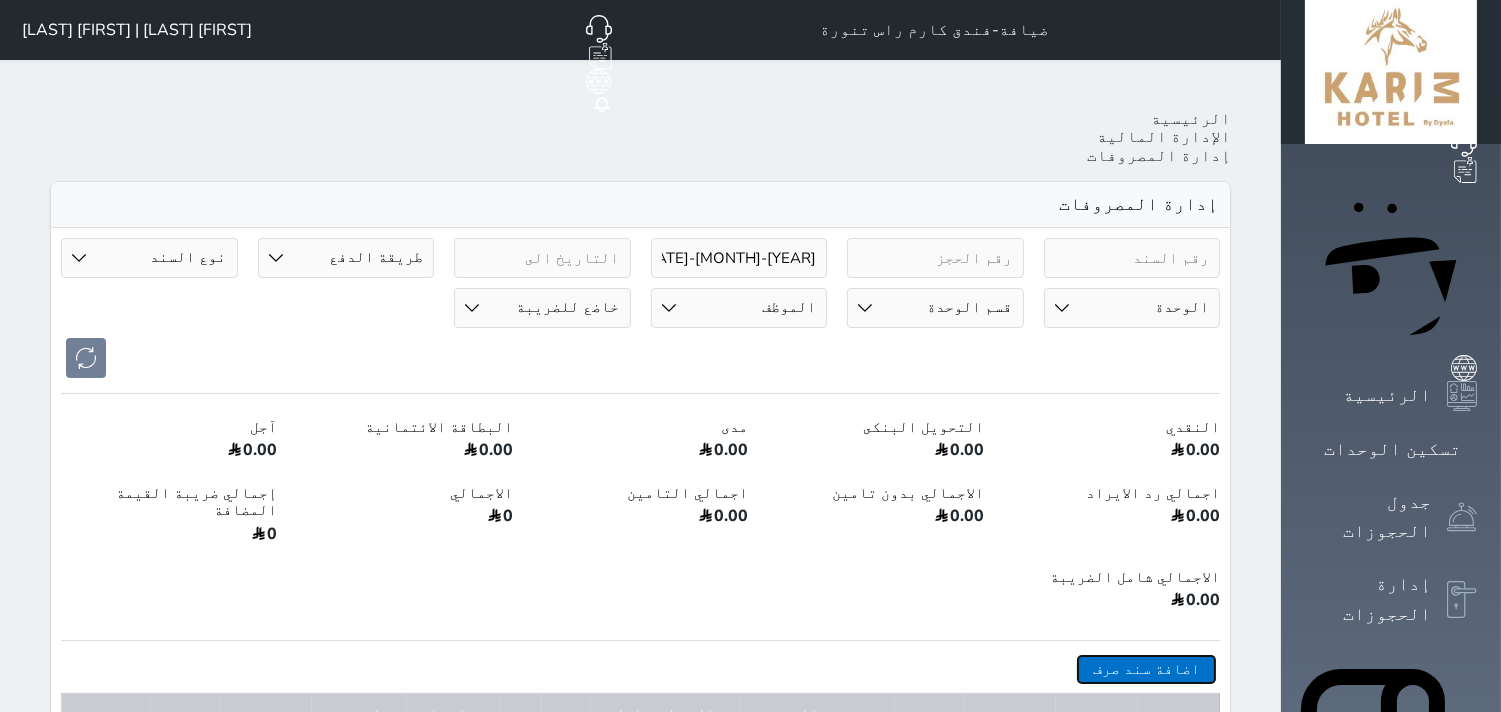 click on "اضافة سند صرف" at bounding box center [1146, 669] 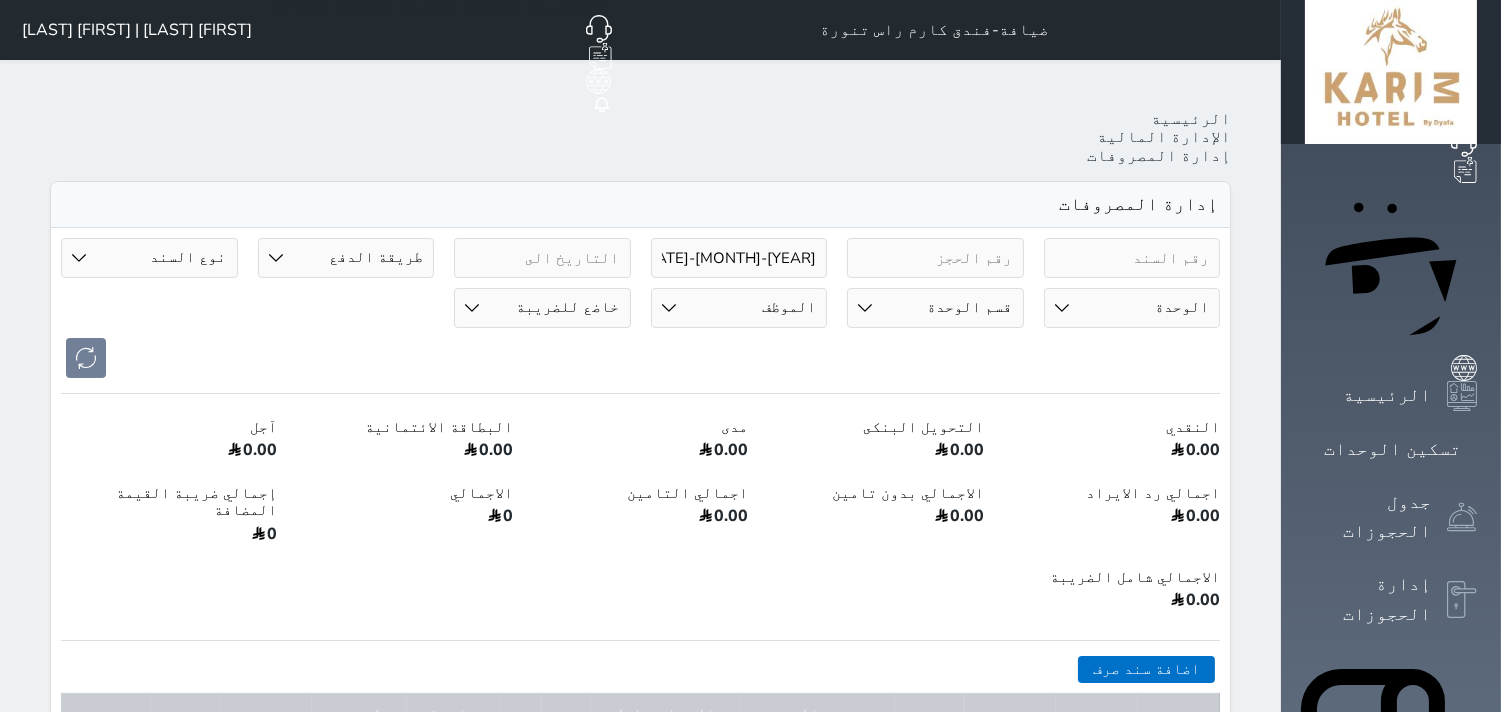 click on "سند صرف جديد               النوع *    اختيار   مرتجع إيجار رواتب صيانة مصروفات عامة تحويل من الصندوق الى الادارة استرجاع تامين استرجاع العربون   التاريخ *   [YEAR]-[MONTH]-[DATE] [TIME]   إلى *     المبلغ *     لأجل *         التحويل من الصندوق الى الإدارة   عفوا , لا يوجد رصيد كافى فى الصندوق لاستكمال عملية التحويل   التحويل من الصندوق الى الإدارة   نحيط علم سيادكتم ان الحد الأقصي للتحويل هو   ريال   استلمت بواسطة *     طريقة الدفع *   اختر طريقة الدفع   دفع نقدى   تحويل بنكى   مدى   بطاقة ائتمان     قسم الوحدة   قسم الوحدة   جناح بغرفة نوم واحدة غرفة مع صالة غرفة مزدوجة جیول ہال سلطان ہال       ملاحظات       حفظ" at bounding box center [0, 0] 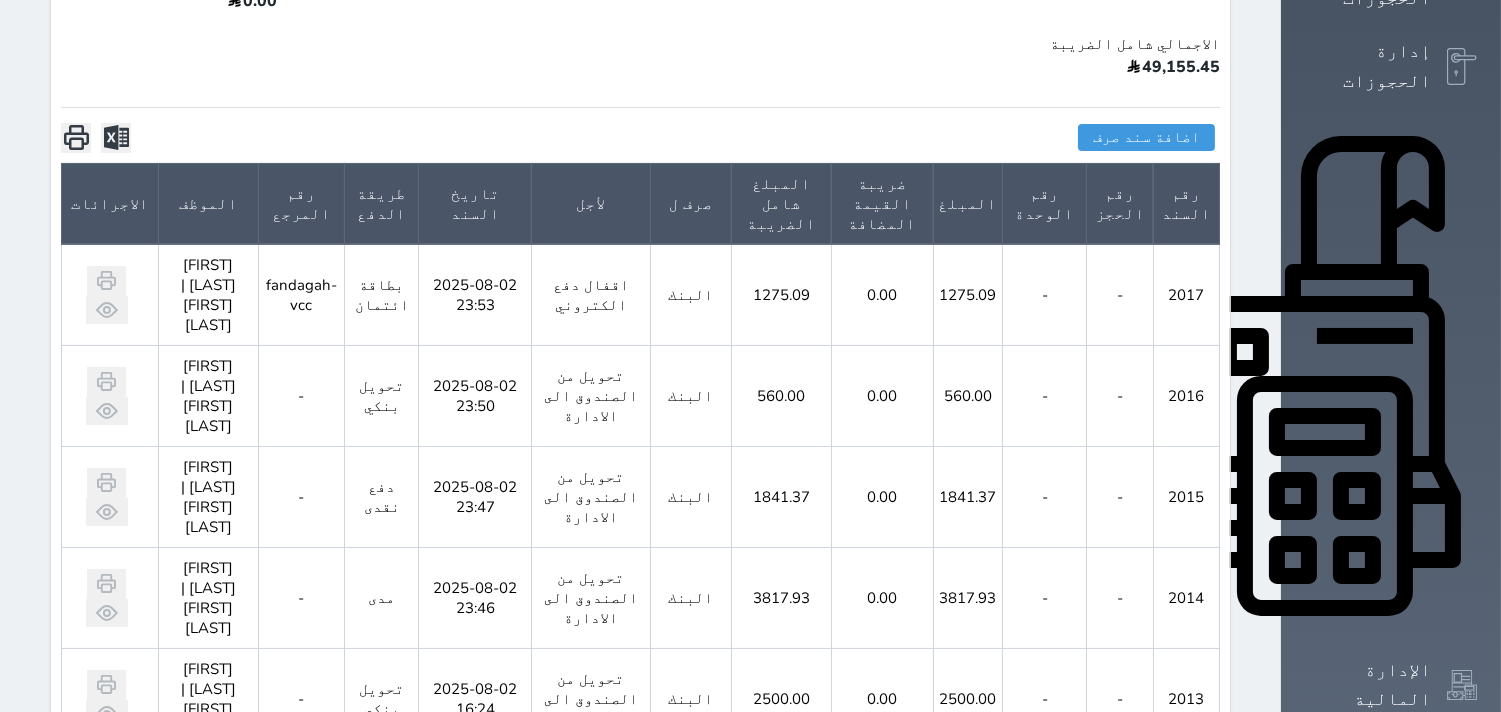 scroll, scrollTop: 555, scrollLeft: 0, axis: vertical 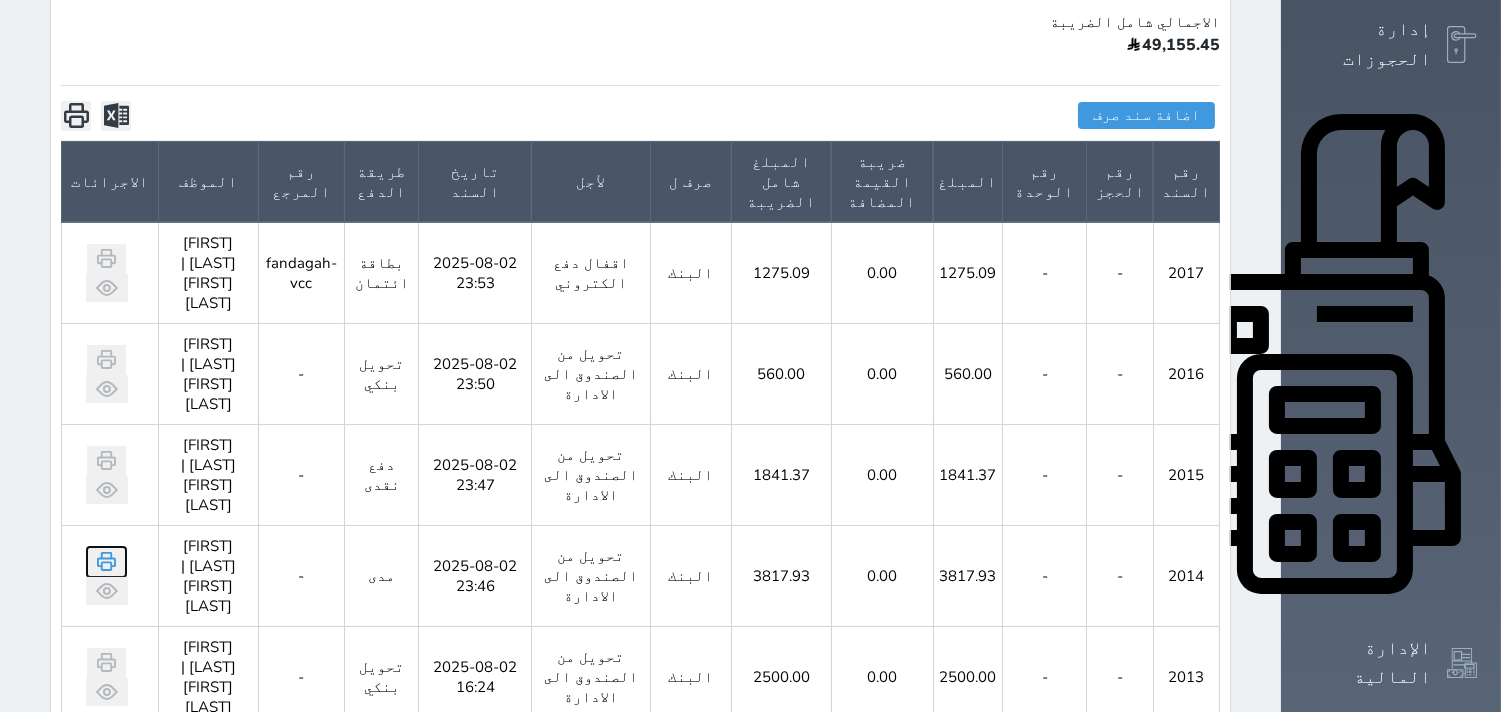 click 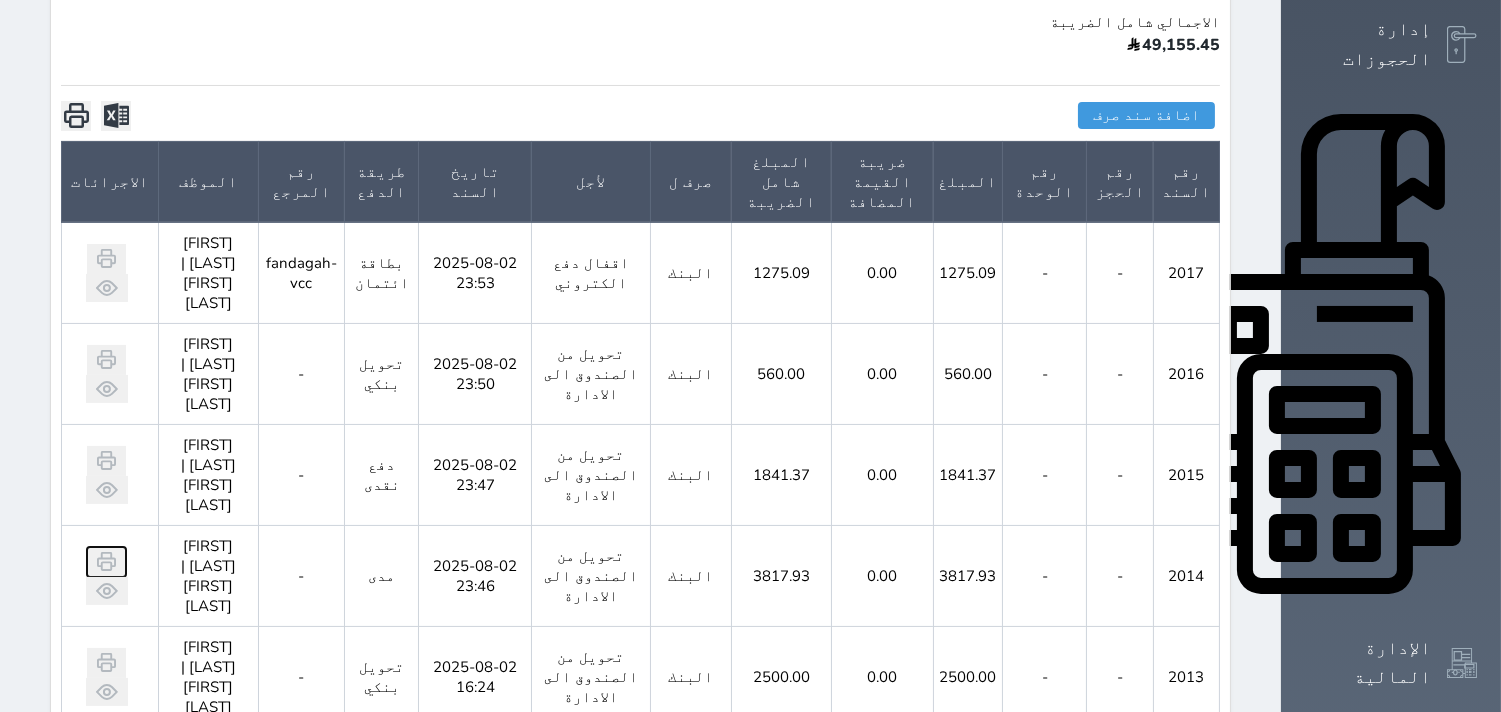 scroll, scrollTop: 0, scrollLeft: 0, axis: both 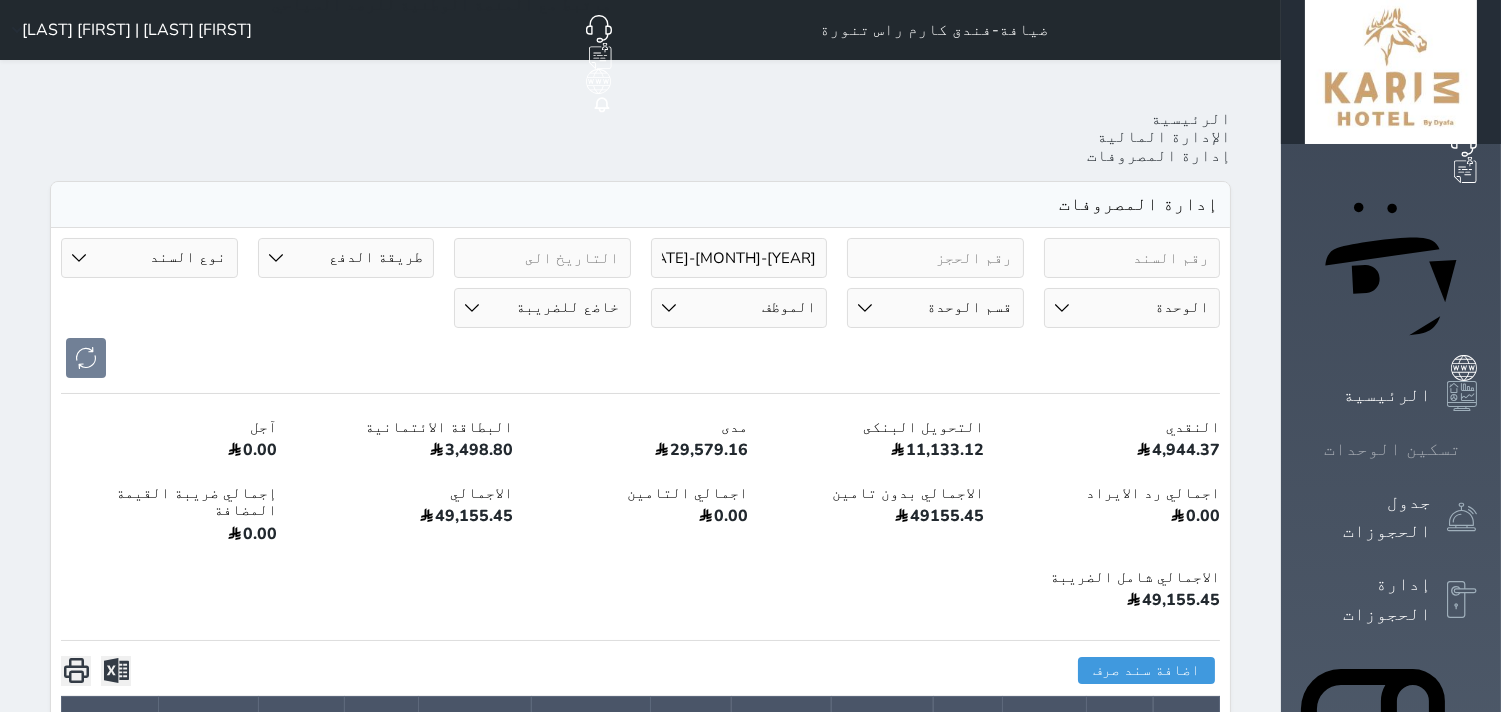 click 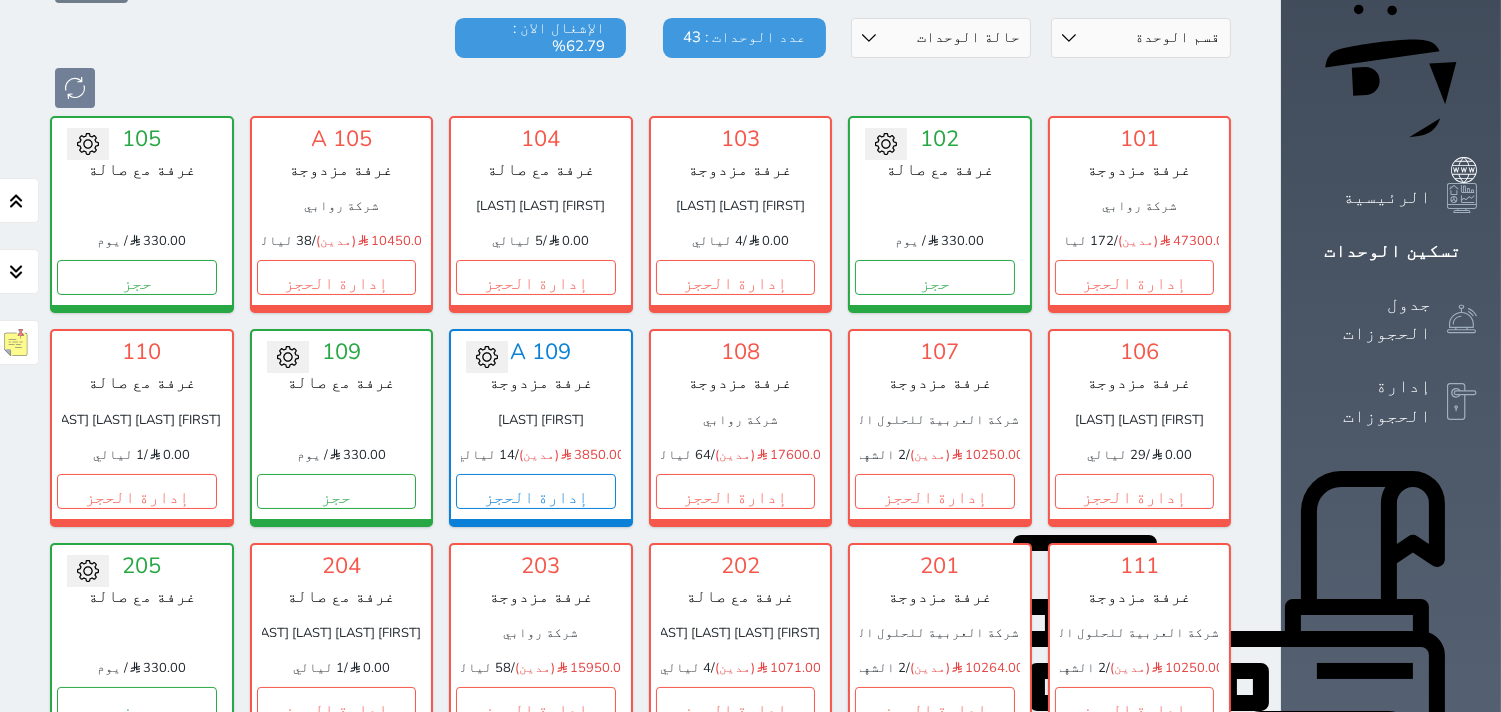 scroll, scrollTop: 0, scrollLeft: 0, axis: both 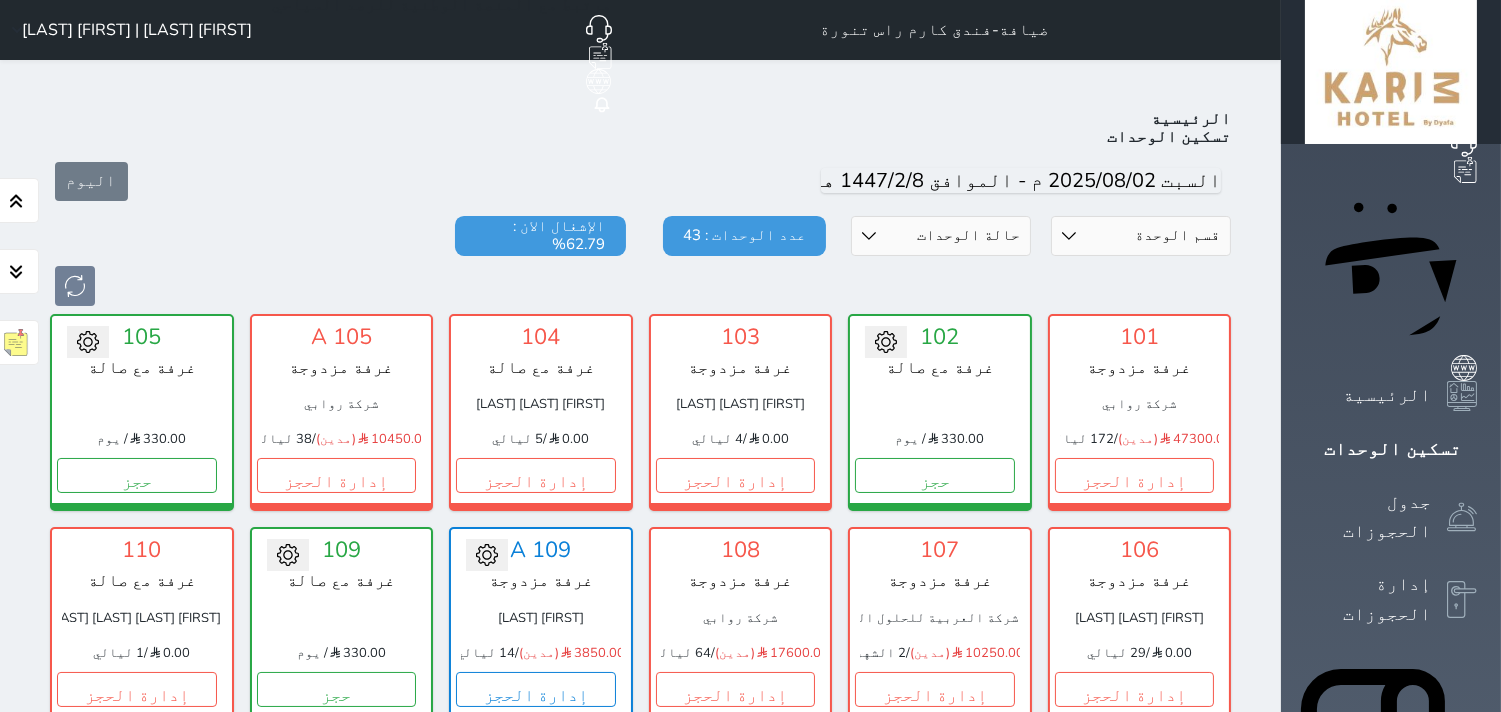 click on "الإدارة المالية" at bounding box center [1368, 1218] 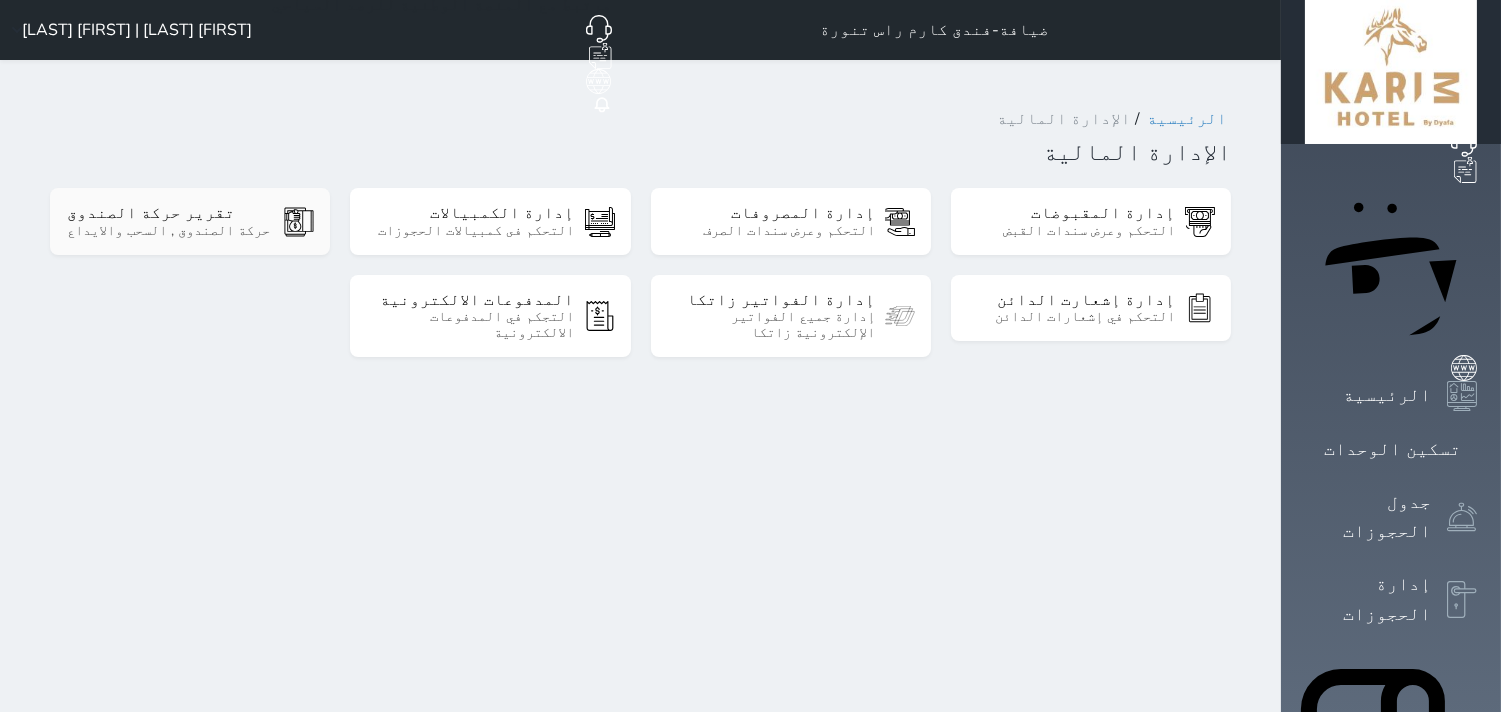 click 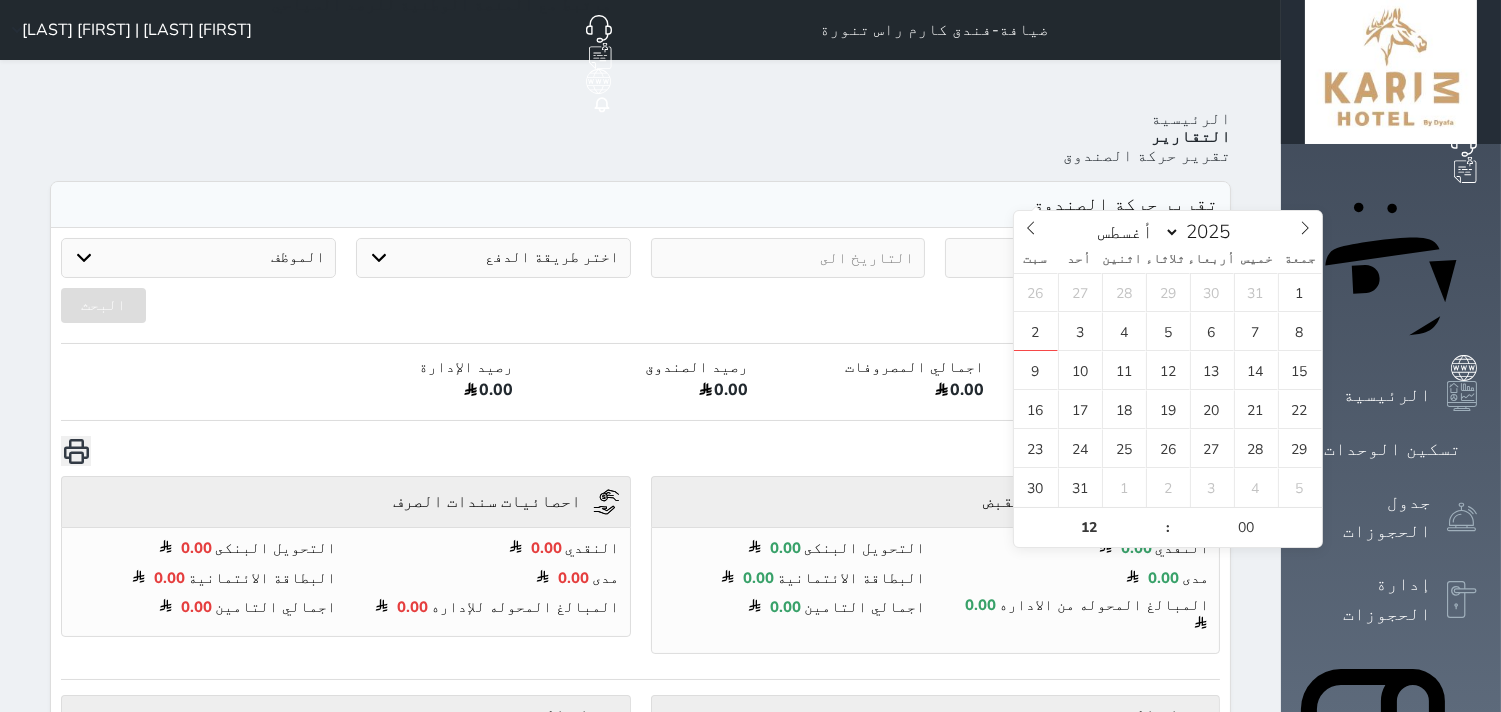 click at bounding box center (1082, 258) 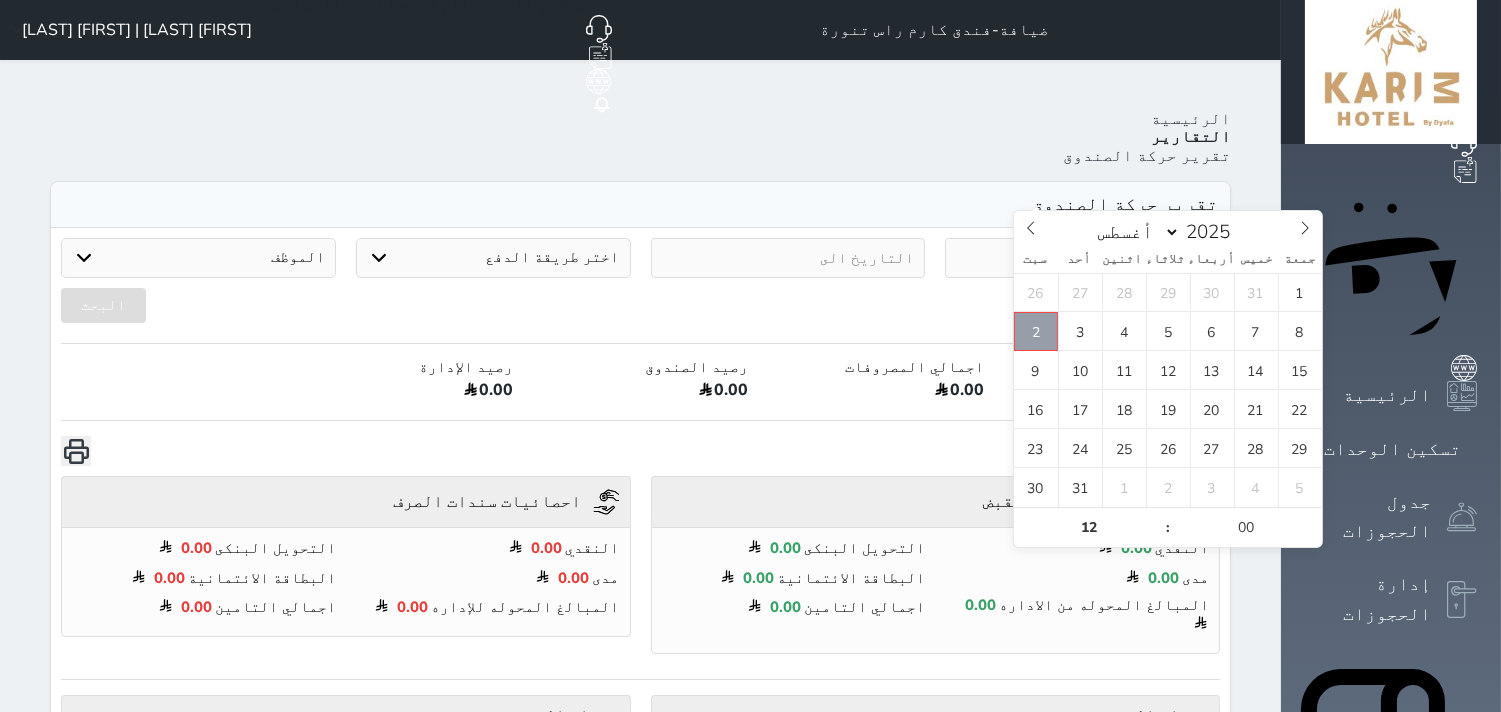 click on "2" at bounding box center [1036, 331] 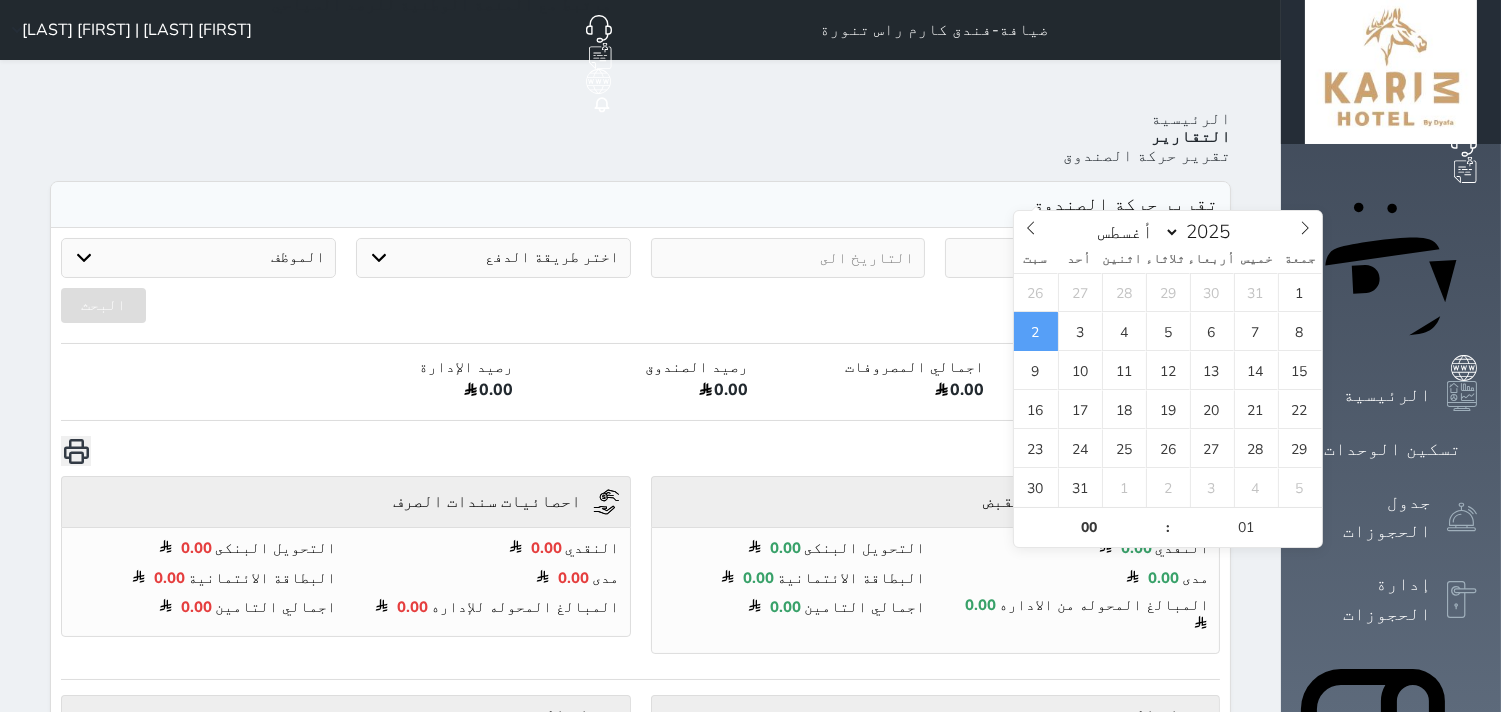 click at bounding box center [788, 258] 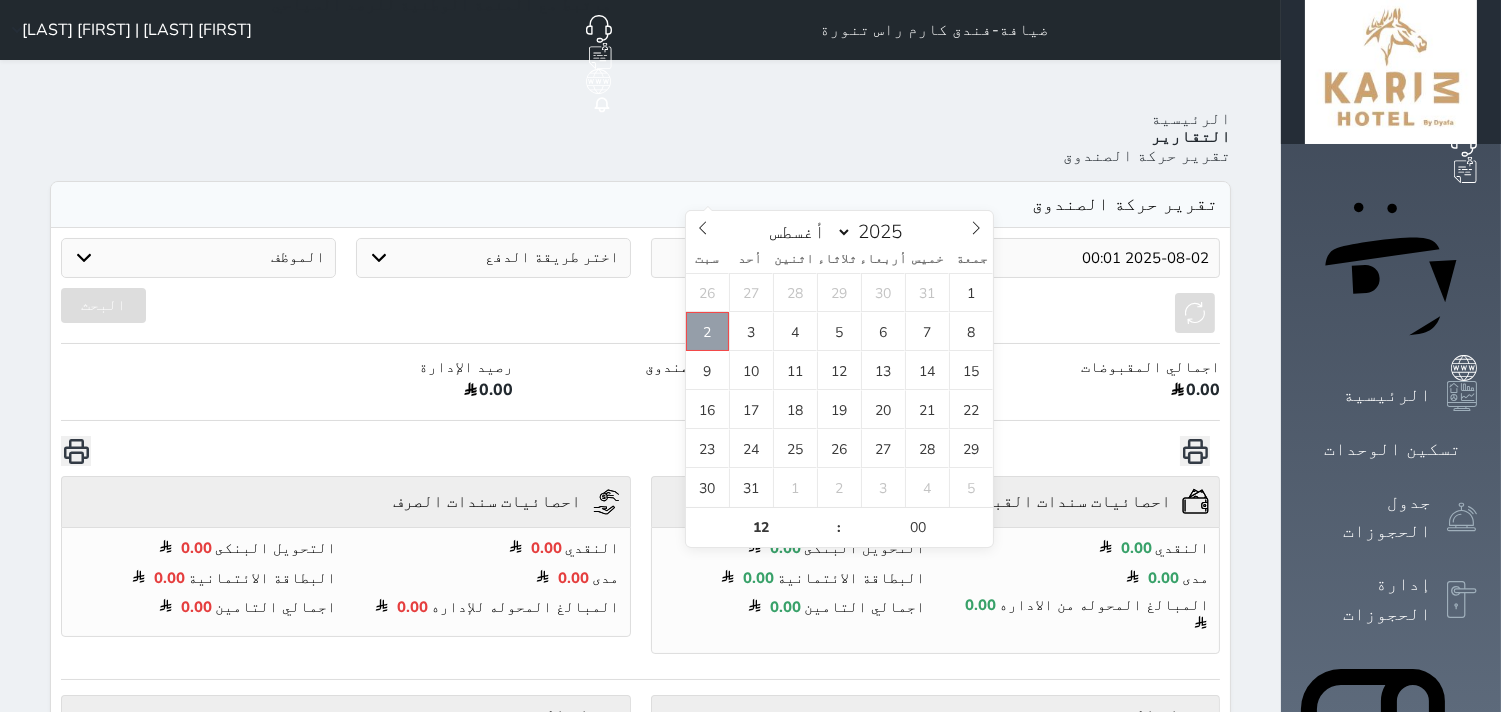 click on "2" at bounding box center [708, 331] 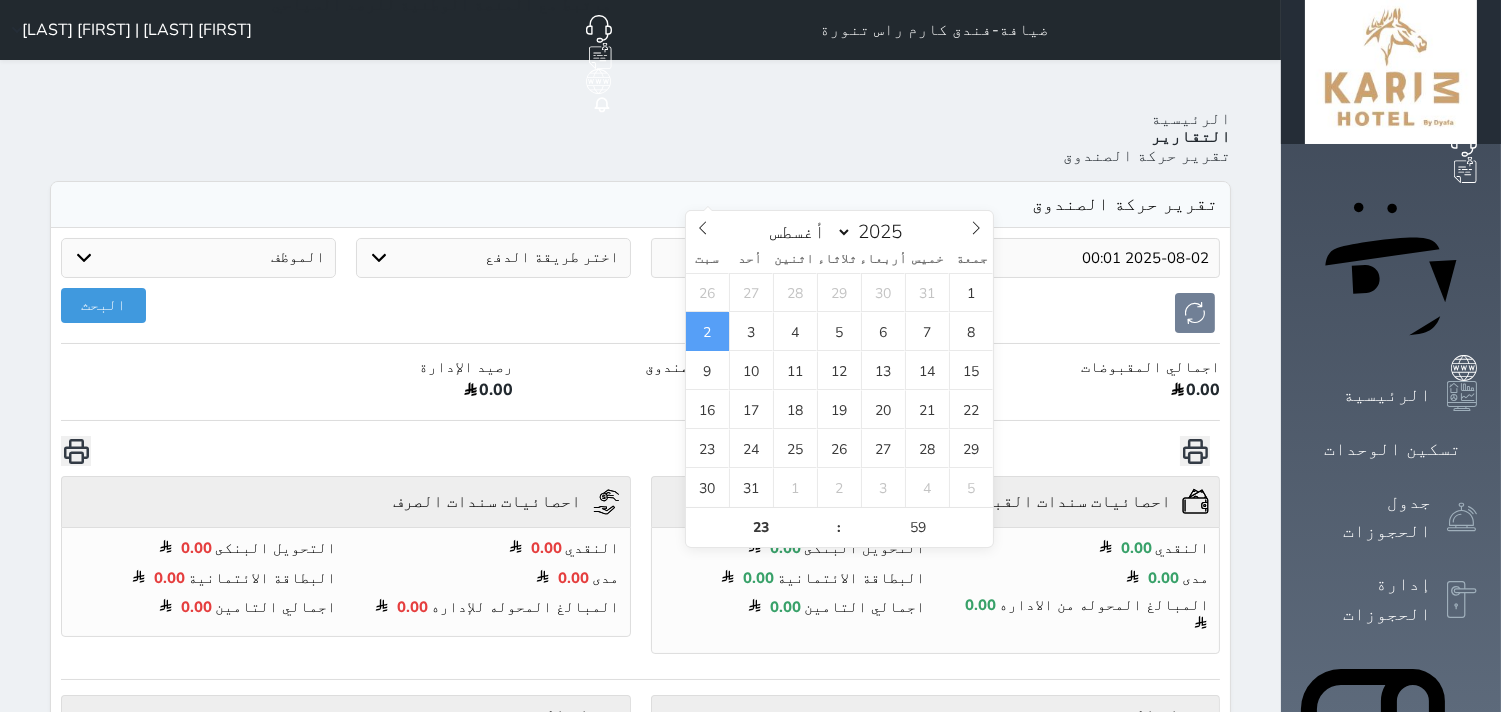 click on "2" at bounding box center [708, 331] 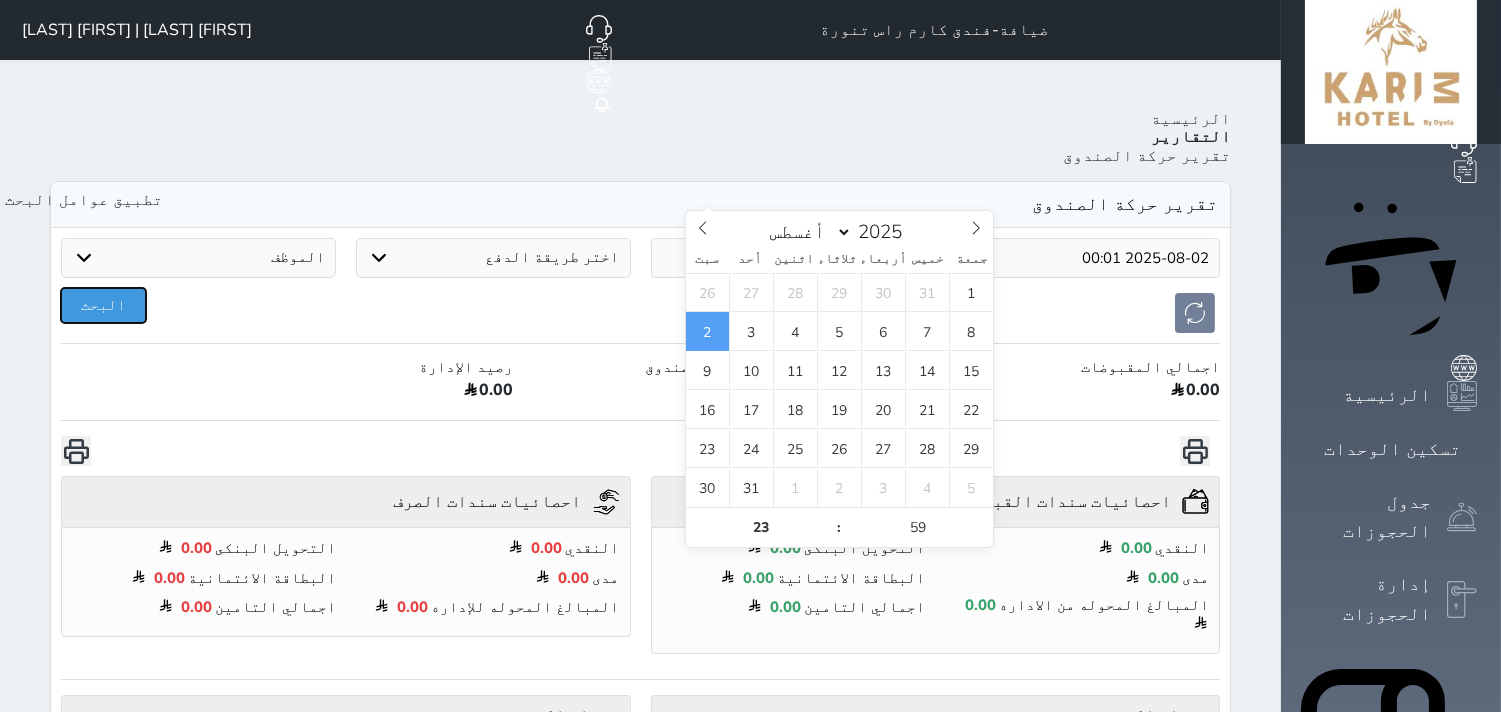 click on "البحث" at bounding box center [103, 305] 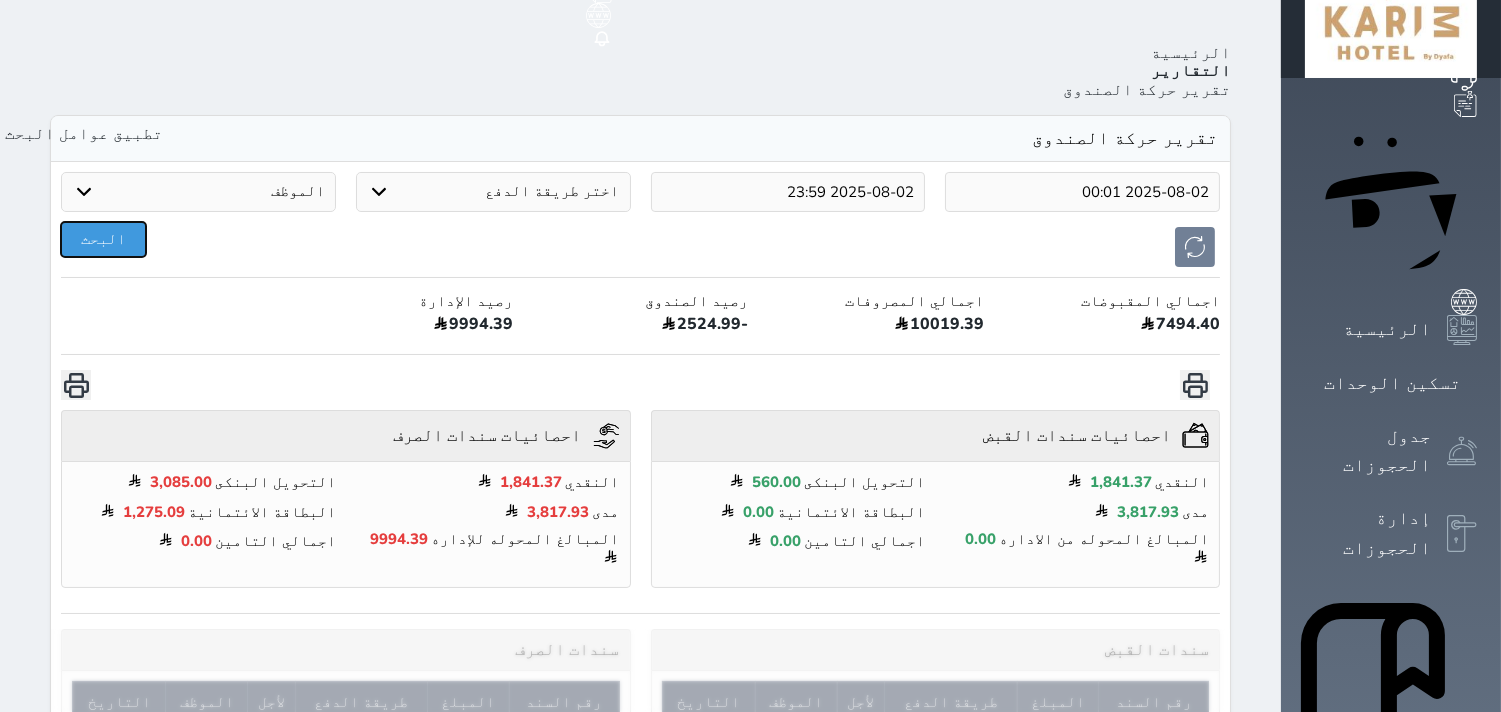 scroll, scrollTop: 0, scrollLeft: 0, axis: both 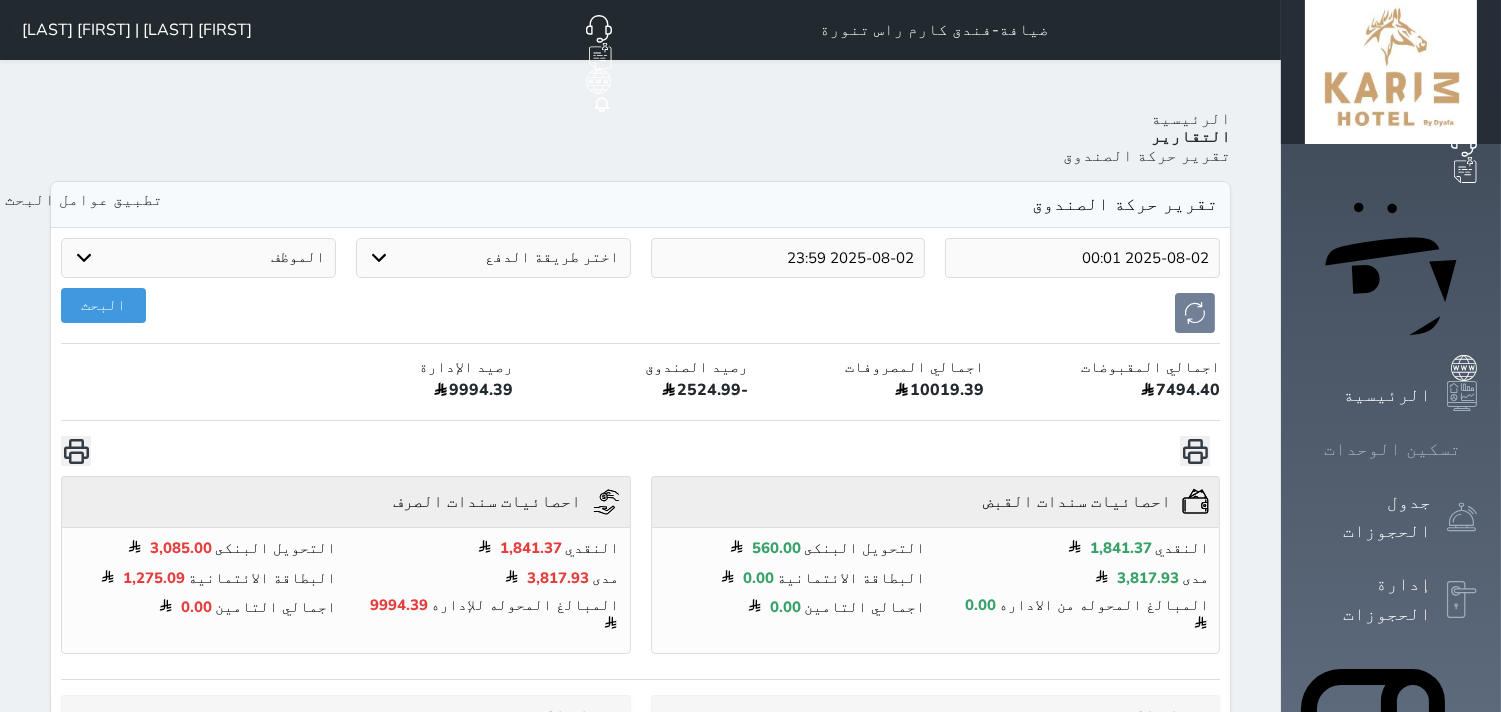 click on "تسكين الوحدات" at bounding box center (1392, 449) 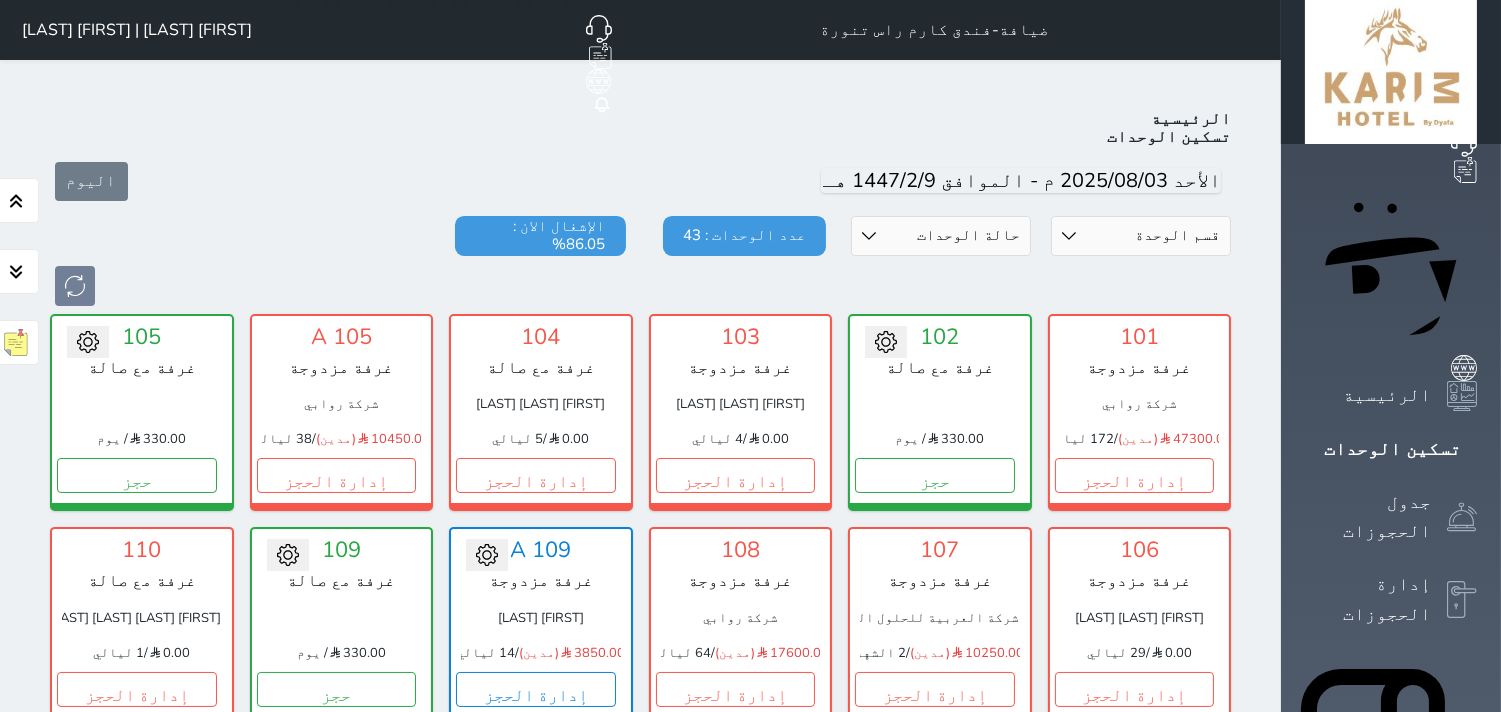scroll, scrollTop: 77, scrollLeft: 0, axis: vertical 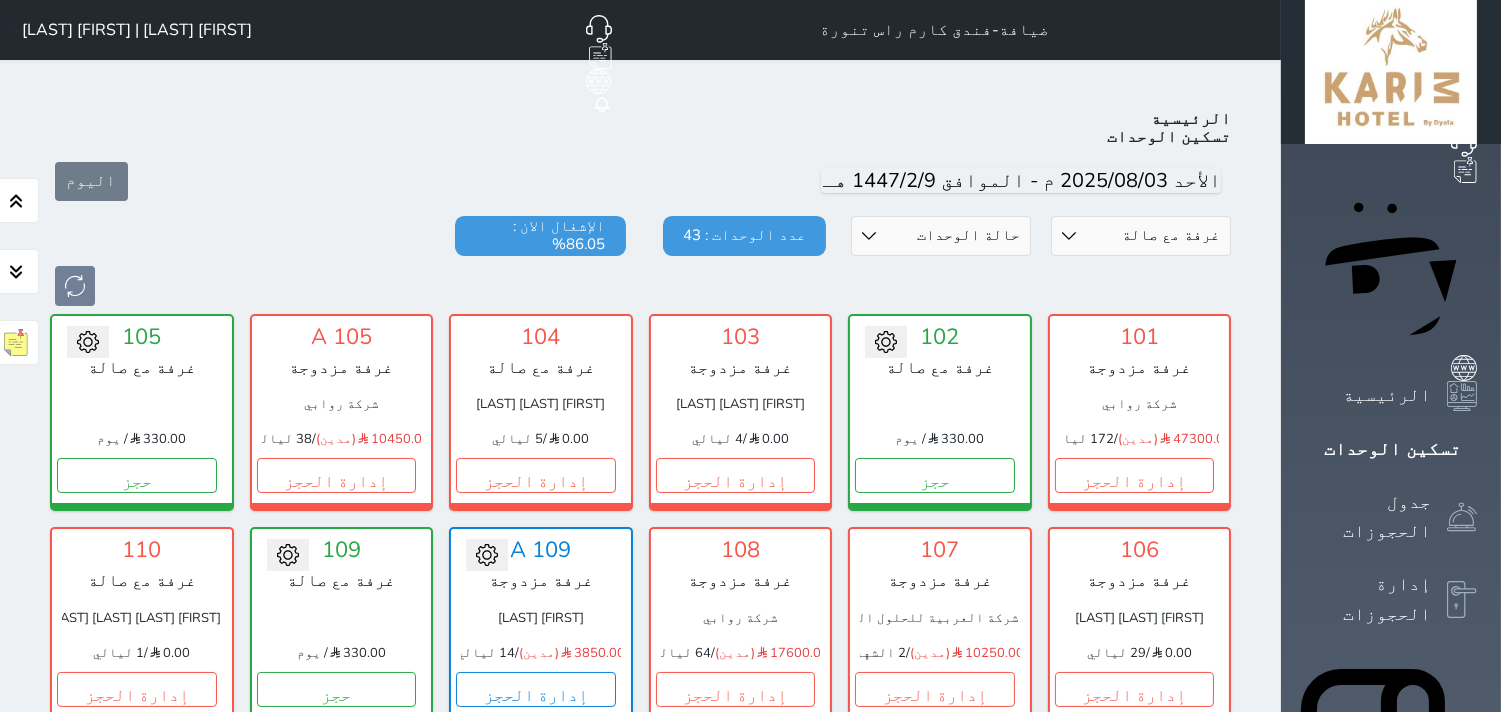 click on "قسم الوحدة   جناح بغرفة نوم واحدة غرفة مزدوجة غرفة مع صالة" at bounding box center (1141, 236) 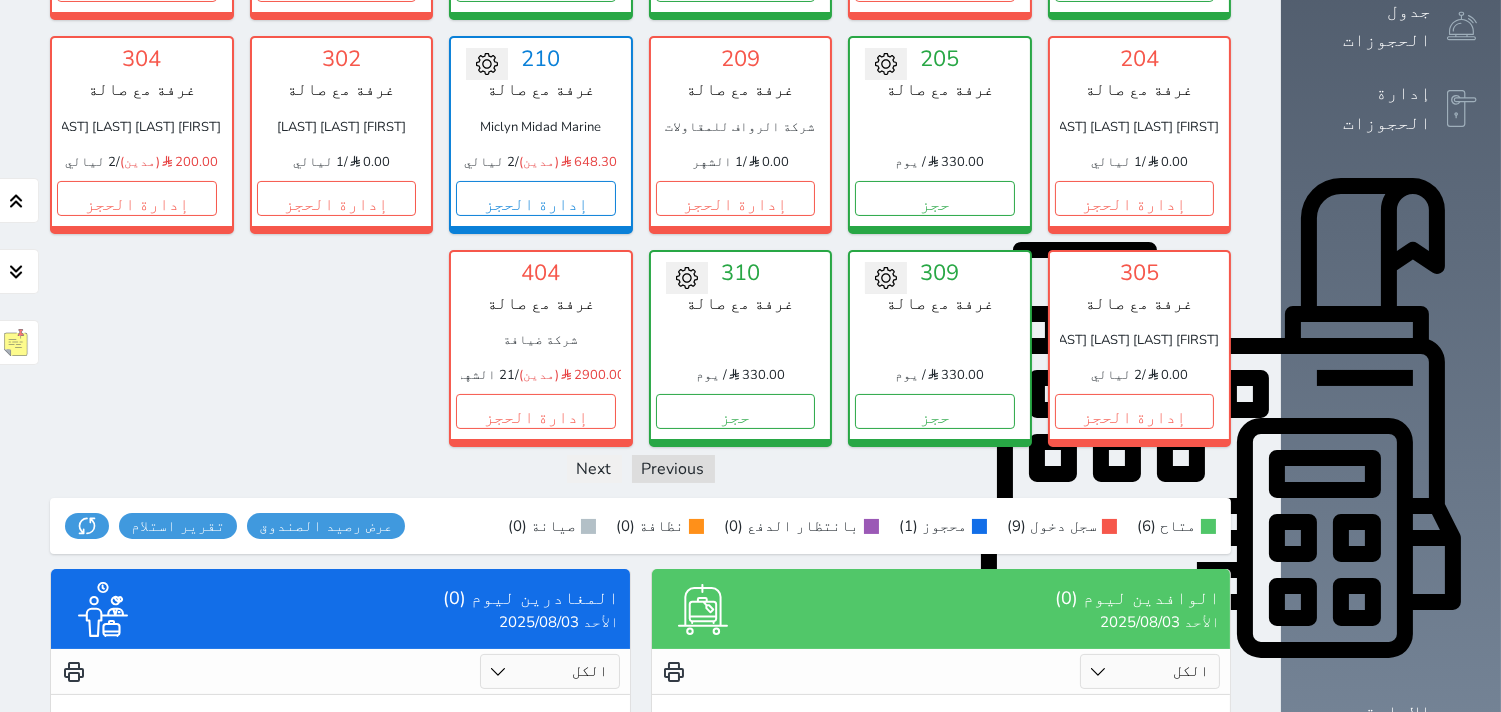 scroll, scrollTop: 74, scrollLeft: 0, axis: vertical 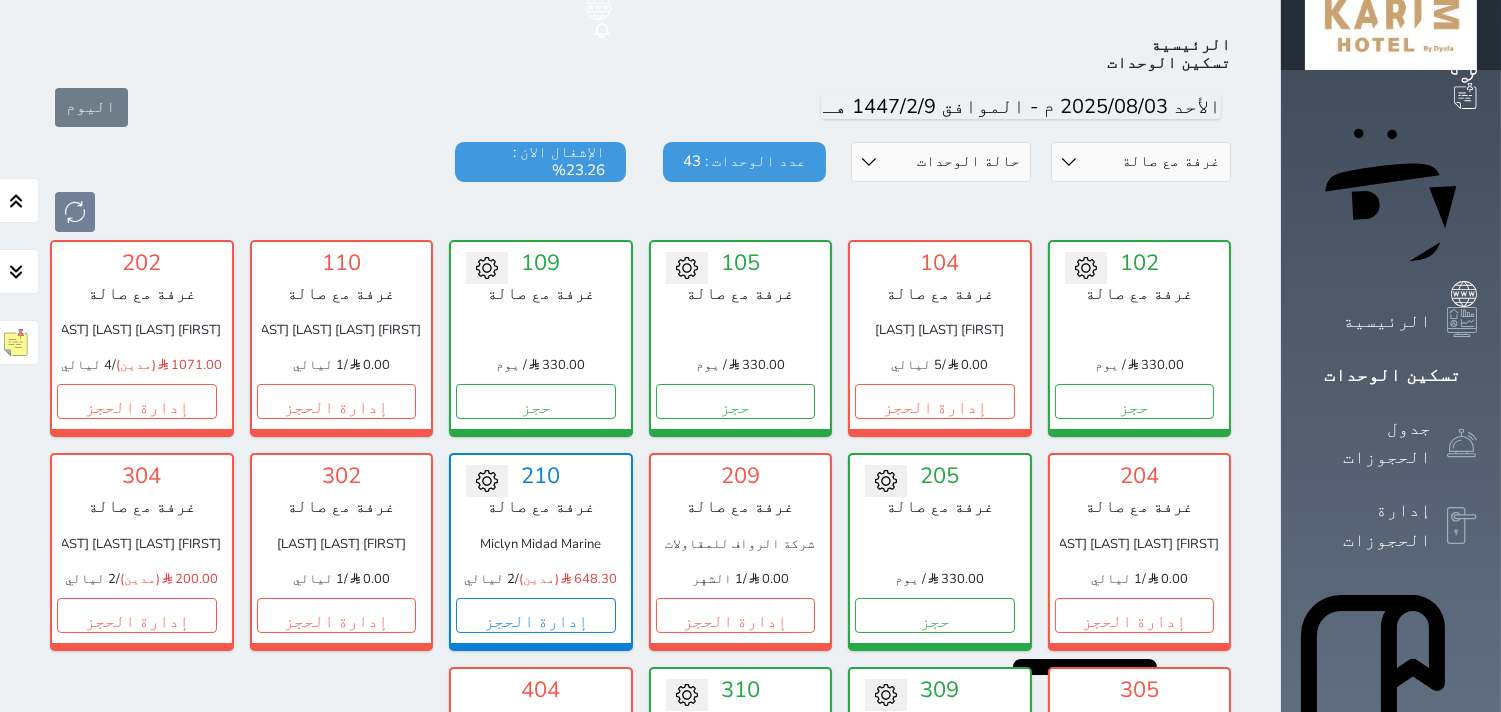 click on "قسم الوحدة   جناح بغرفة نوم واحدة غرفة مزدوجة غرفة مع صالة" at bounding box center (1141, 162) 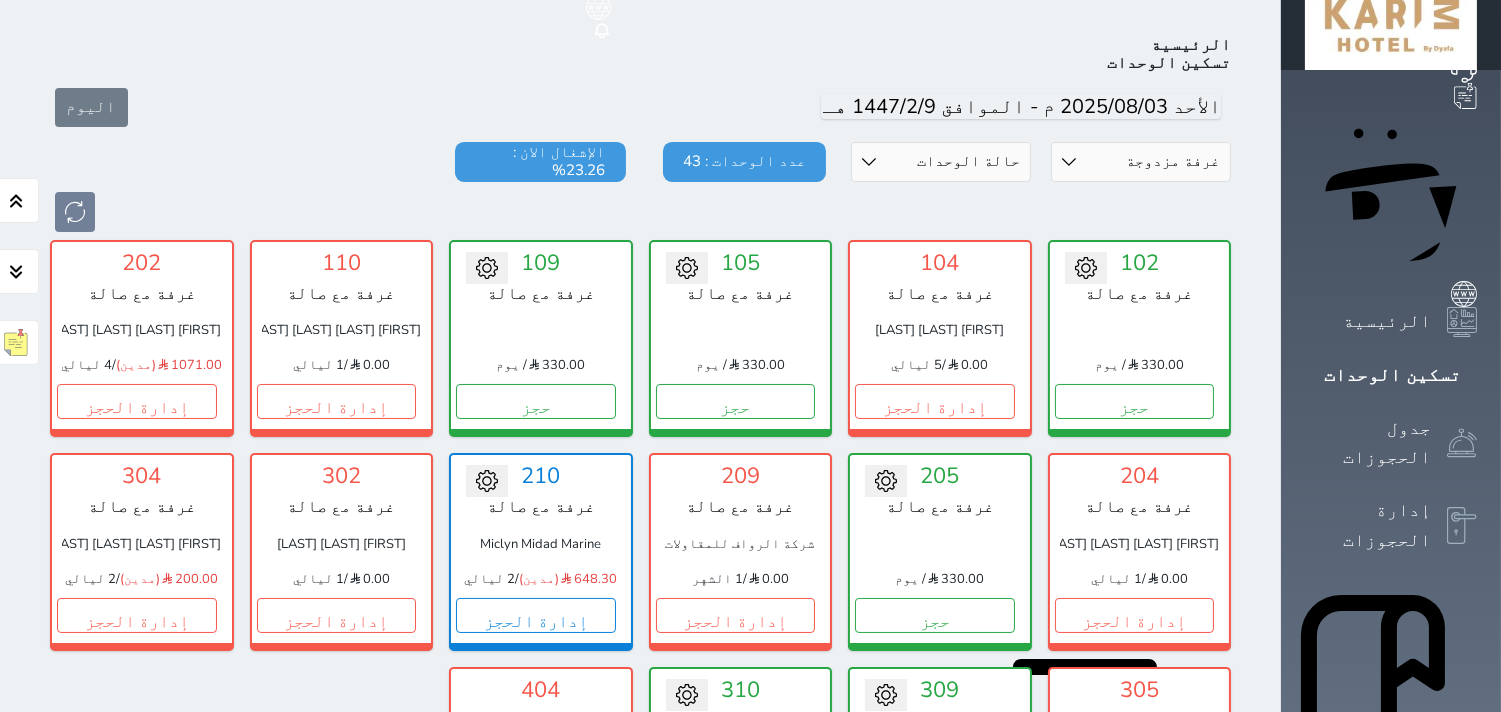 click on "قسم الوحدة   جناح بغرفة نوم واحدة غرفة مزدوجة غرفة مع صالة" at bounding box center (1141, 162) 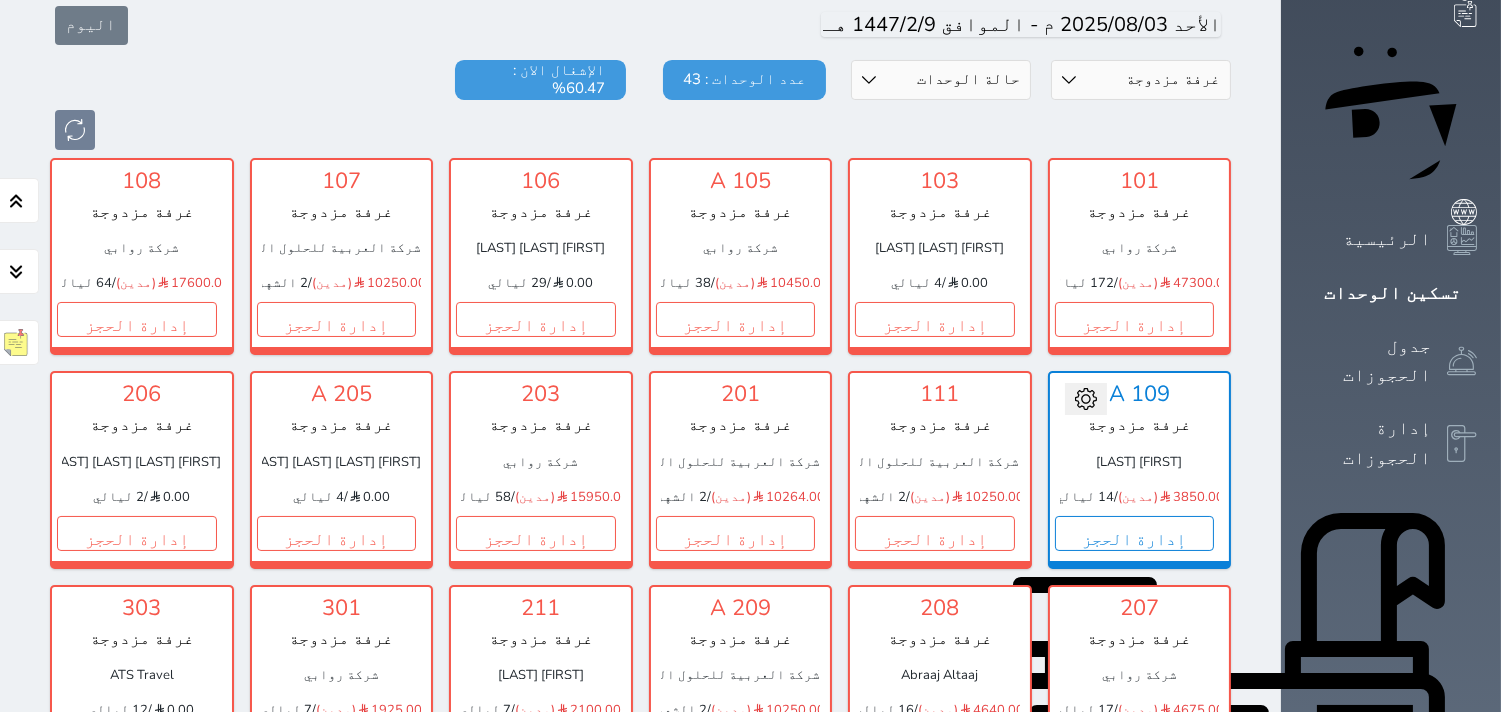 scroll, scrollTop: 0, scrollLeft: 0, axis: both 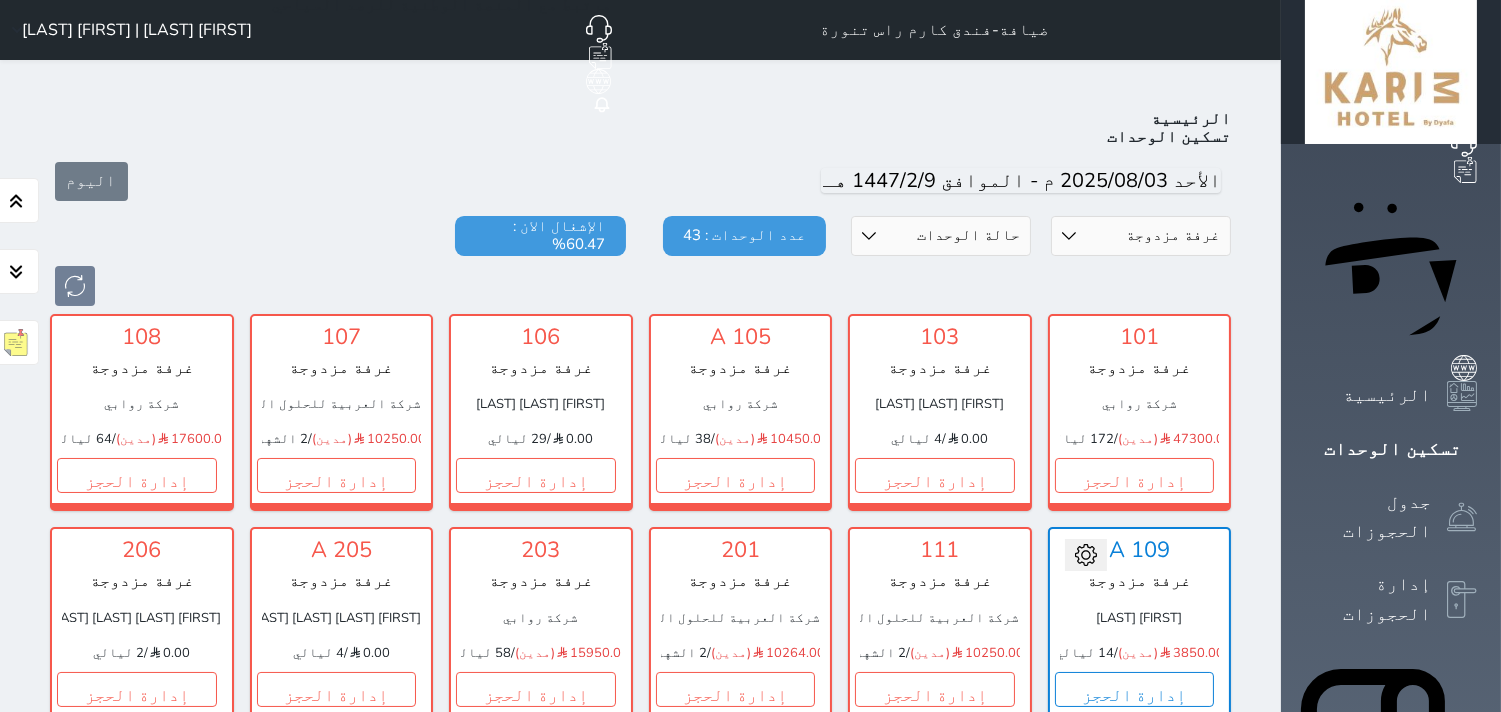 click on "قسم الوحدة   جناح بغرفة نوم واحدة غرفة مزدوجة غرفة مع صالة" at bounding box center (1141, 236) 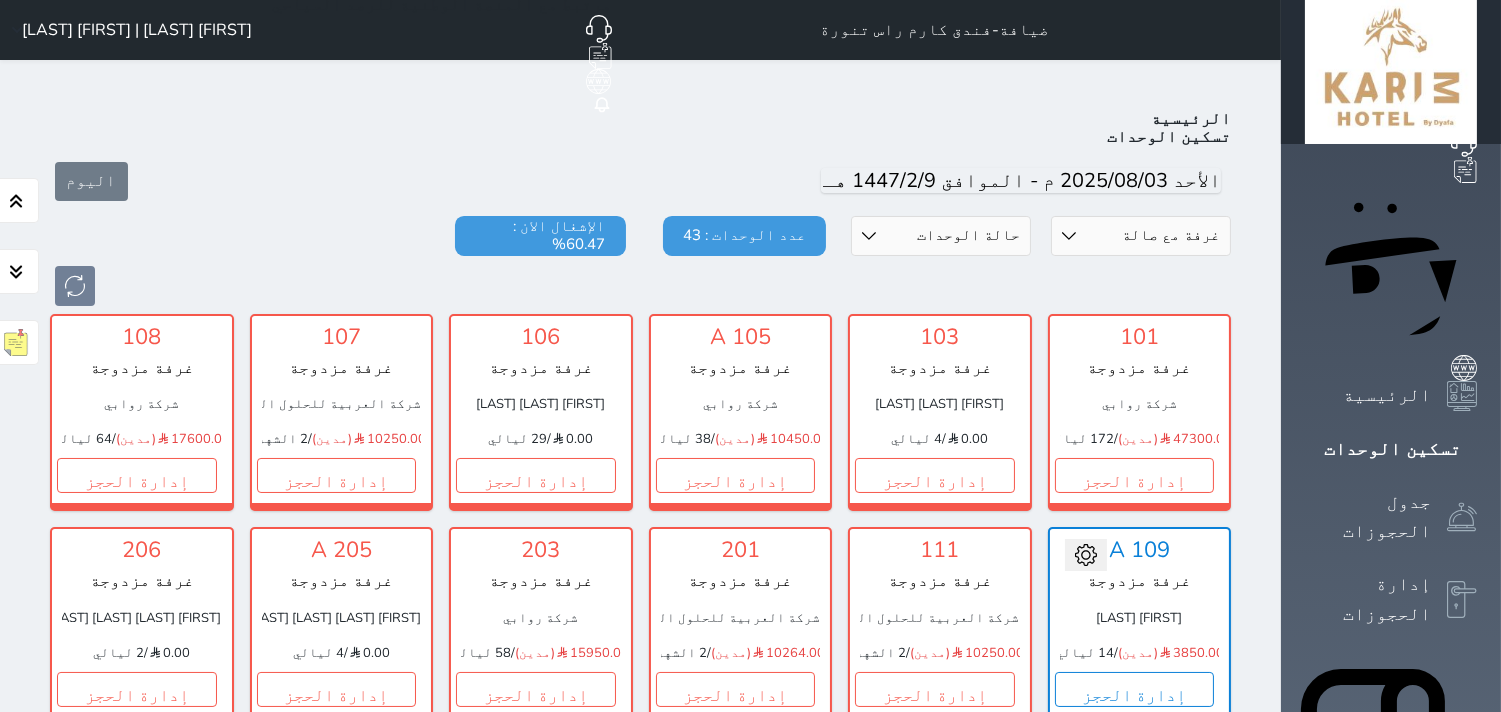 click on "قسم الوحدة   جناح بغرفة نوم واحدة غرفة مزدوجة غرفة مع صالة" at bounding box center (1141, 236) 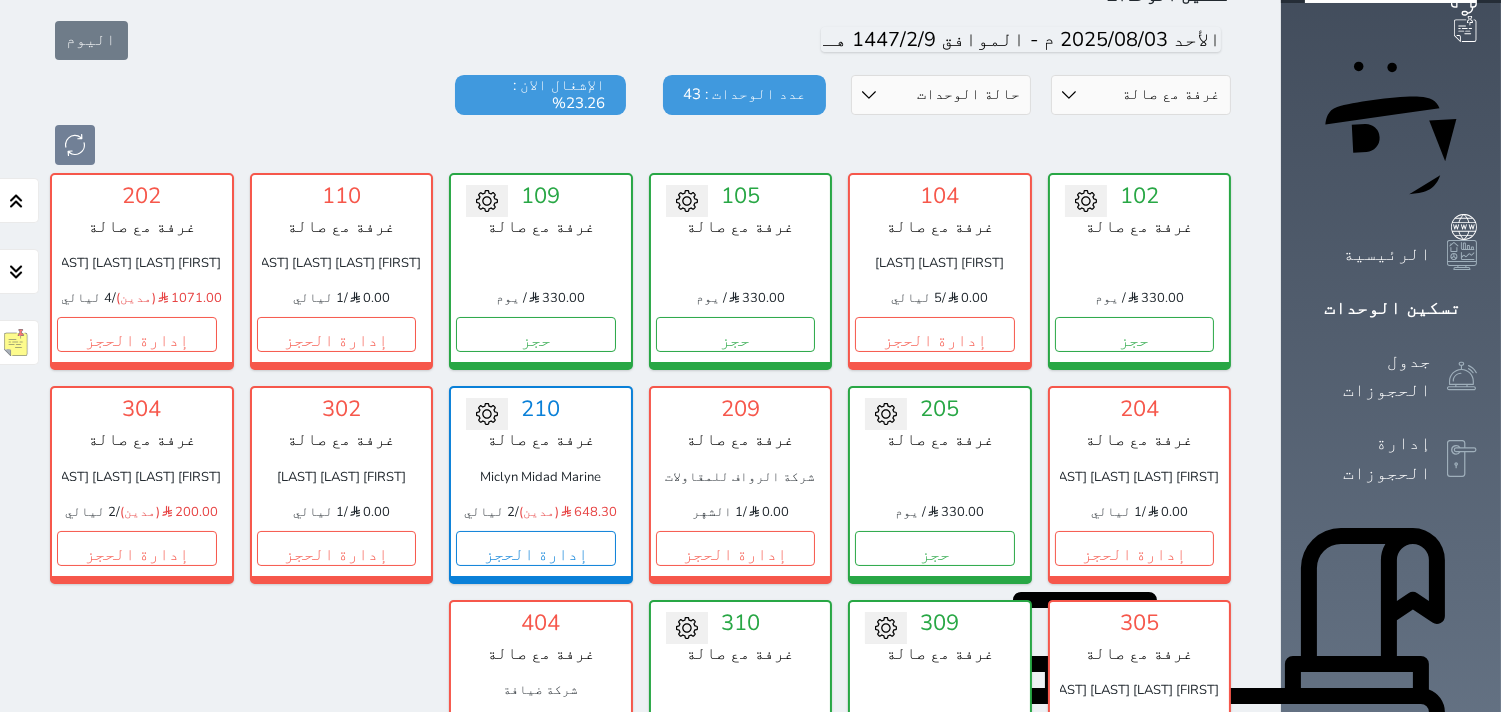 scroll, scrollTop: 300, scrollLeft: 0, axis: vertical 